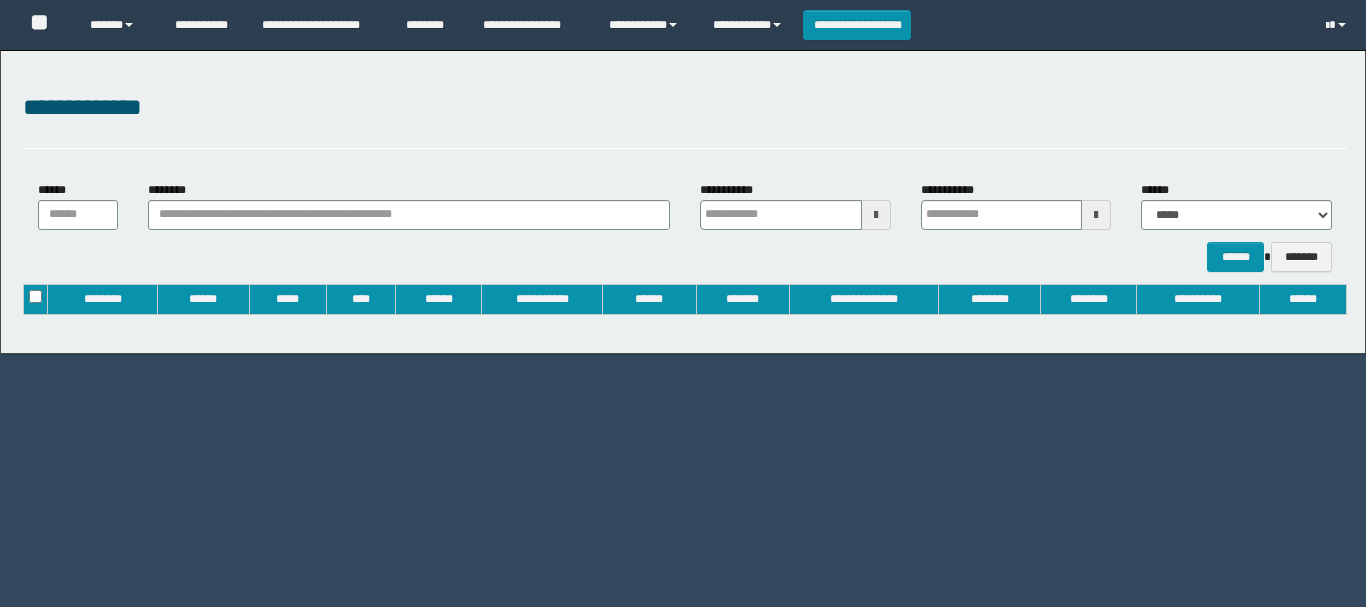 scroll, scrollTop: 0, scrollLeft: 0, axis: both 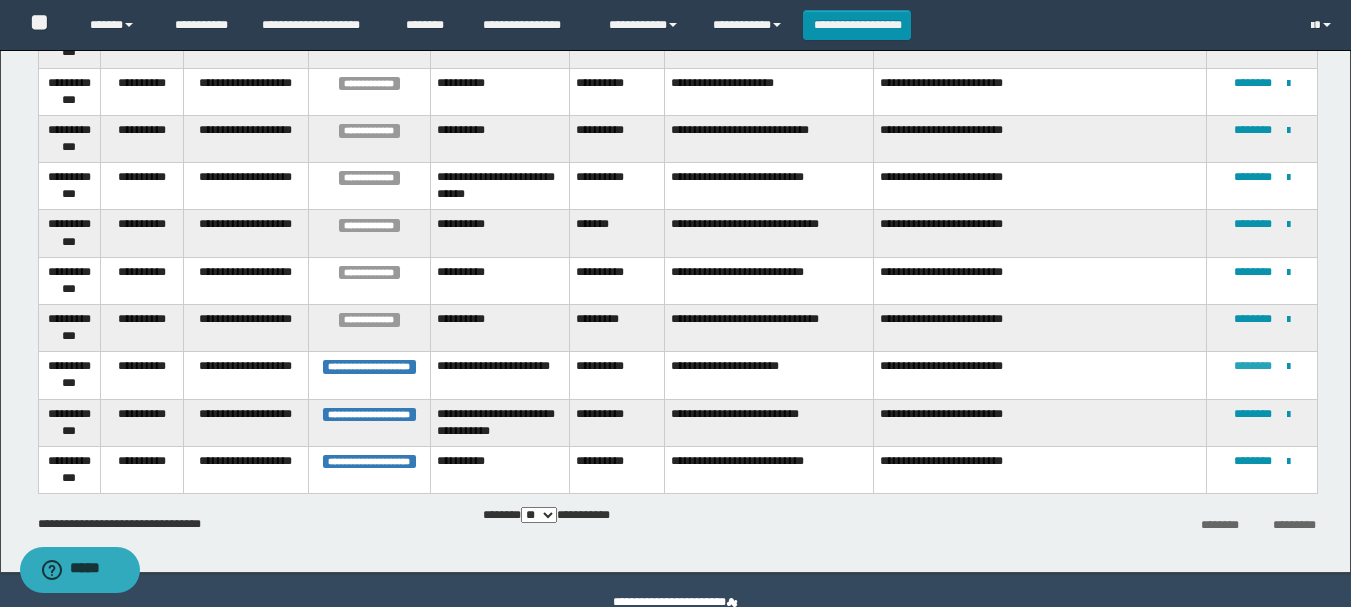 click on "********" at bounding box center (1253, 366) 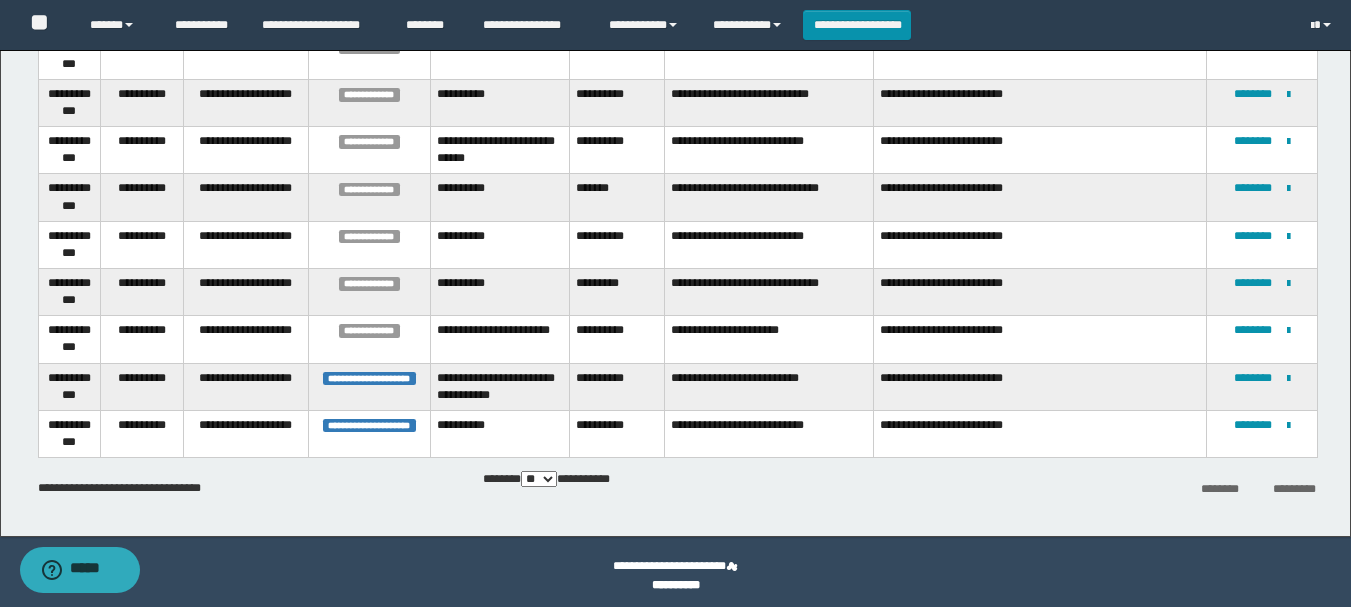 scroll, scrollTop: 444, scrollLeft: 0, axis: vertical 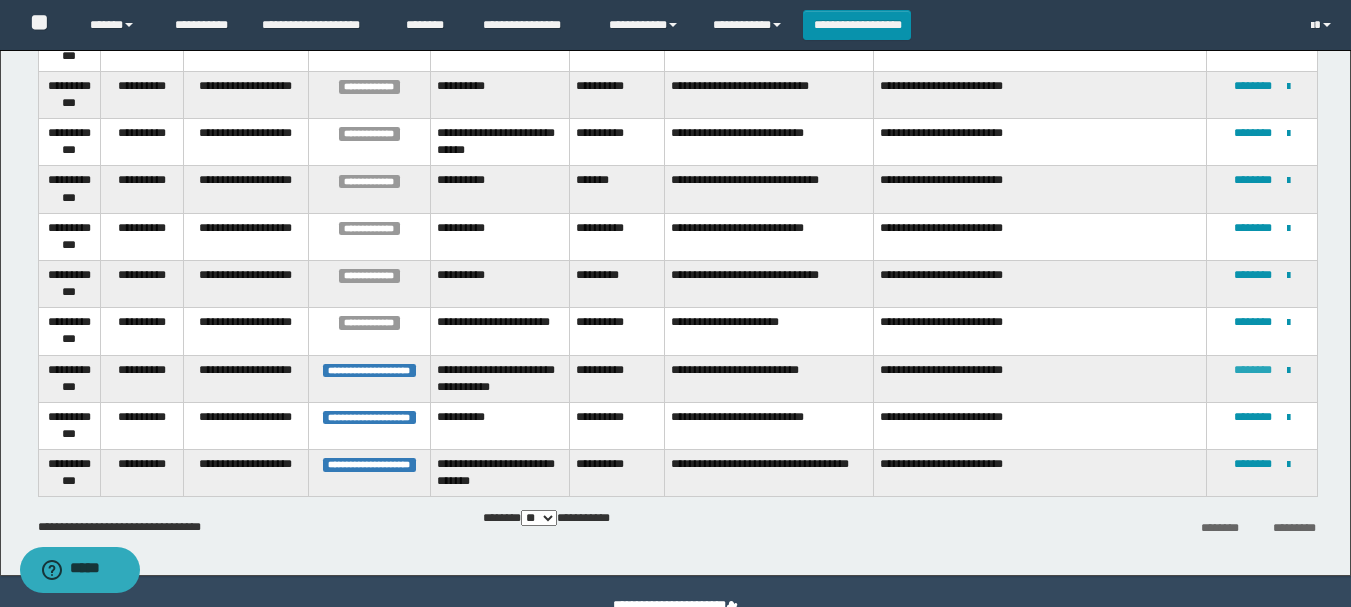 click on "********" at bounding box center (1253, 370) 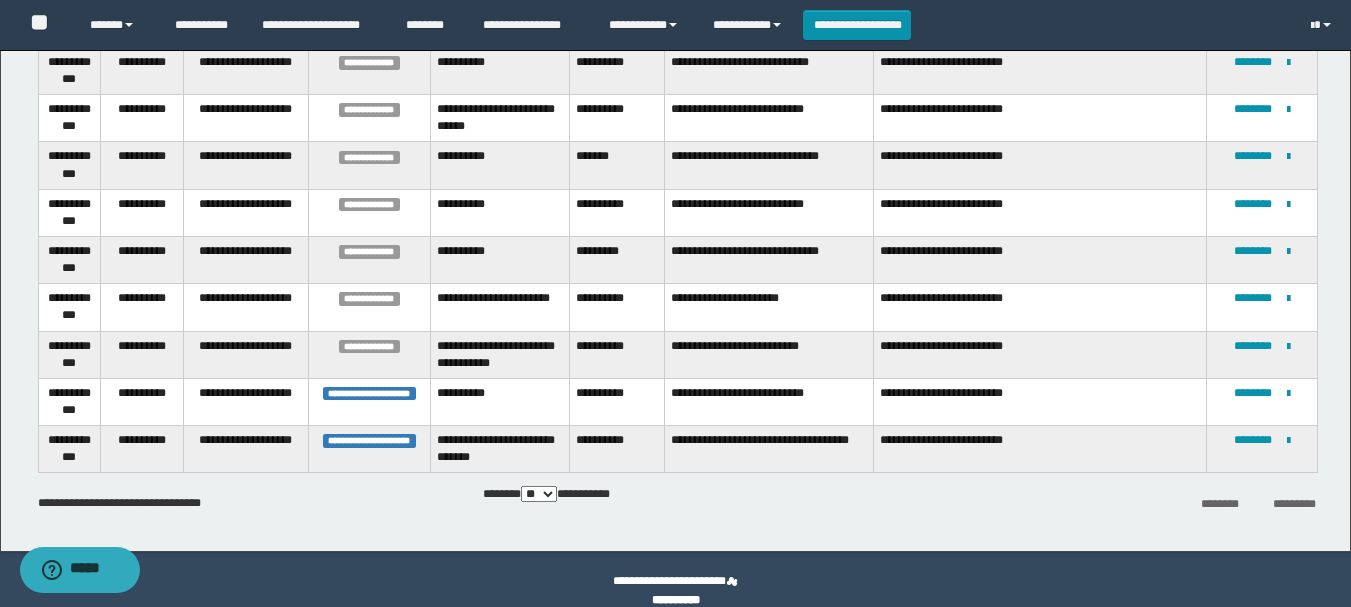 scroll, scrollTop: 491, scrollLeft: 0, axis: vertical 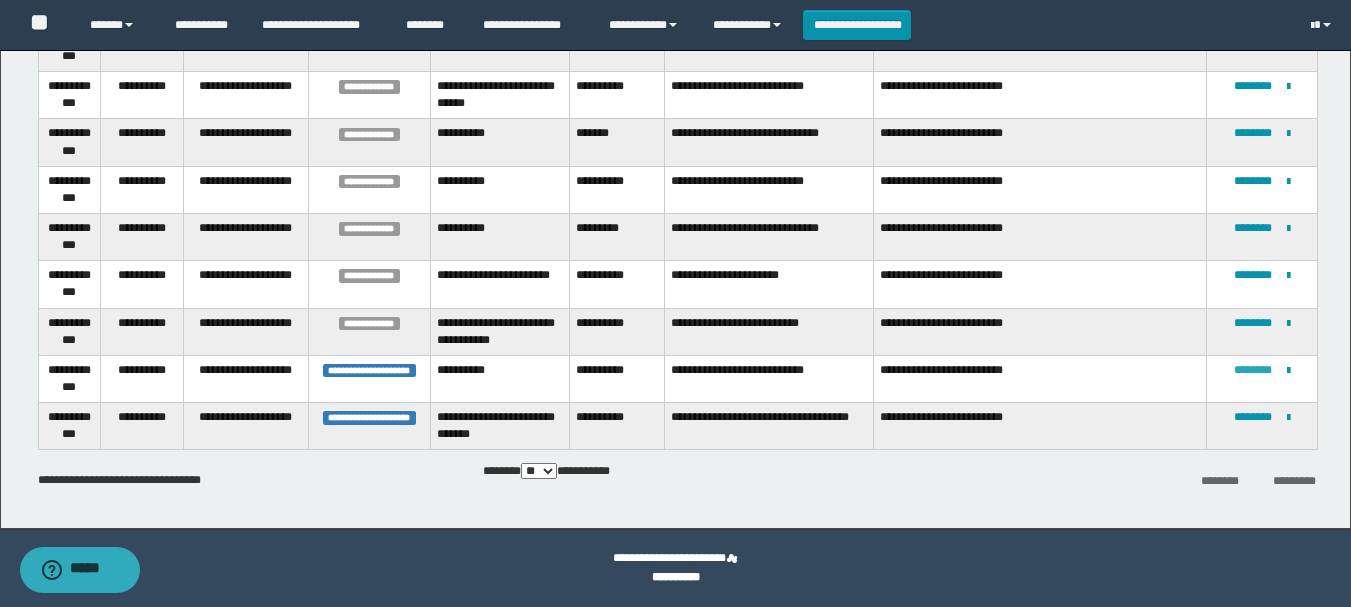 click on "********" at bounding box center [1253, 370] 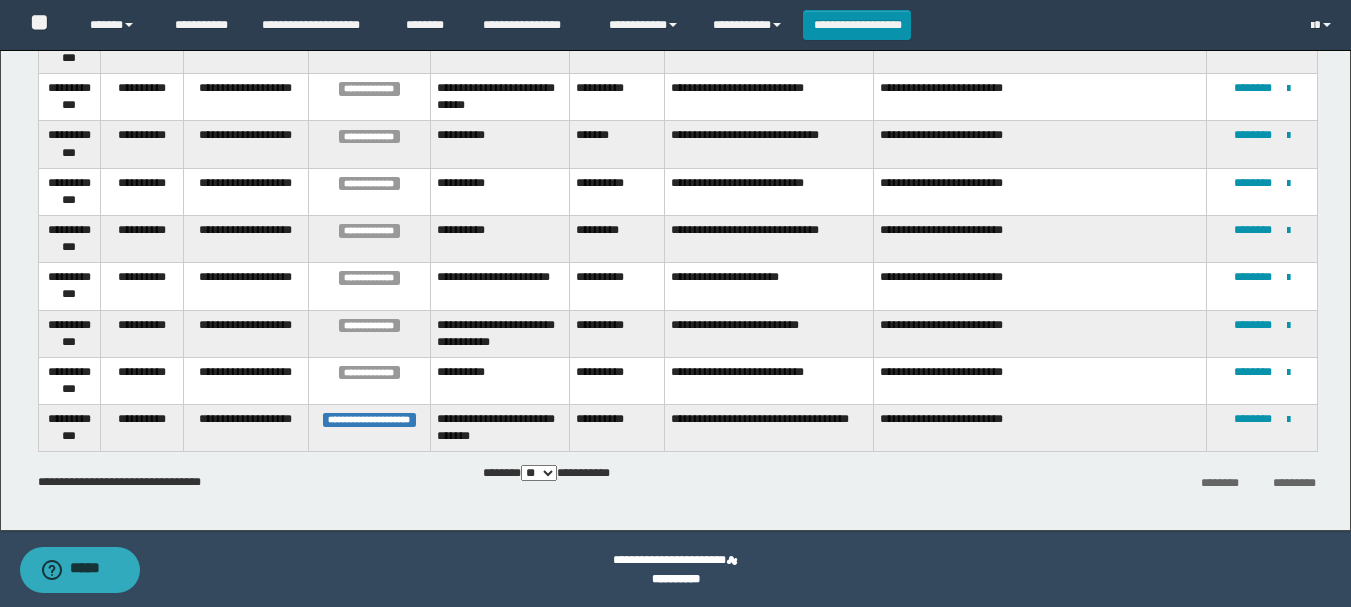 scroll, scrollTop: 491, scrollLeft: 0, axis: vertical 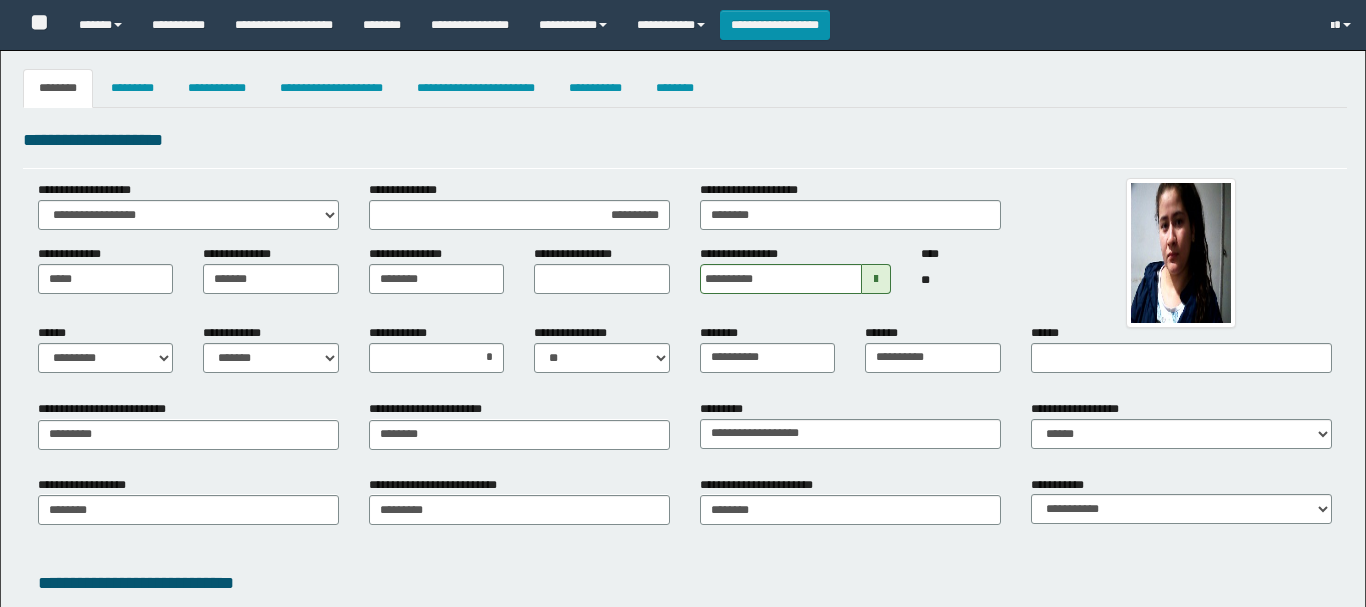 select on "*" 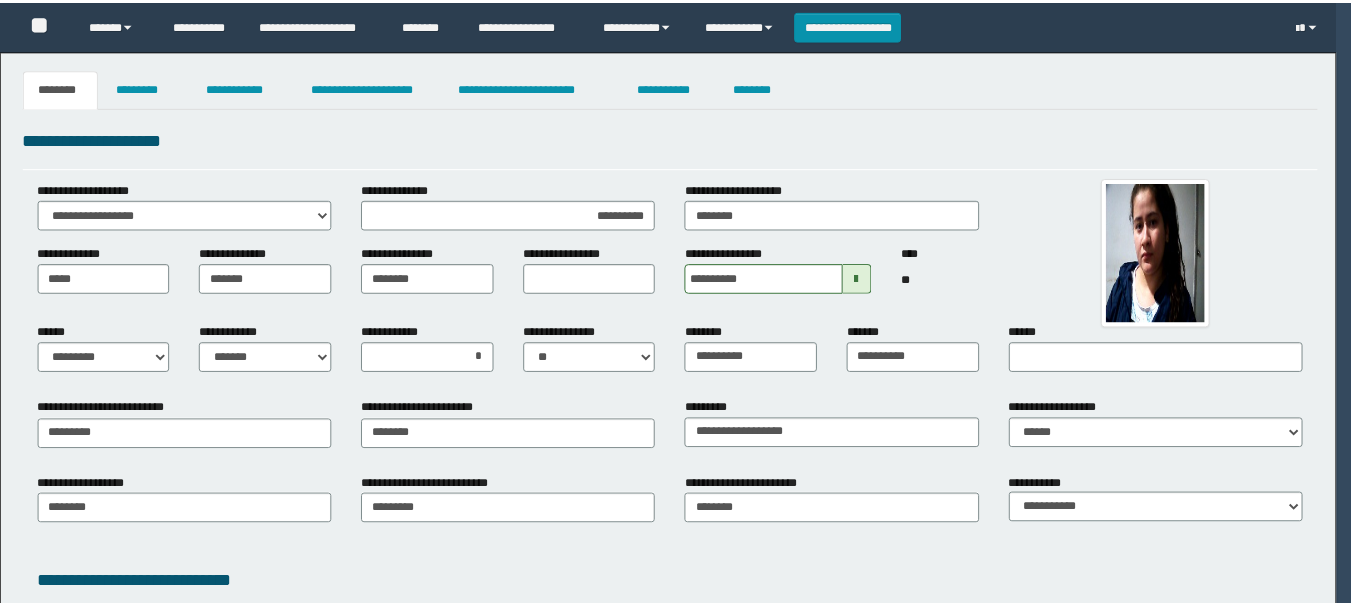 scroll, scrollTop: 0, scrollLeft: 0, axis: both 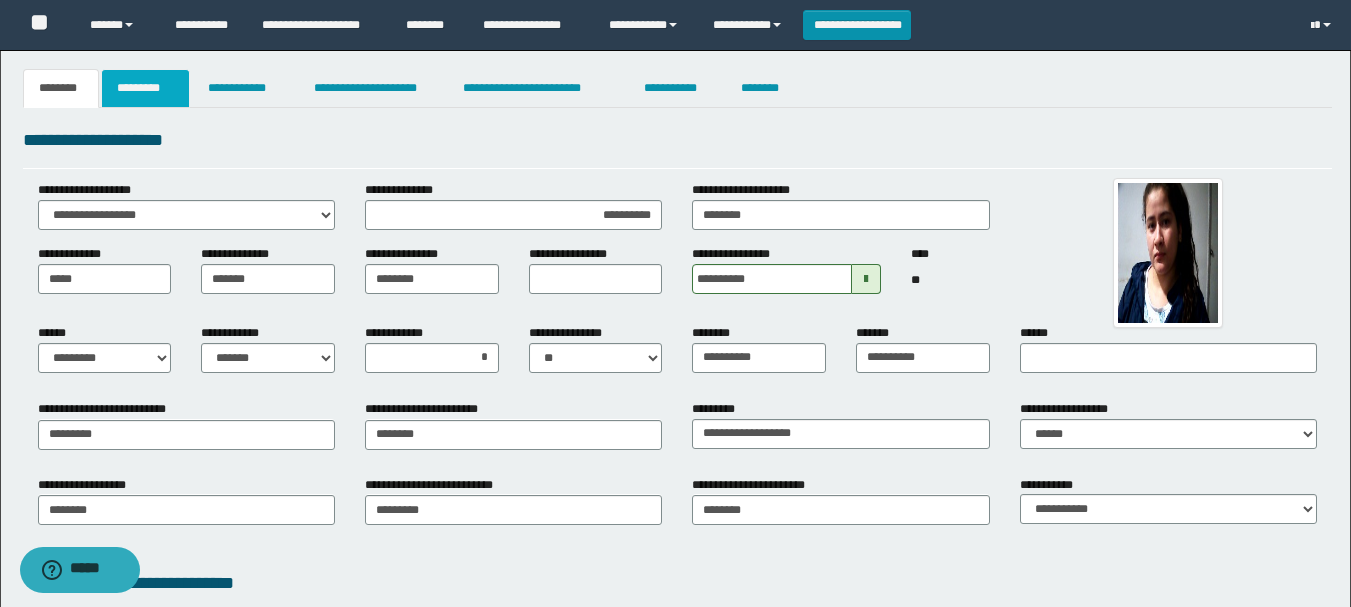 click on "*********" at bounding box center [145, 88] 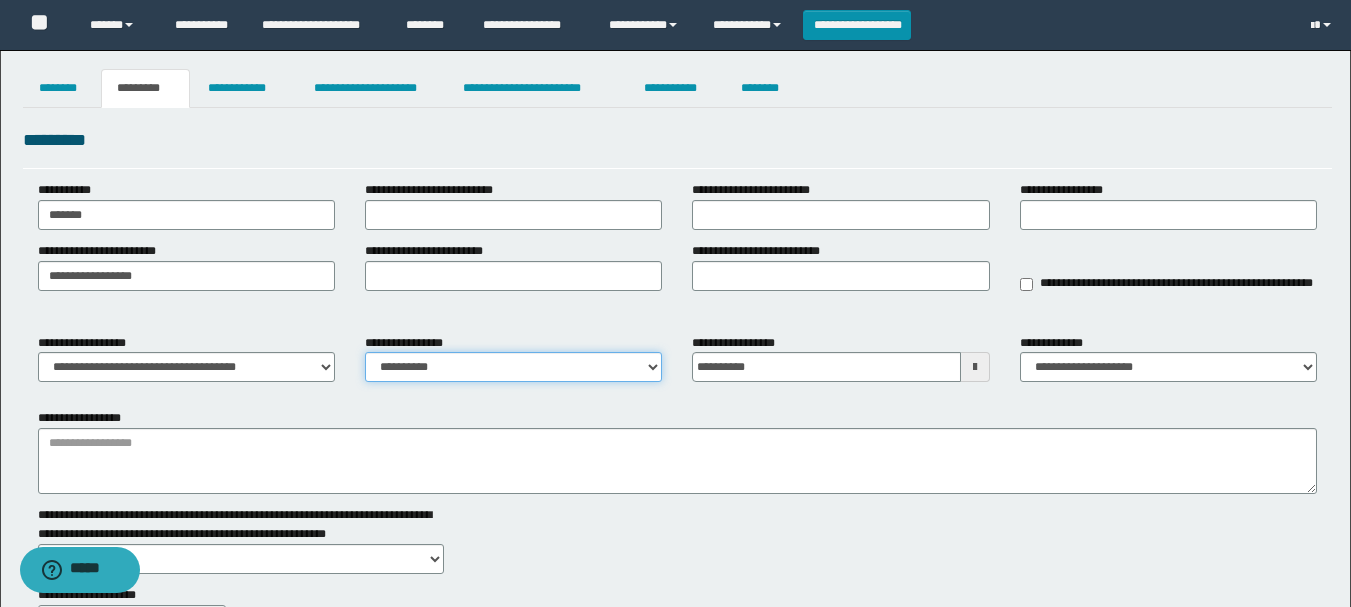 click on "**********" at bounding box center [513, 367] 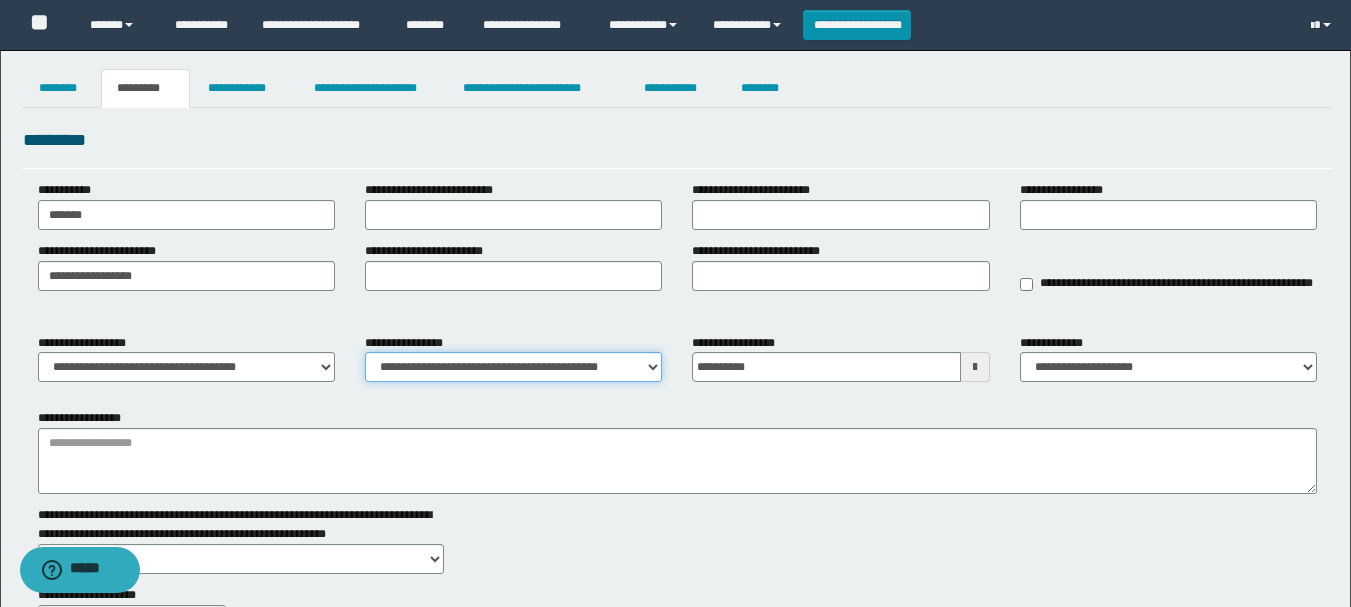click on "**********" at bounding box center (513, 367) 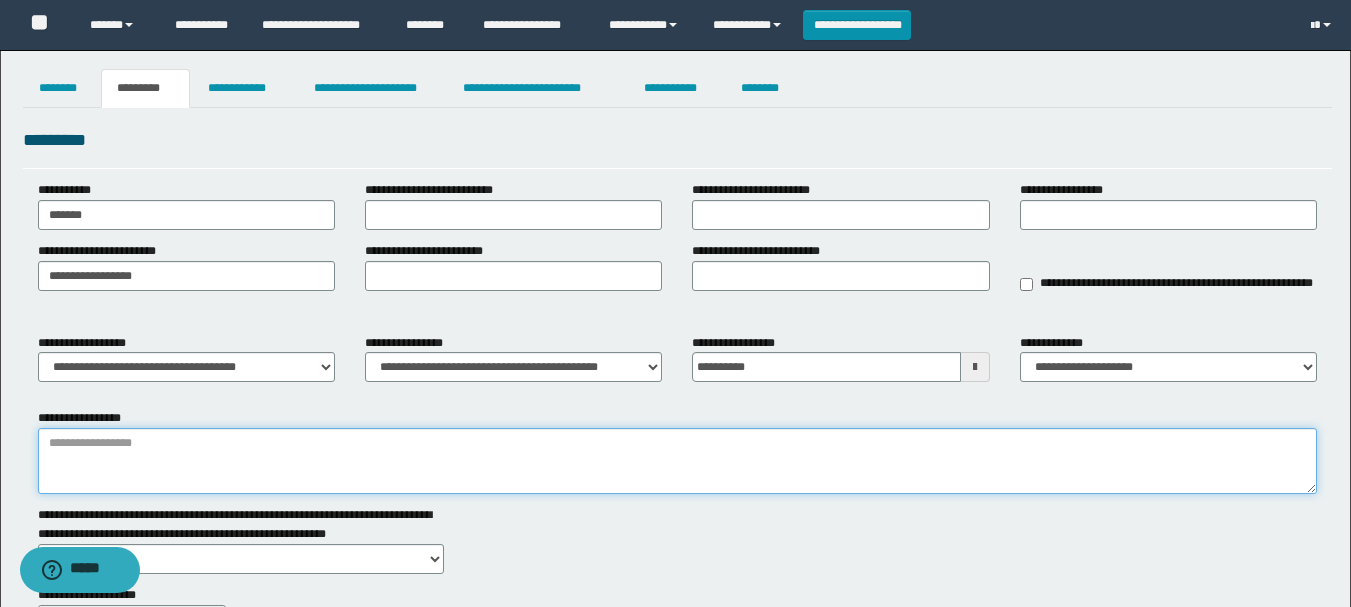 click on "**********" at bounding box center (677, 461) 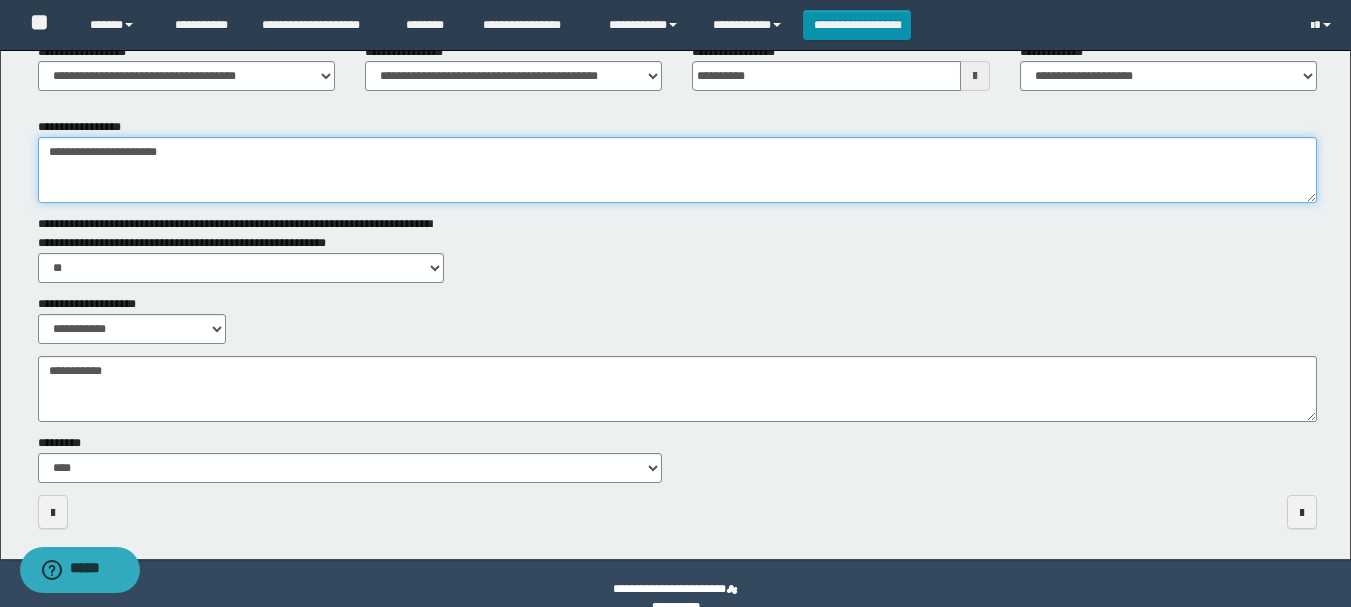 scroll, scrollTop: 300, scrollLeft: 0, axis: vertical 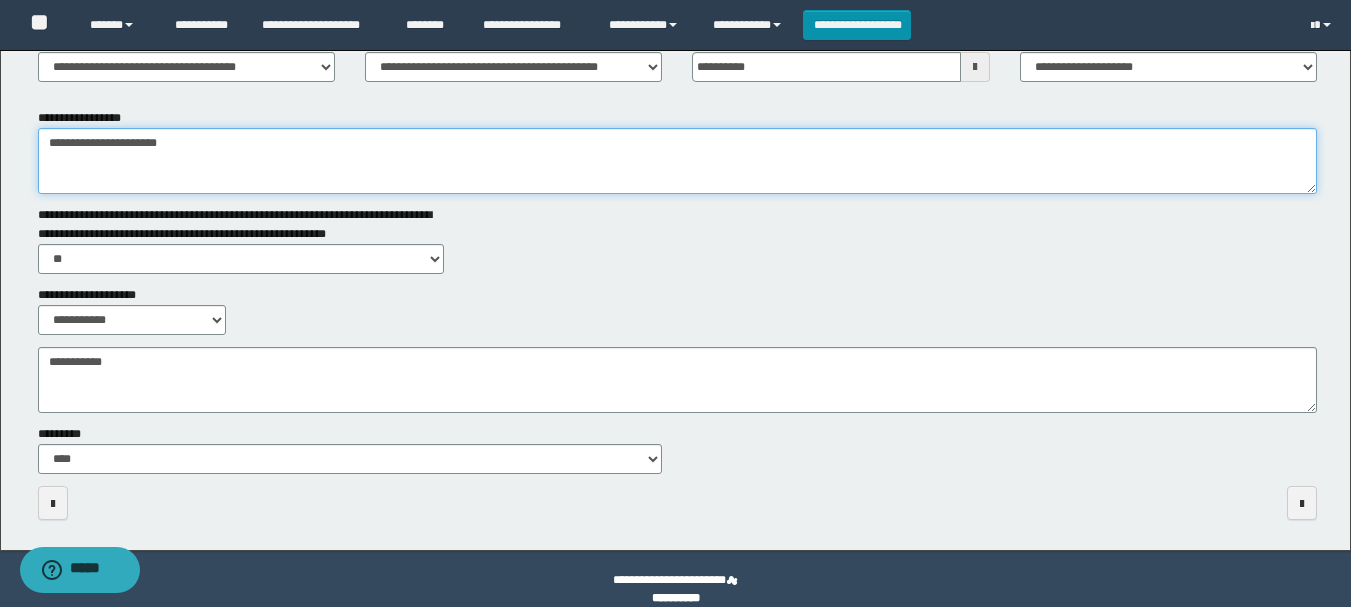 type on "**********" 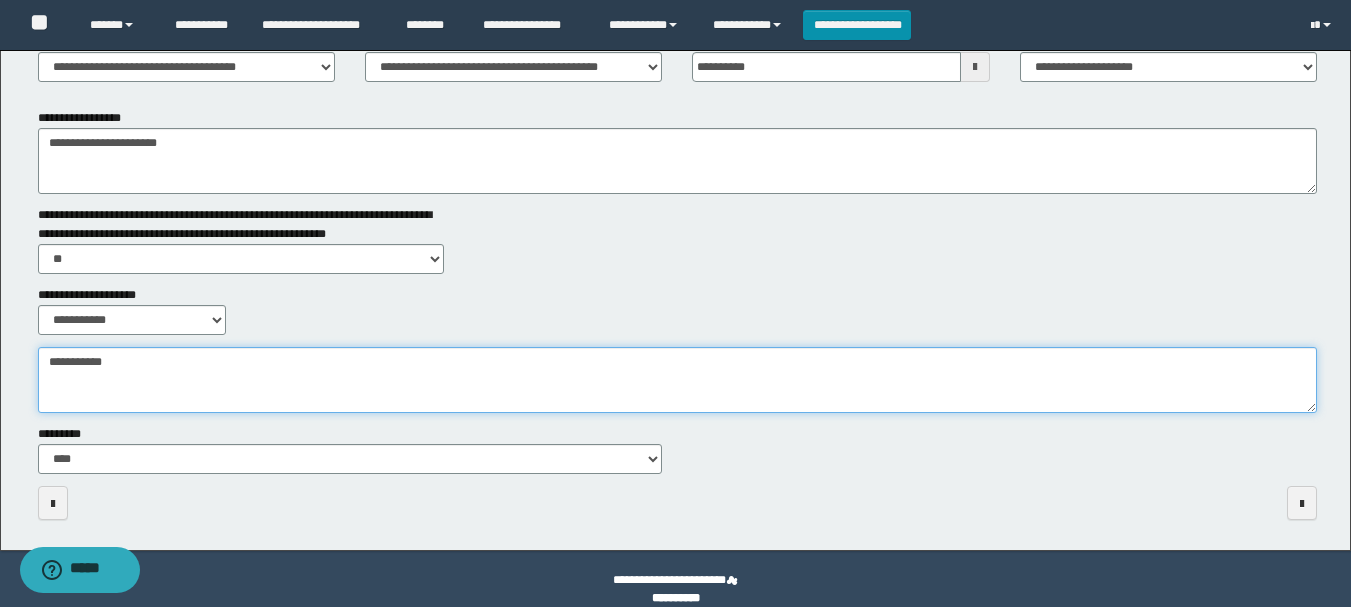 click on "**********" at bounding box center [677, 380] 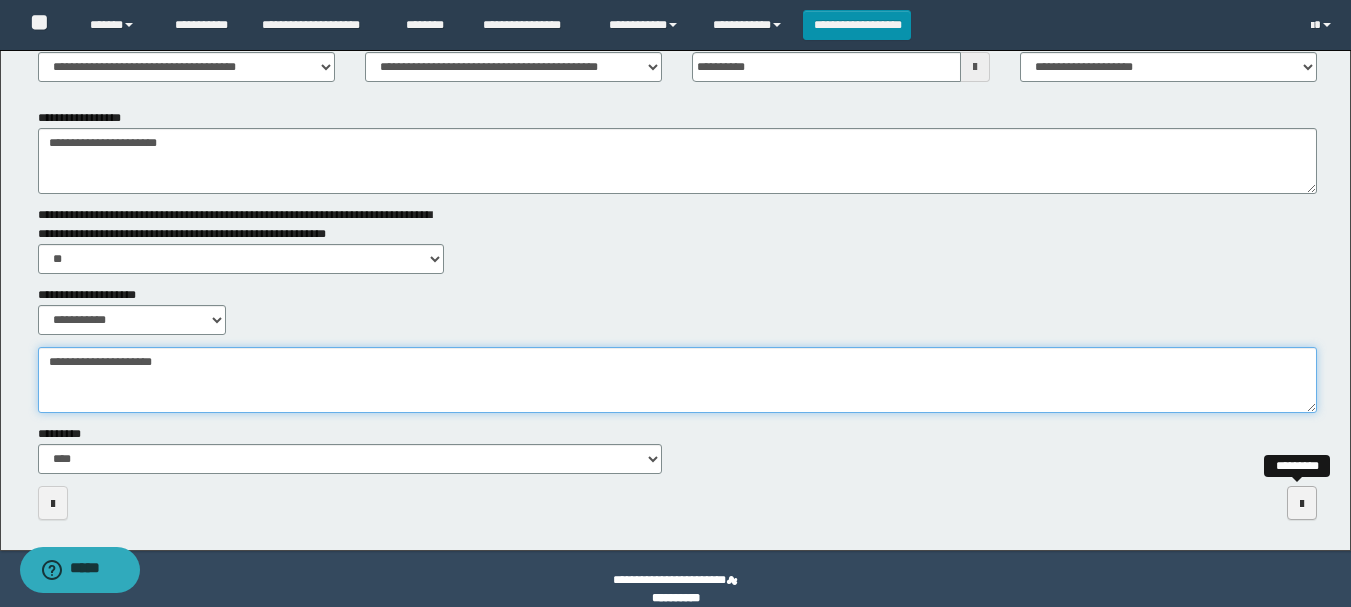 type on "**********" 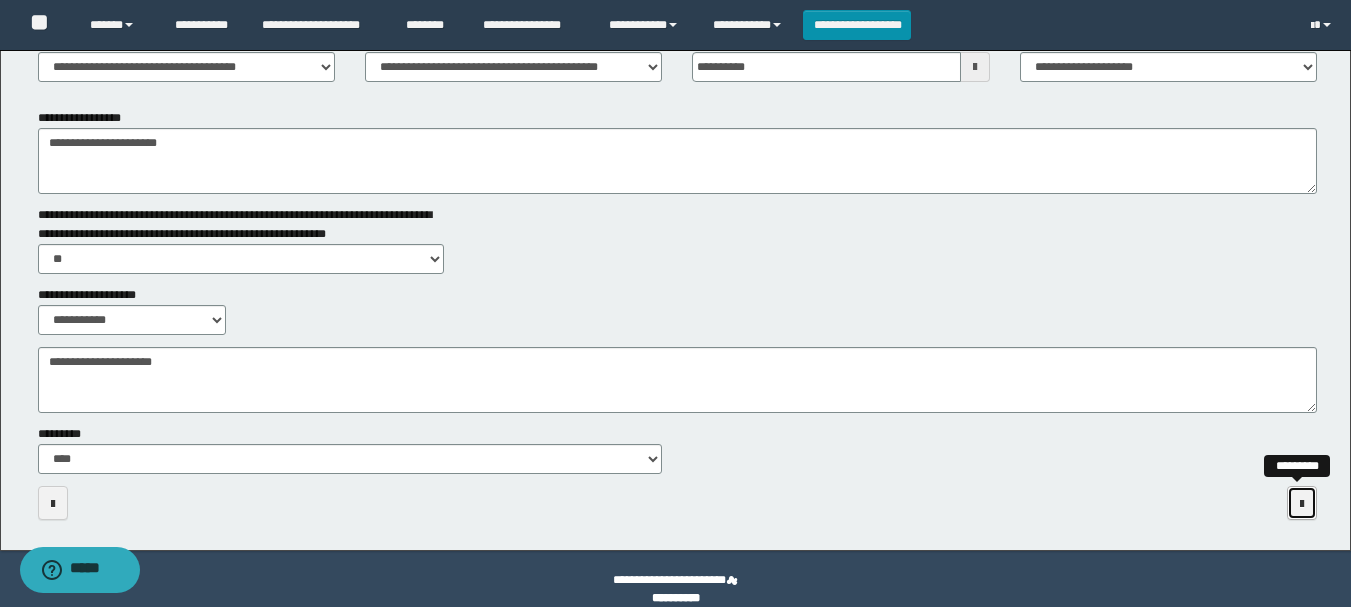 click at bounding box center (1302, 504) 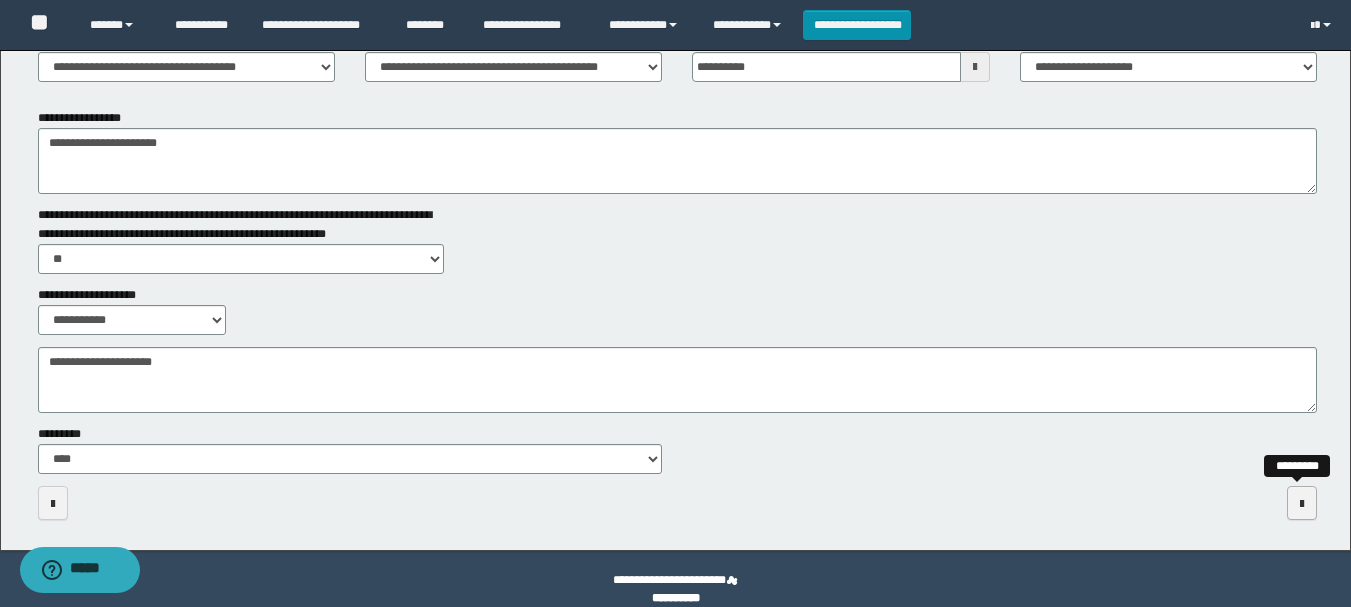 scroll, scrollTop: 0, scrollLeft: 0, axis: both 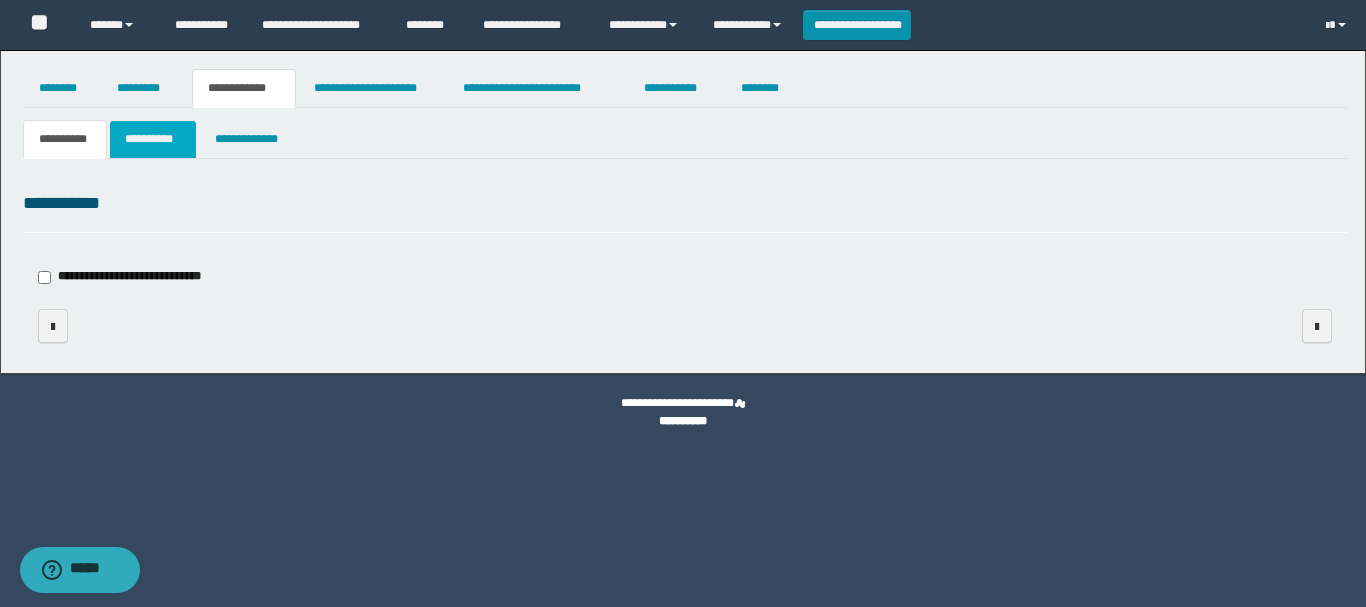 click on "**********" at bounding box center [153, 139] 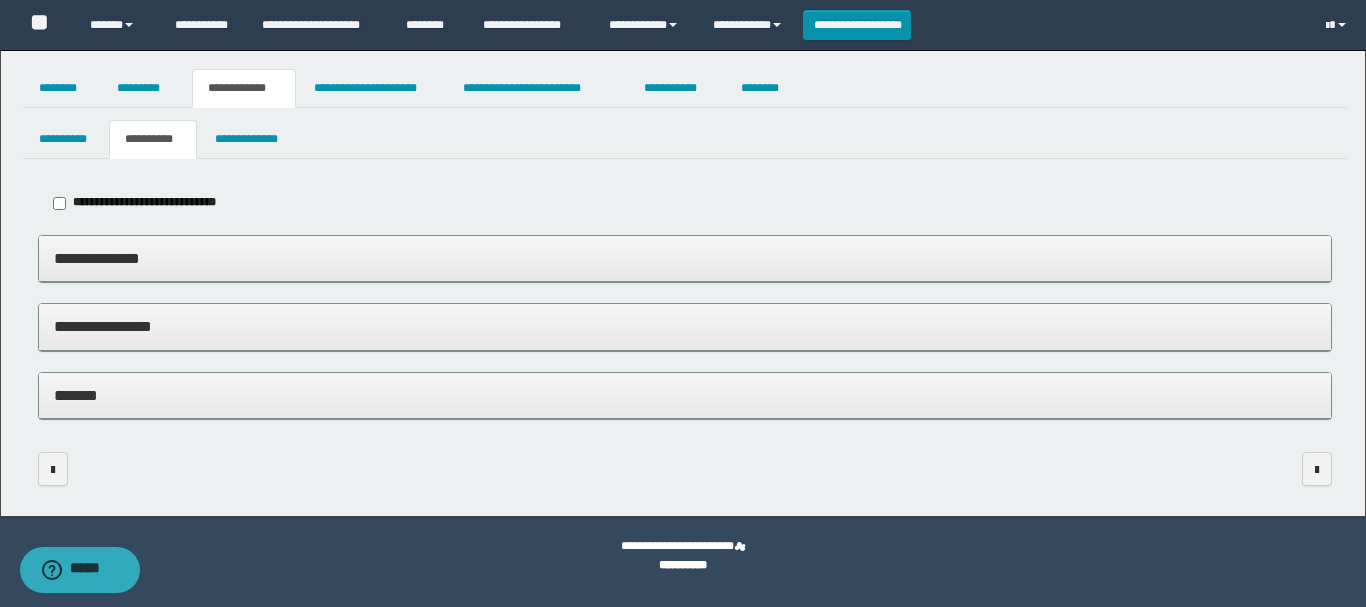 click on "**********" at bounding box center [685, 337] 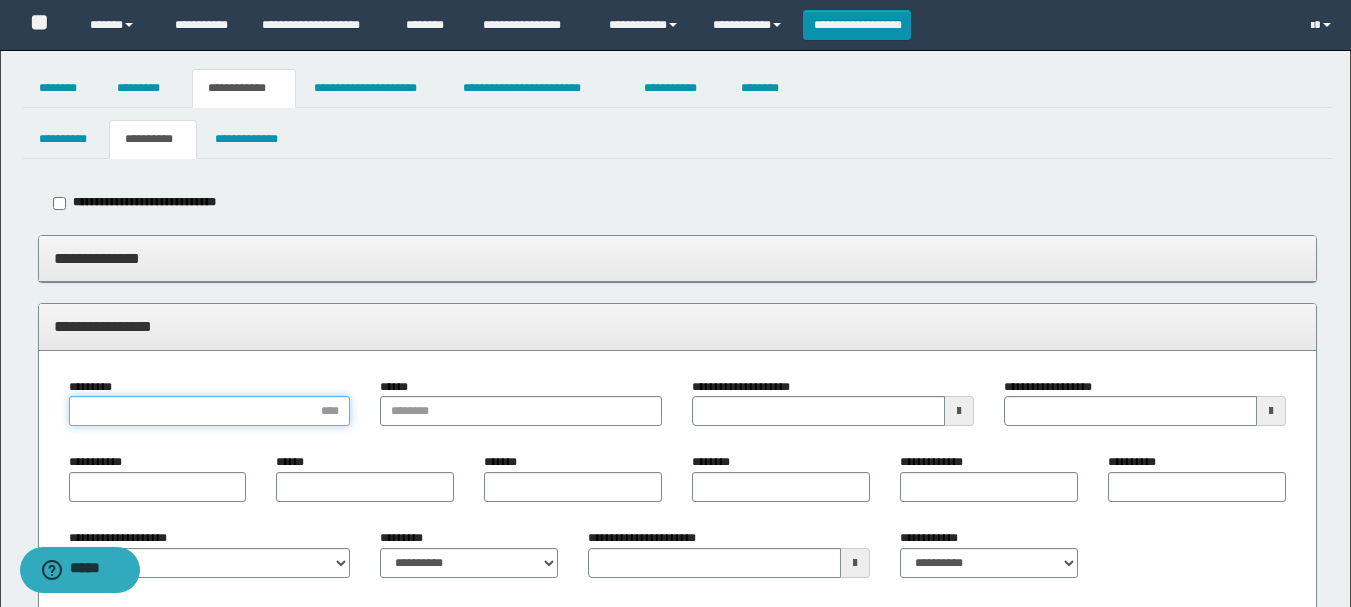 click on "*********" at bounding box center [210, 411] 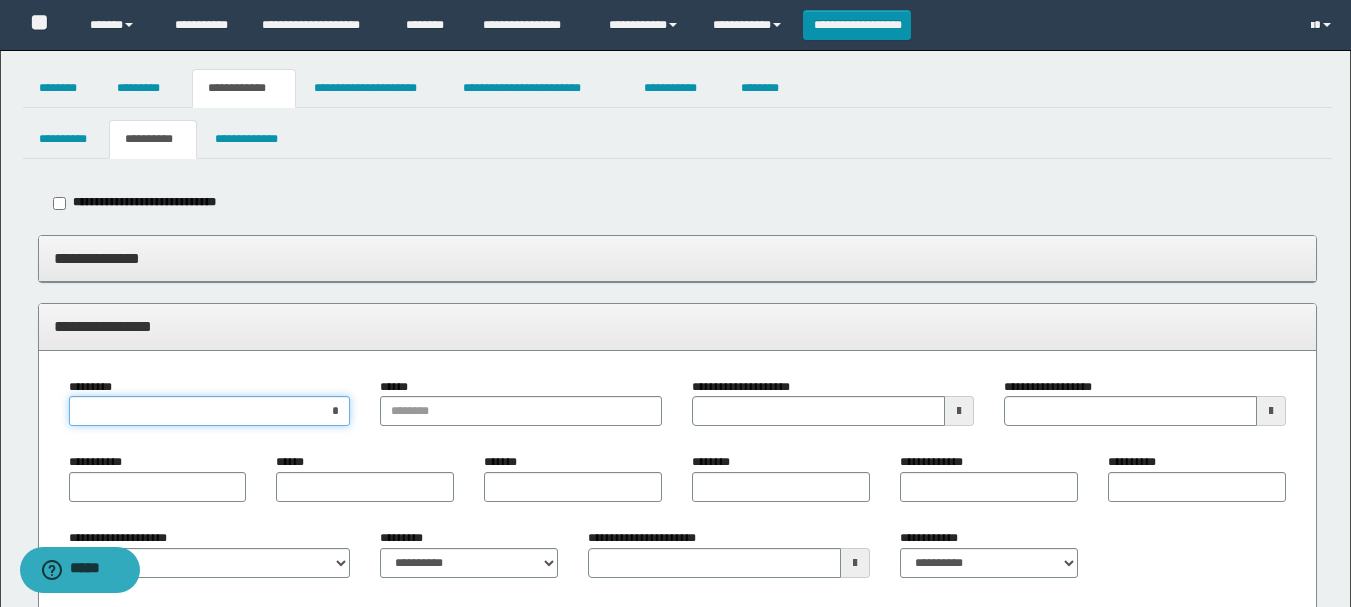 type on "**" 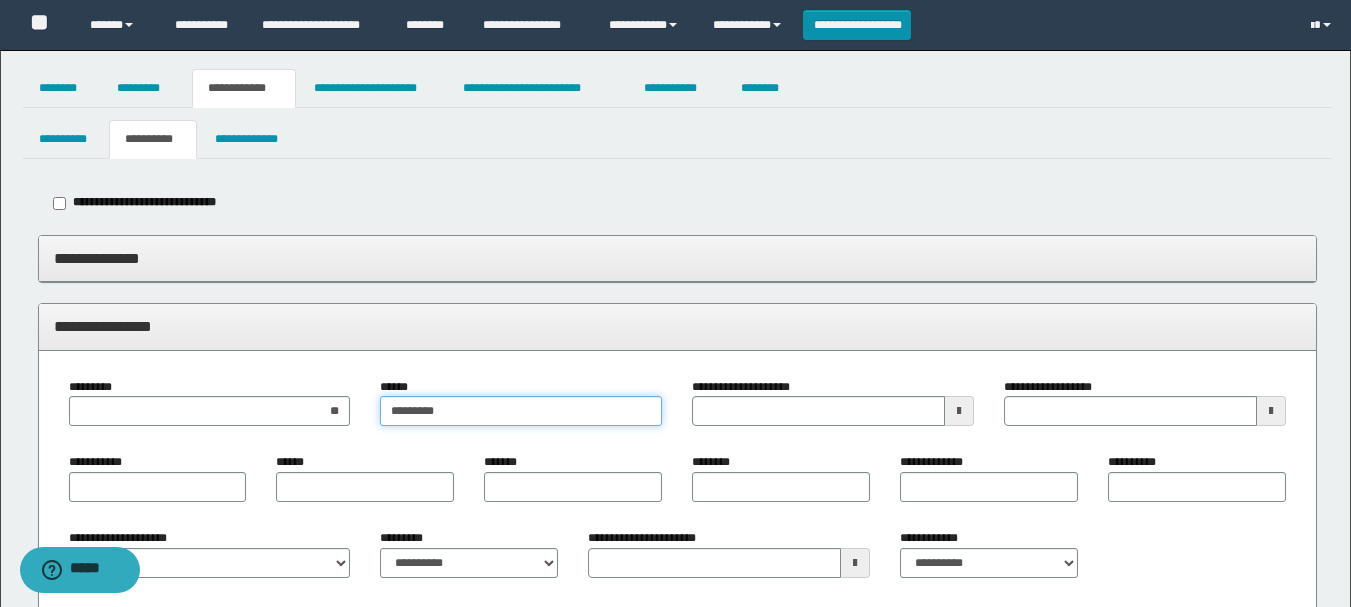 type on "*********" 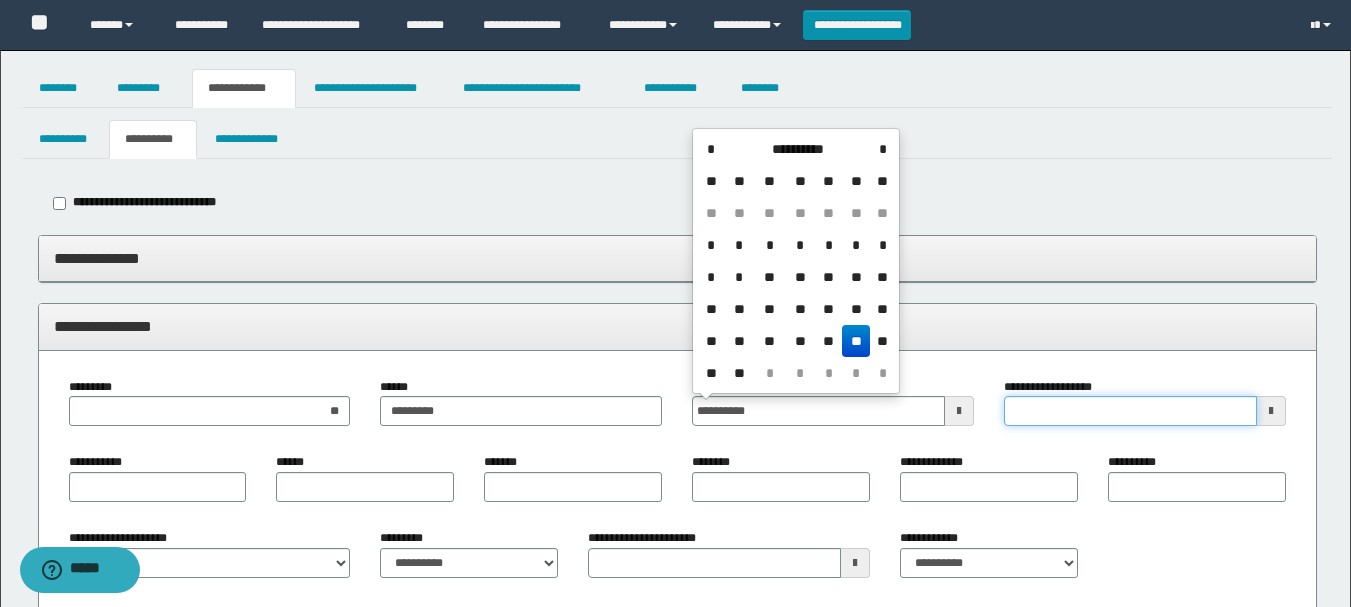type on "**********" 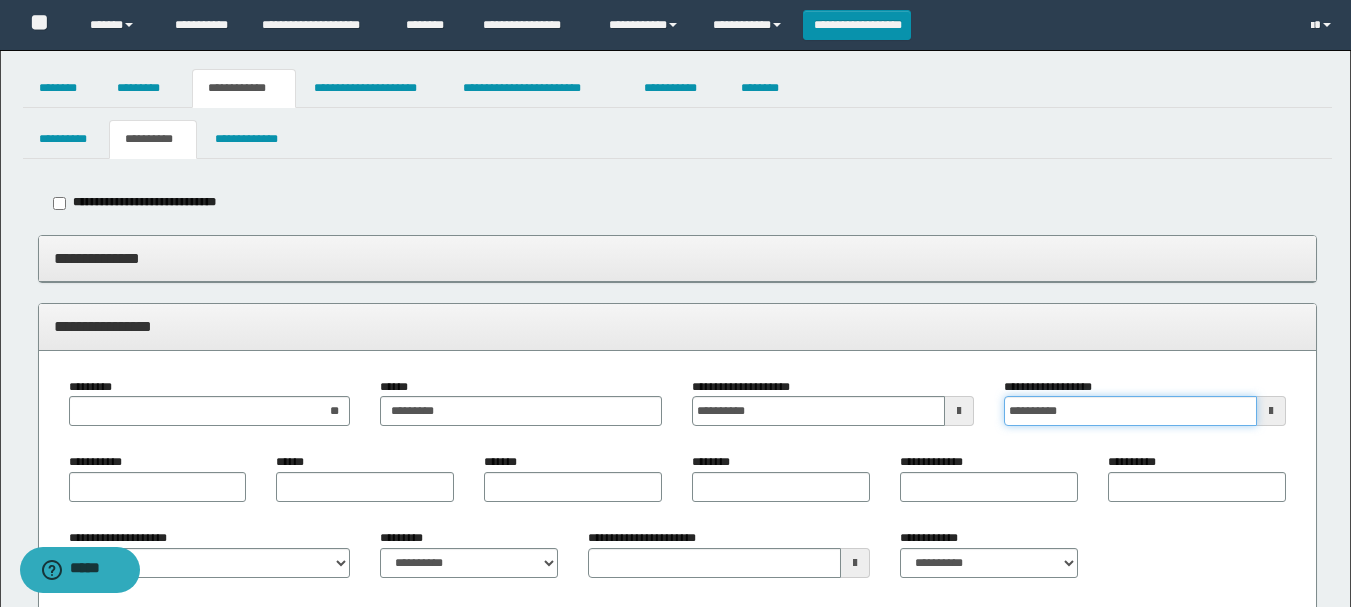 click on "**********" at bounding box center (1130, 411) 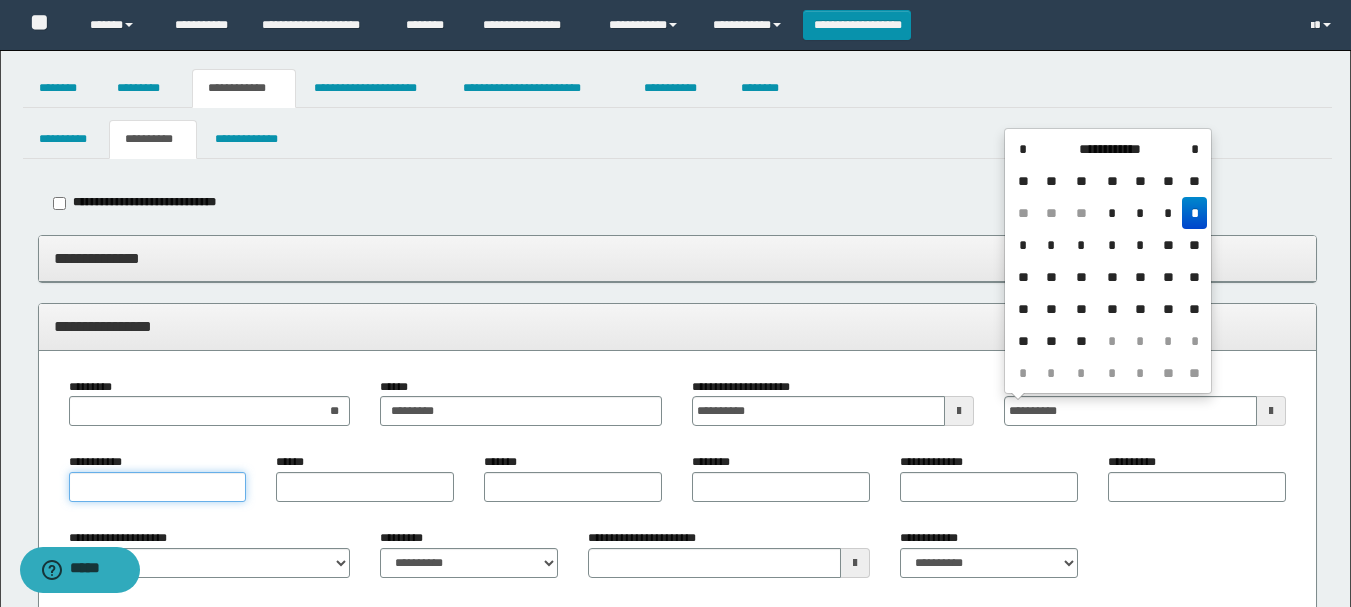 type on "**********" 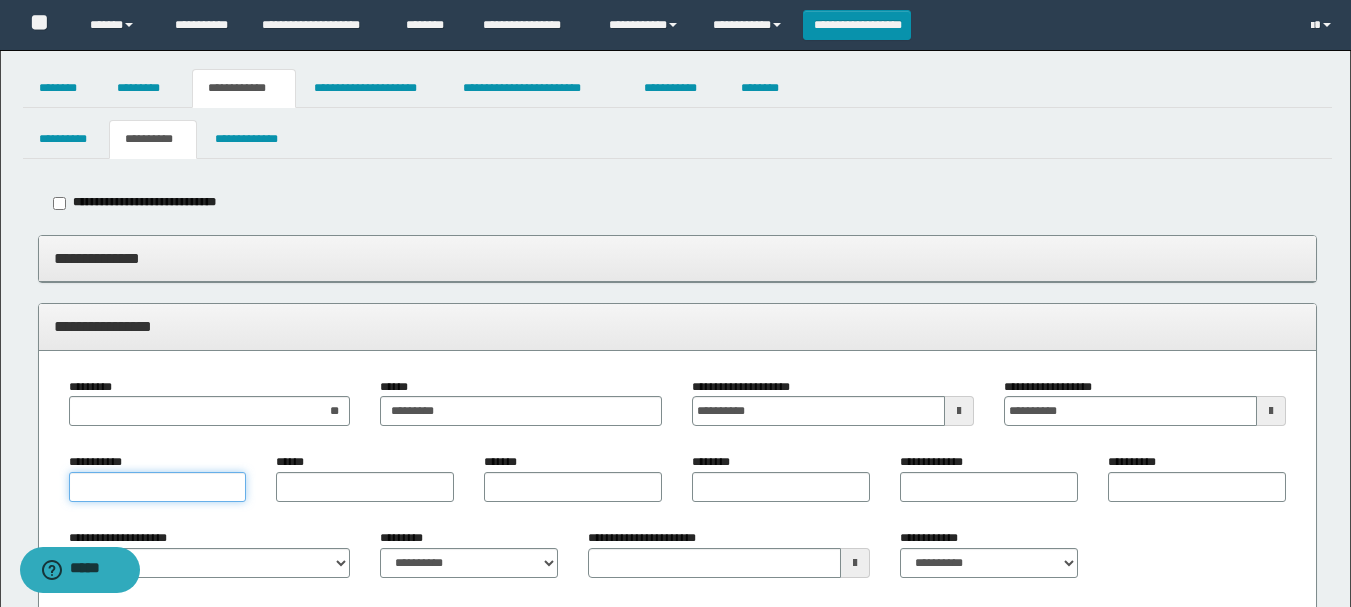 type on "*" 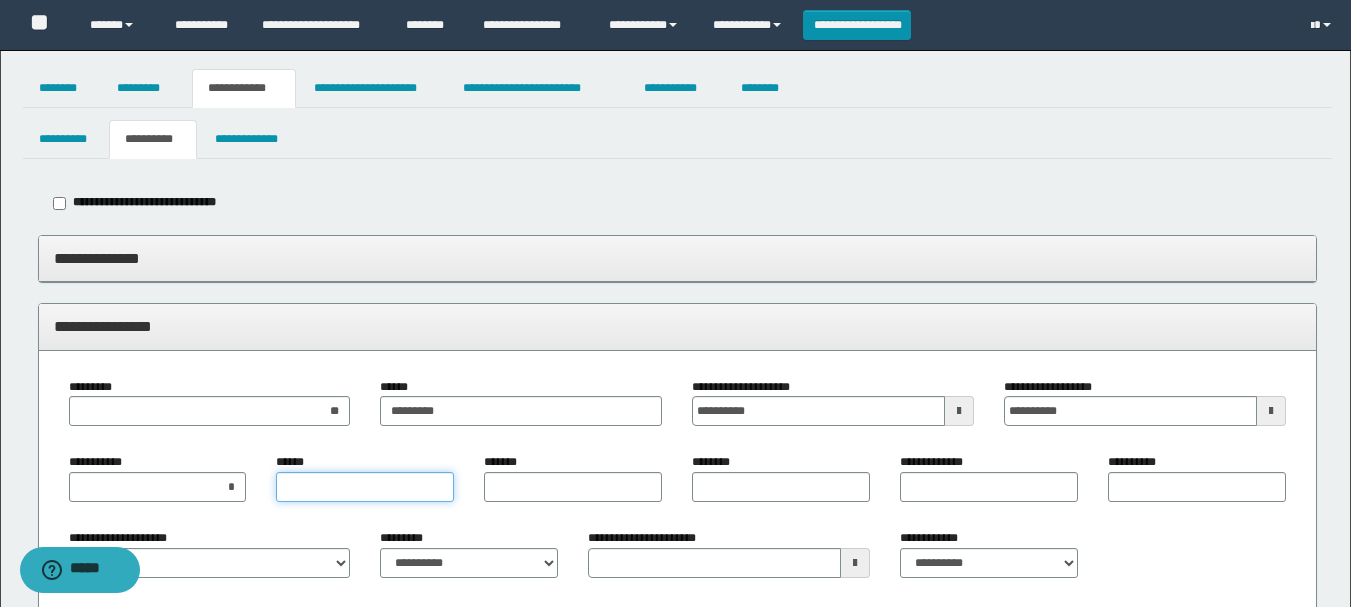 type on "*" 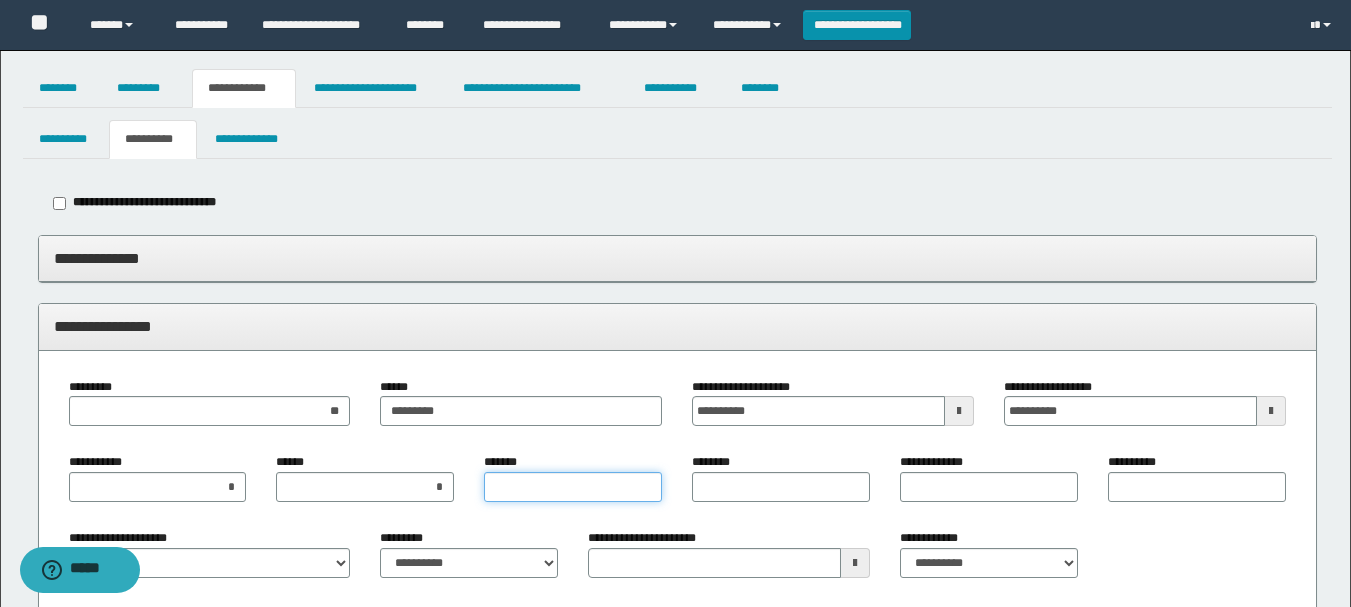 type on "*" 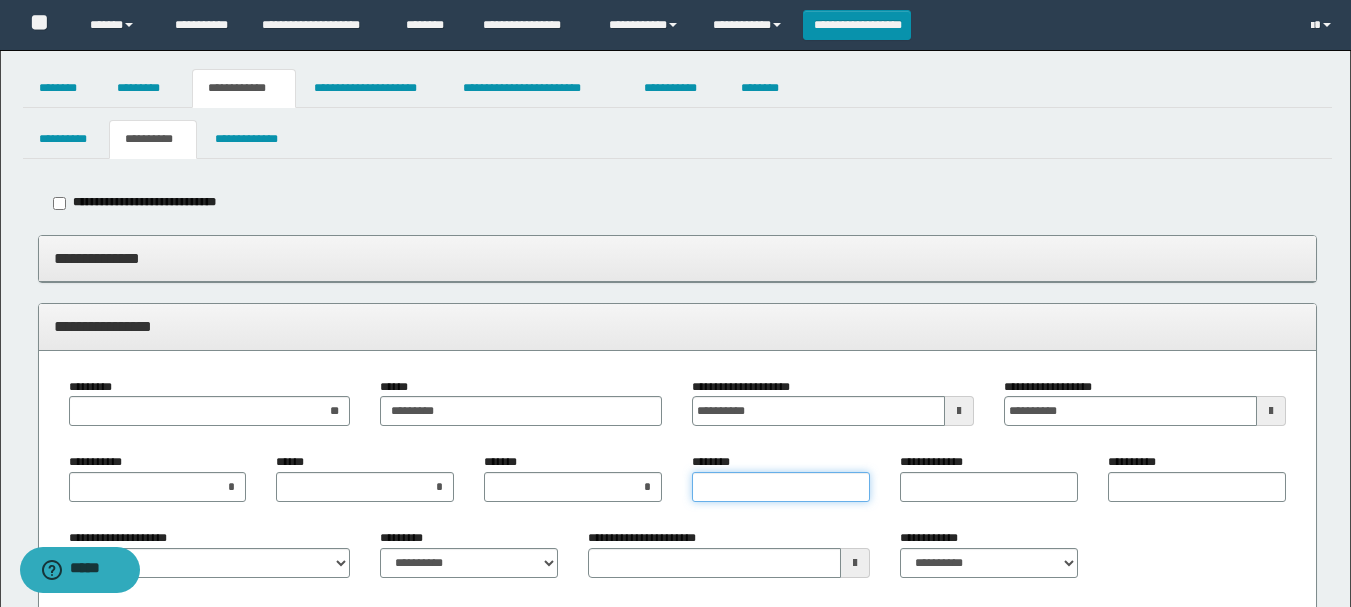 type on "*" 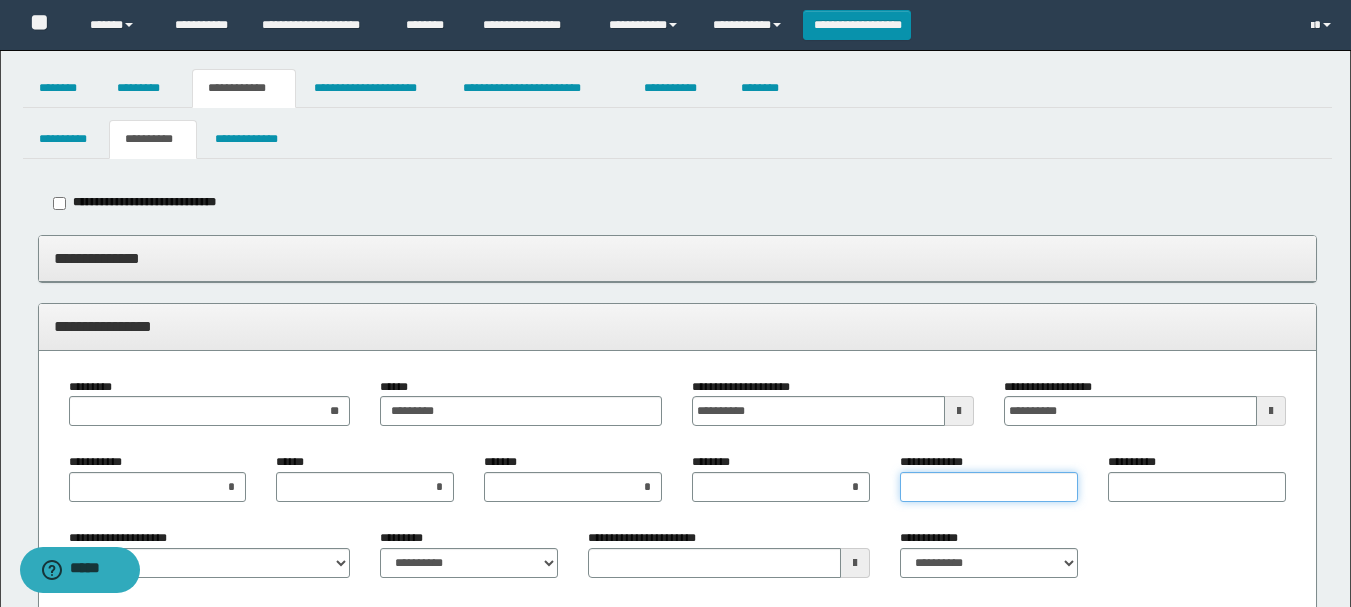 type on "*" 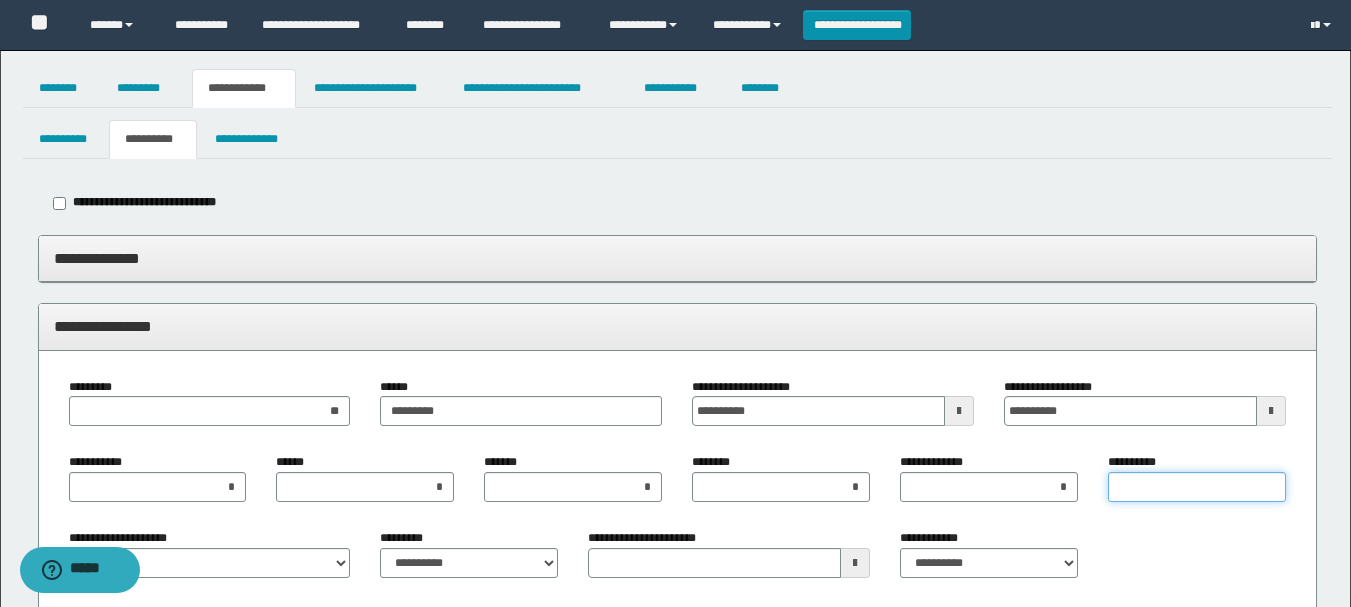 type on "*" 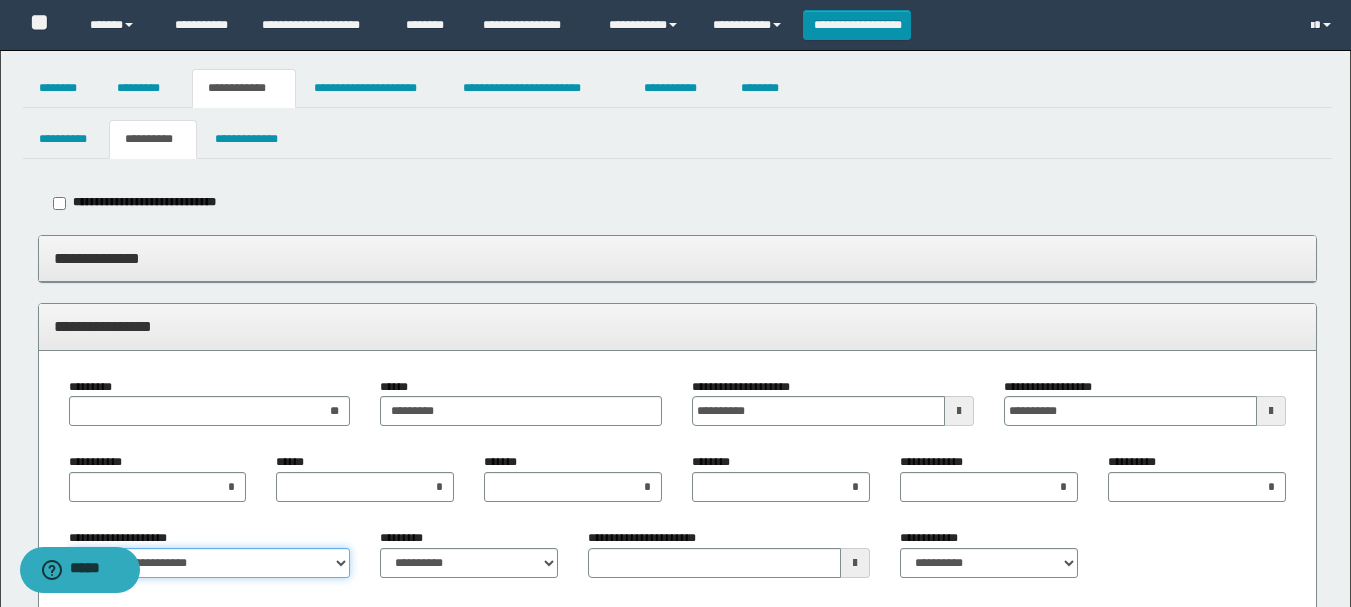 select on "*" 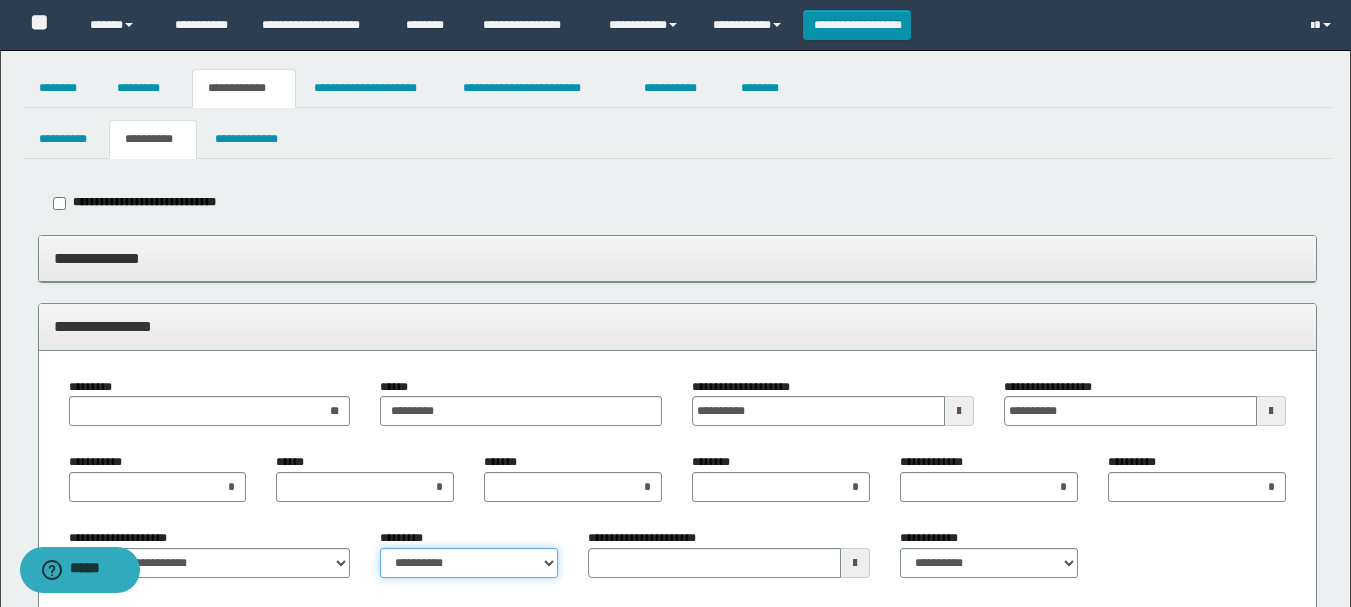 select on "****" 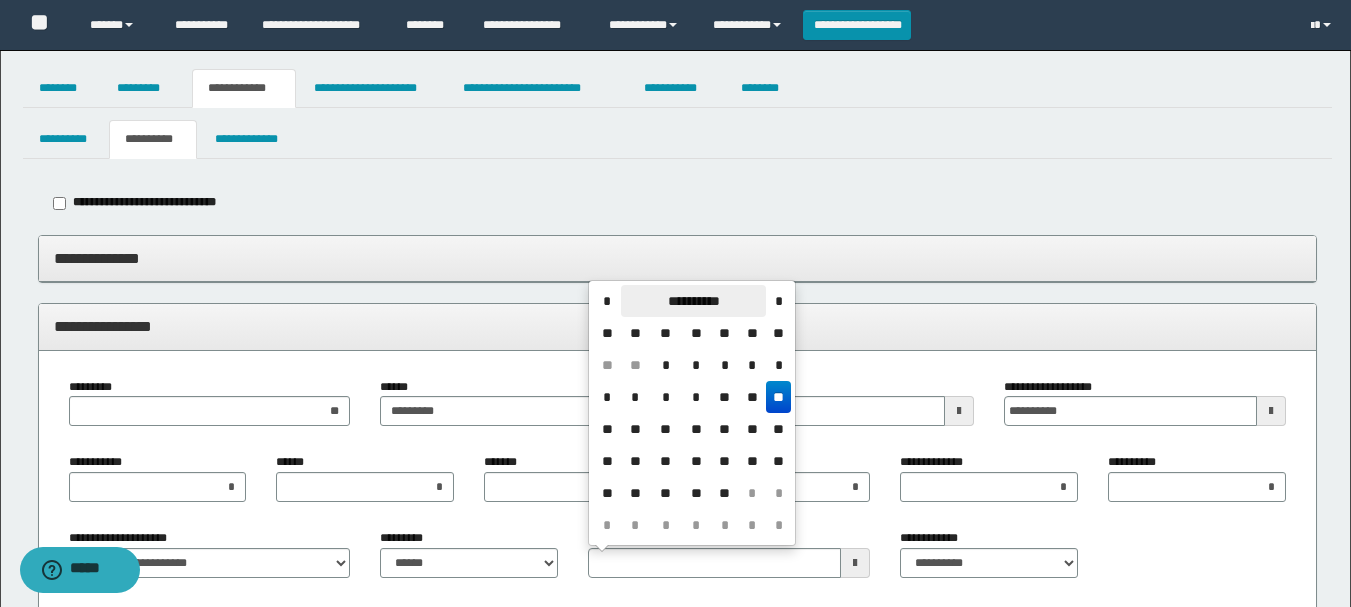 click on "**********" at bounding box center (693, 301) 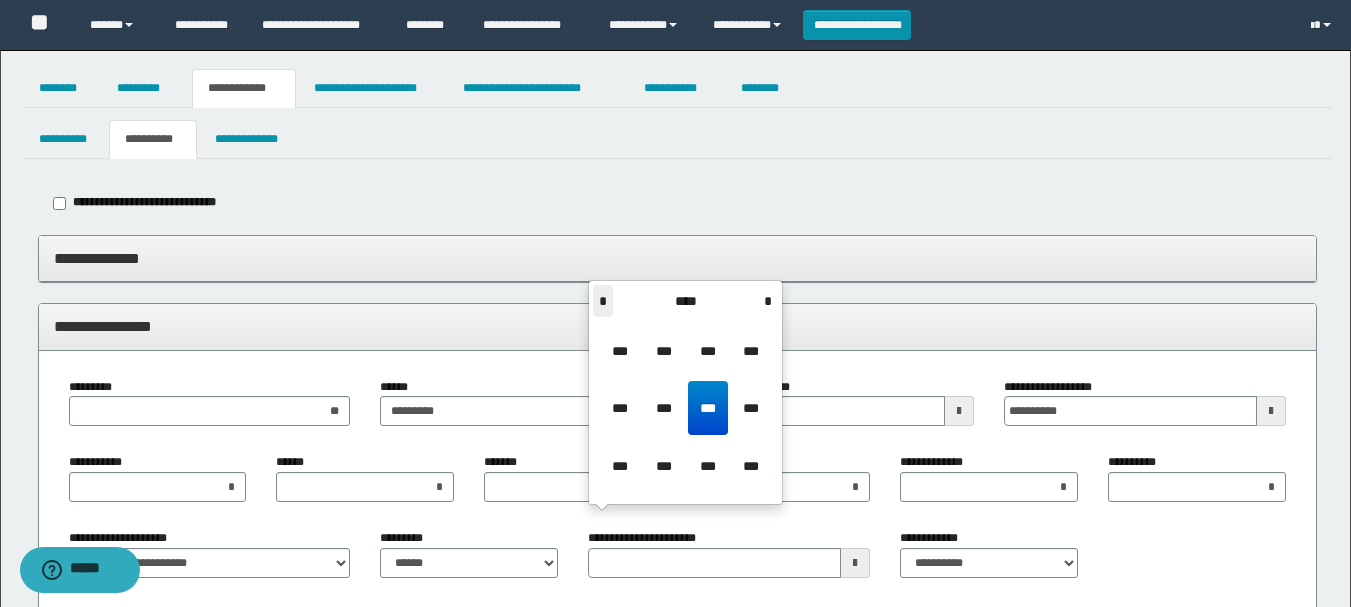 click on "*" at bounding box center [603, 301] 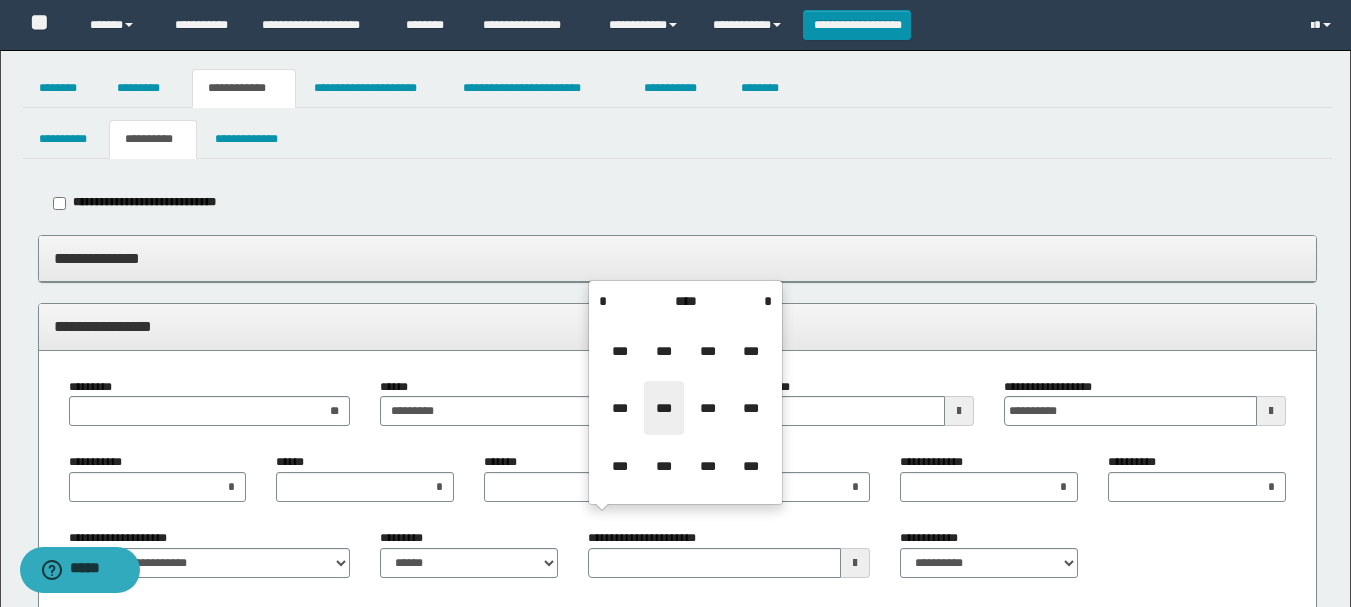 click on "***" at bounding box center (664, 408) 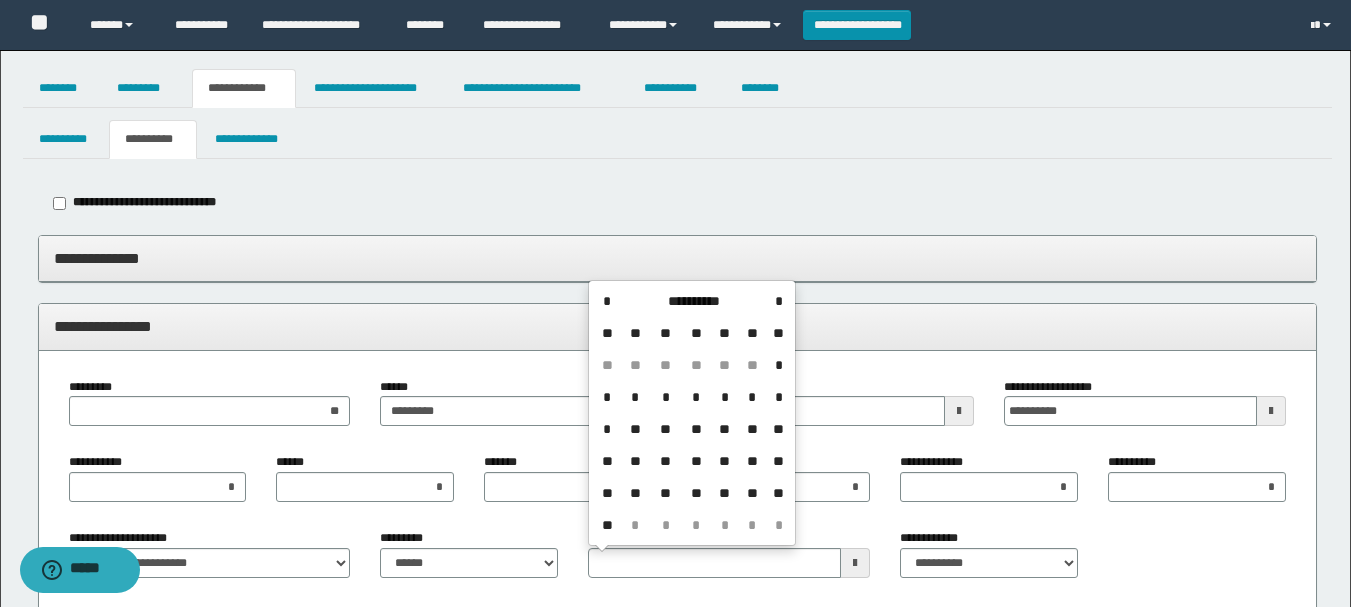 click on "**" at bounding box center (696, 461) 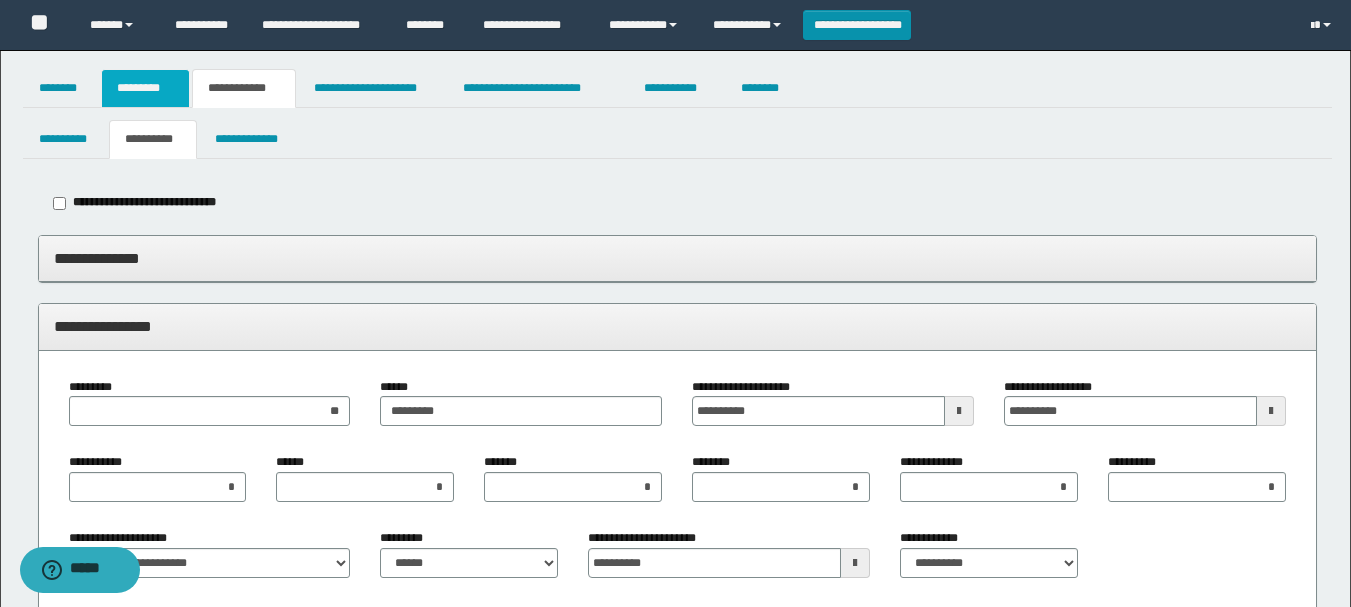 click on "*********" at bounding box center [145, 88] 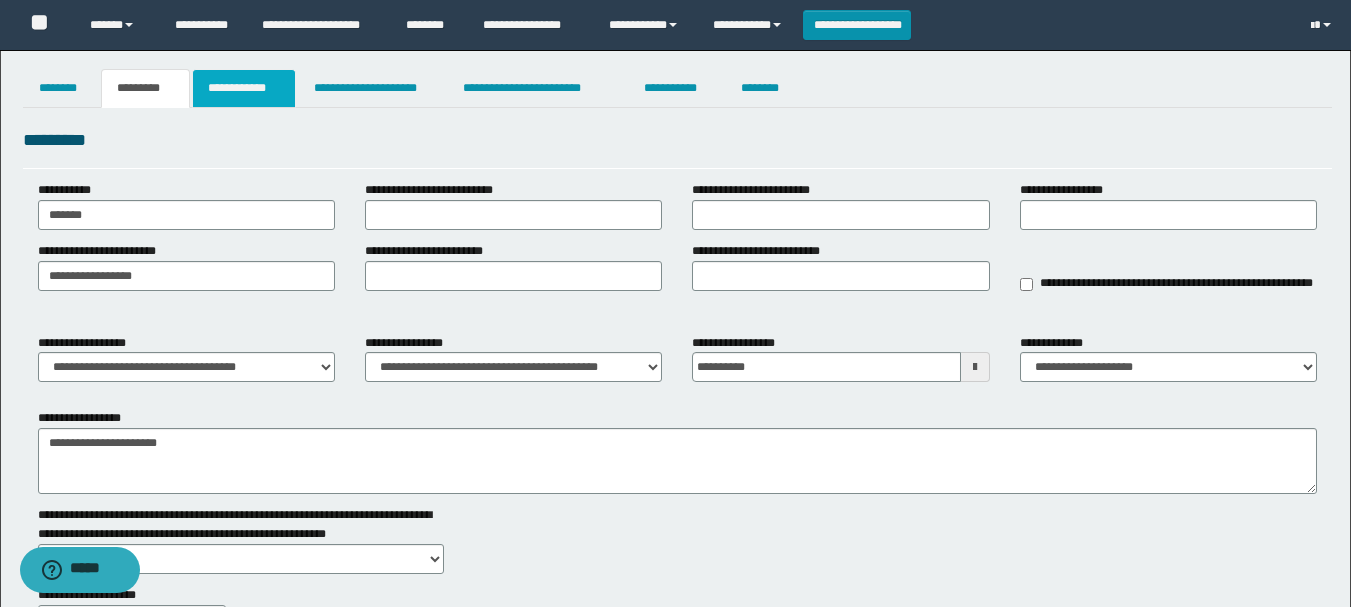 click on "**********" at bounding box center [244, 88] 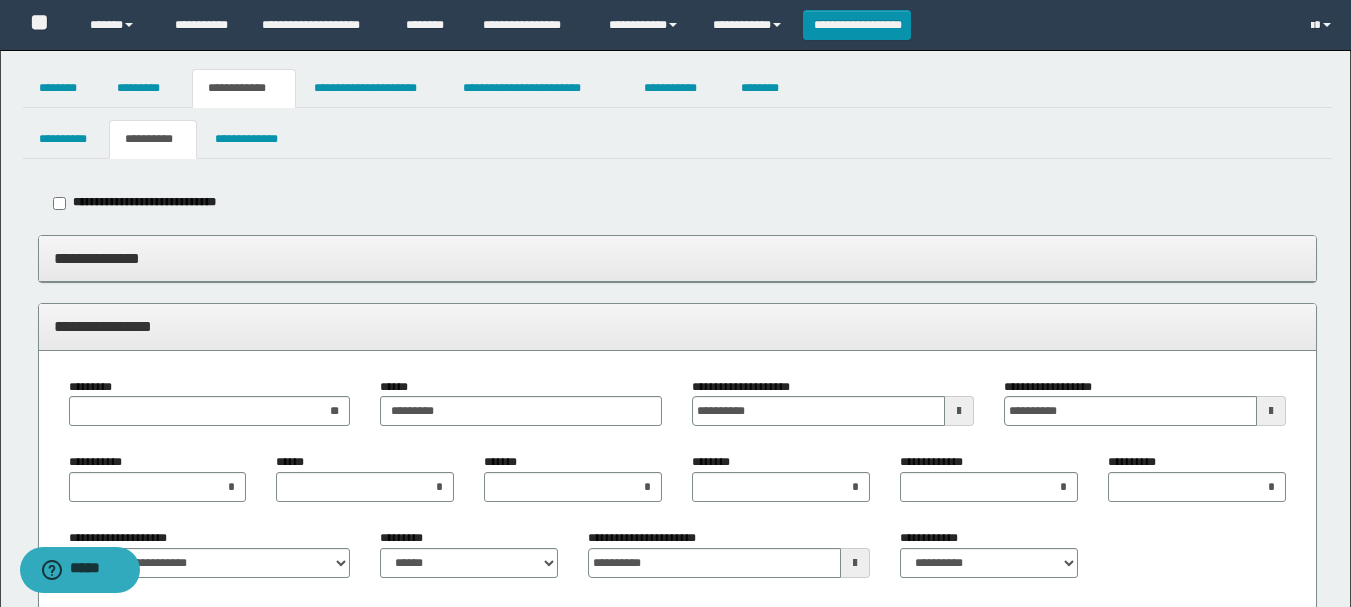 click on "**********" at bounding box center [677, 326] 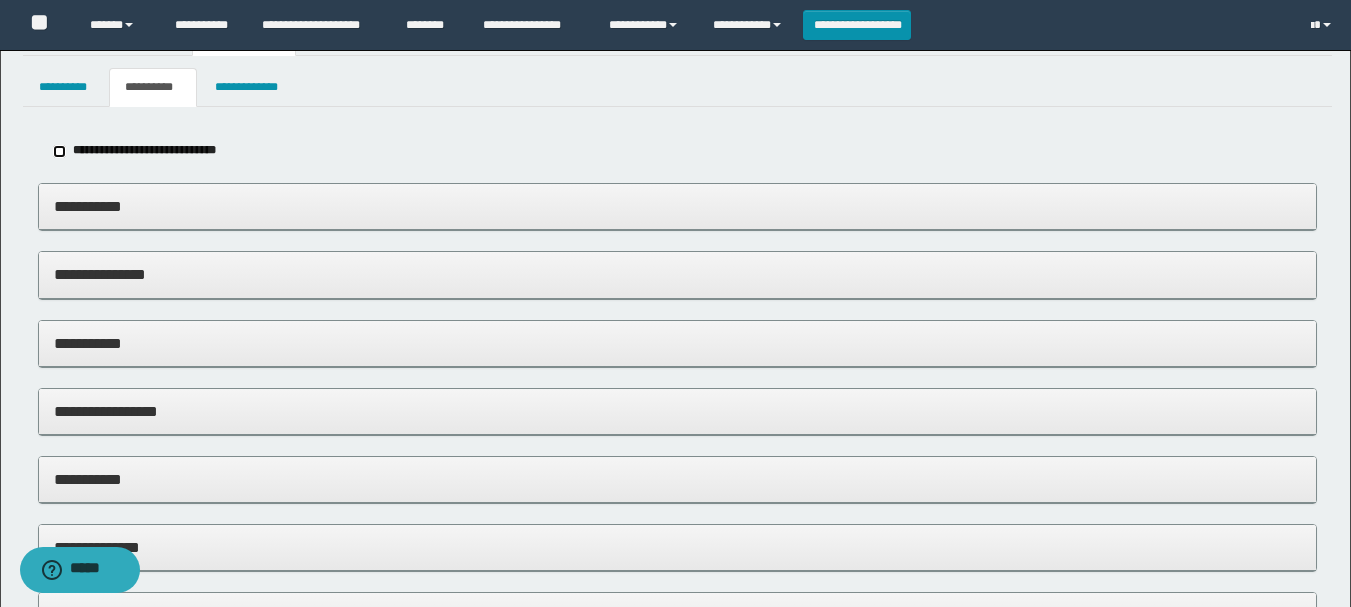 scroll, scrollTop: 100, scrollLeft: 0, axis: vertical 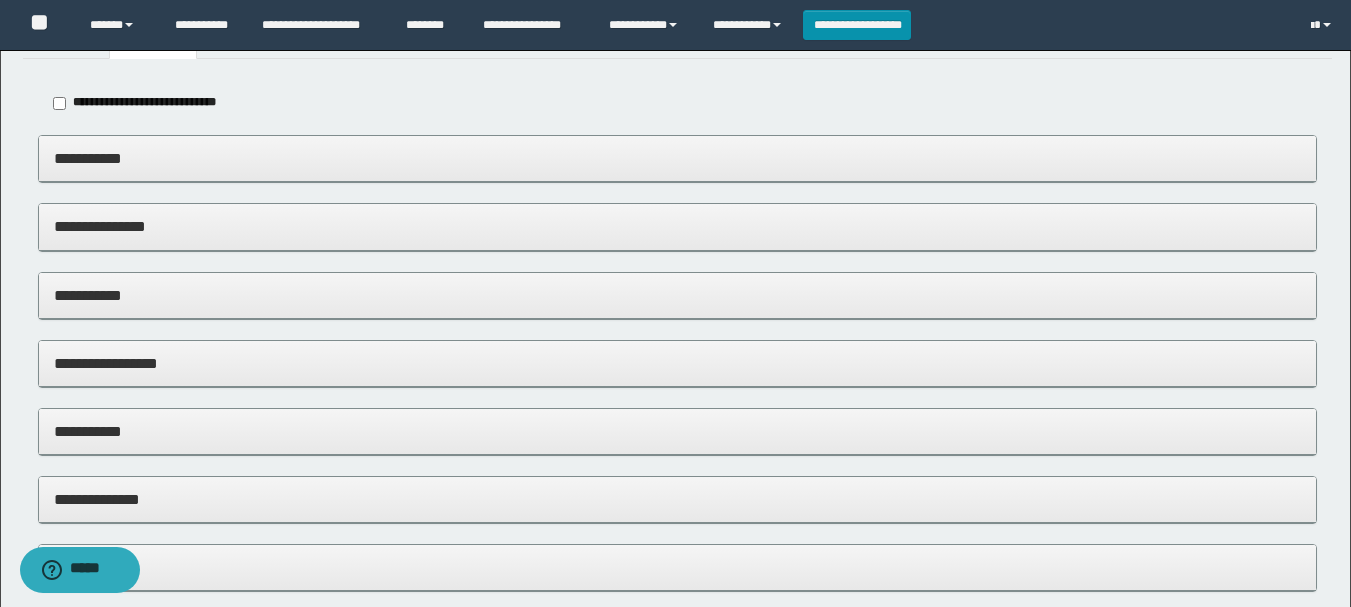 click on "**********" at bounding box center (677, 296) 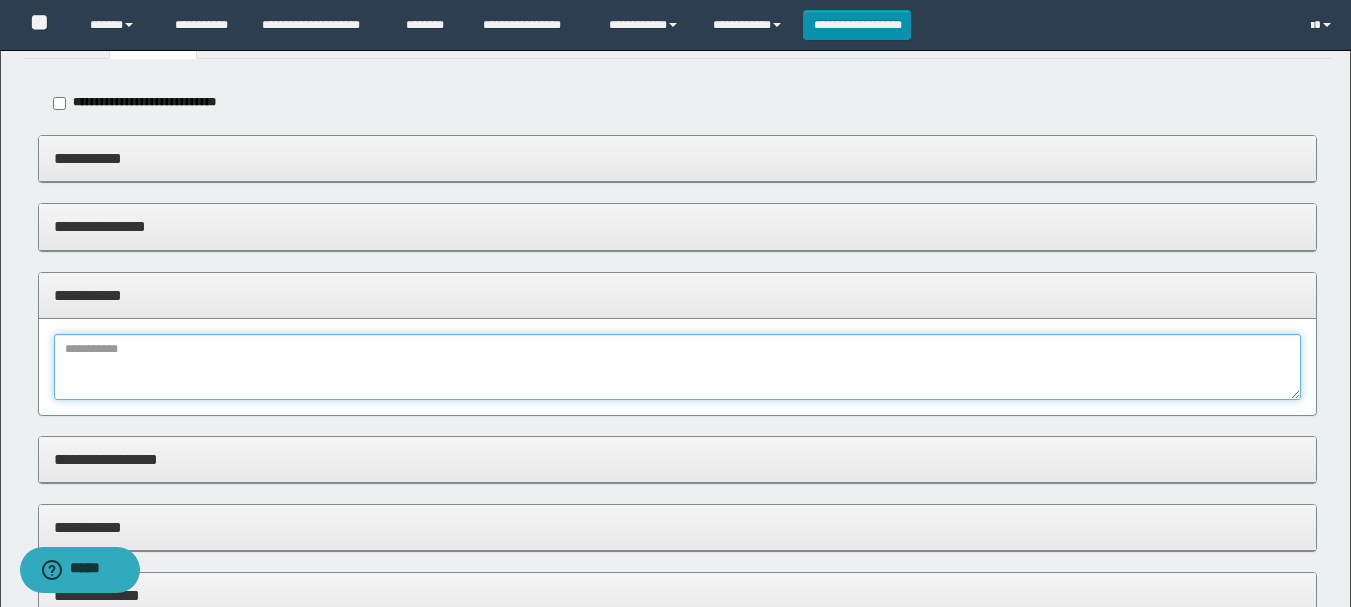 click at bounding box center (677, 367) 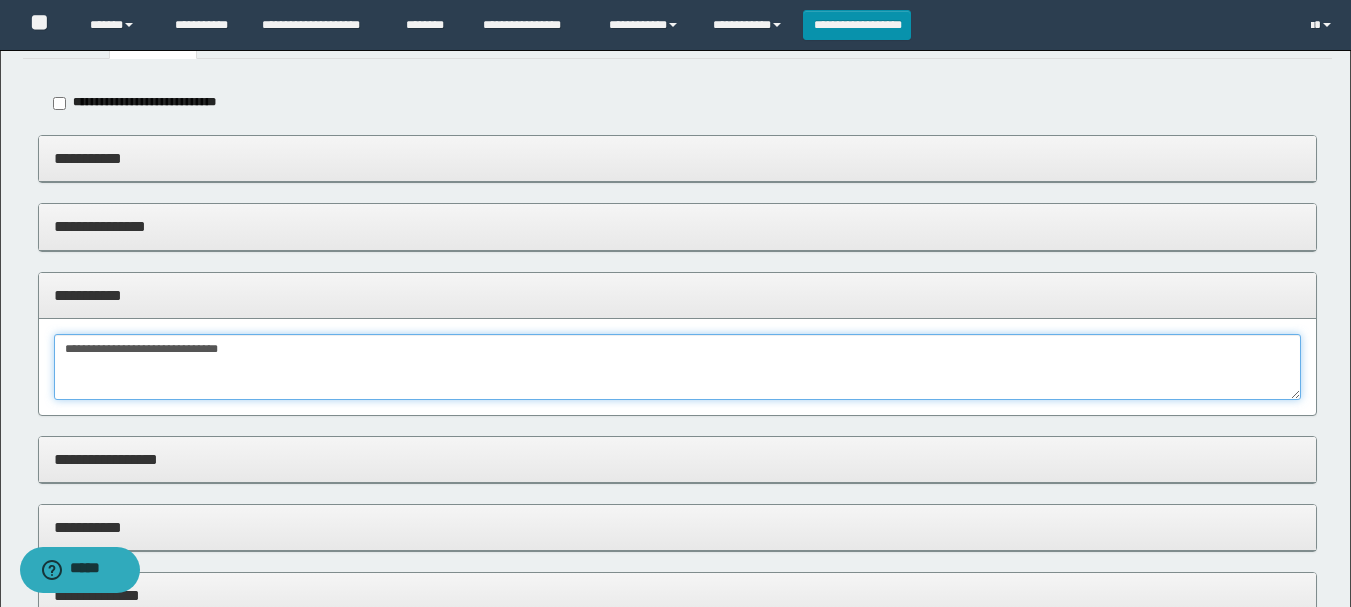 type on "**********" 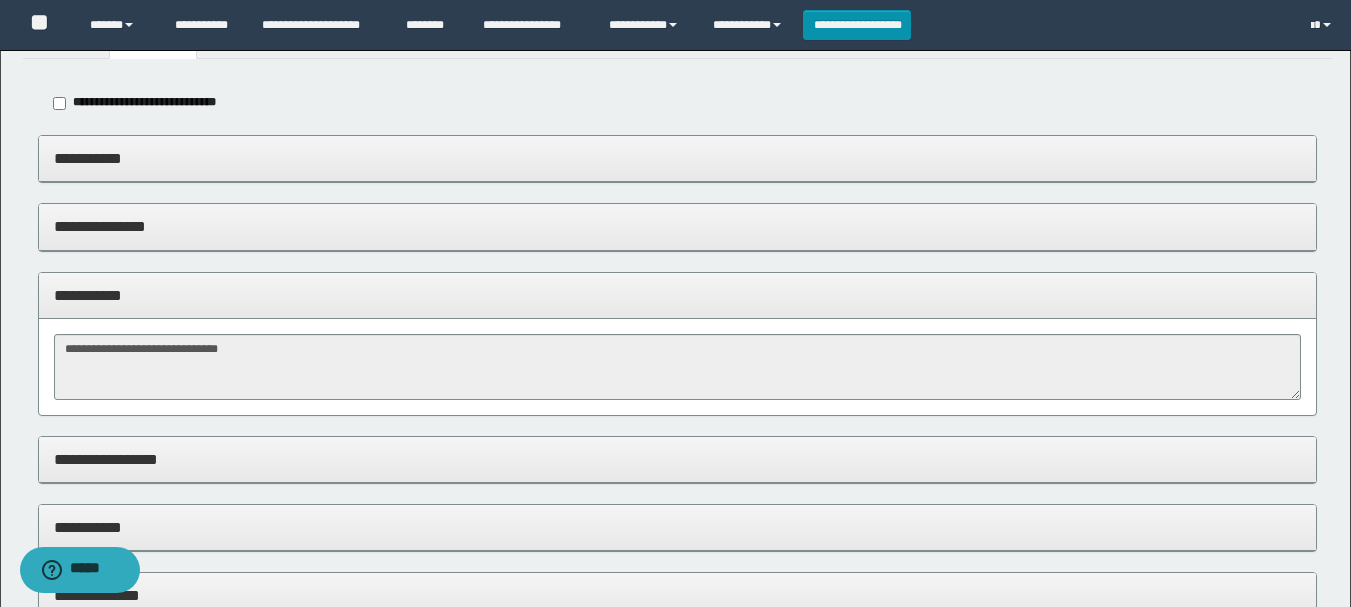 click on "**********" at bounding box center [677, 295] 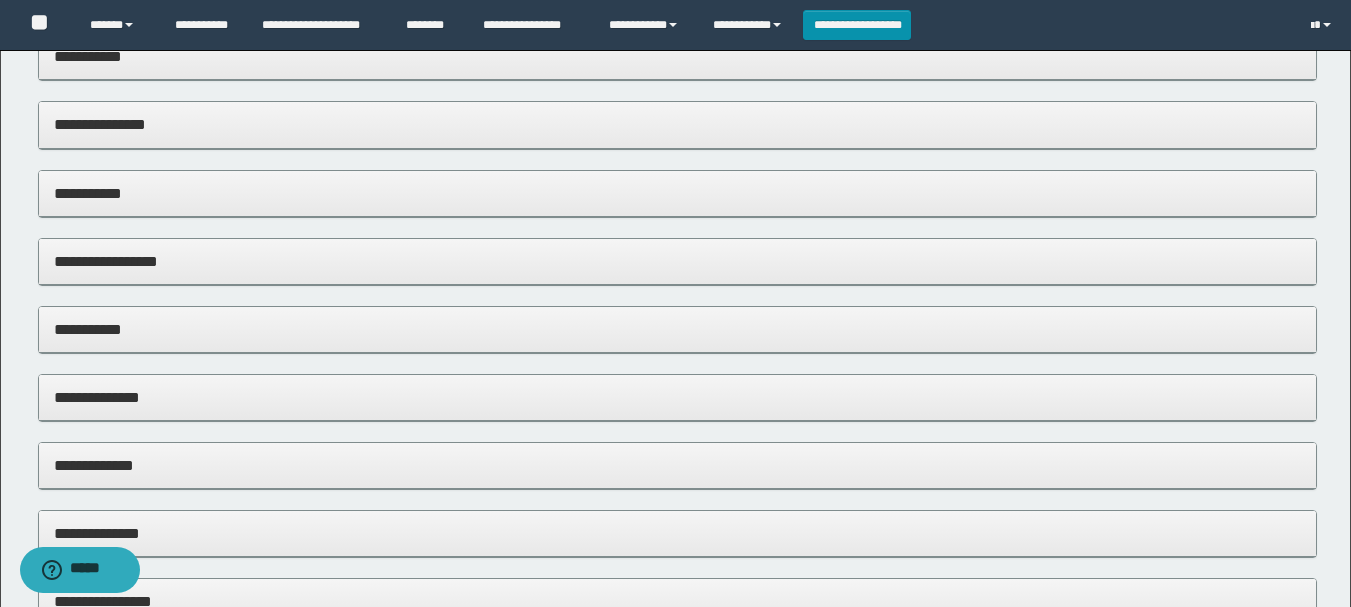 scroll, scrollTop: 0, scrollLeft: 0, axis: both 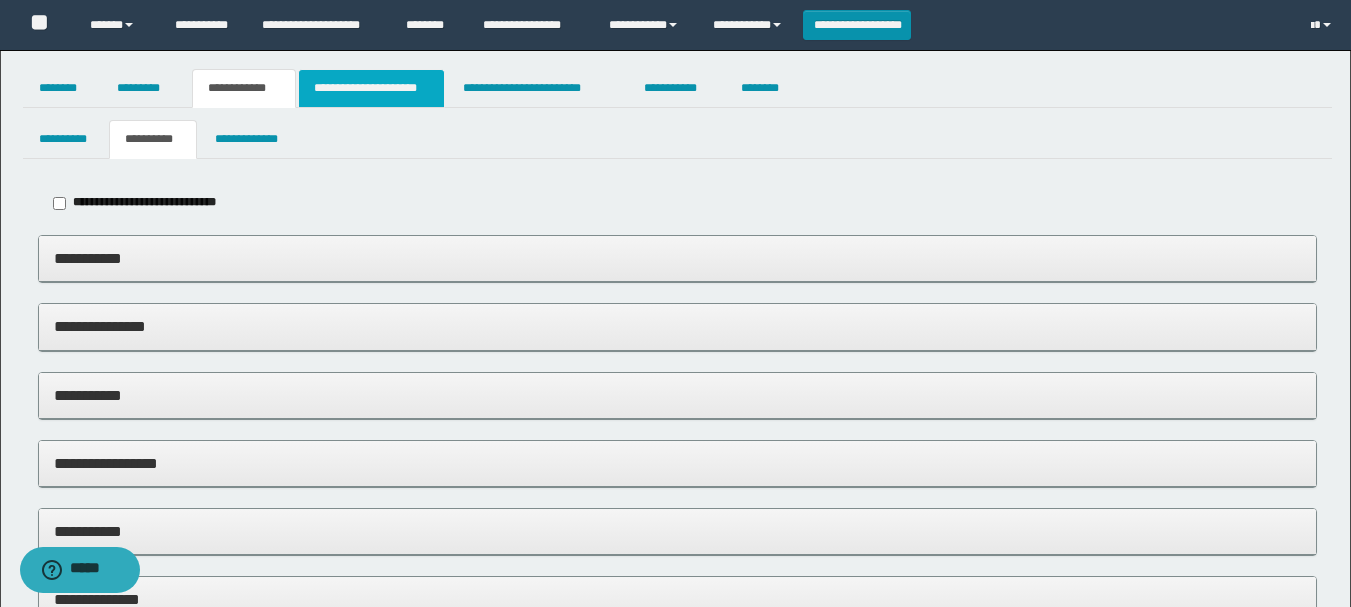 click on "**********" at bounding box center (371, 88) 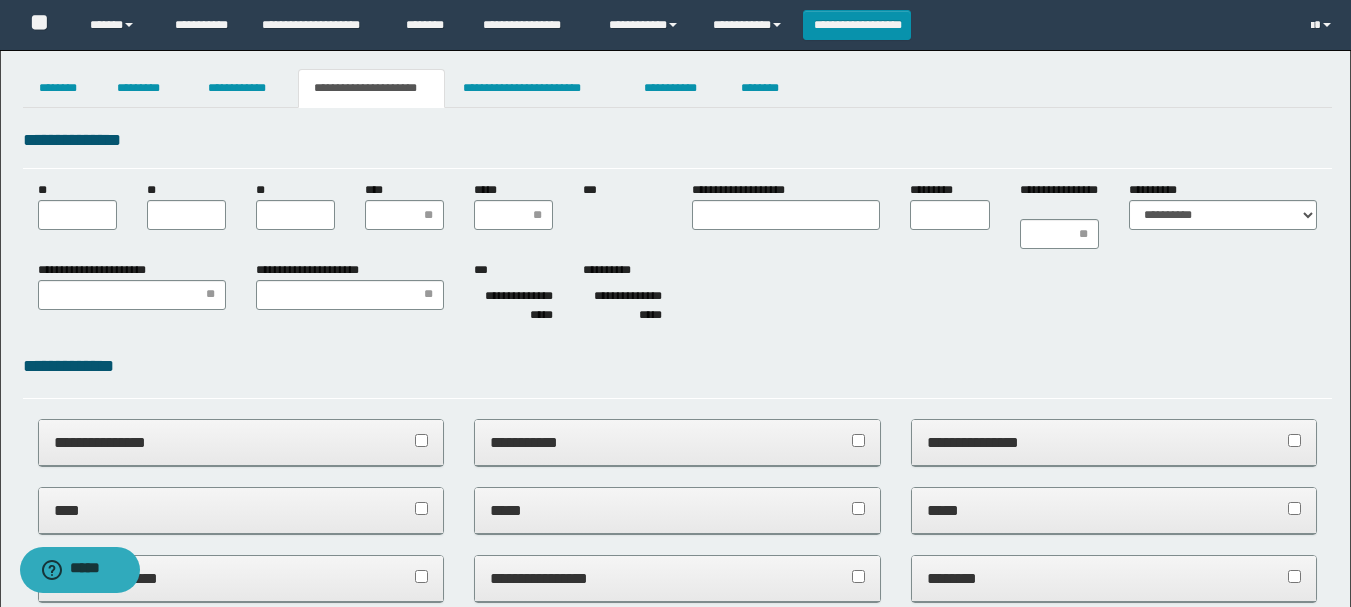 scroll, scrollTop: 0, scrollLeft: 0, axis: both 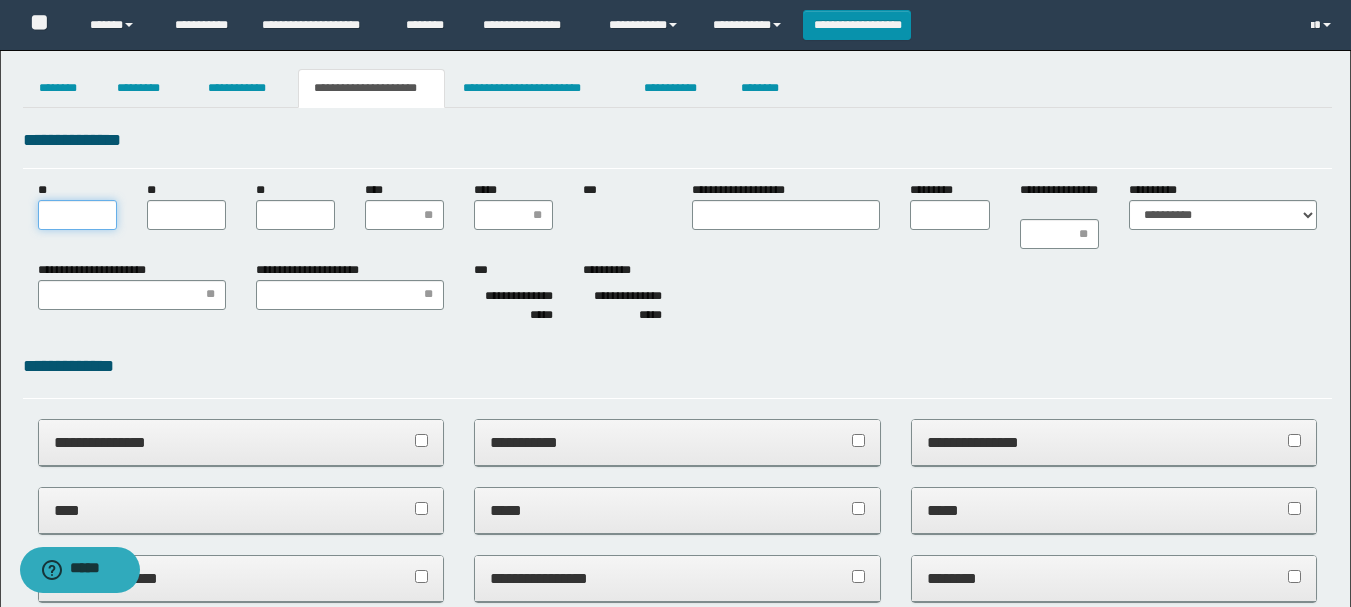 click on "**" at bounding box center [77, 215] 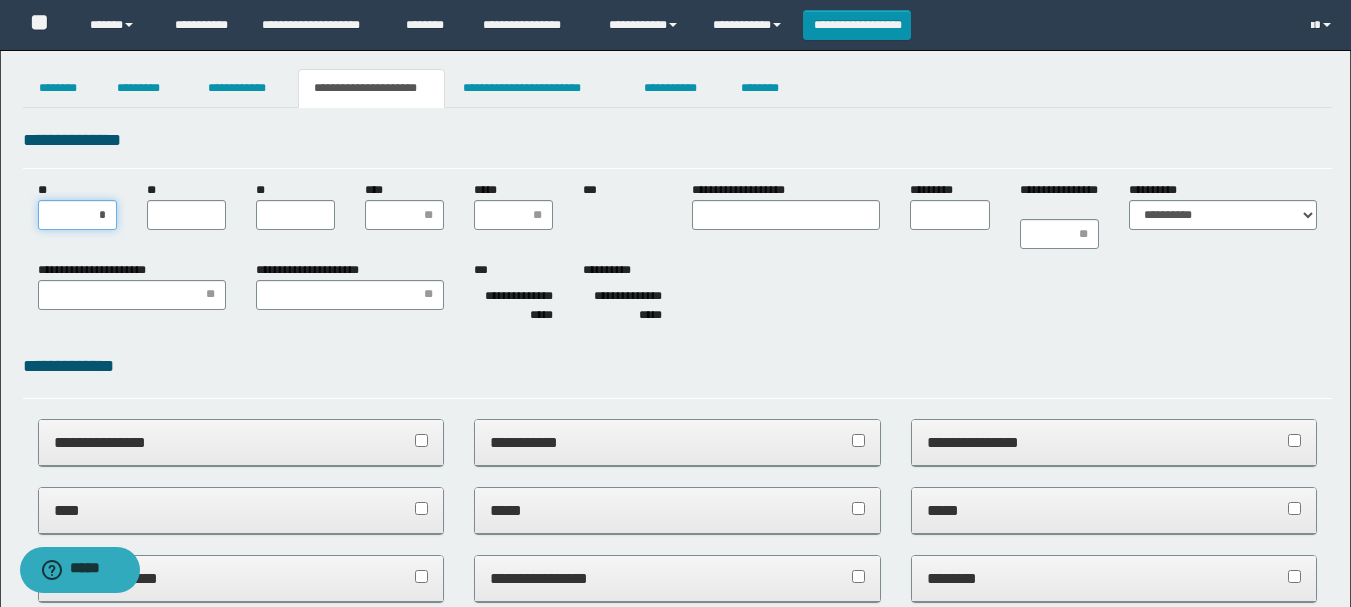 type on "**" 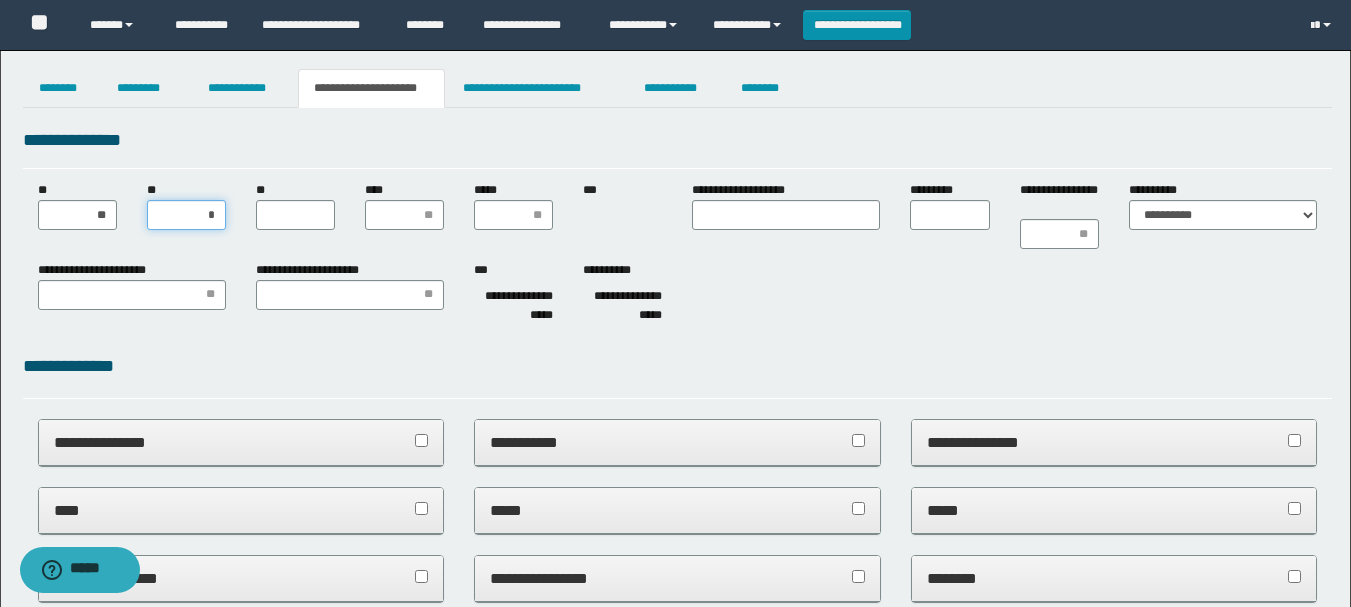 type on "**" 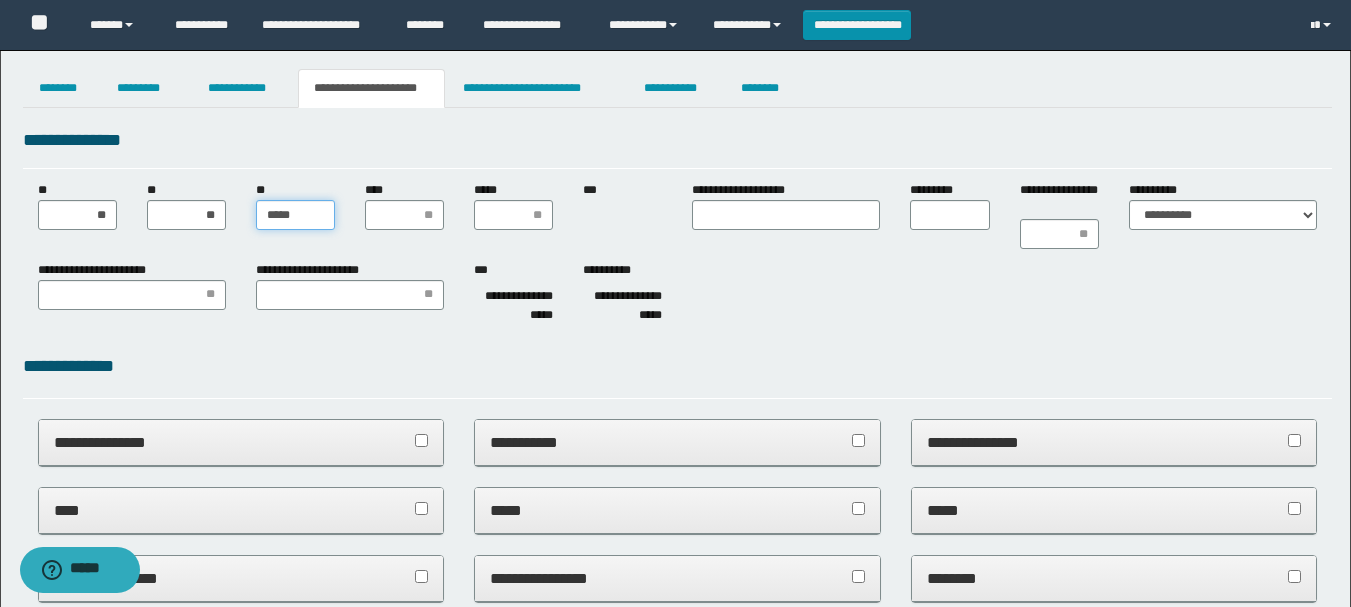 type on "******" 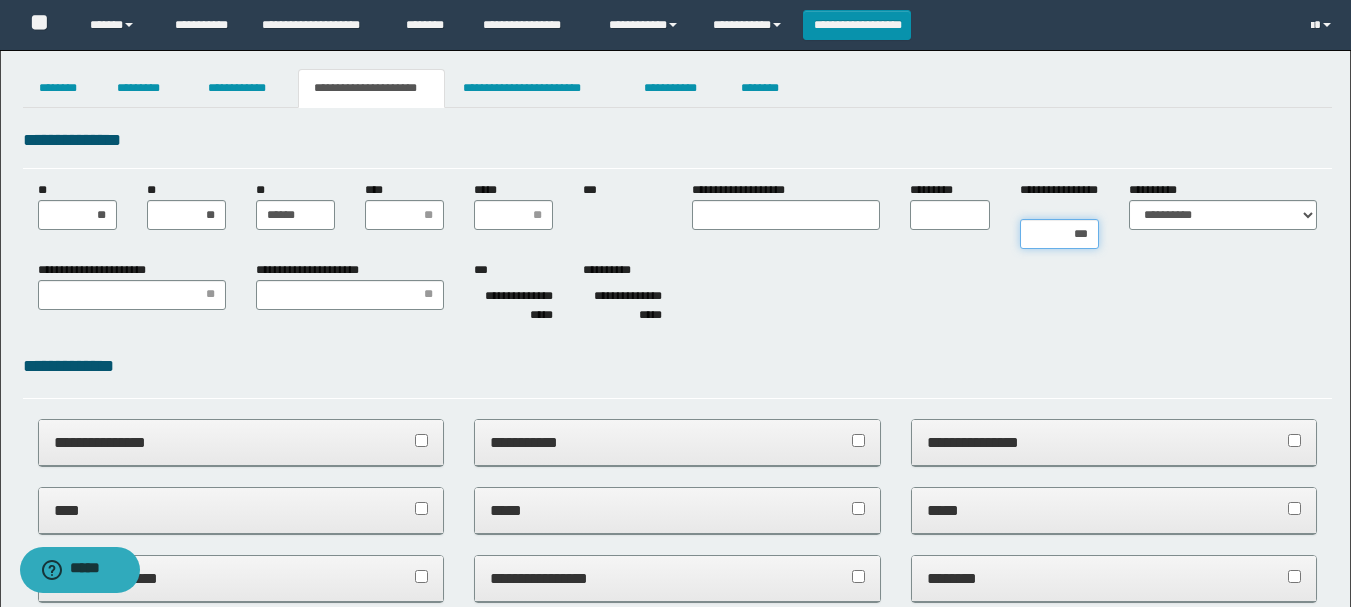 type on "****" 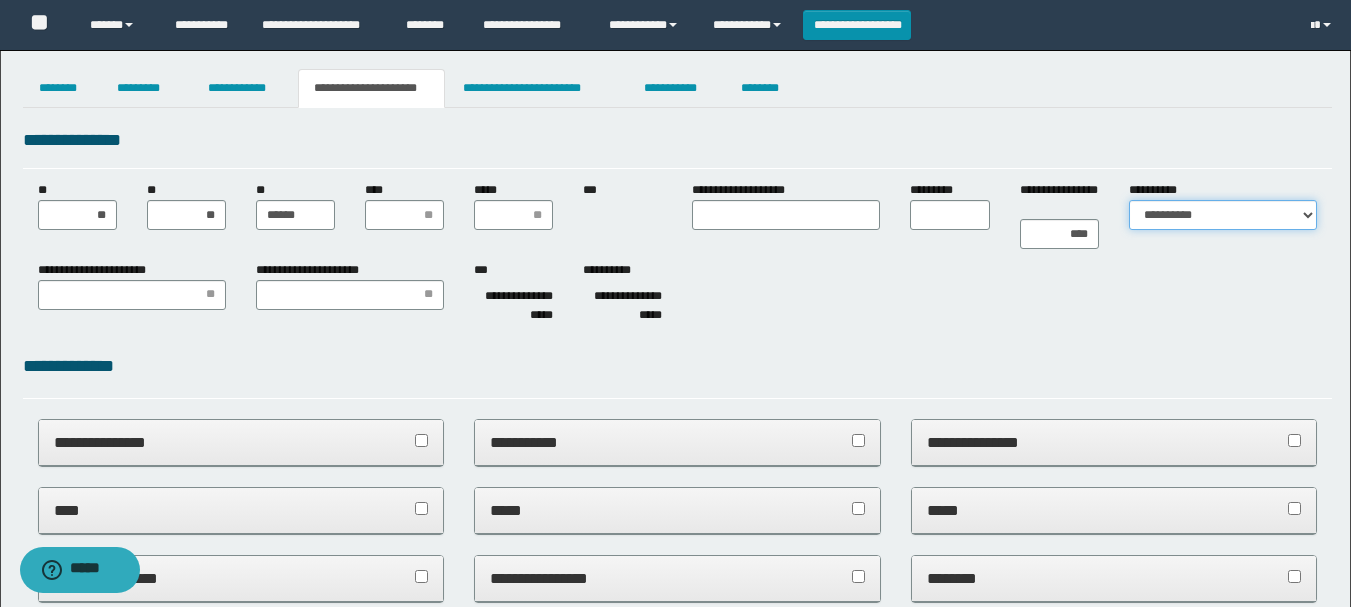 select on "*" 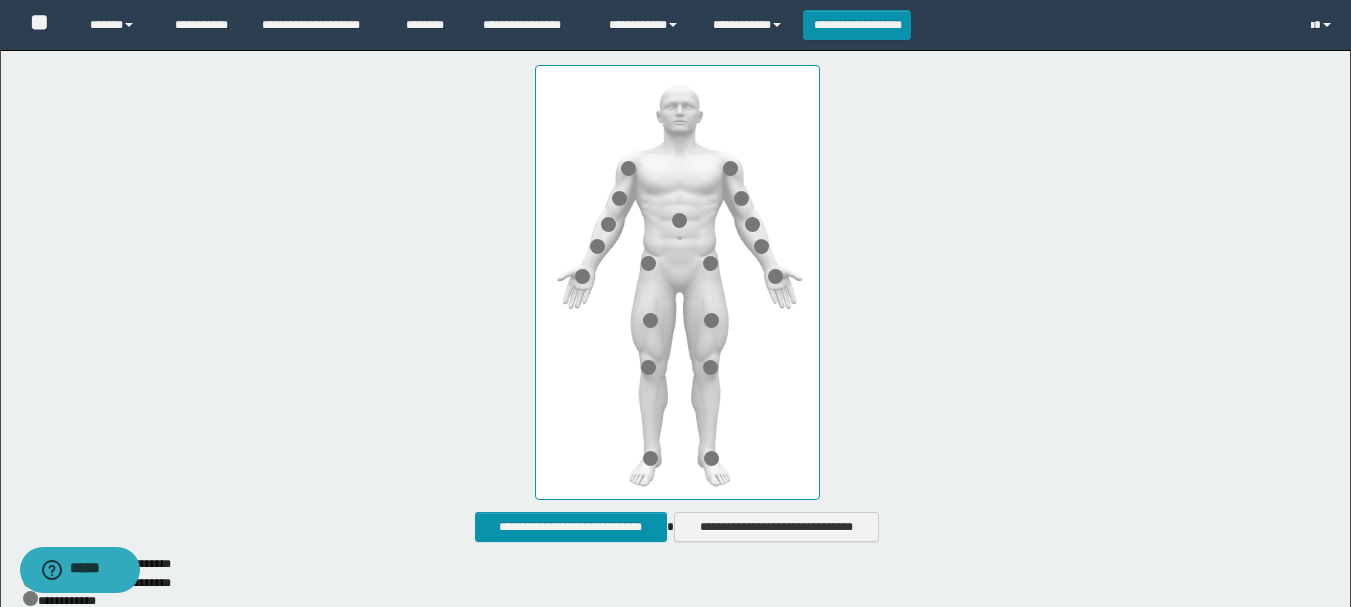 scroll, scrollTop: 800, scrollLeft: 0, axis: vertical 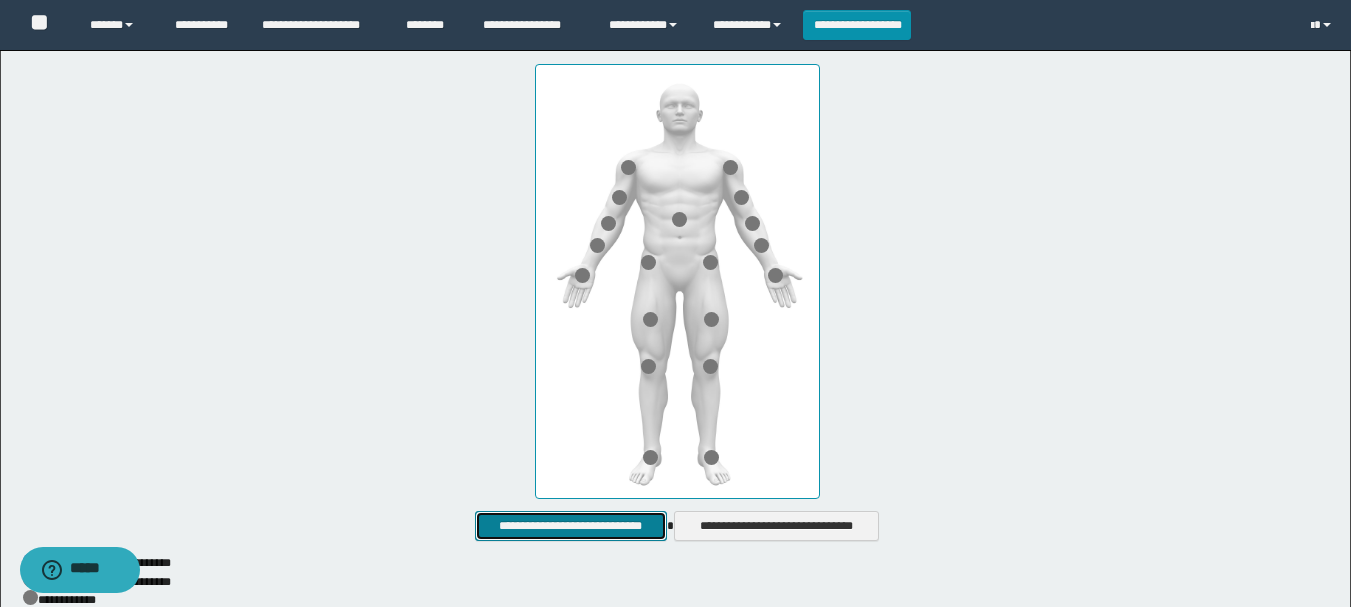 click on "**********" at bounding box center (570, 526) 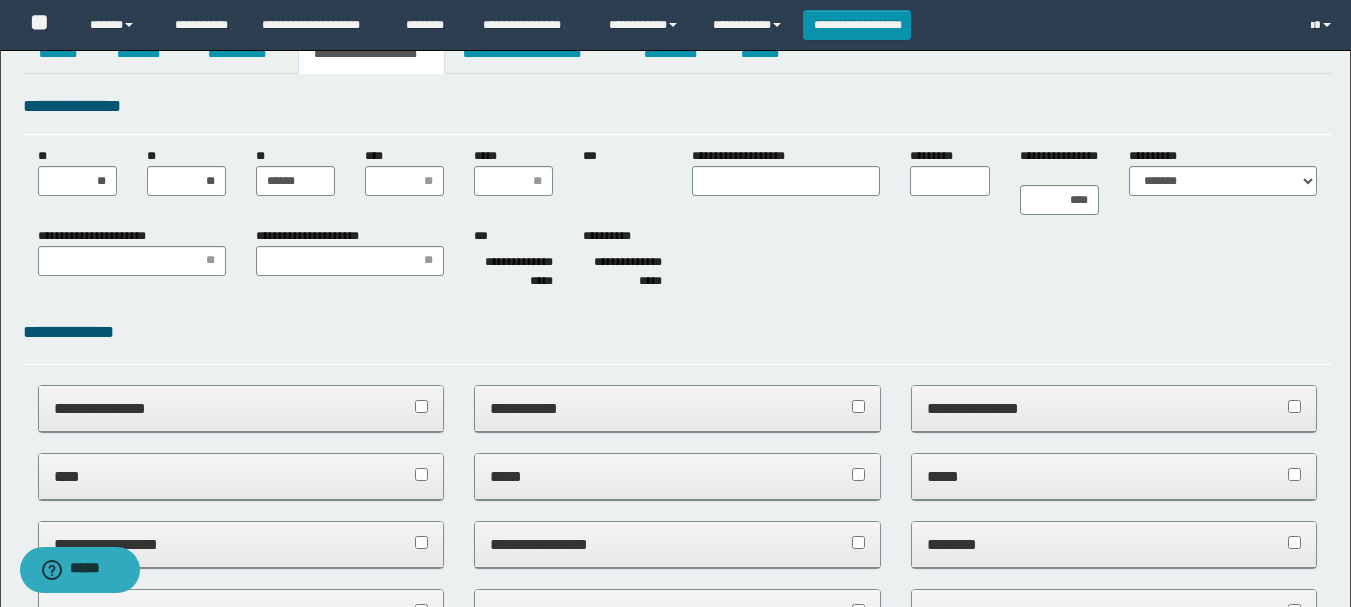 scroll, scrollTop: 0, scrollLeft: 0, axis: both 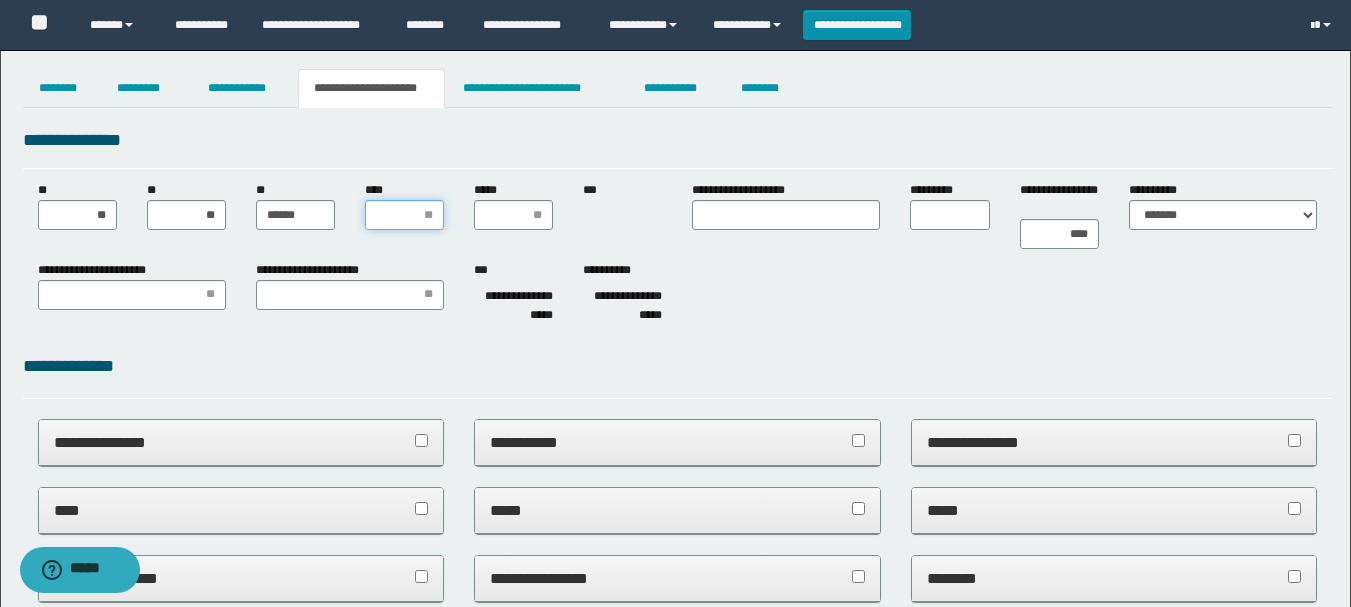 click on "****" at bounding box center (404, 215) 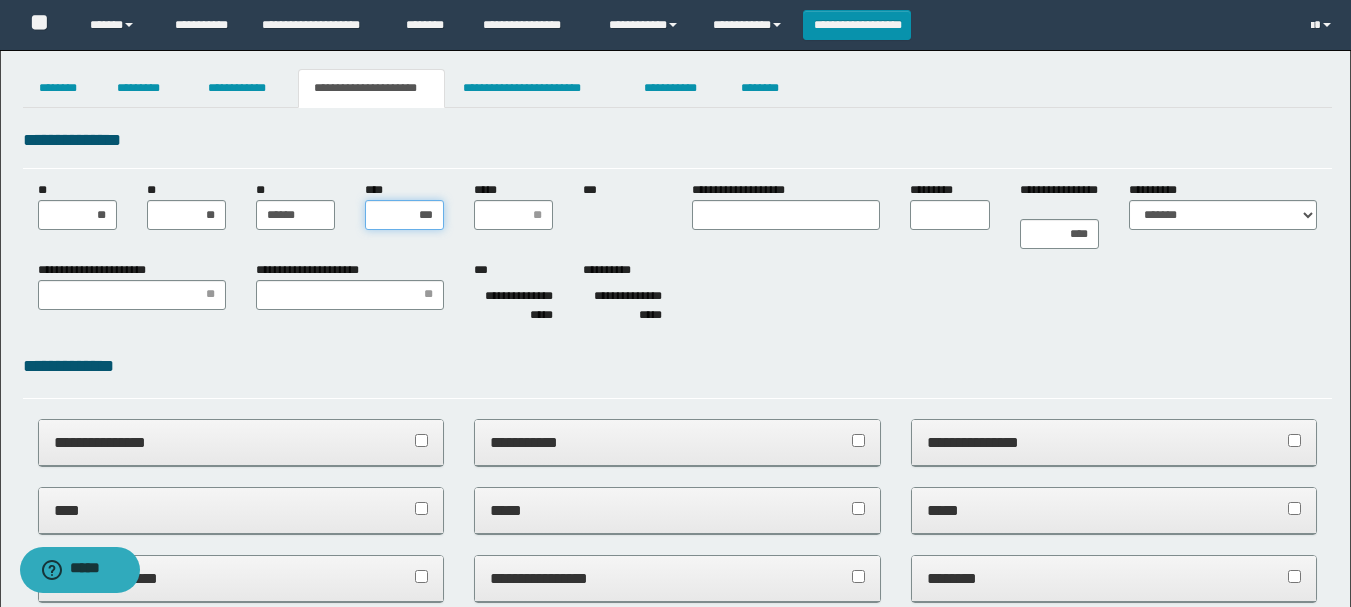 type on "**" 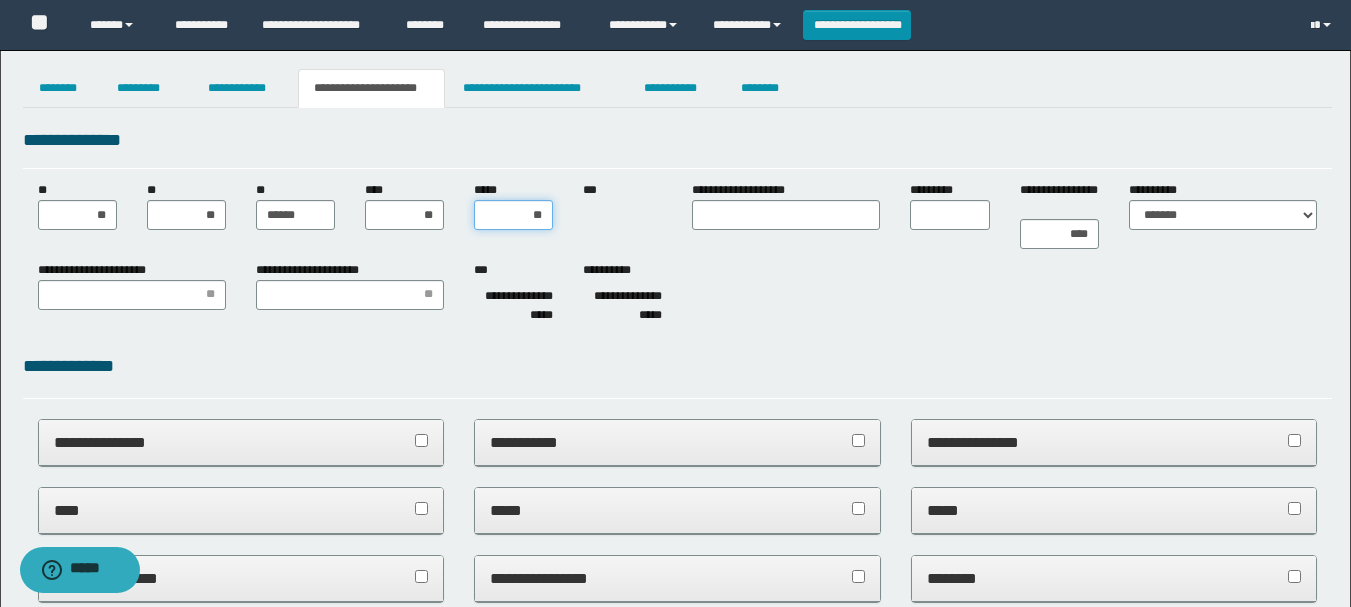type on "***" 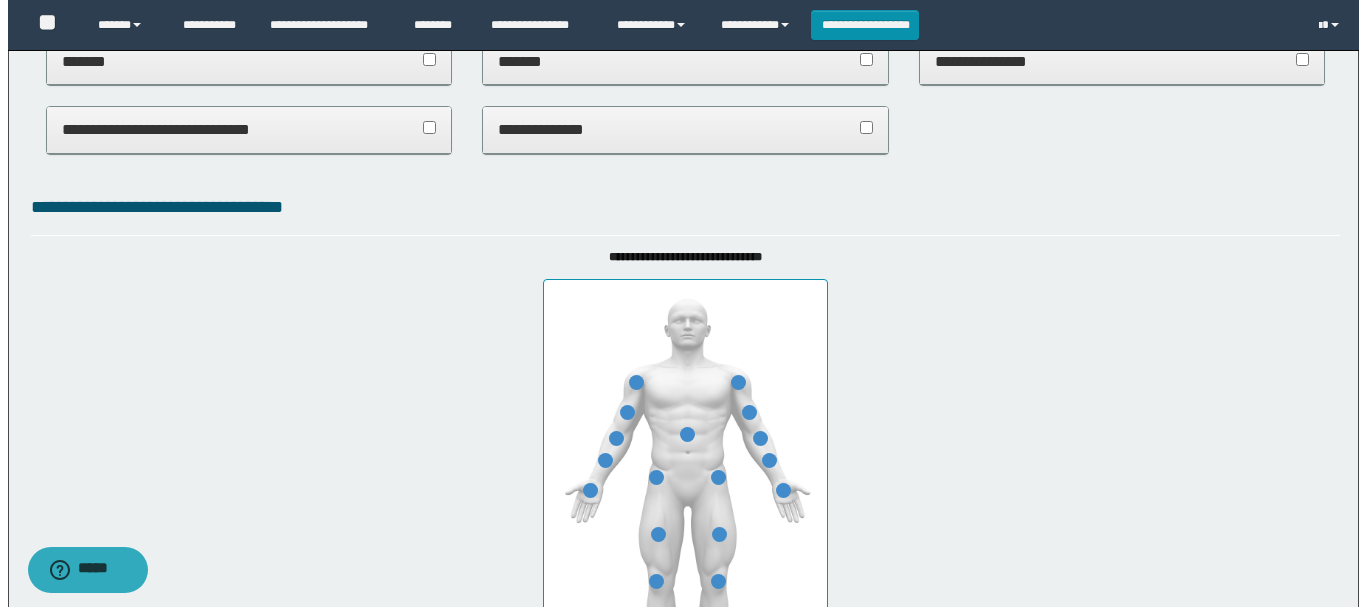 scroll, scrollTop: 0, scrollLeft: 0, axis: both 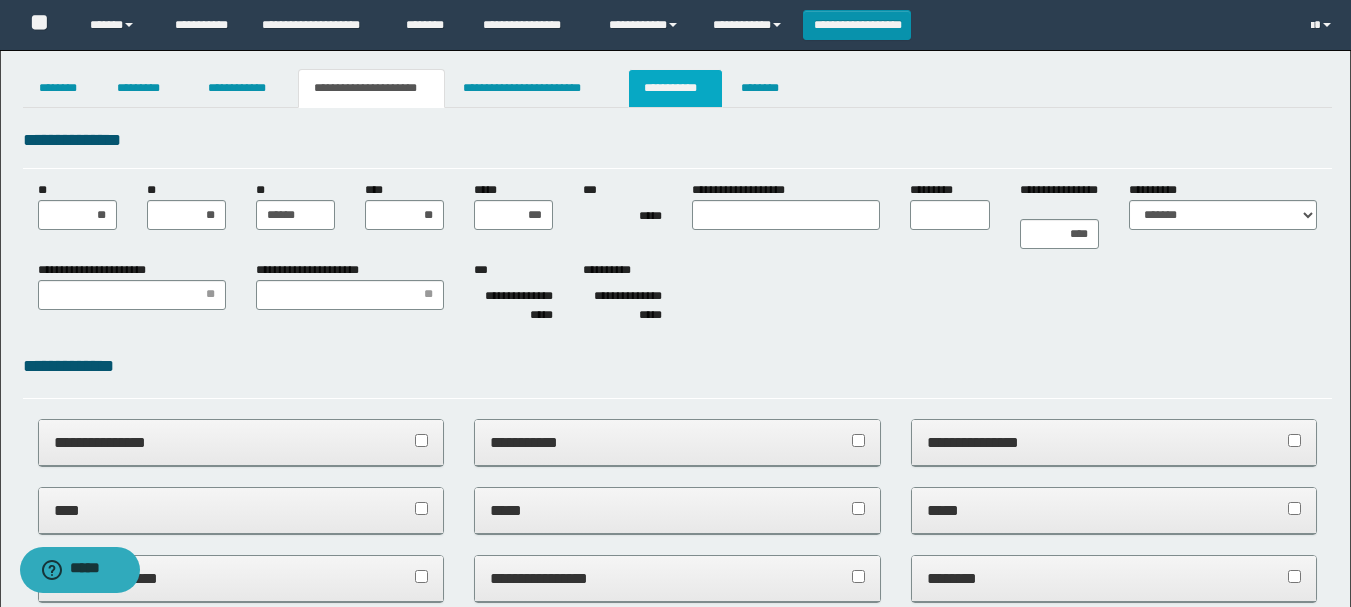 click on "**********" at bounding box center [675, 88] 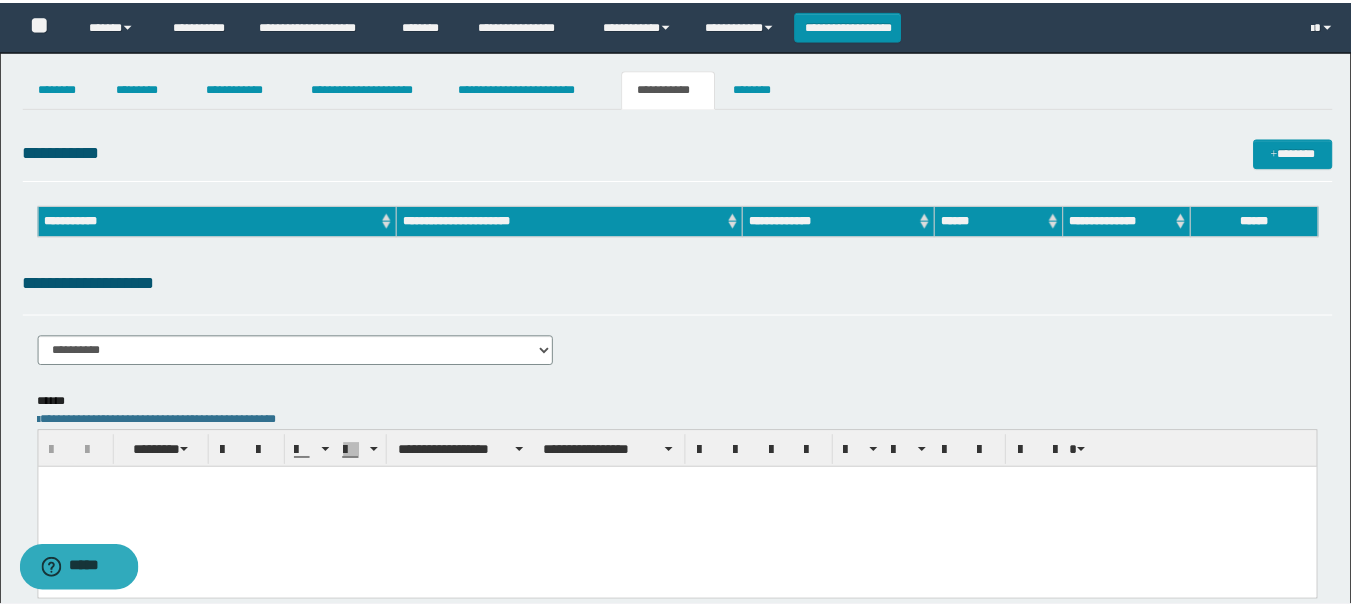 scroll, scrollTop: 0, scrollLeft: 0, axis: both 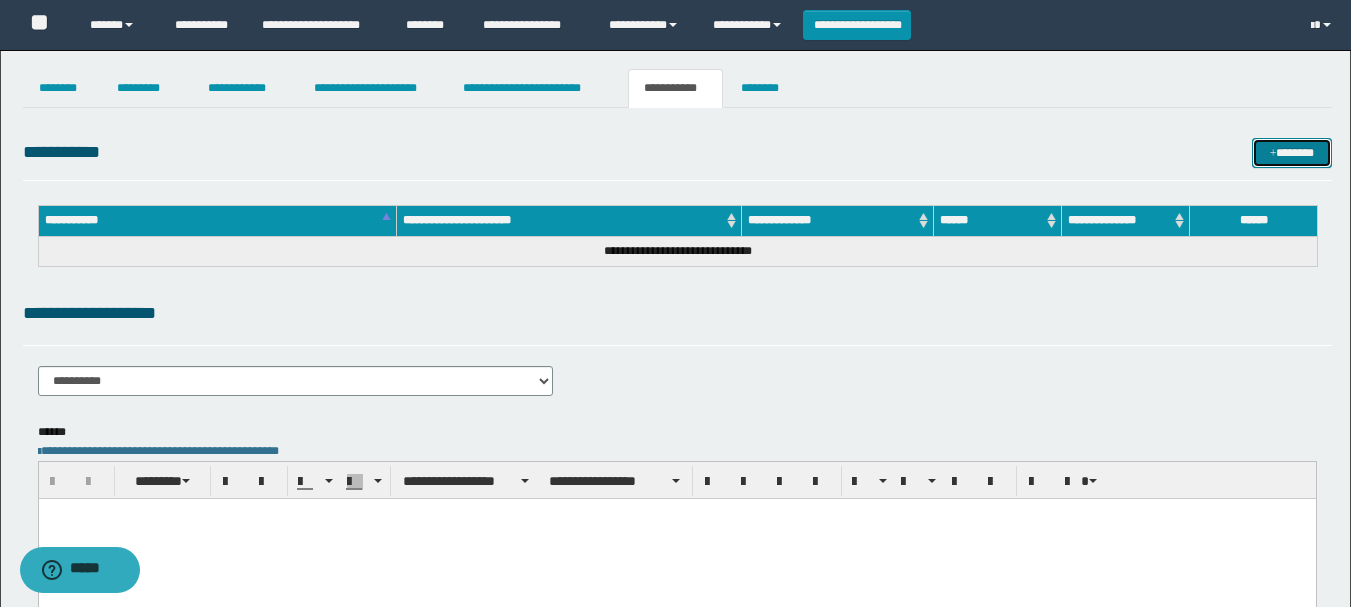 click on "*******" at bounding box center (1292, 153) 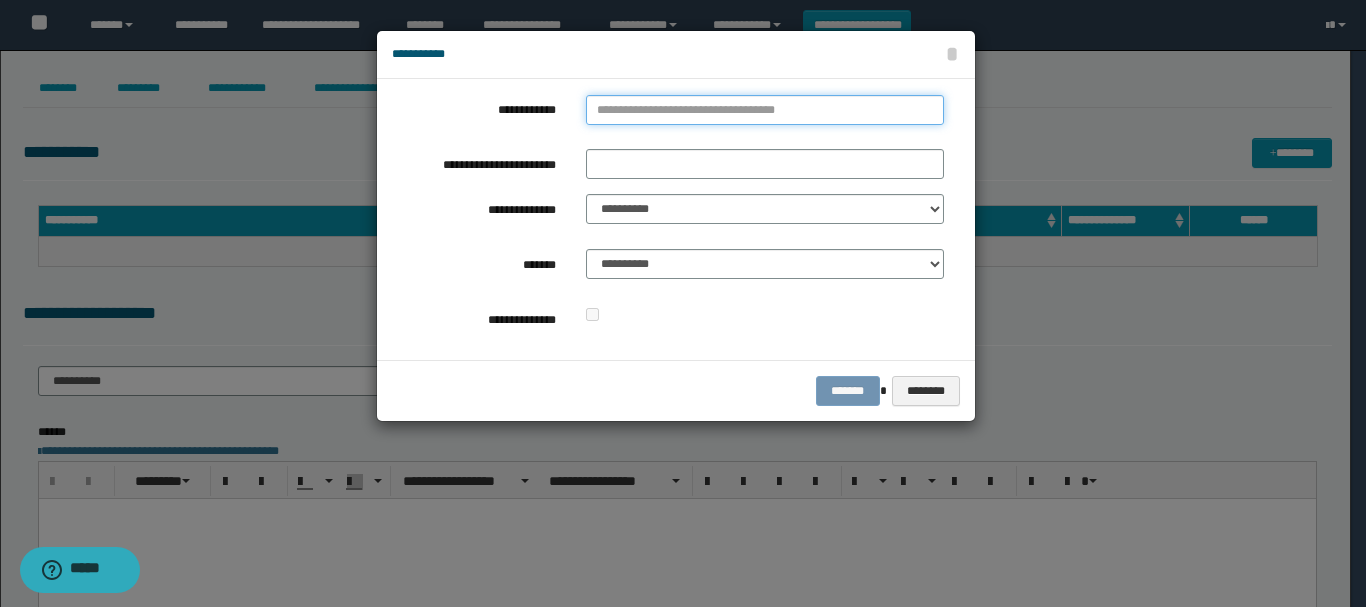 click on "**********" at bounding box center (765, 110) 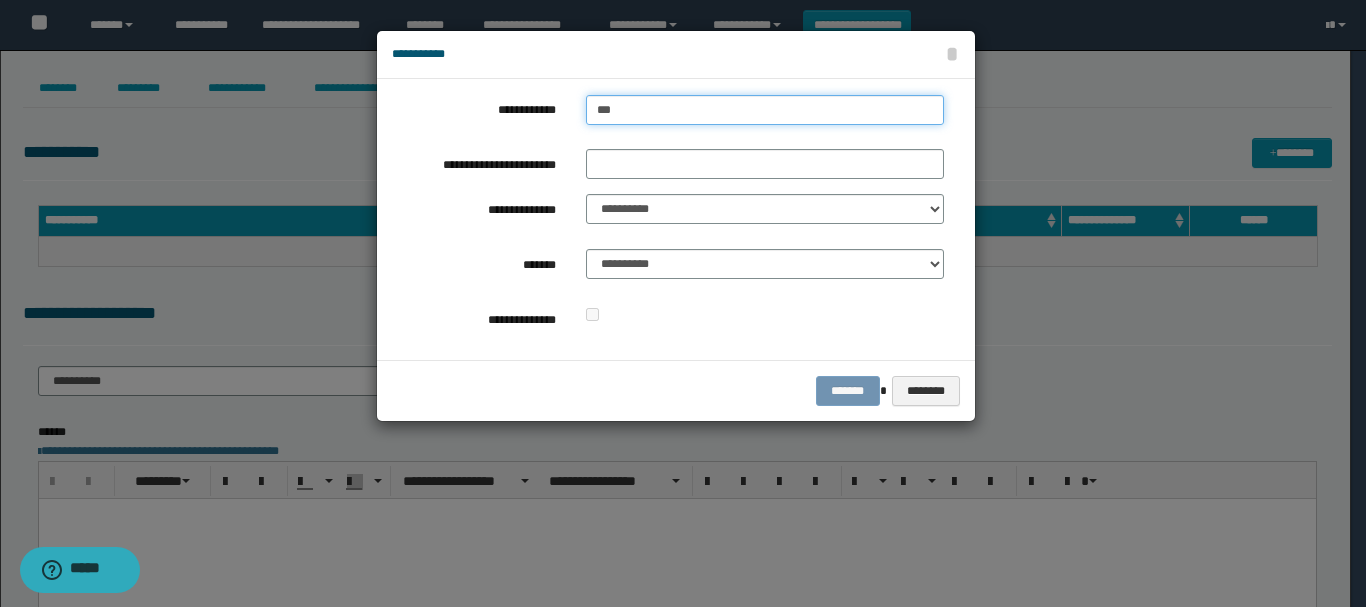 type on "****" 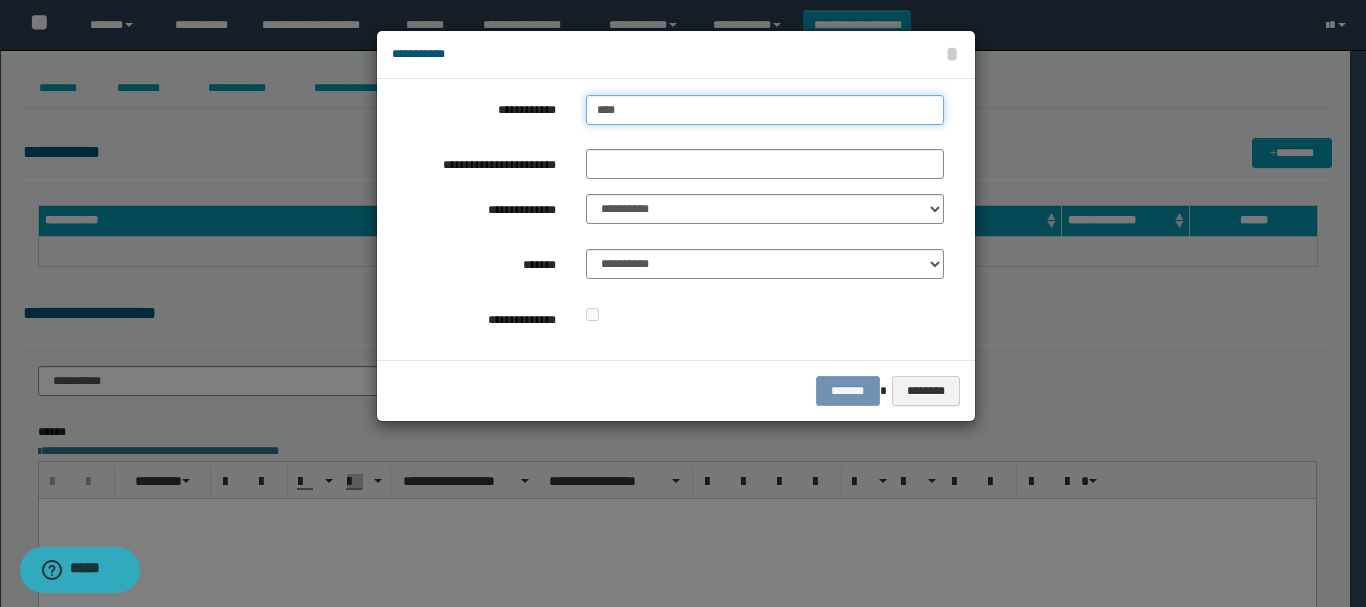 type on "****" 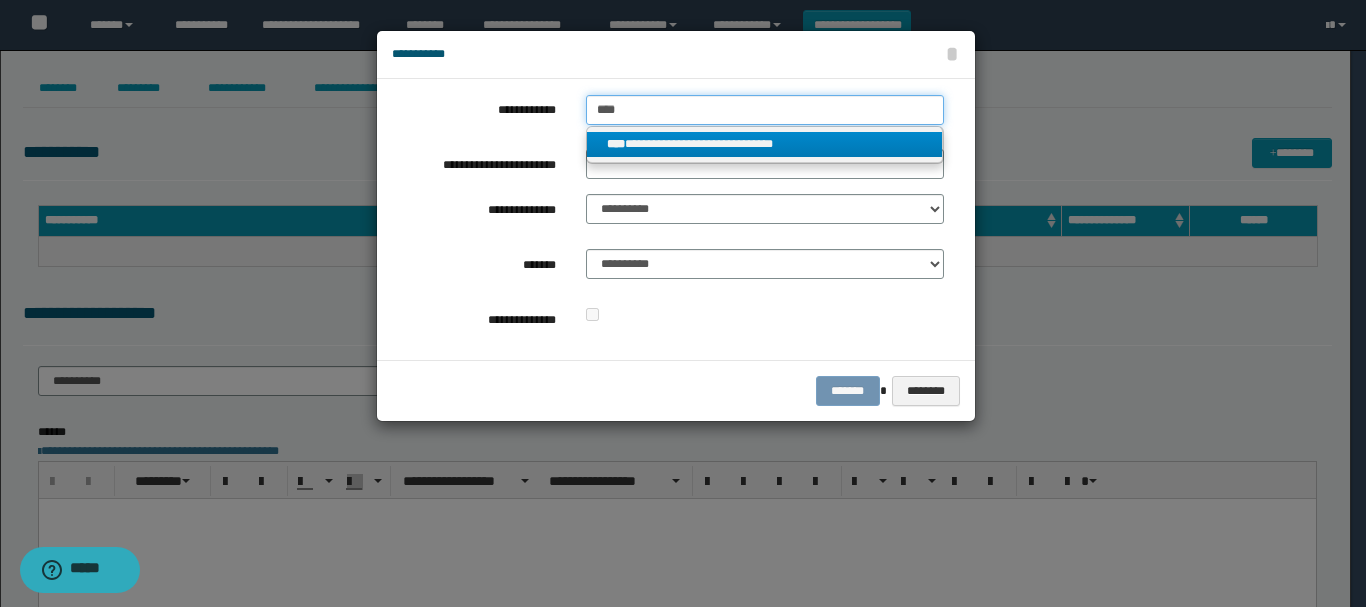 type on "****" 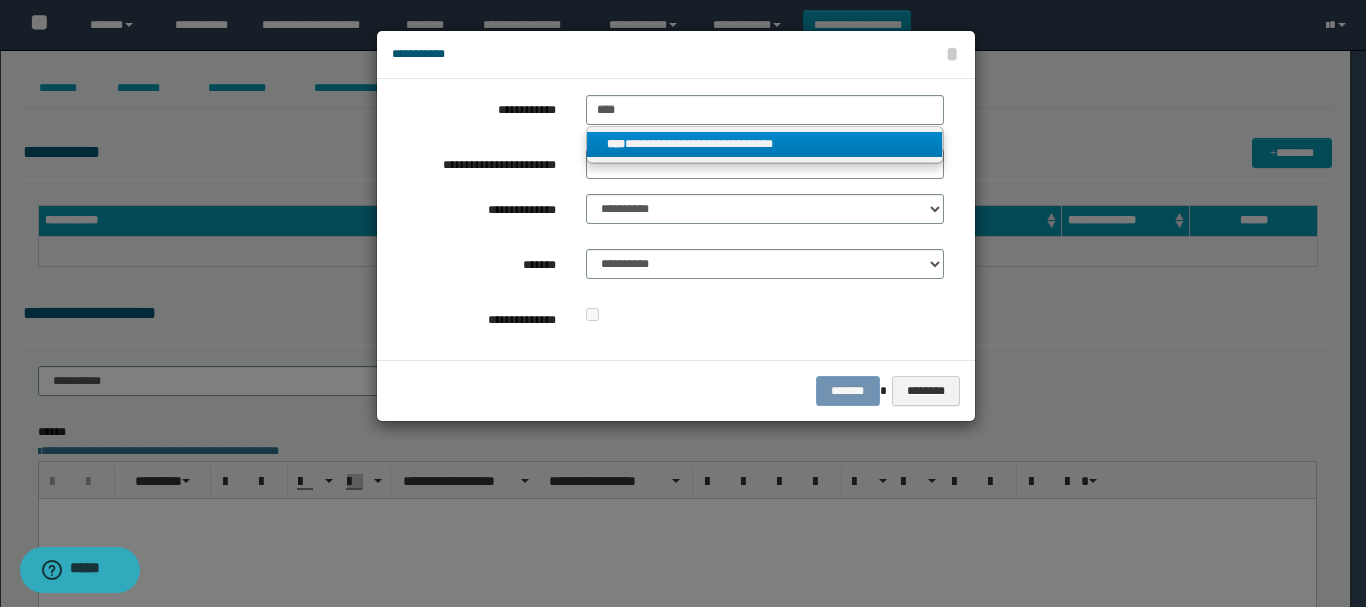 click on "**********" at bounding box center [765, 144] 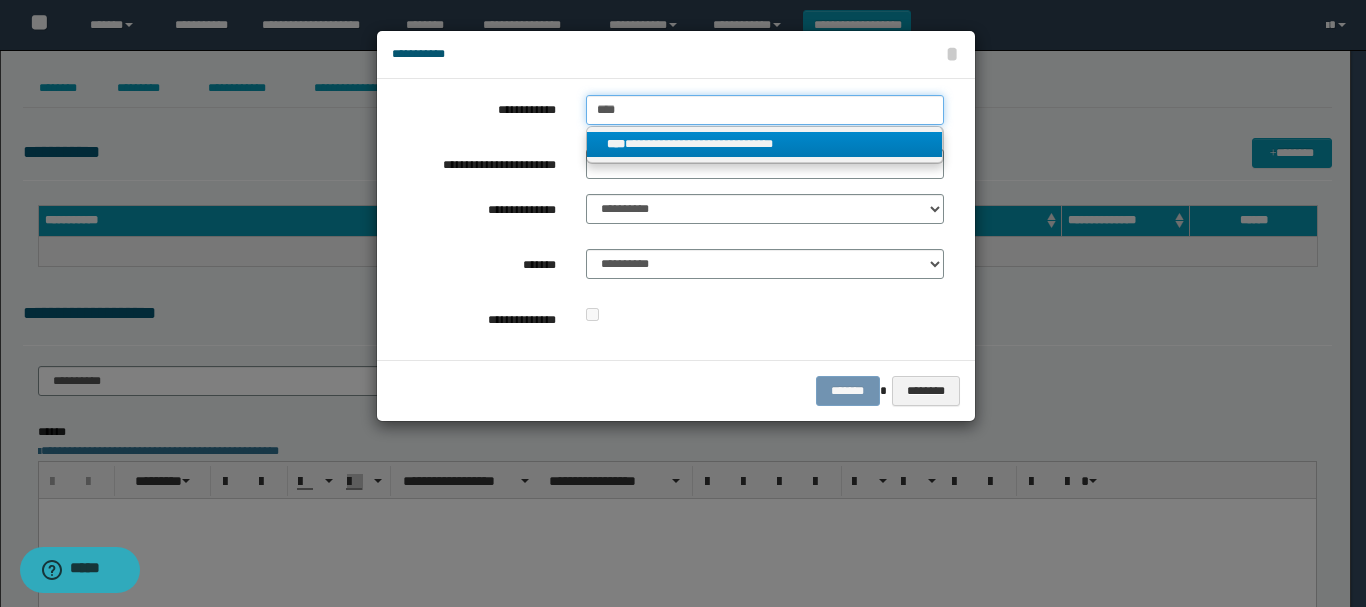 type 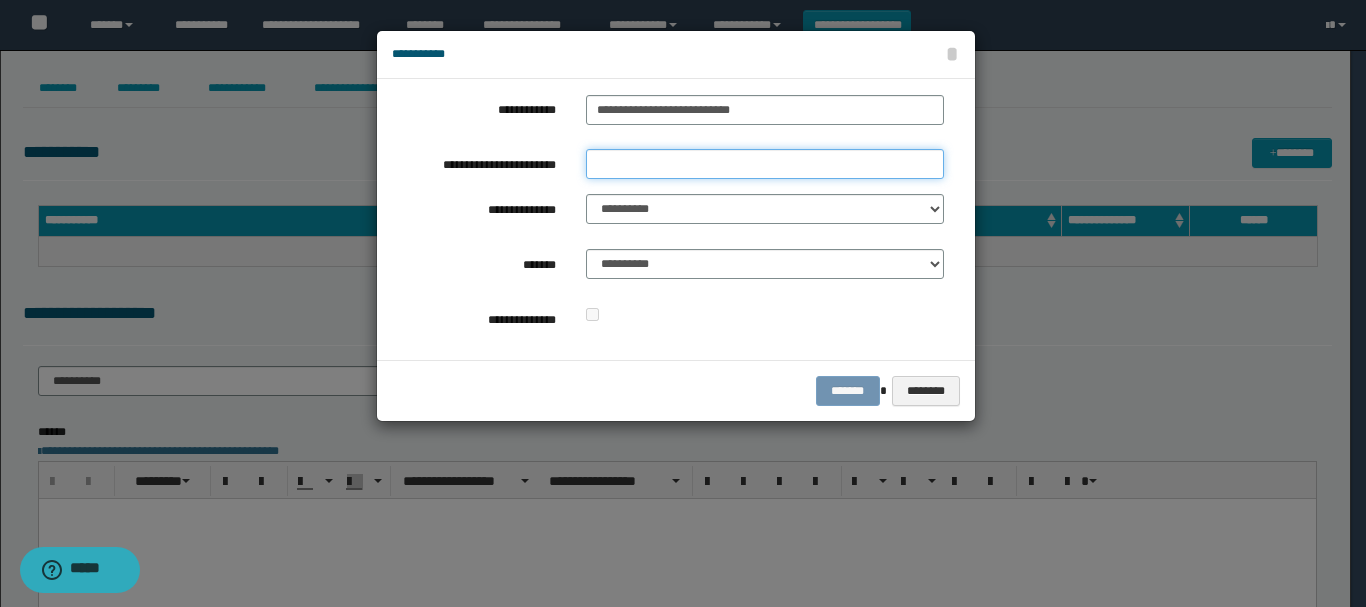 click on "**********" at bounding box center (765, 164) 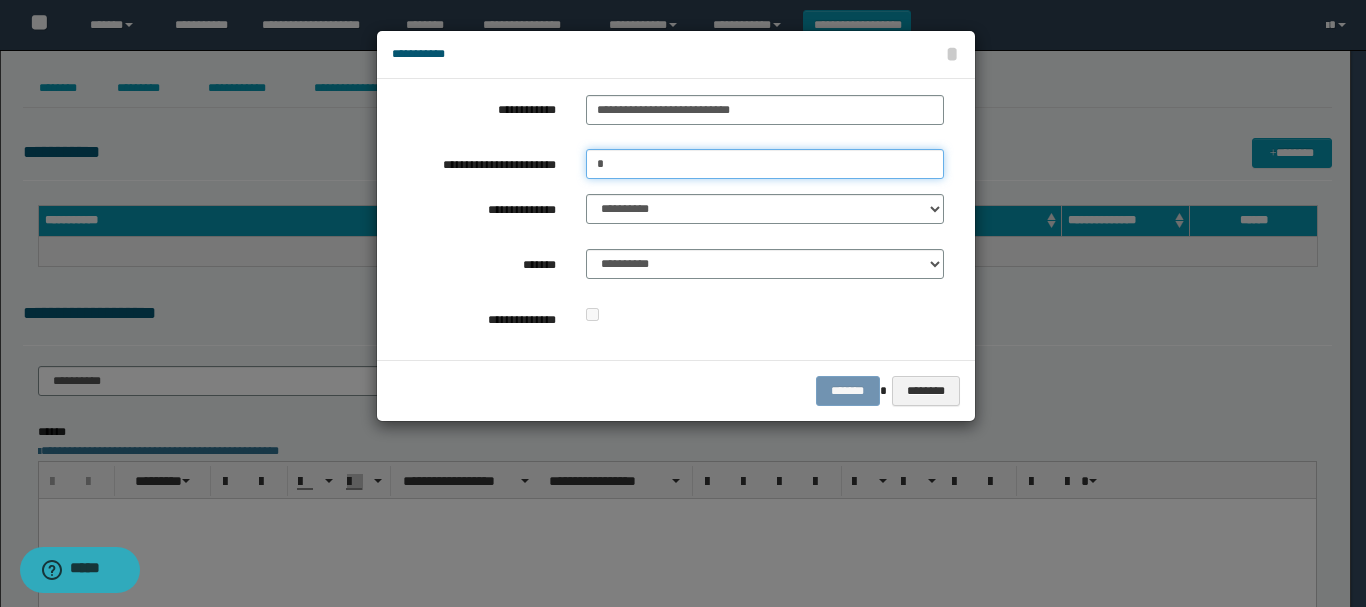 type on "*" 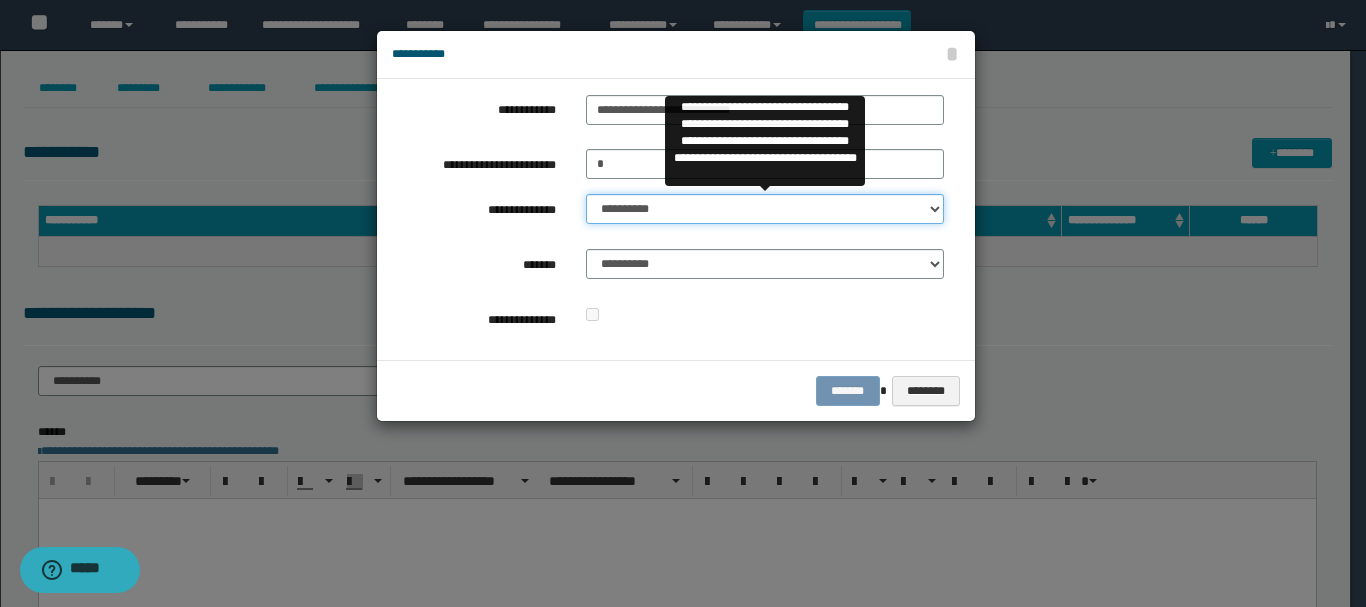 select on "**" 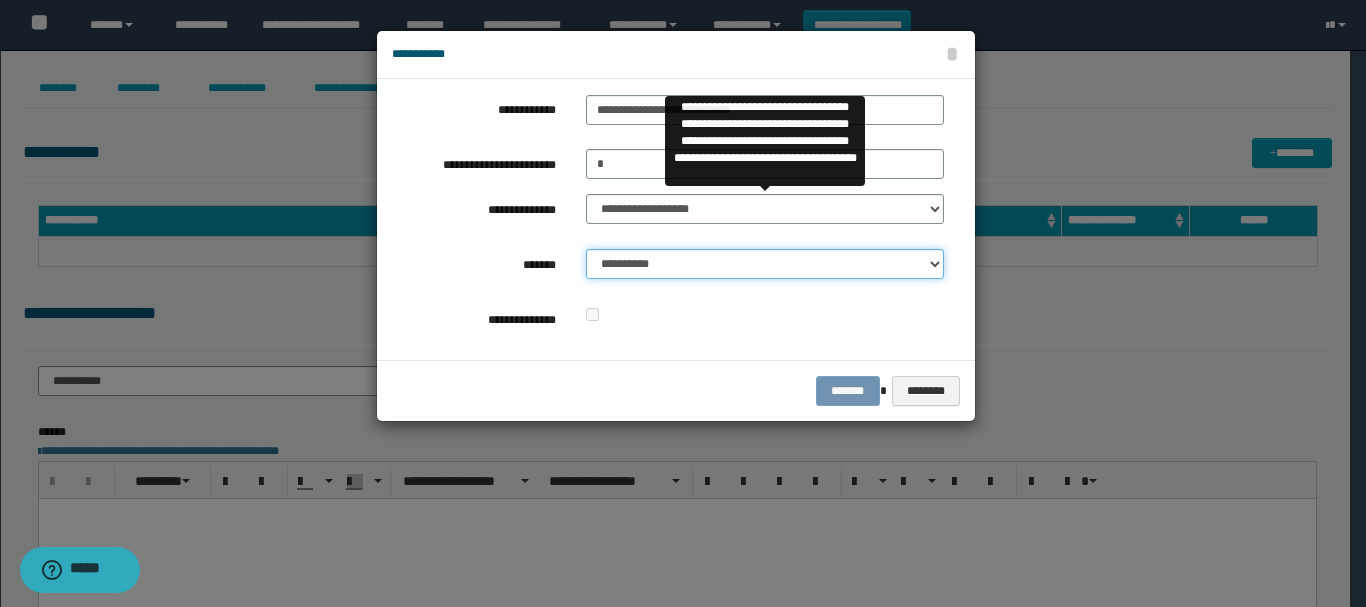 select on "*" 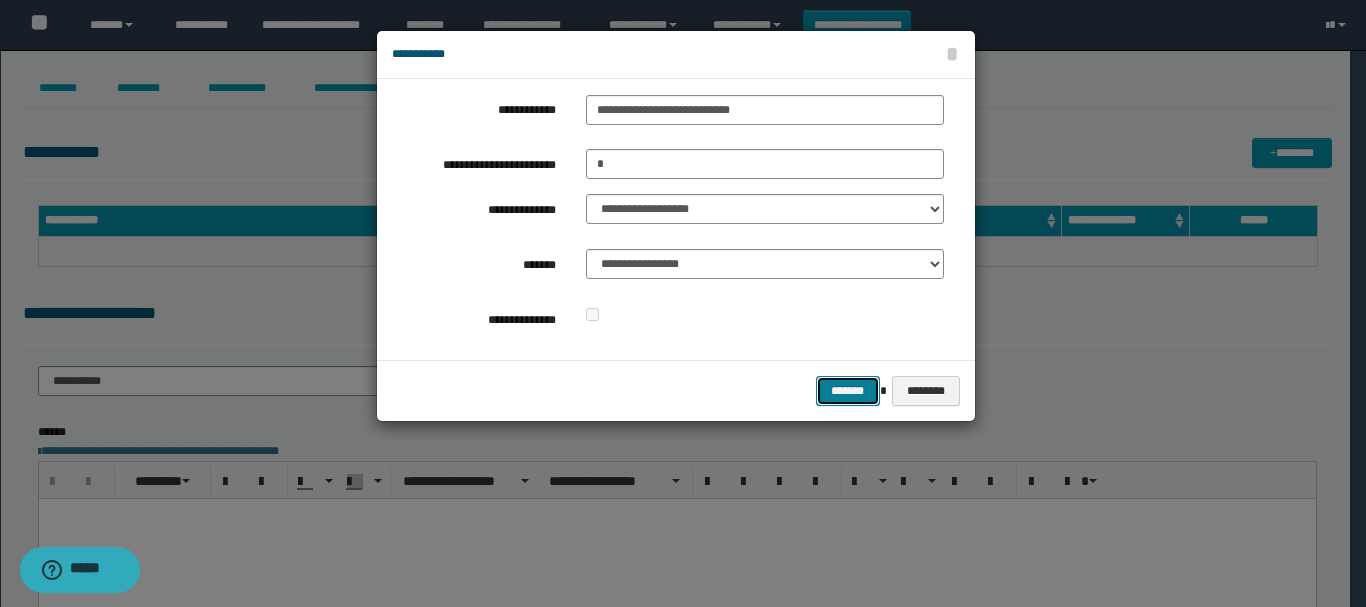 type 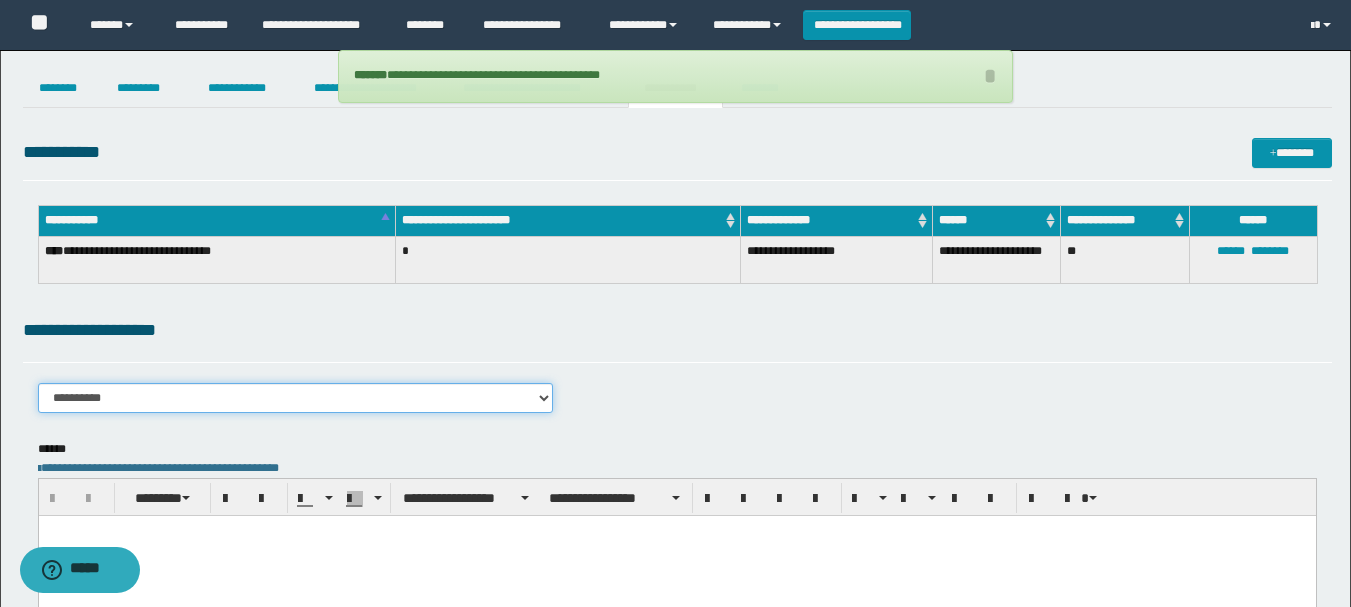 click on "**********" at bounding box center (296, 398) 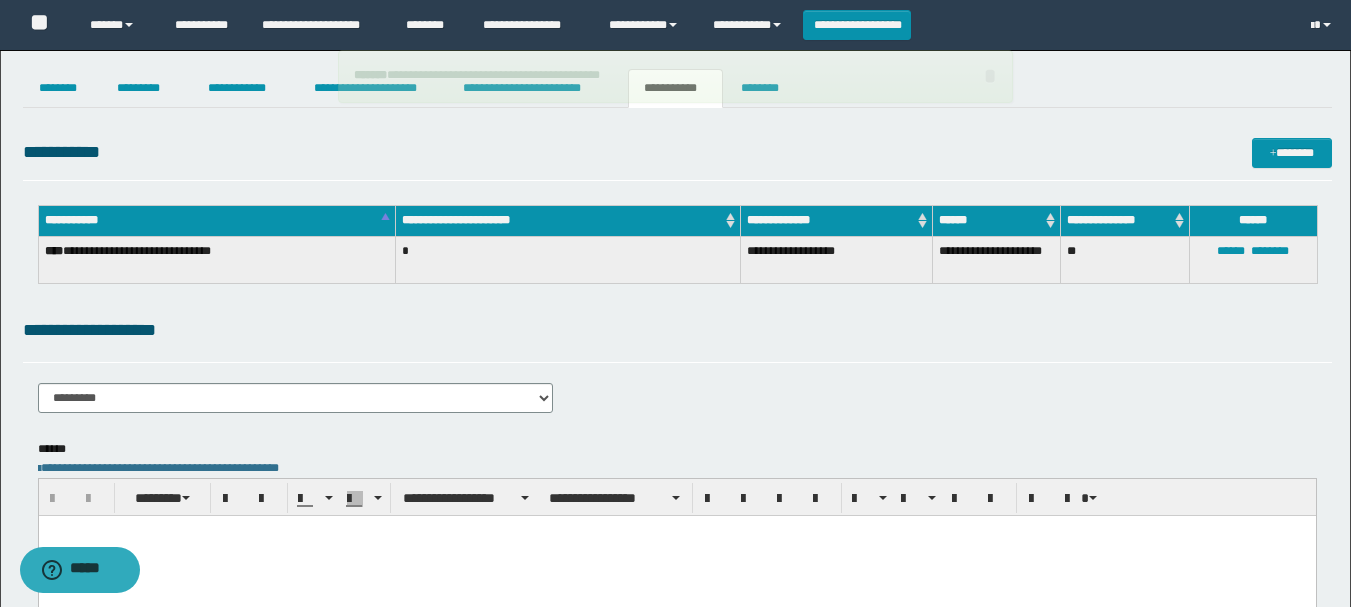 click at bounding box center [676, 555] 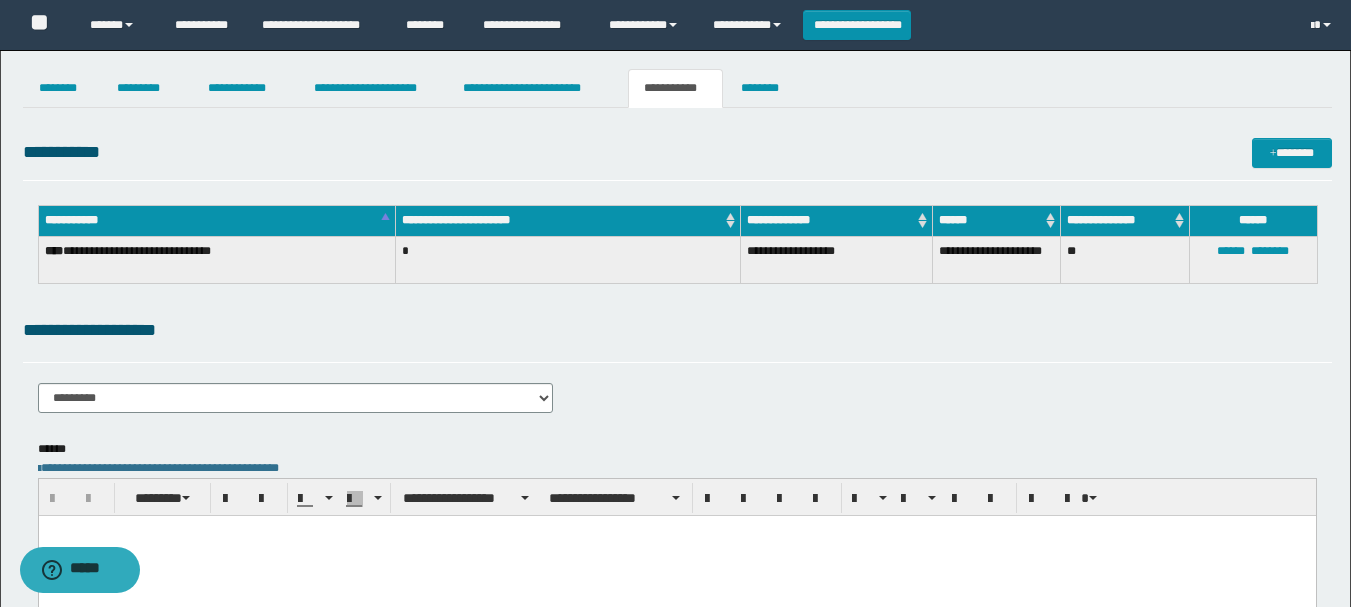 paste 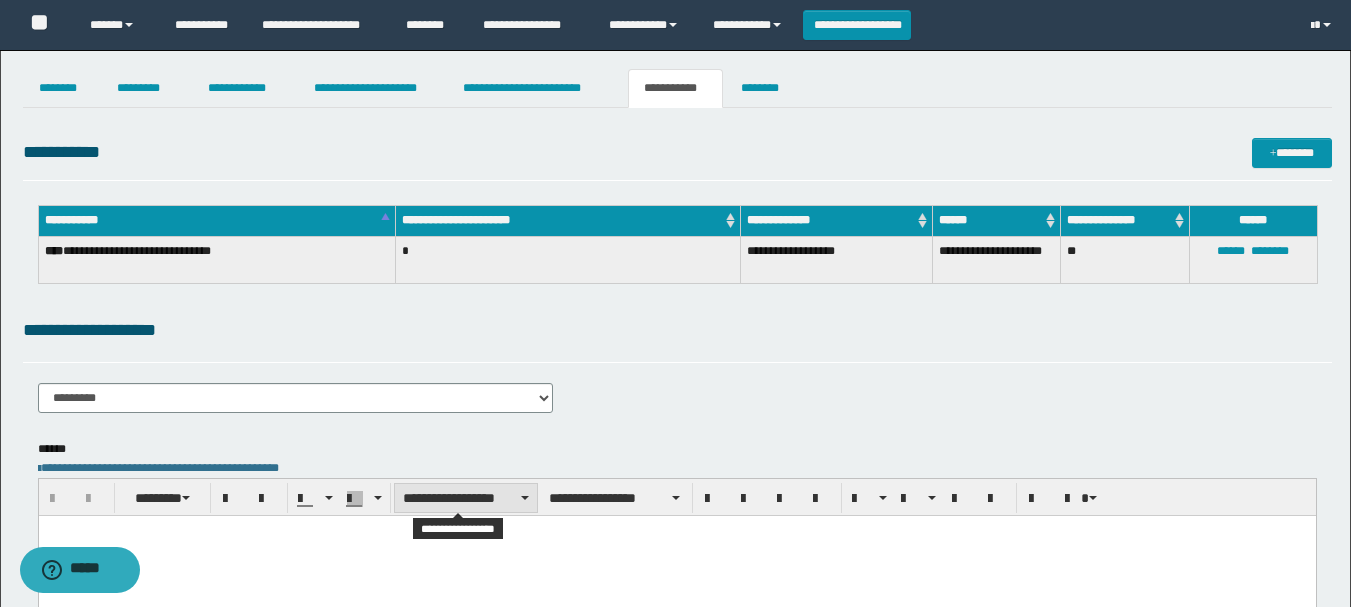 type 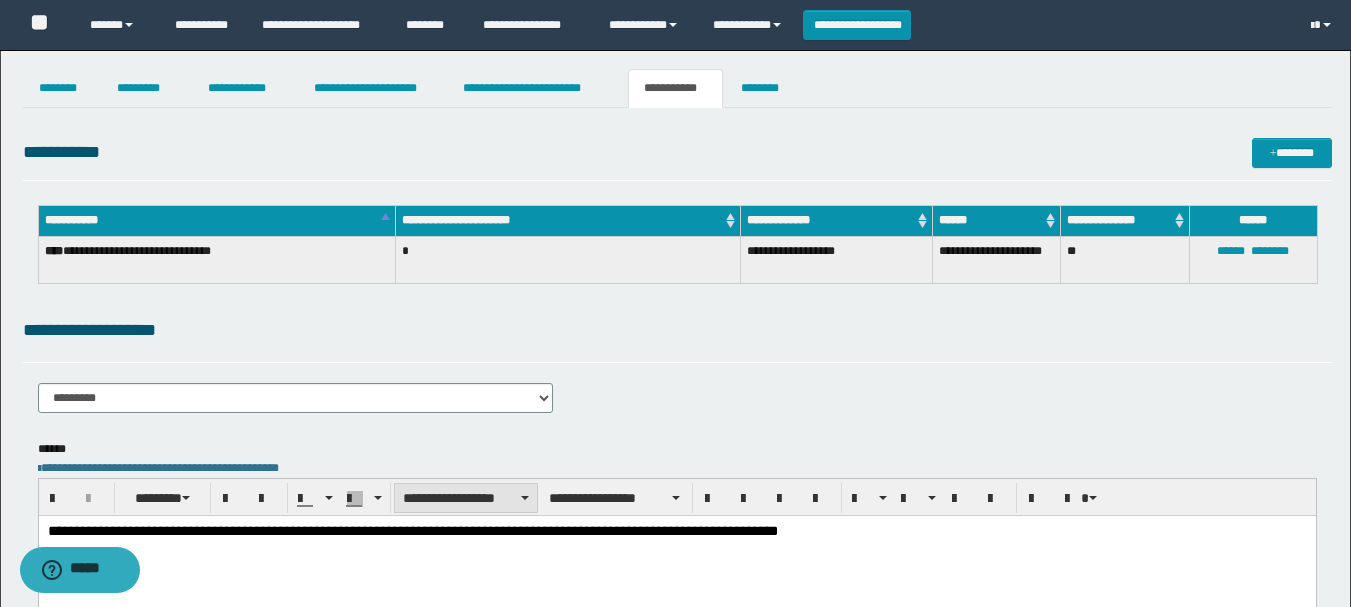 scroll, scrollTop: 293, scrollLeft: 0, axis: vertical 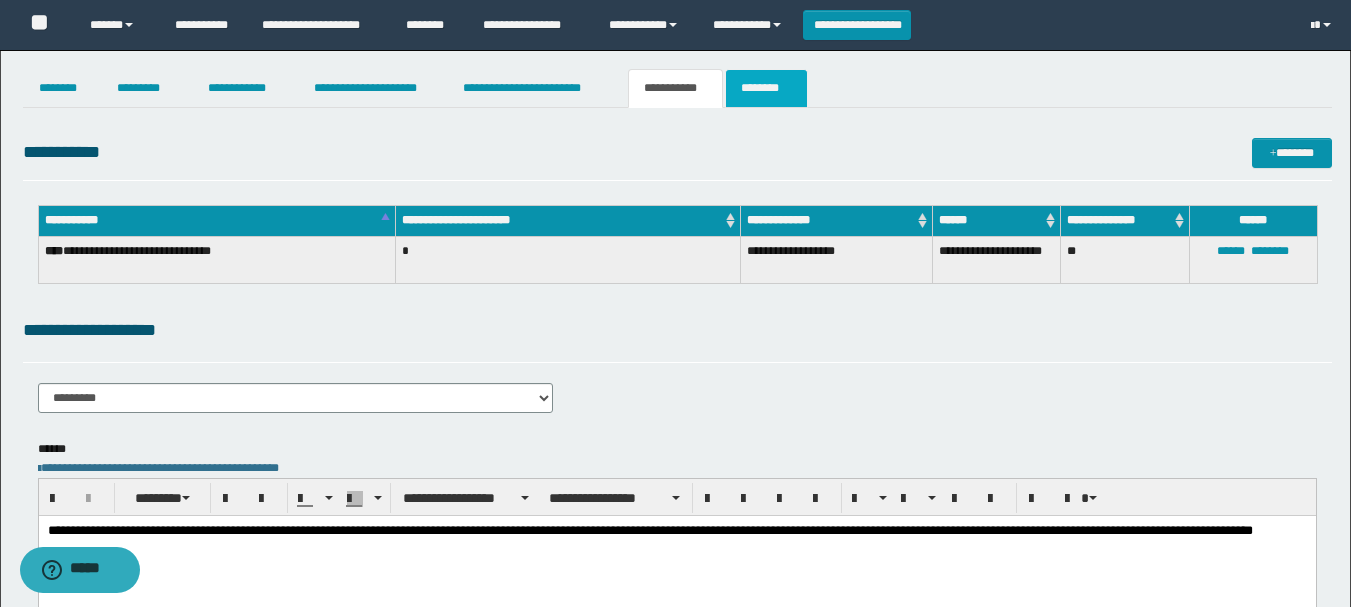 click on "********" at bounding box center [766, 88] 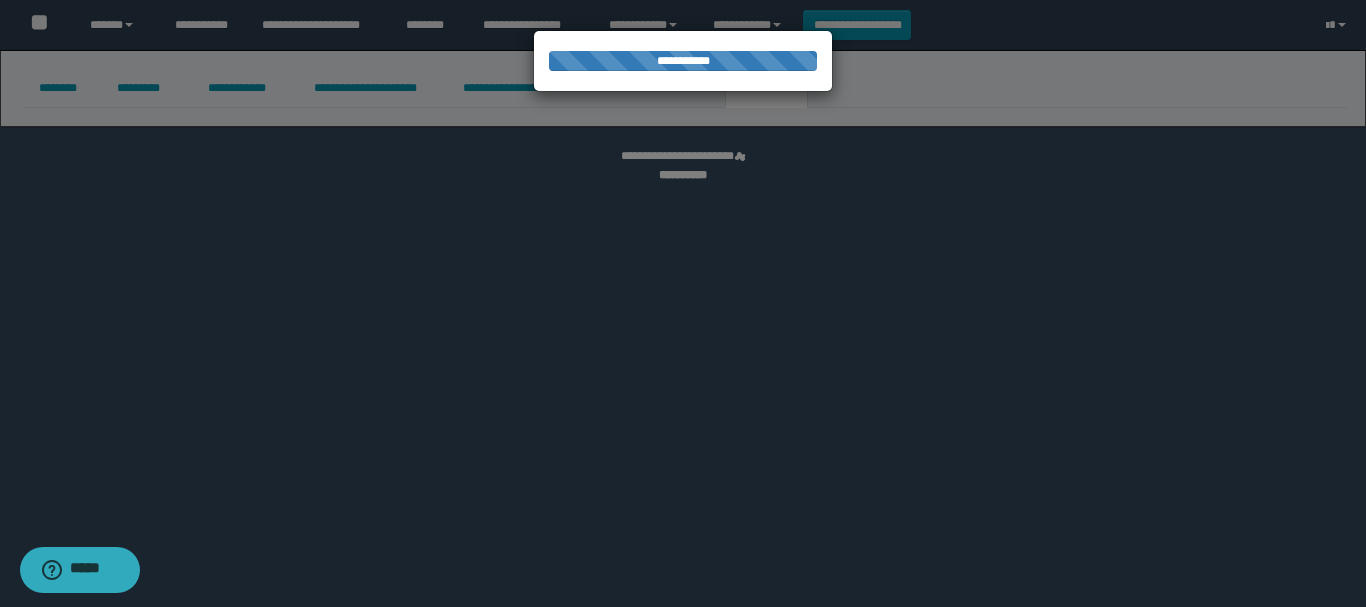 select 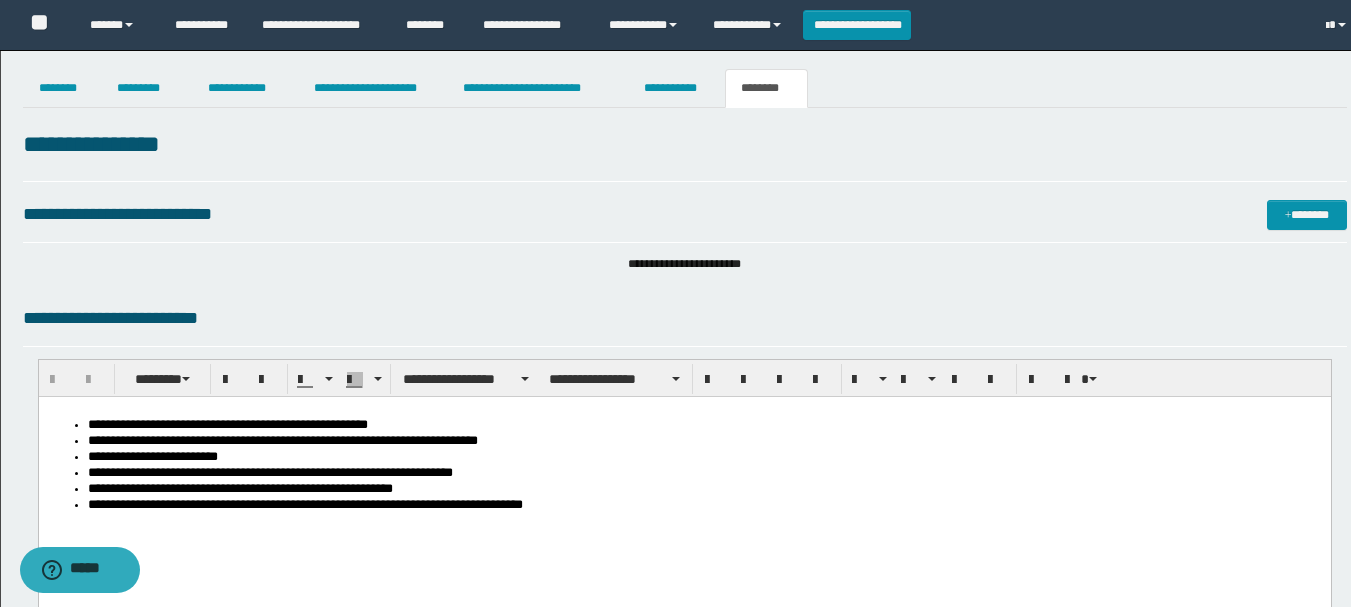 scroll, scrollTop: 0, scrollLeft: 0, axis: both 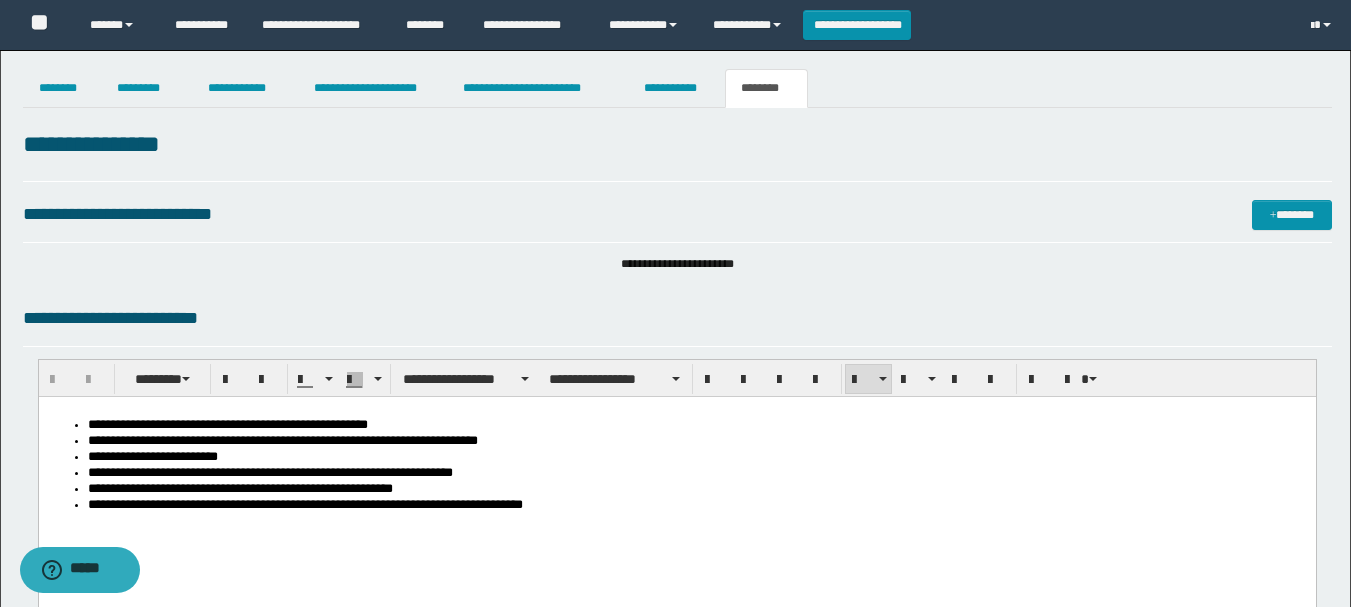 click on "**********" at bounding box center [676, 491] 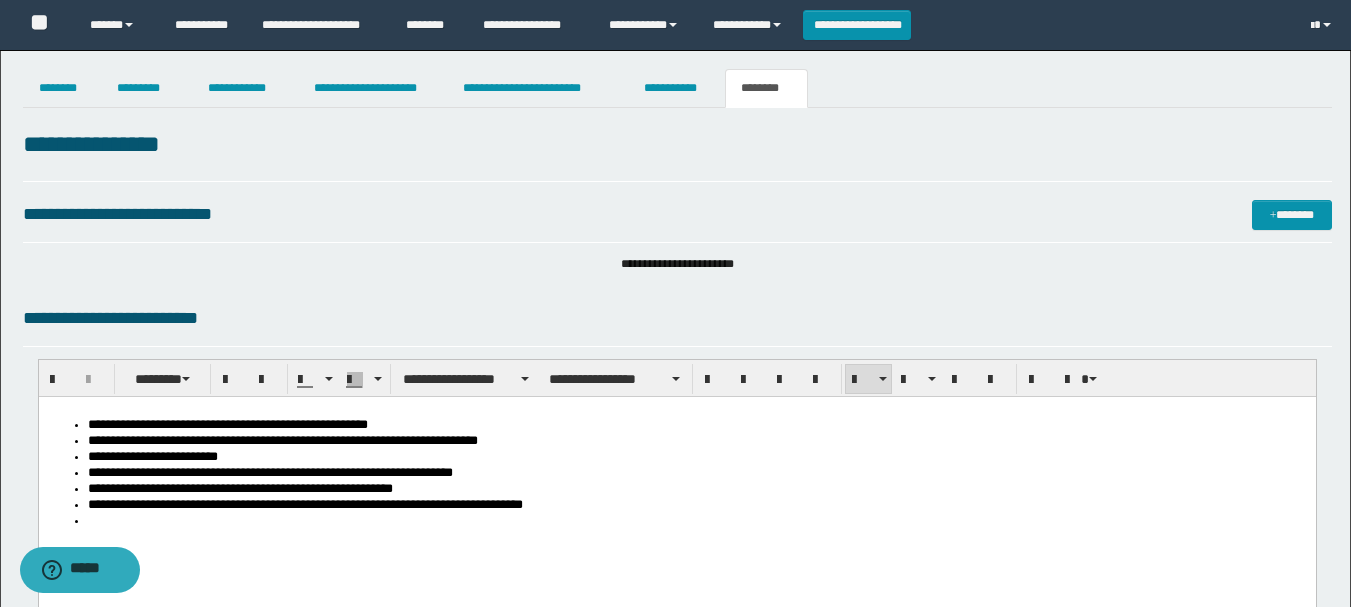 type 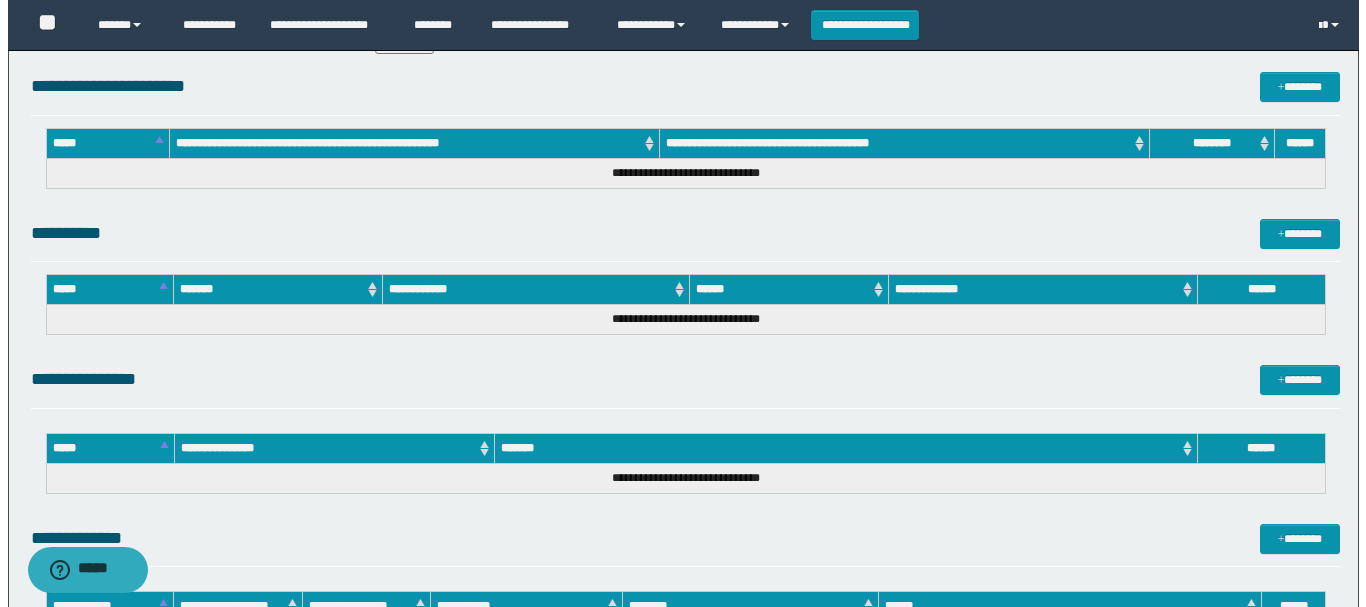 scroll, scrollTop: 1000, scrollLeft: 0, axis: vertical 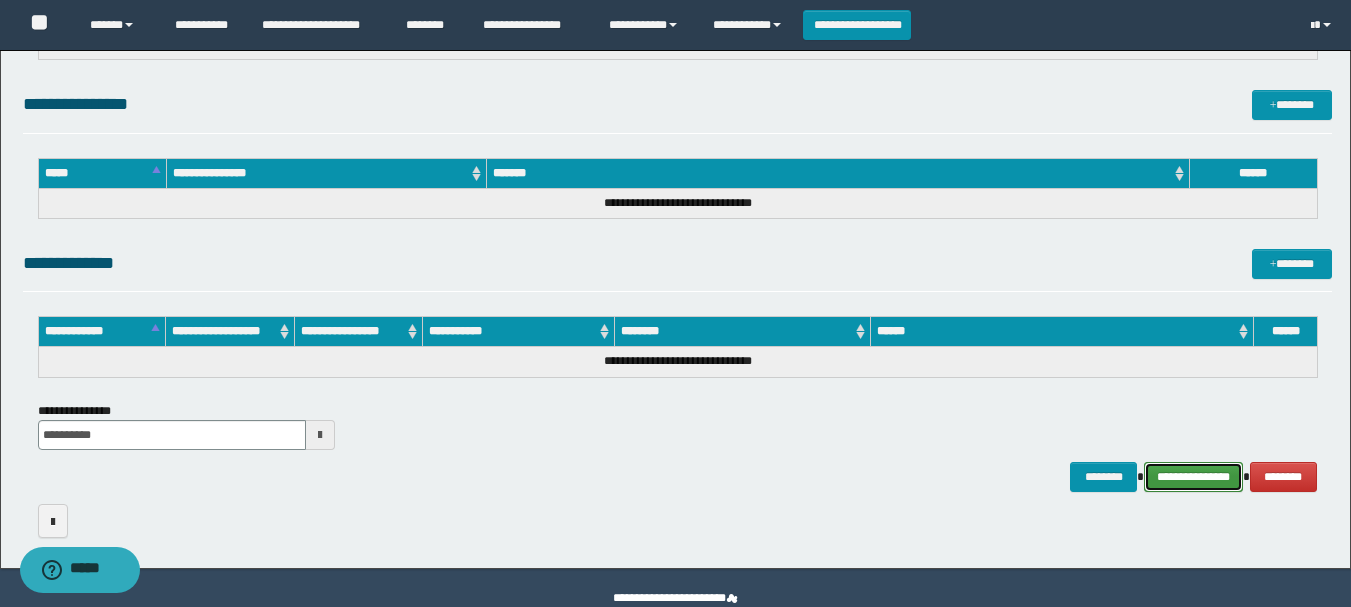 click on "**********" at bounding box center (1193, 477) 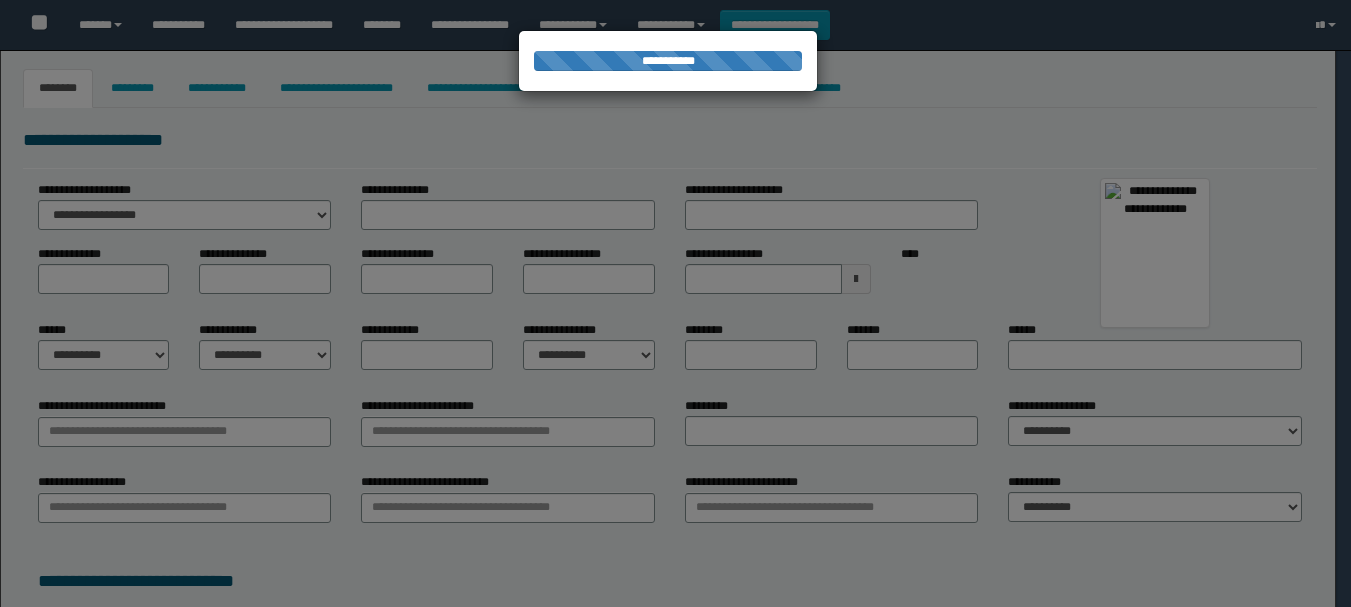 scroll, scrollTop: 0, scrollLeft: 0, axis: both 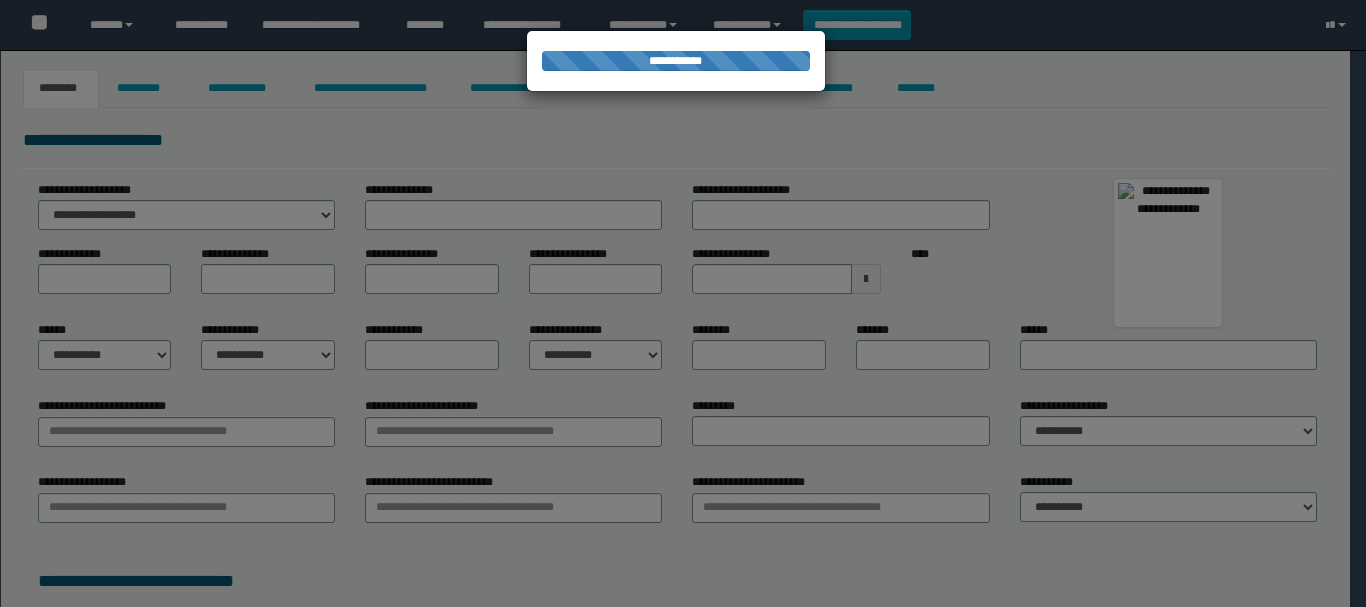 type on "******" 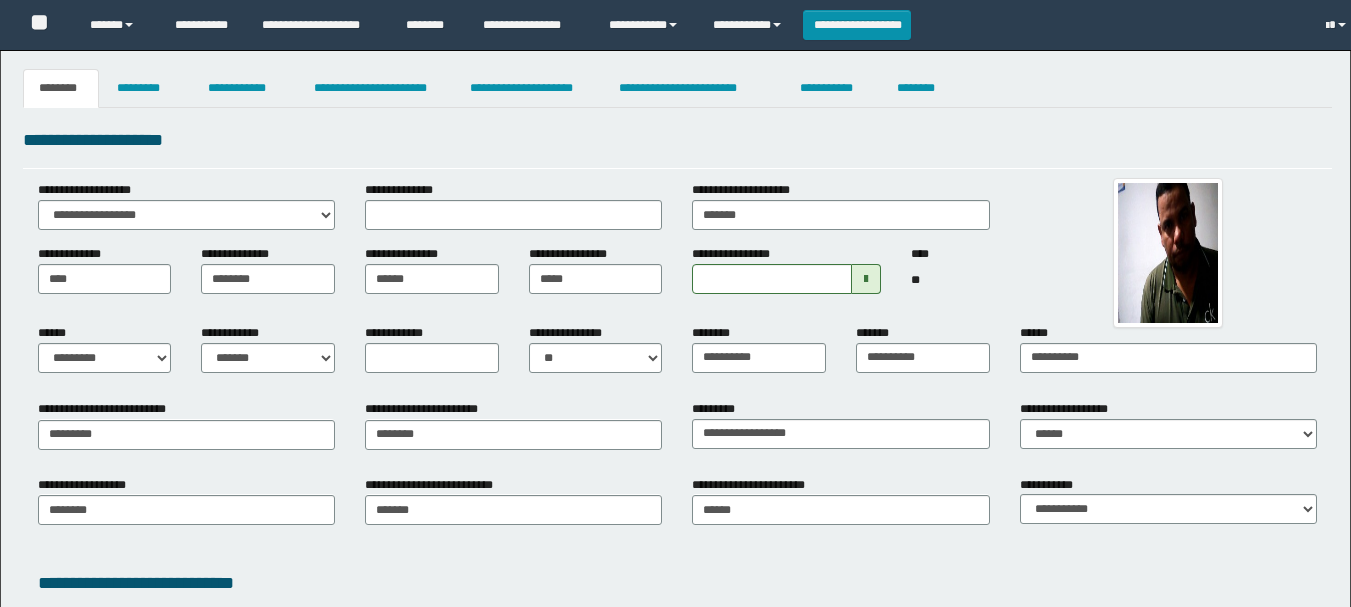 scroll, scrollTop: 0, scrollLeft: 0, axis: both 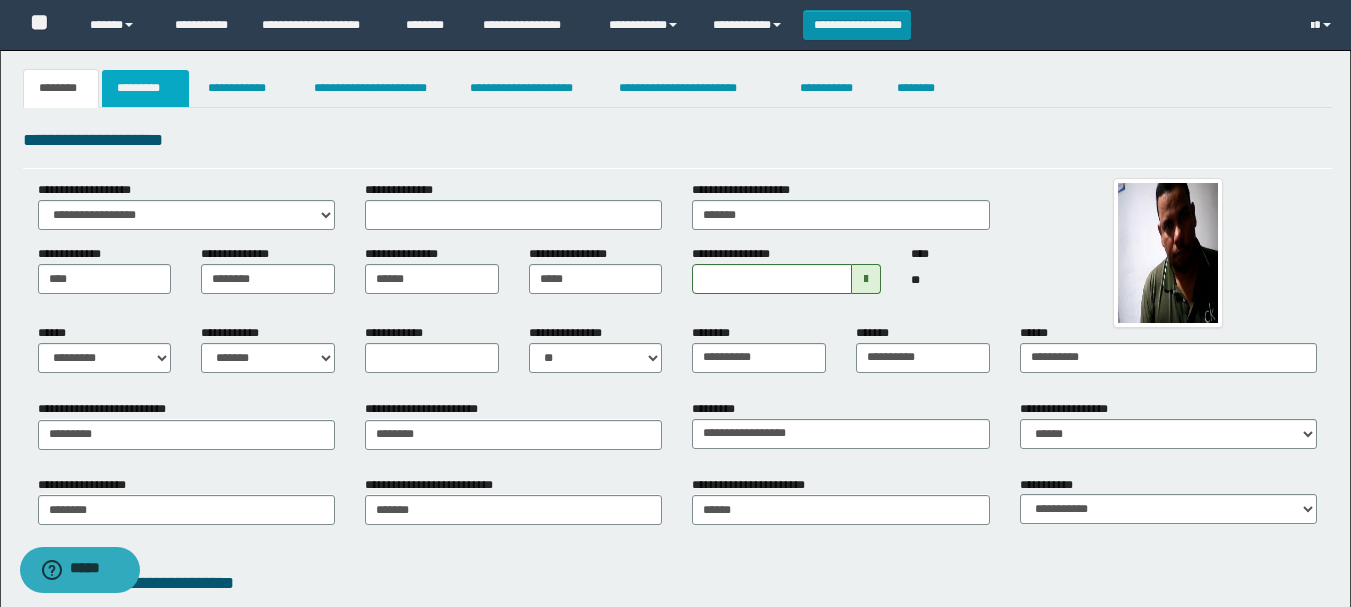 click on "*********" at bounding box center [145, 88] 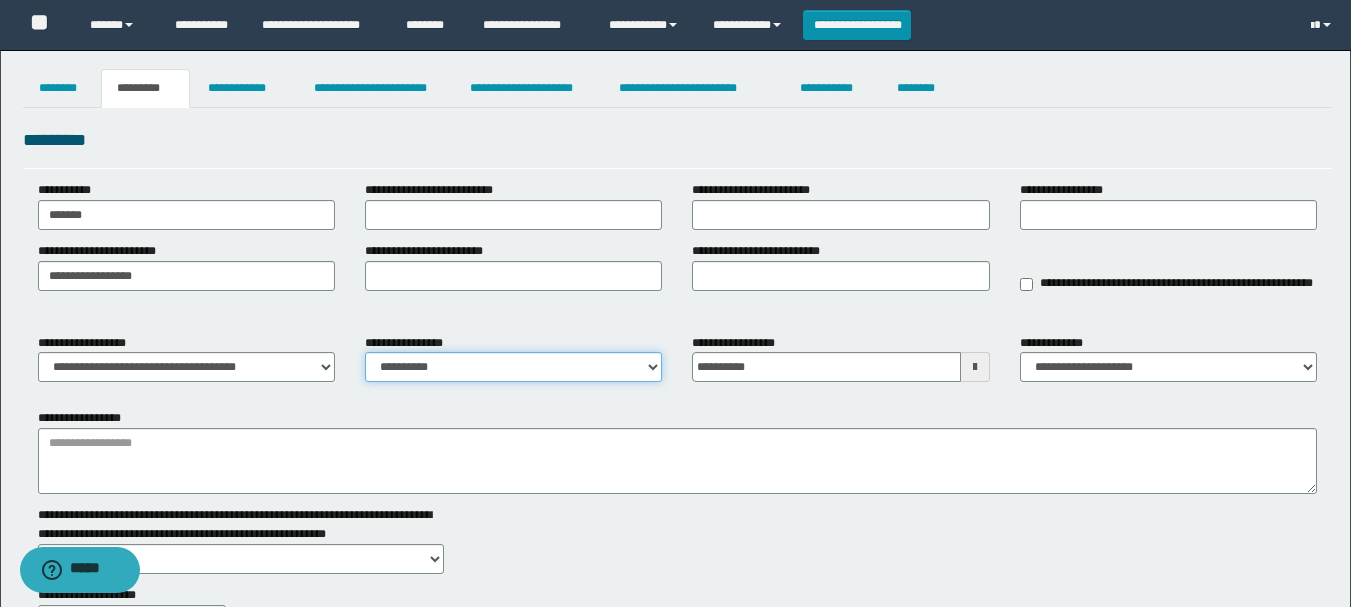 click on "**********" at bounding box center [513, 367] 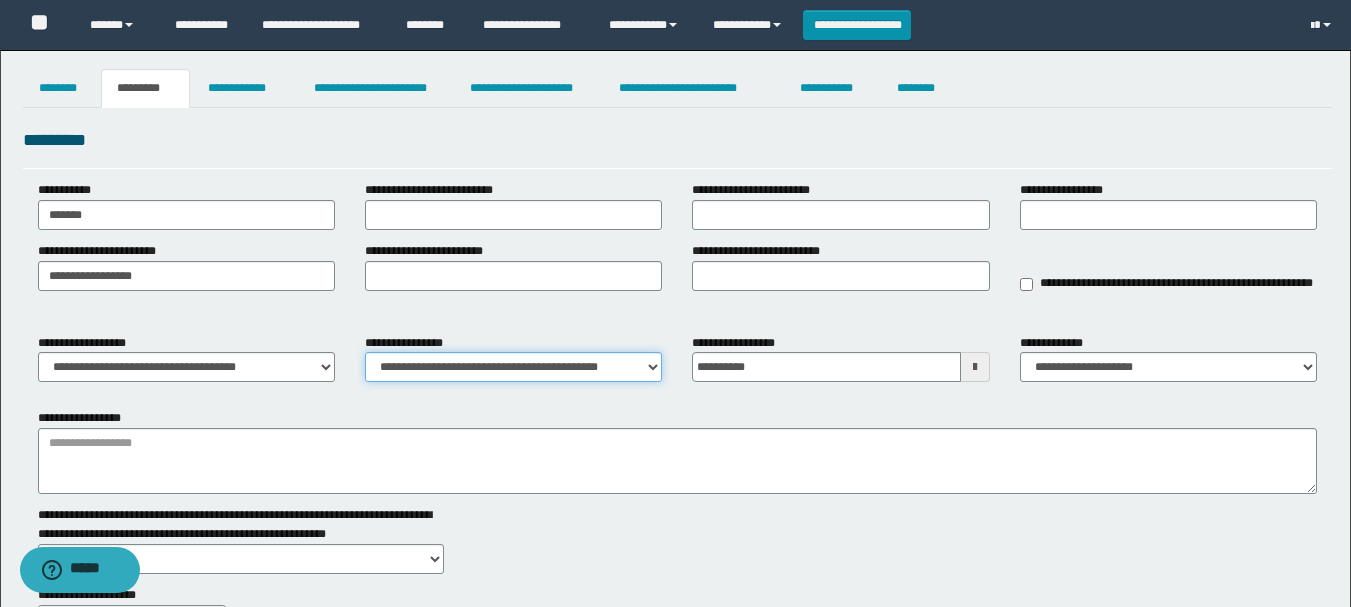 click on "**********" at bounding box center (513, 367) 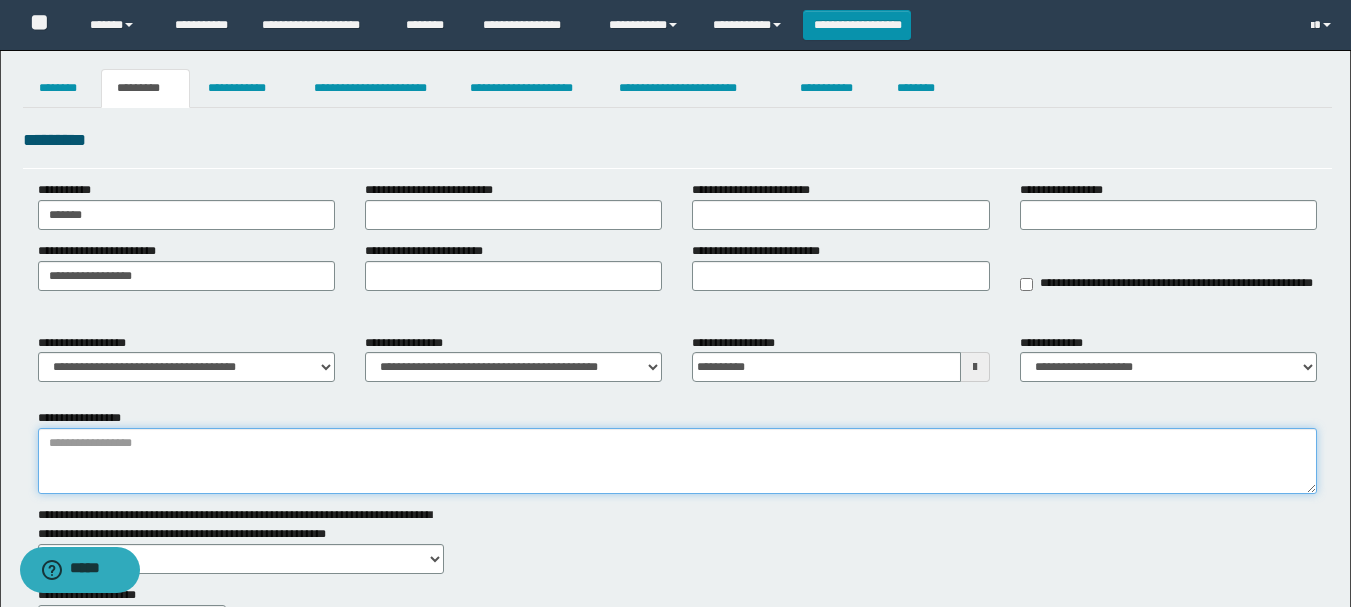 click on "**********" at bounding box center [677, 461] 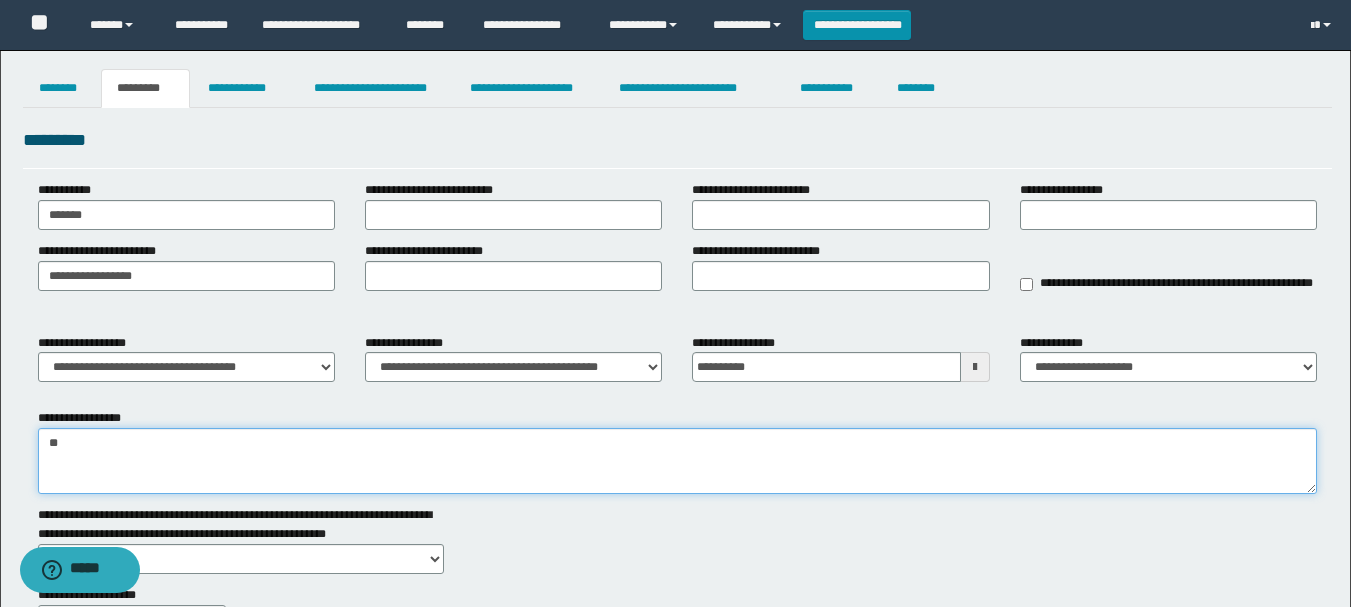 type on "*" 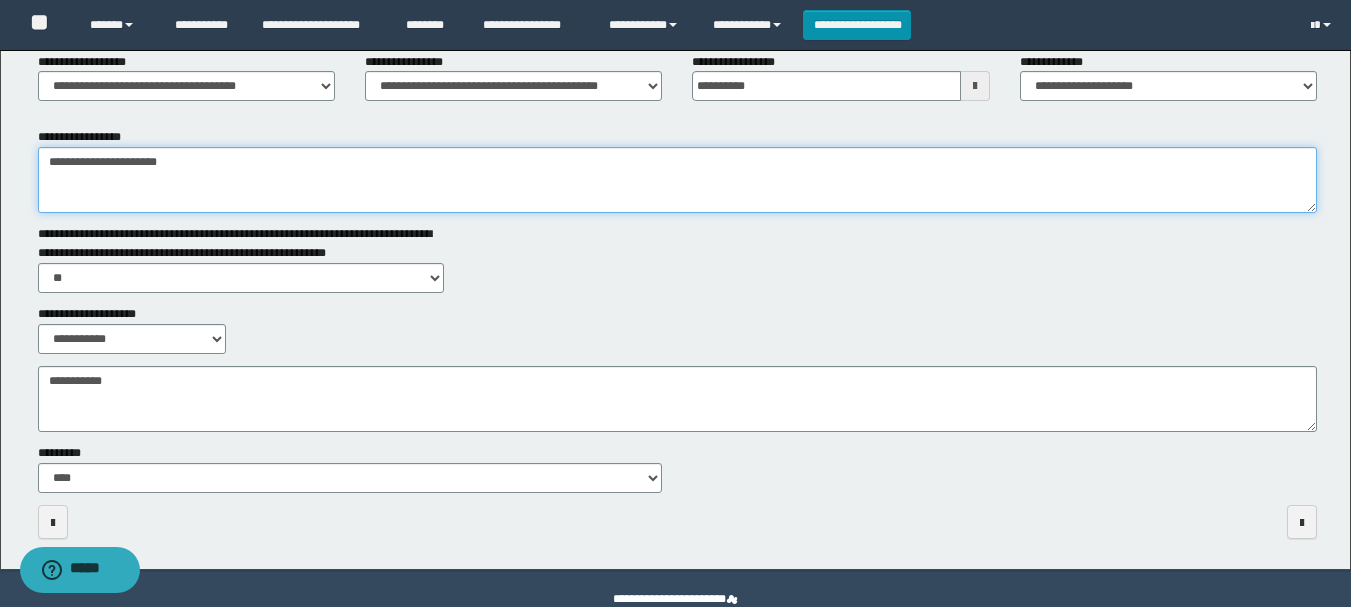 scroll, scrollTop: 321, scrollLeft: 0, axis: vertical 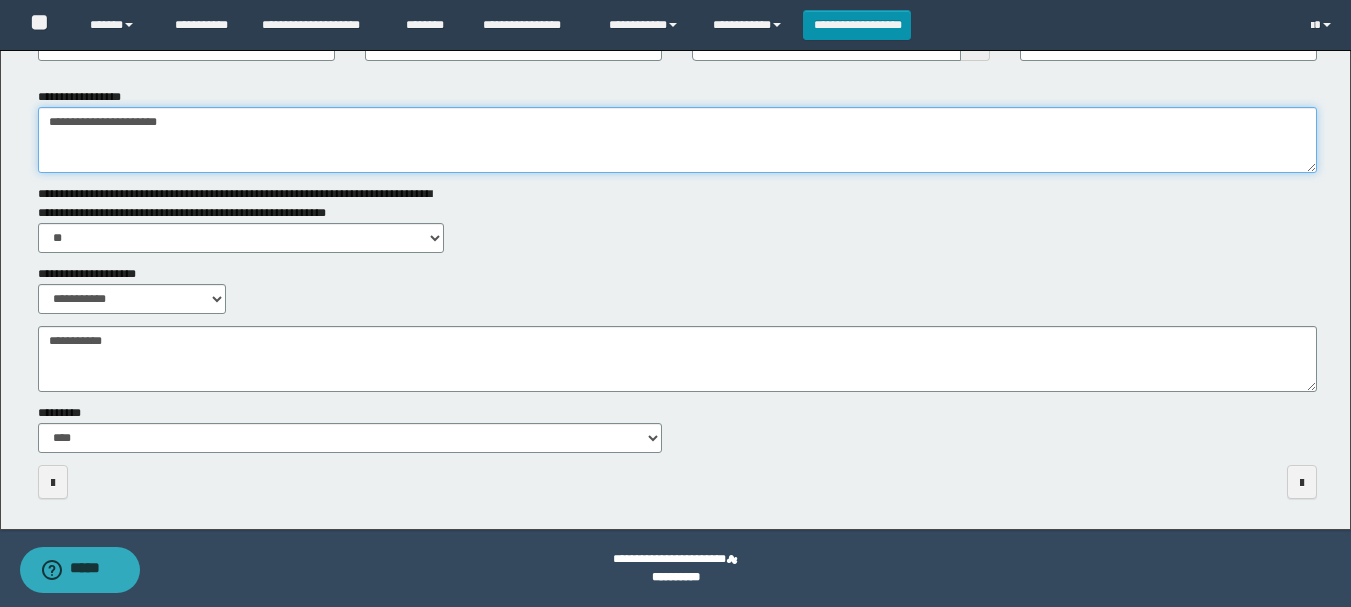 type on "**********" 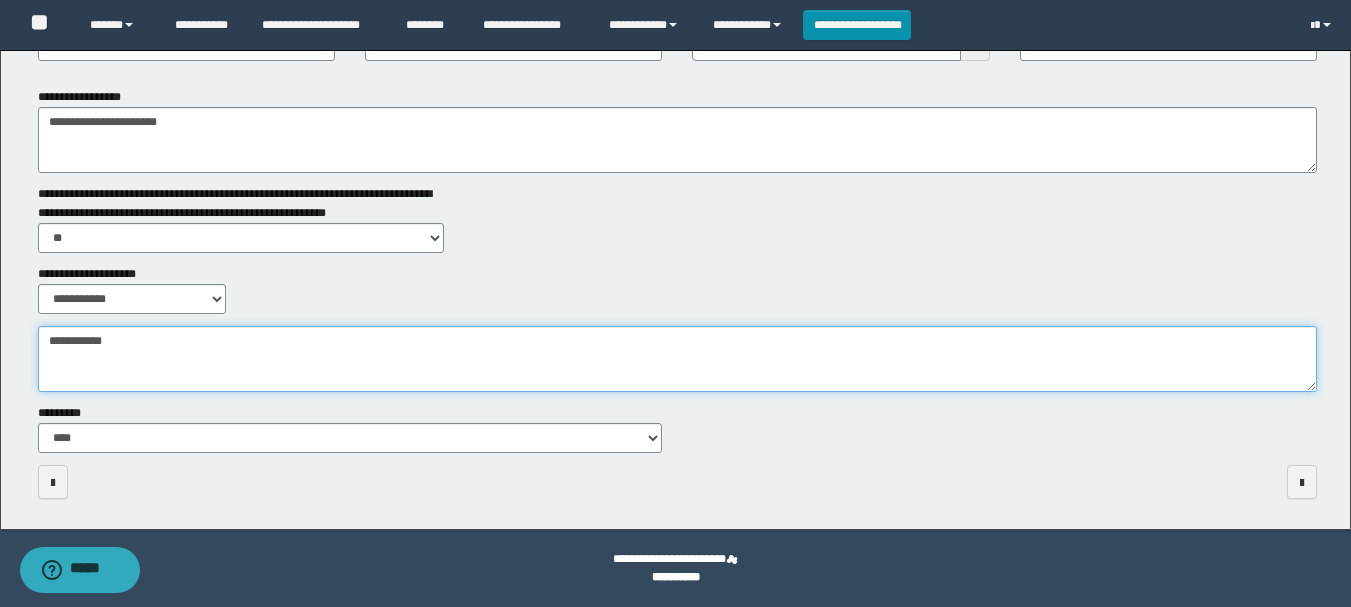 click on "**********" at bounding box center [677, 359] 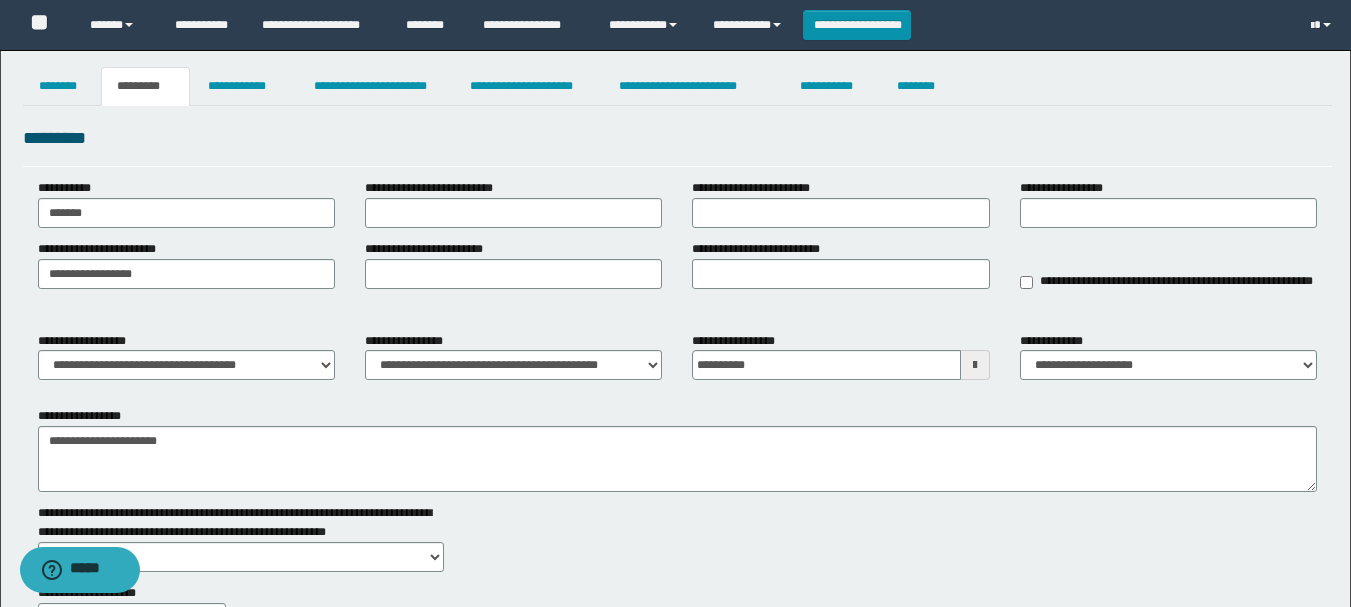 scroll, scrollTop: 0, scrollLeft: 0, axis: both 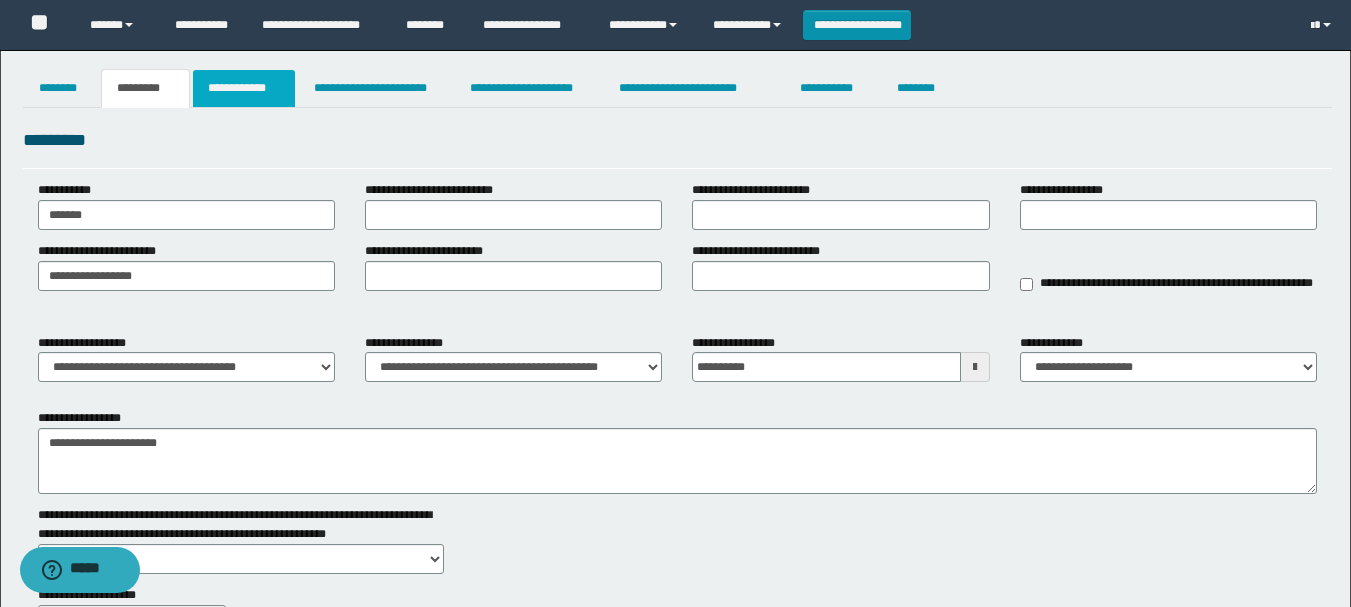 type on "**********" 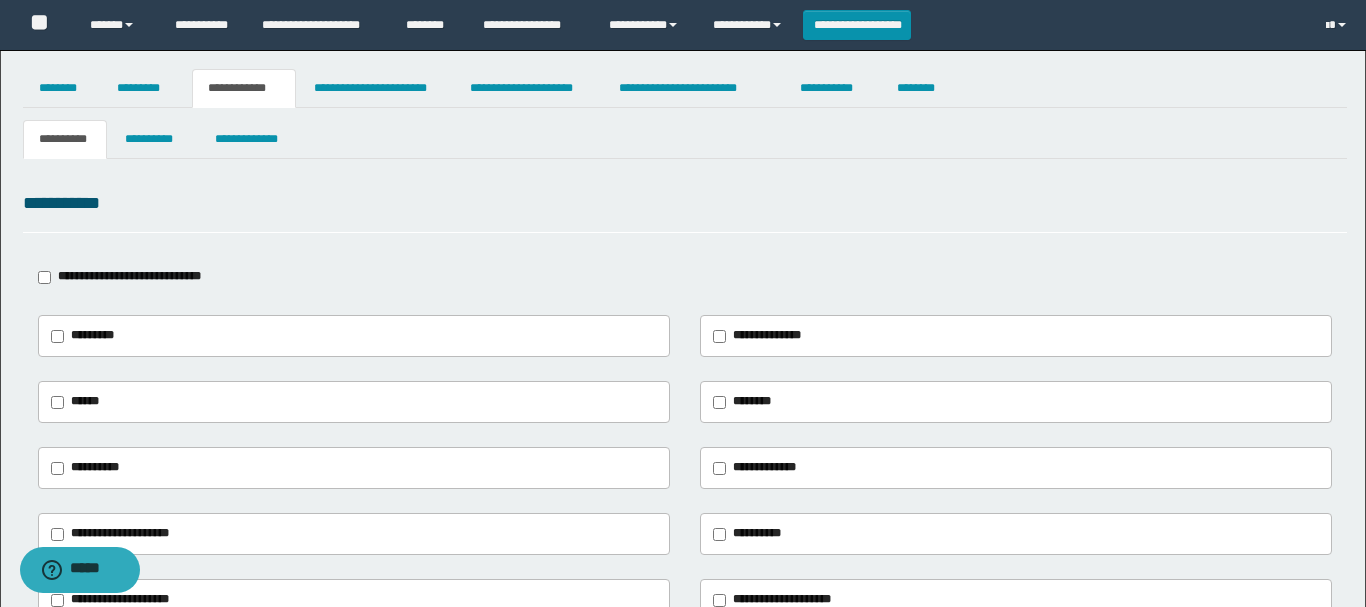 type on "*********" 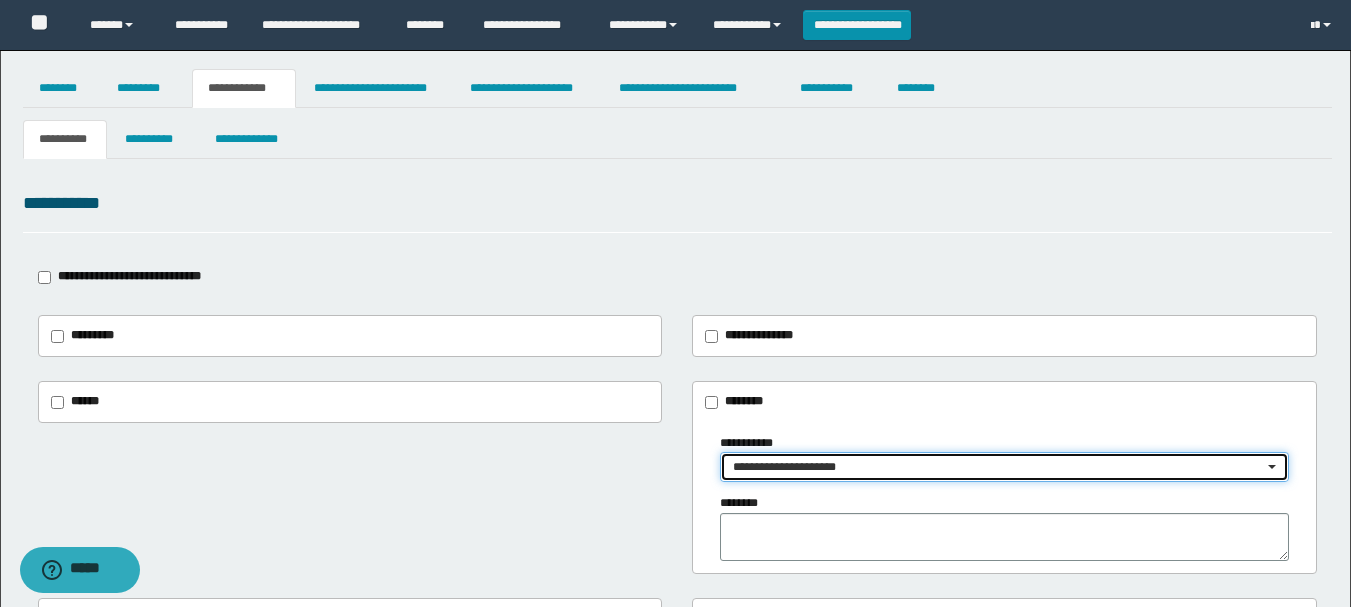click on "**********" at bounding box center [998, 467] 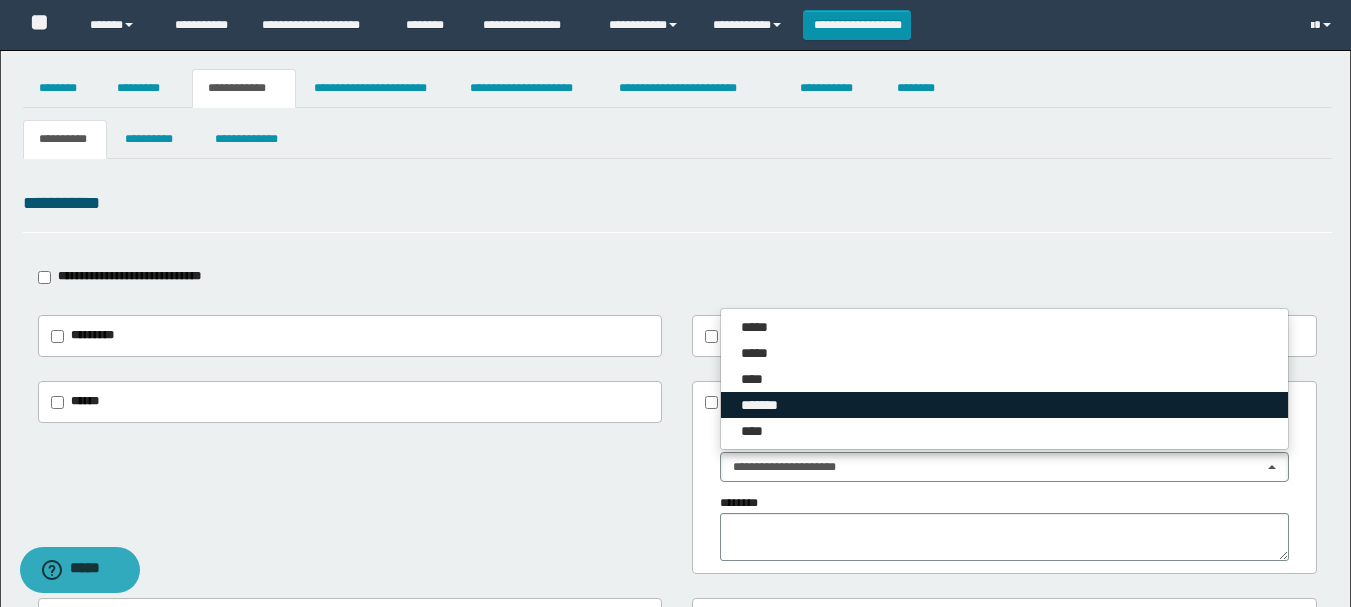 click on "*******" at bounding box center (769, 405) 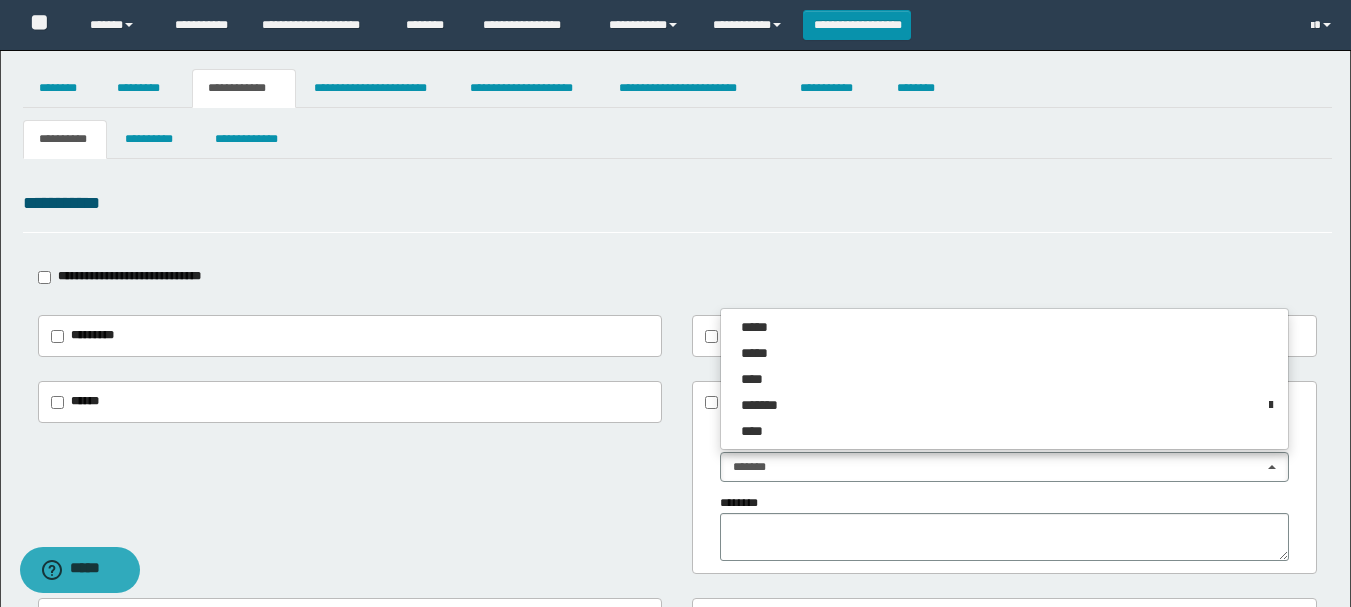 click on "**********" at bounding box center [677, 678] 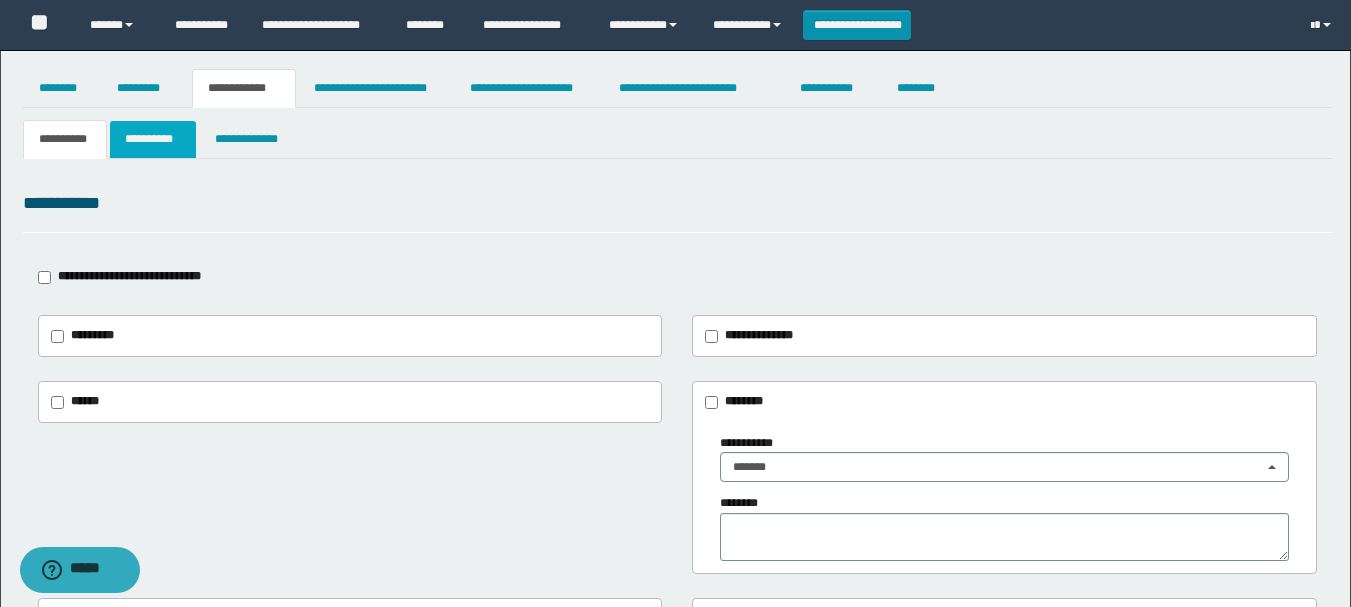 click on "**********" at bounding box center [153, 139] 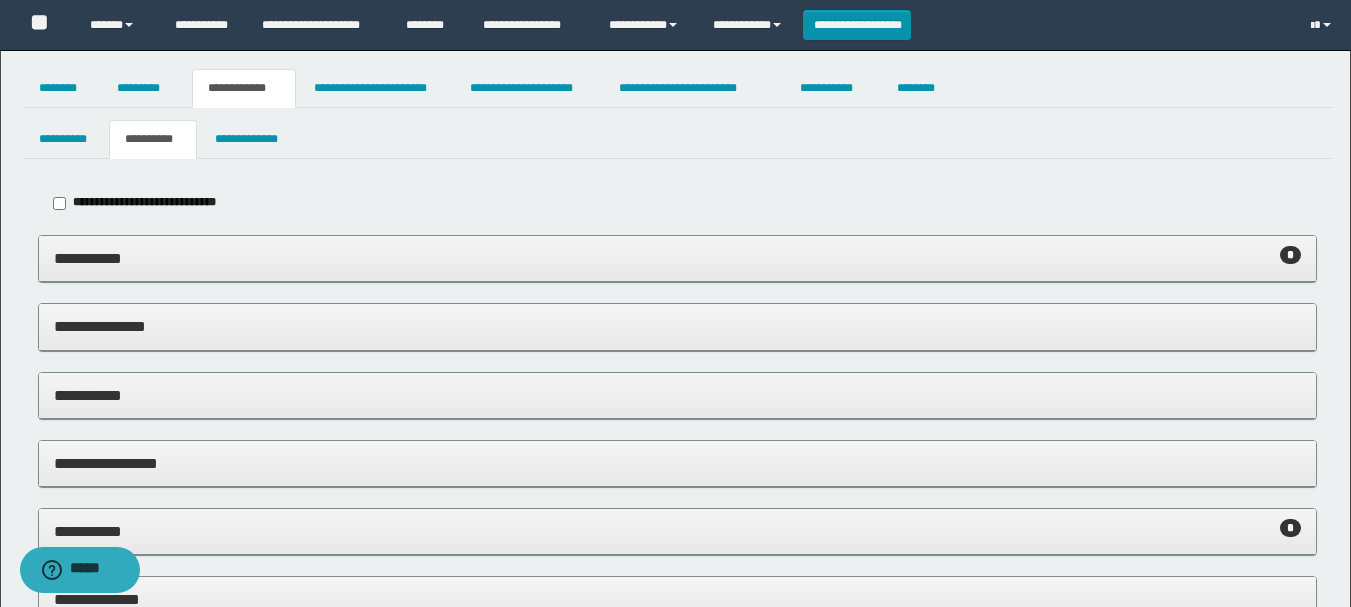 click on "**********" at bounding box center (677, 259) 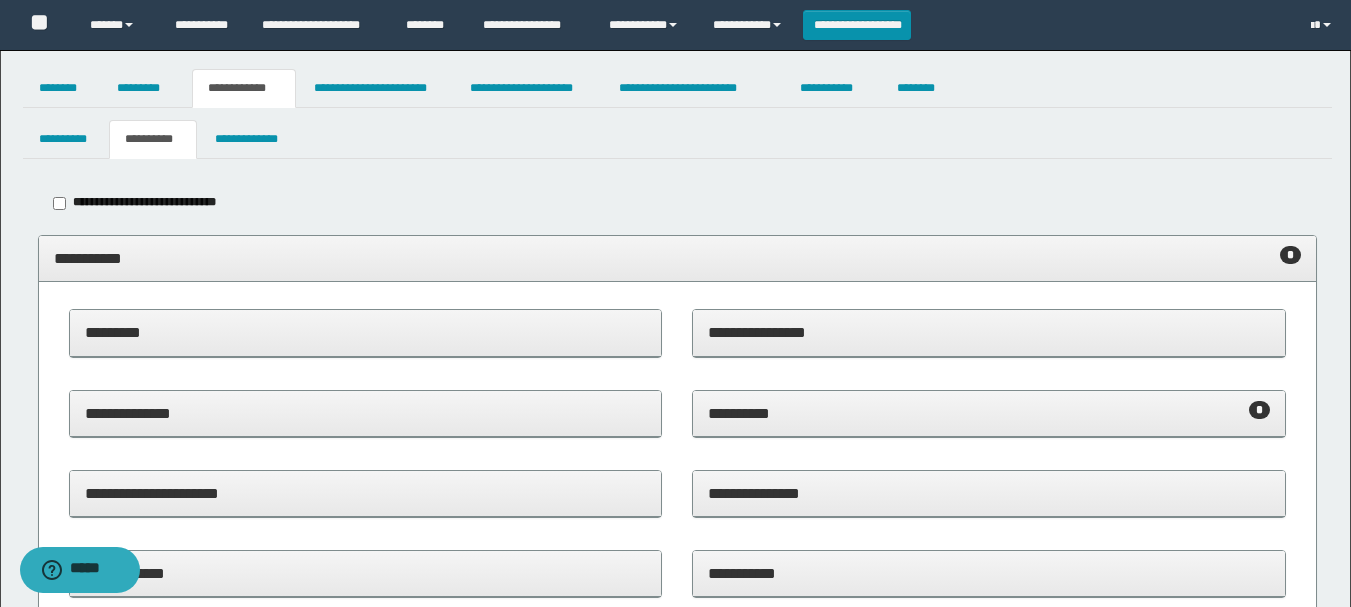 click on "**********" at bounding box center [989, 413] 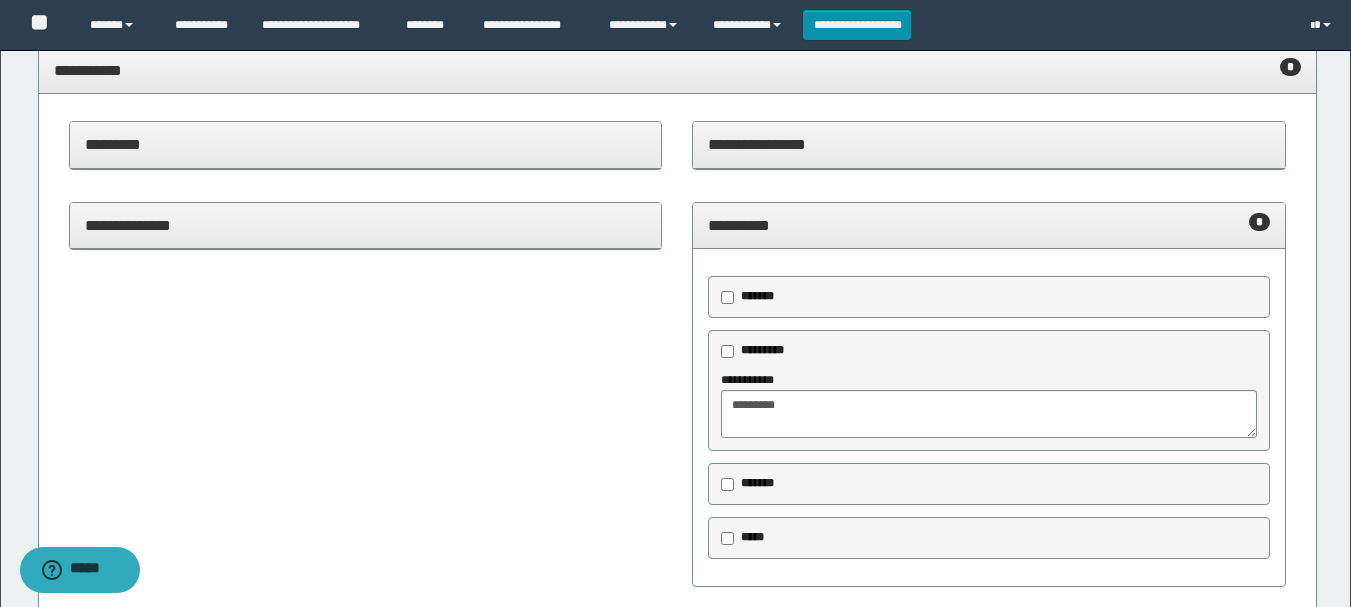 scroll, scrollTop: 200, scrollLeft: 0, axis: vertical 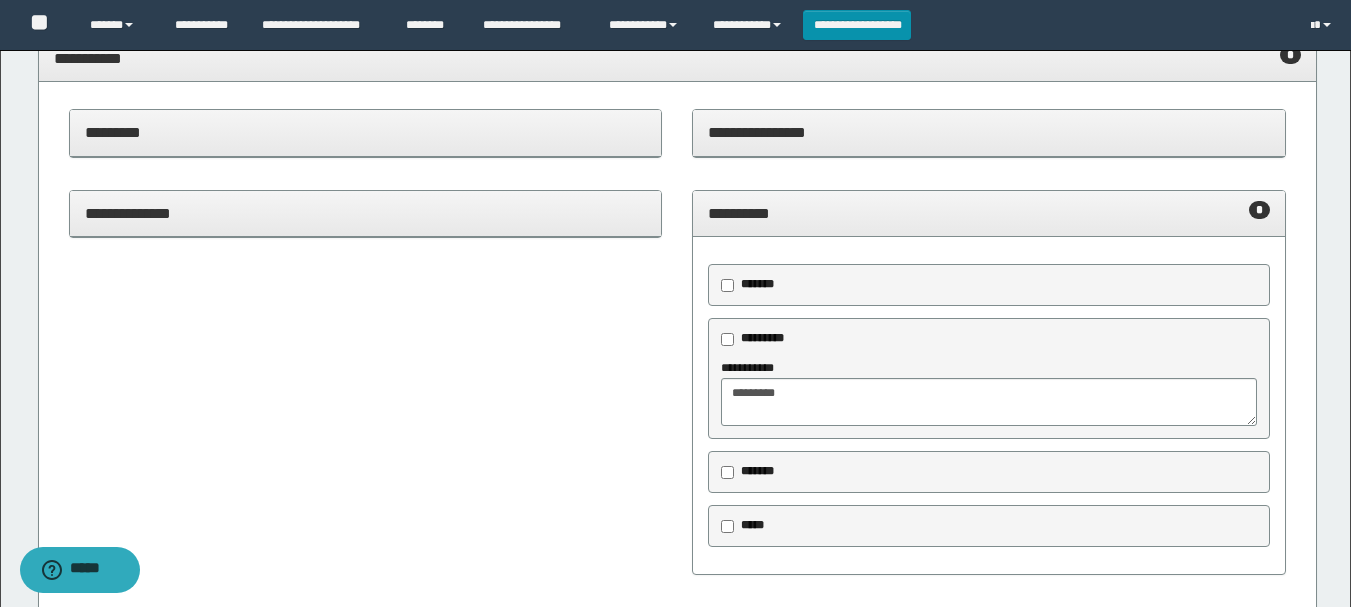click on "**********" at bounding box center [989, 213] 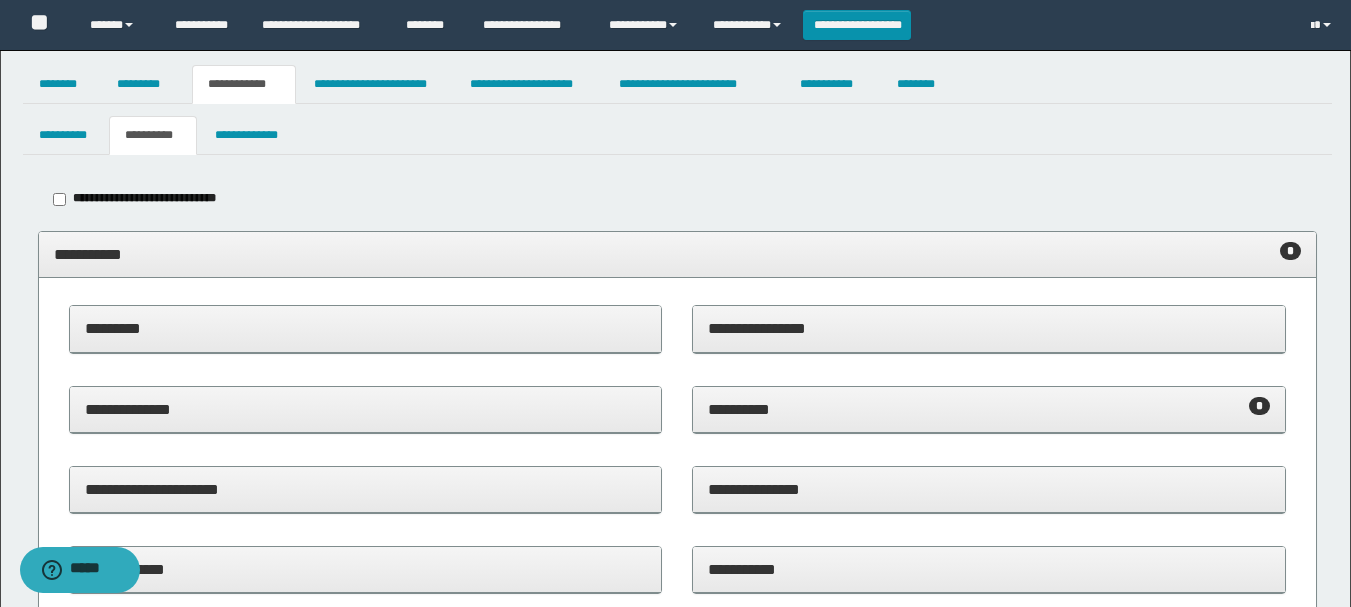 scroll, scrollTop: 0, scrollLeft: 0, axis: both 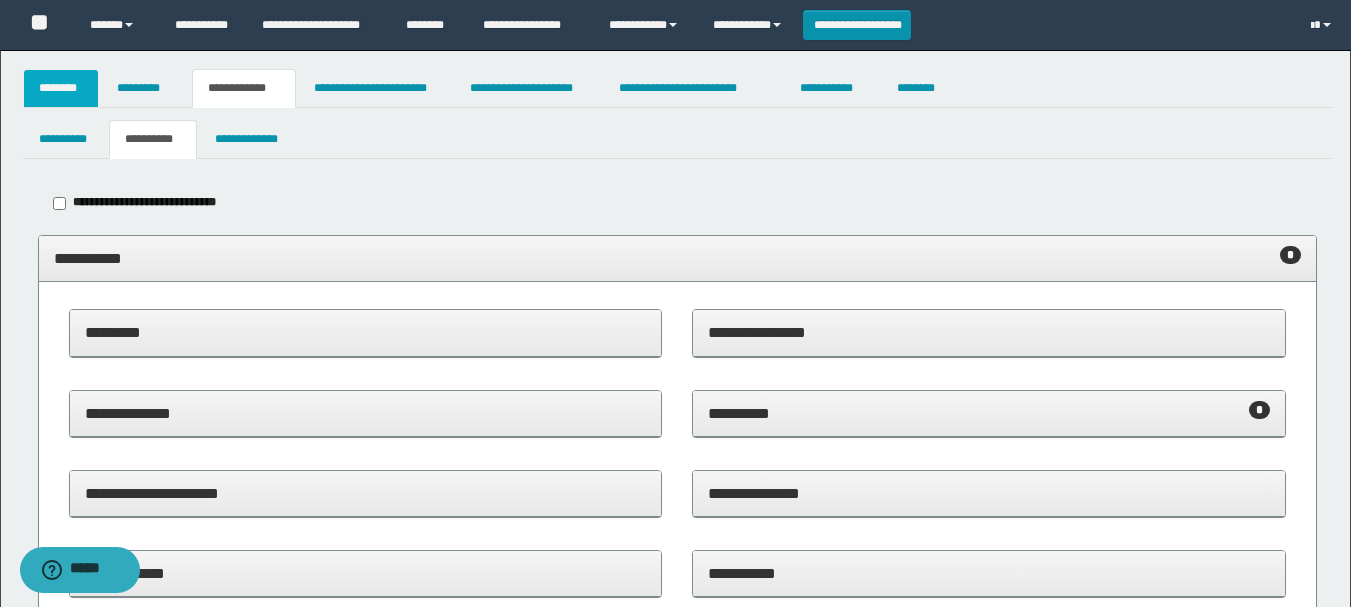 click on "********" at bounding box center [61, 88] 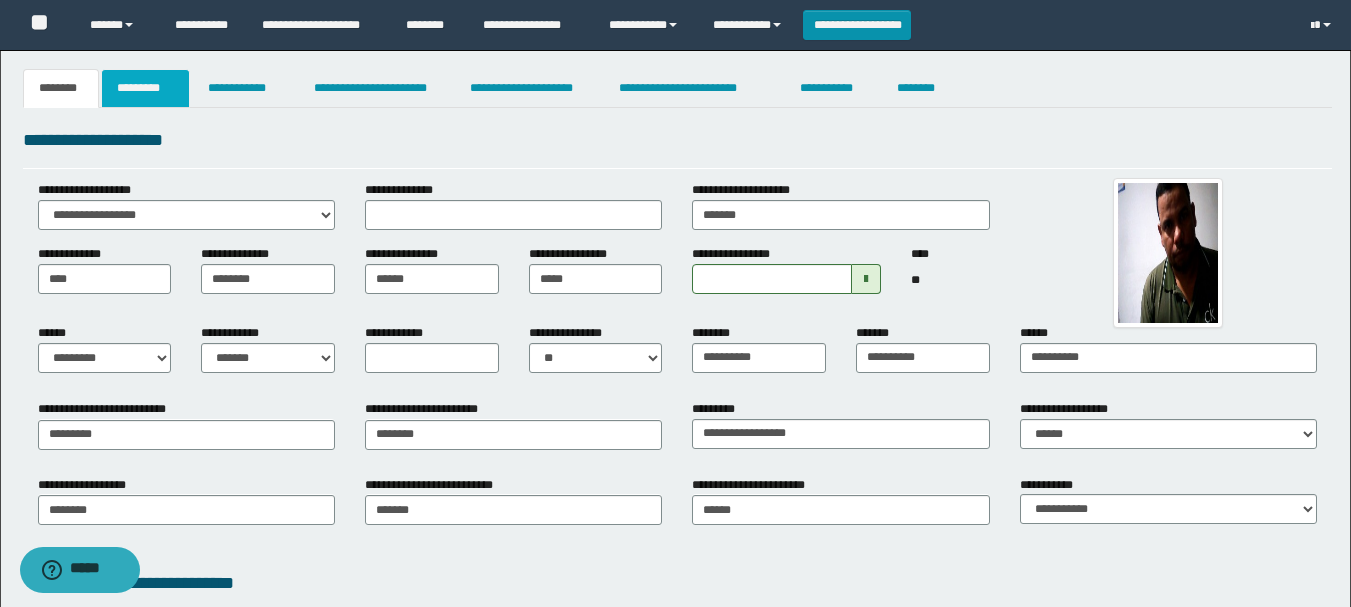 click on "*********" at bounding box center (145, 88) 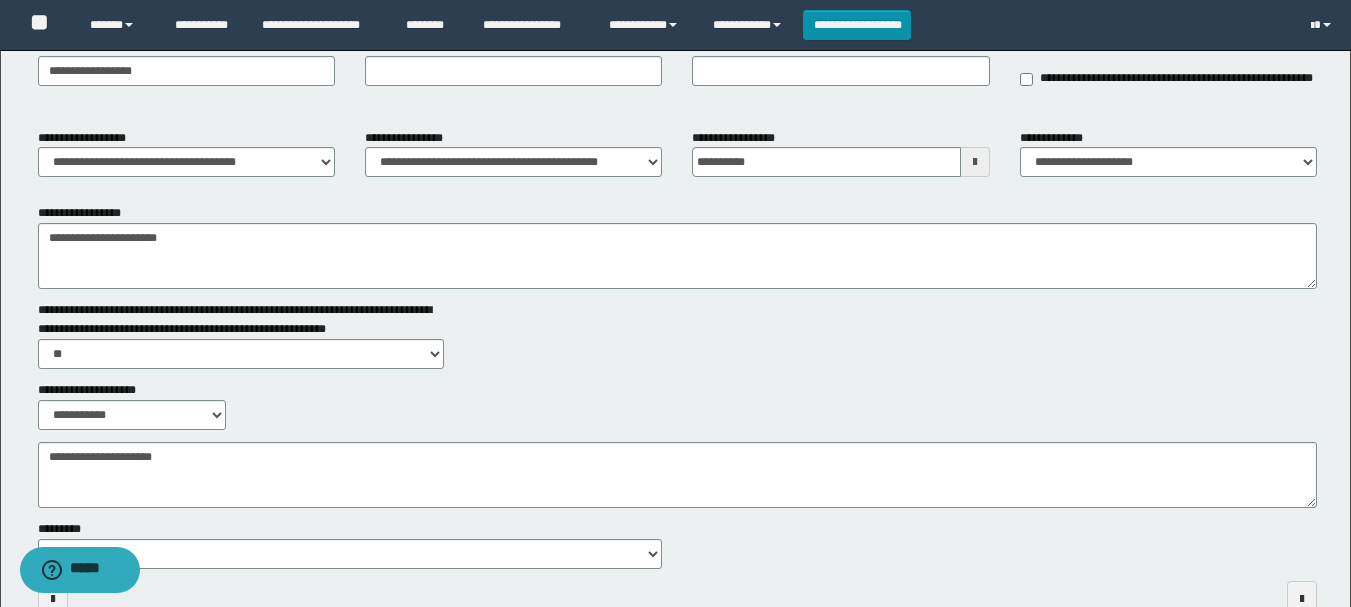 scroll, scrollTop: 0, scrollLeft: 0, axis: both 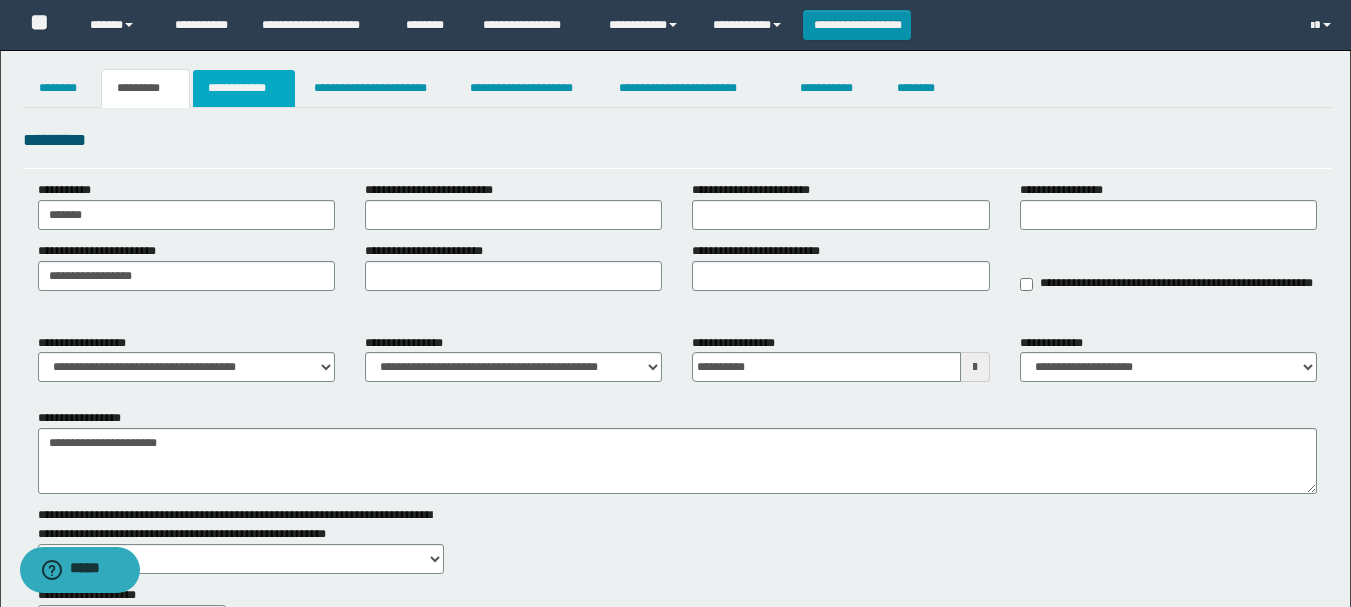 click on "**********" at bounding box center (244, 88) 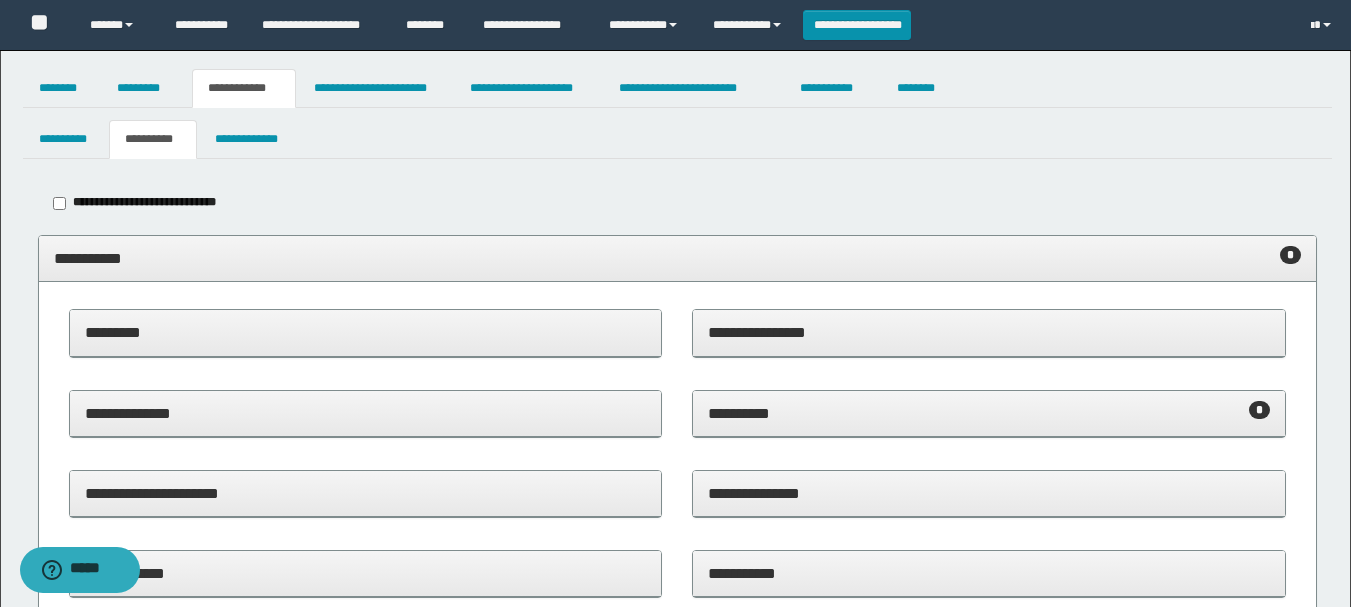 click on "**********" at bounding box center [989, 413] 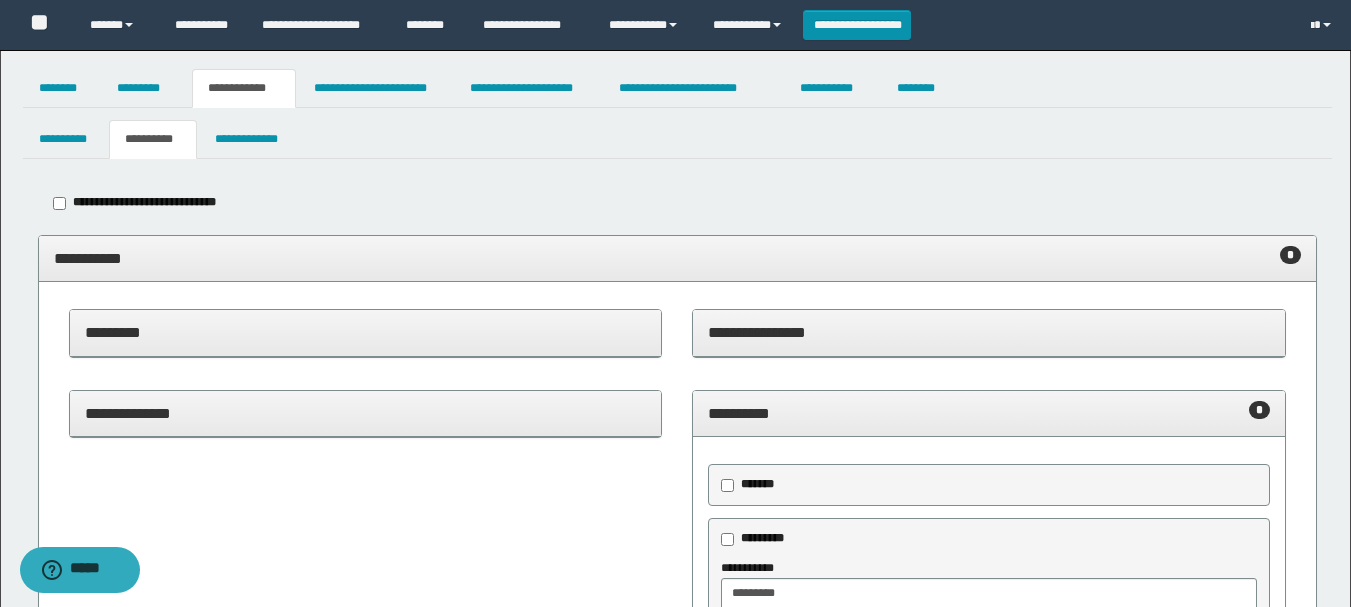 drag, startPoint x: 827, startPoint y: 424, endPoint x: 759, endPoint y: 378, distance: 82.0975 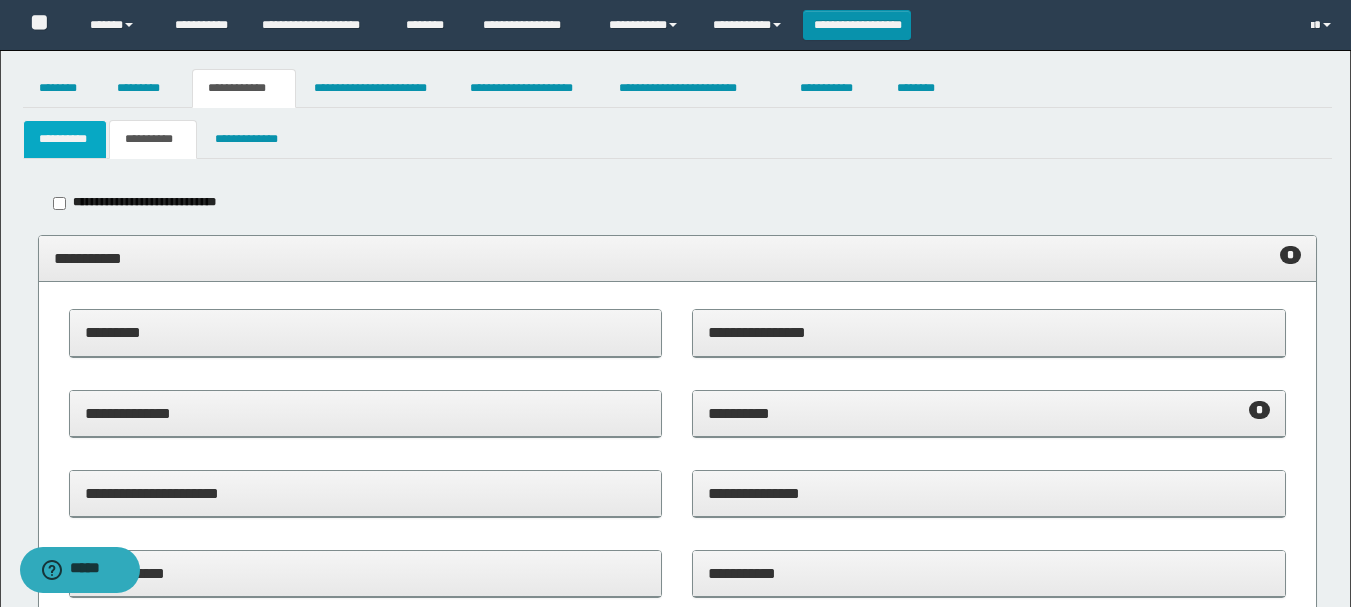 click on "**********" at bounding box center [65, 139] 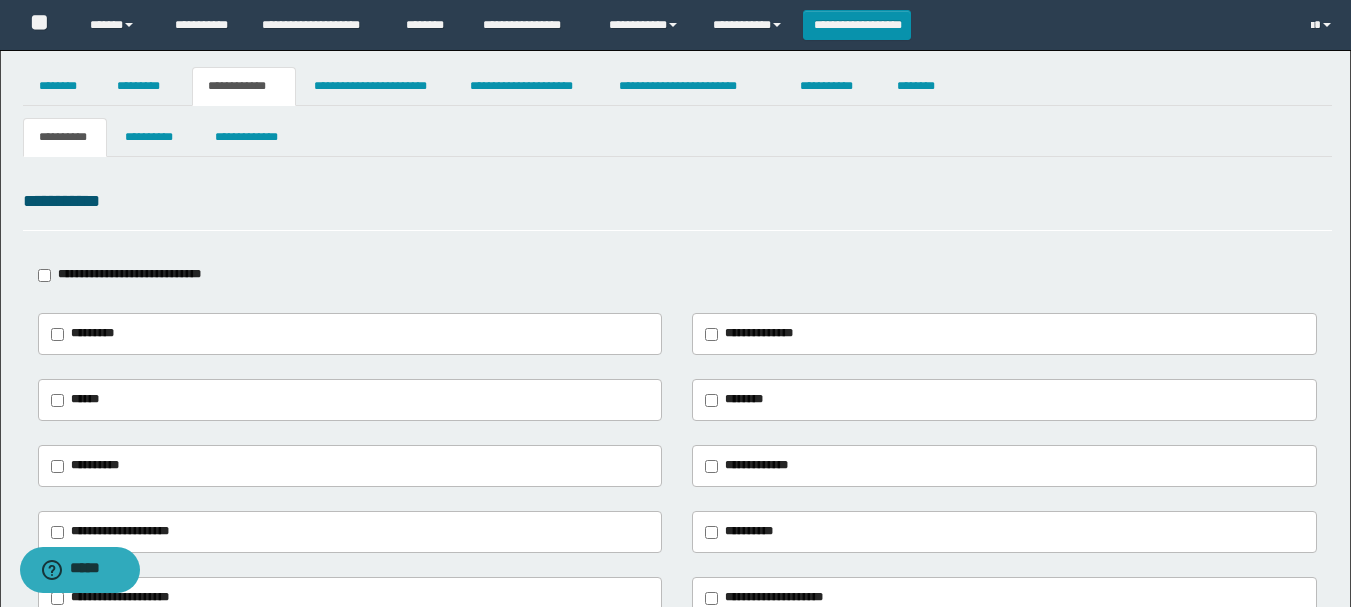 scroll, scrollTop: 0, scrollLeft: 0, axis: both 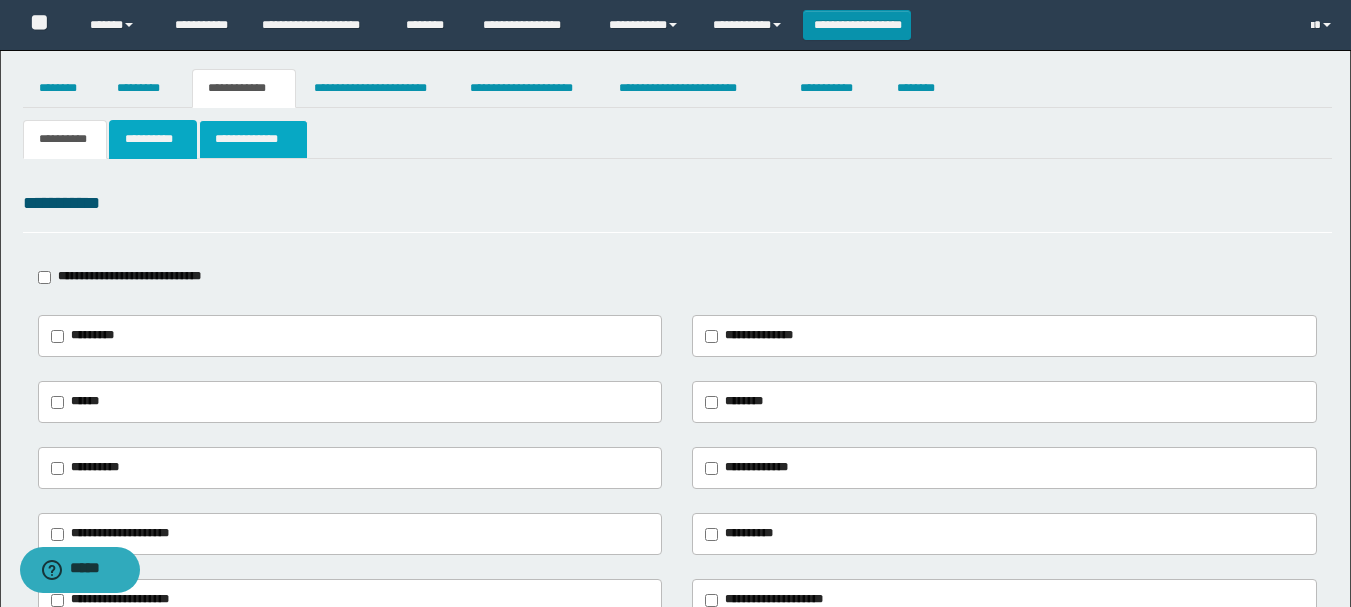 drag, startPoint x: 160, startPoint y: 134, endPoint x: 213, endPoint y: 159, distance: 58.60034 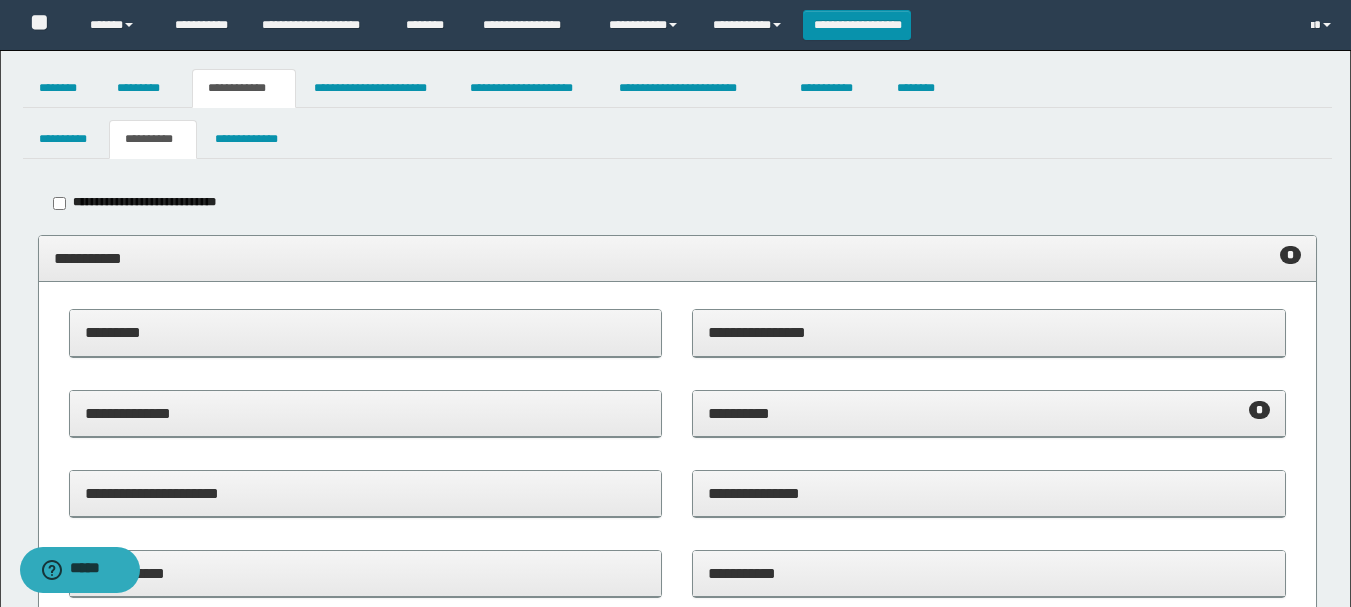 click on "**********" at bounding box center (989, 413) 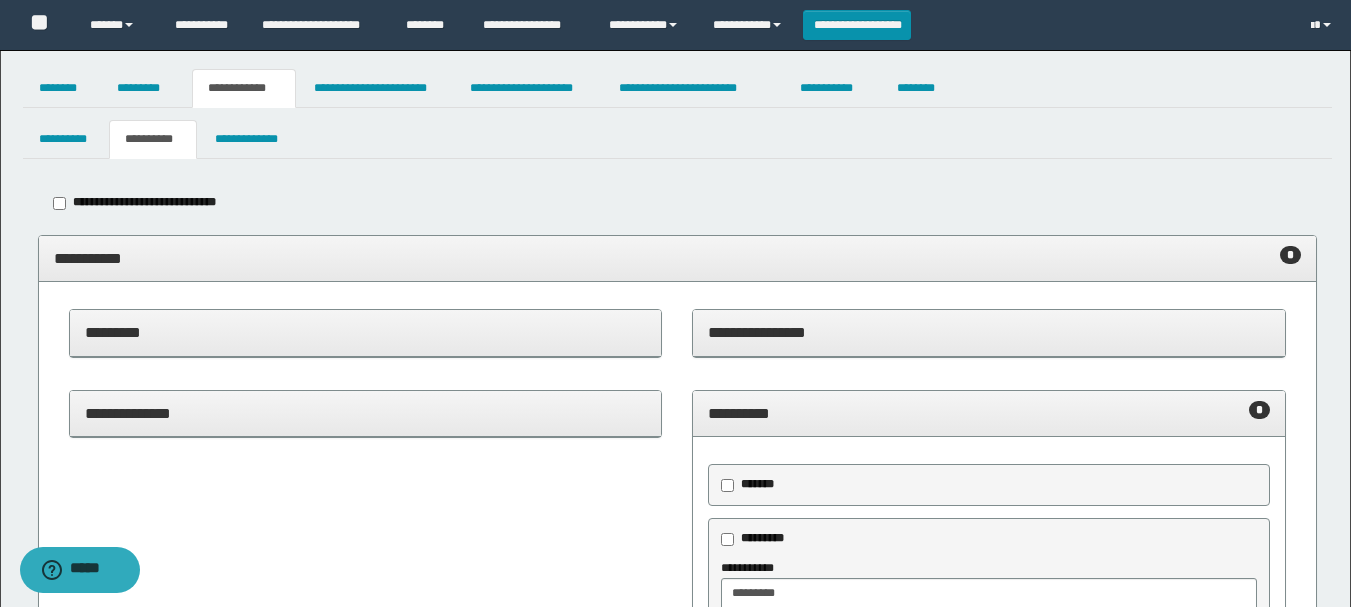 click on "**********" at bounding box center (677, 258) 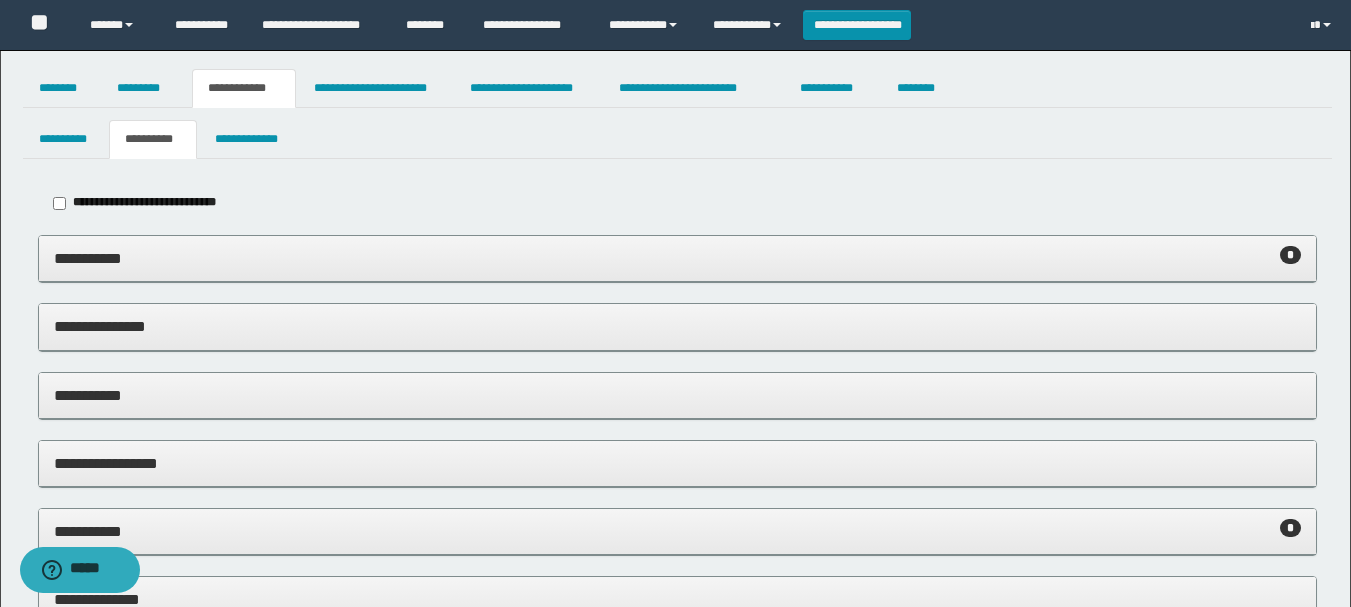 click on "**********" at bounding box center [677, 532] 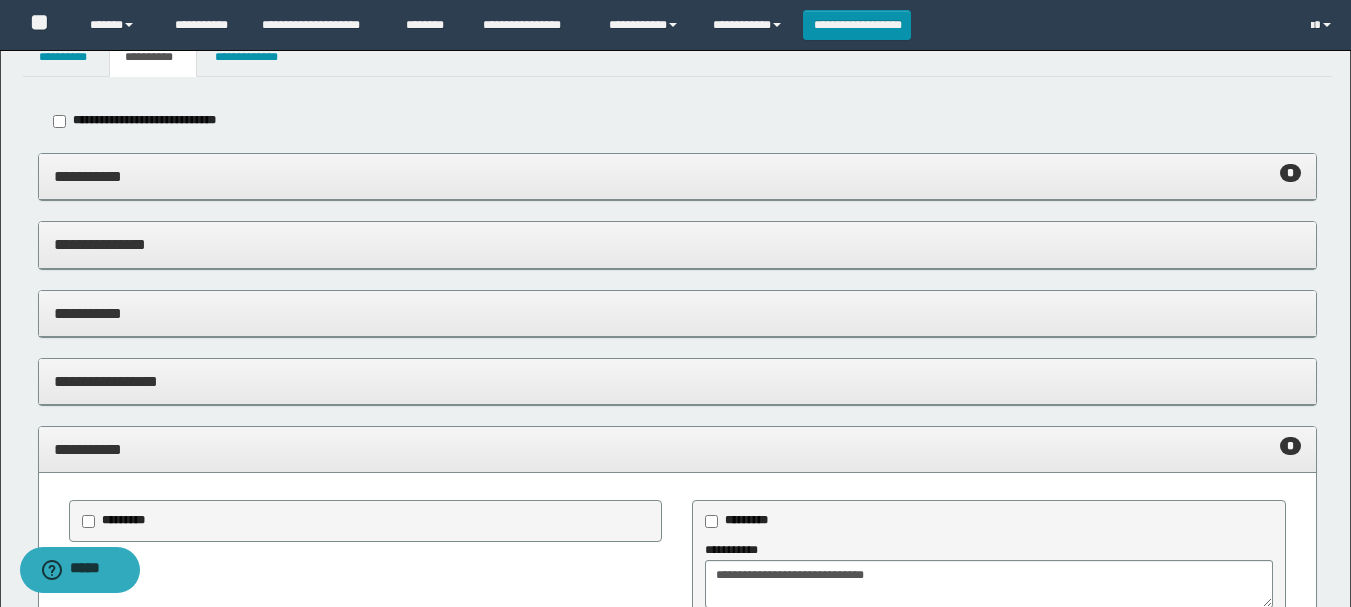 scroll, scrollTop: 400, scrollLeft: 0, axis: vertical 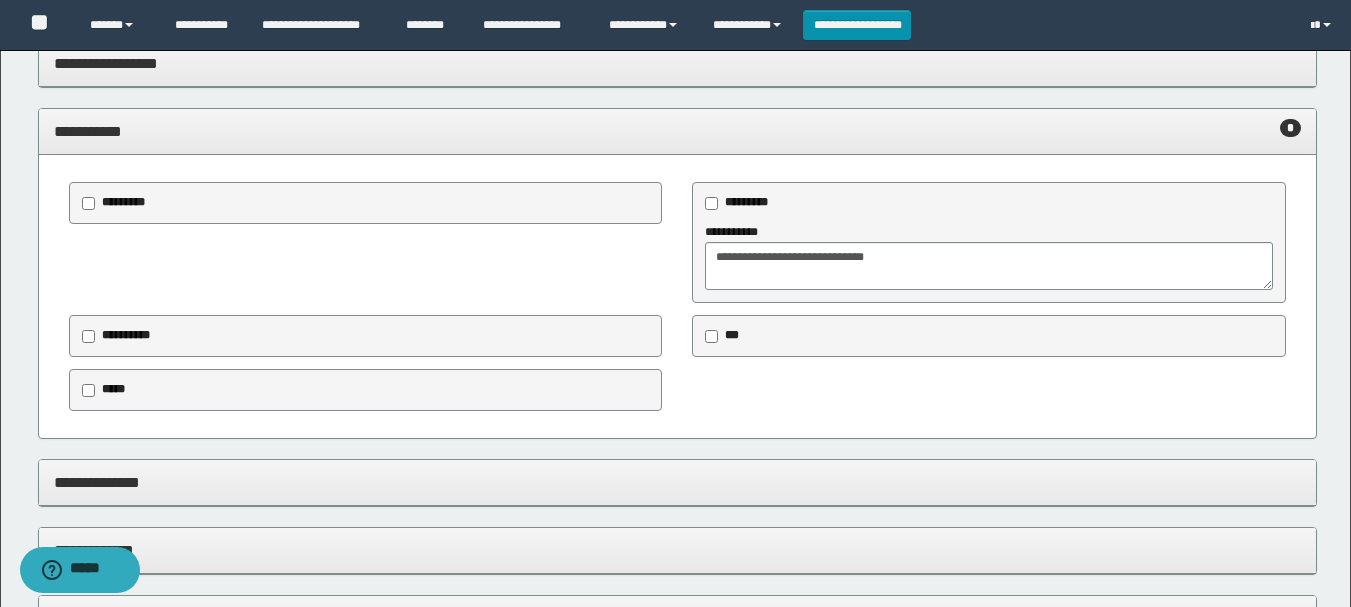 click on "**********" at bounding box center [677, 131] 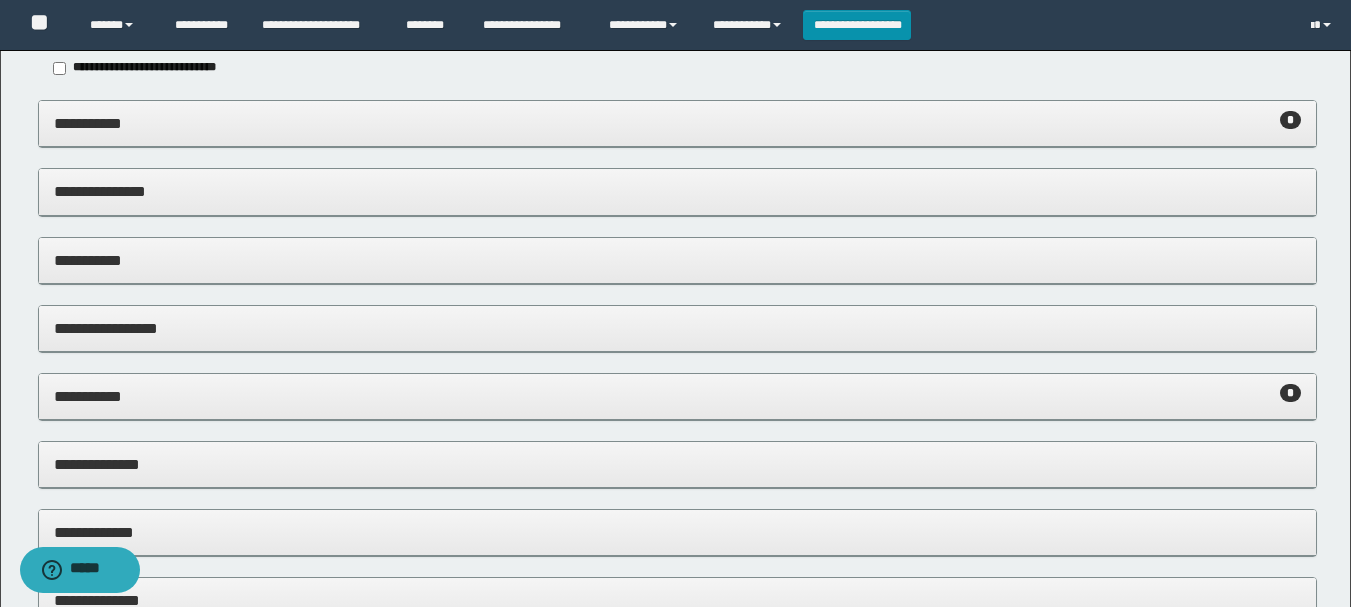 scroll, scrollTop: 396, scrollLeft: 0, axis: vertical 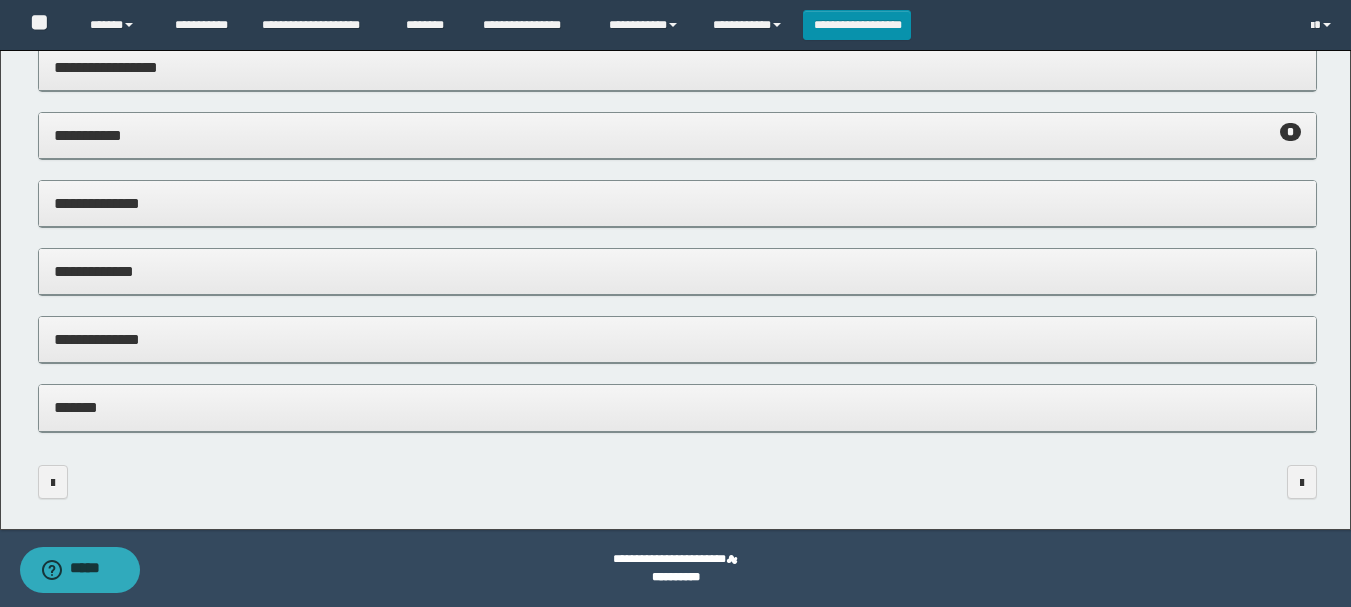 click on "*******" at bounding box center (677, 407) 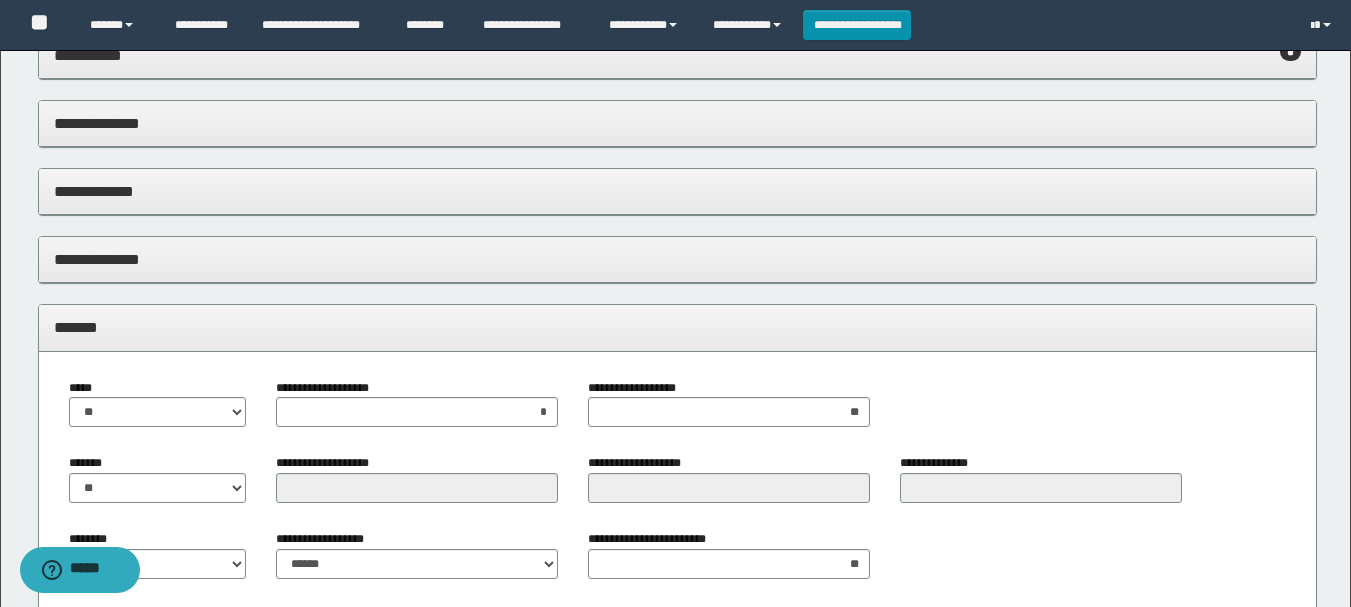 scroll, scrollTop: 596, scrollLeft: 0, axis: vertical 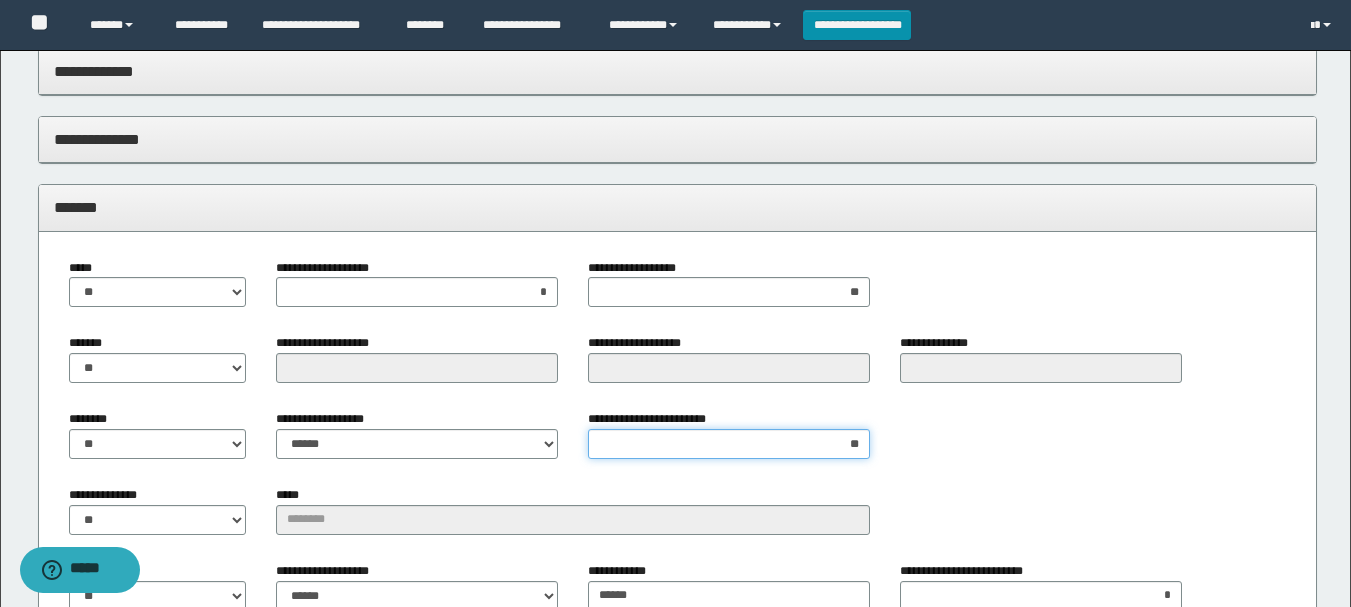 click on "**" at bounding box center [729, 444] 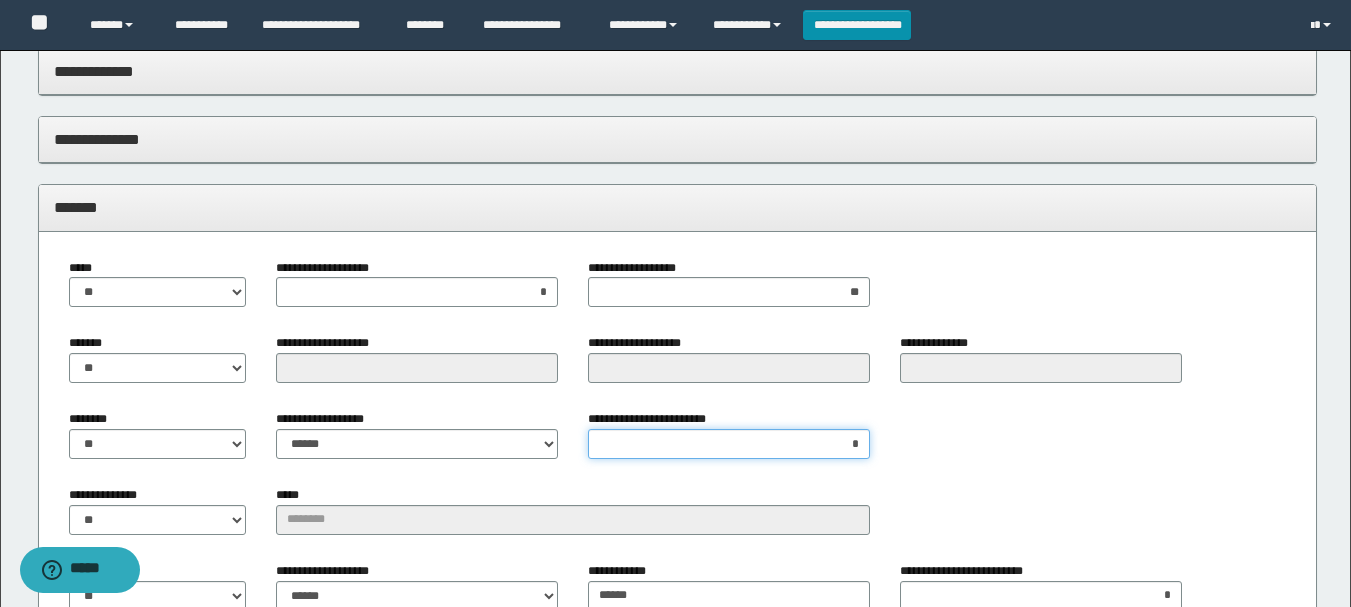 type on "**" 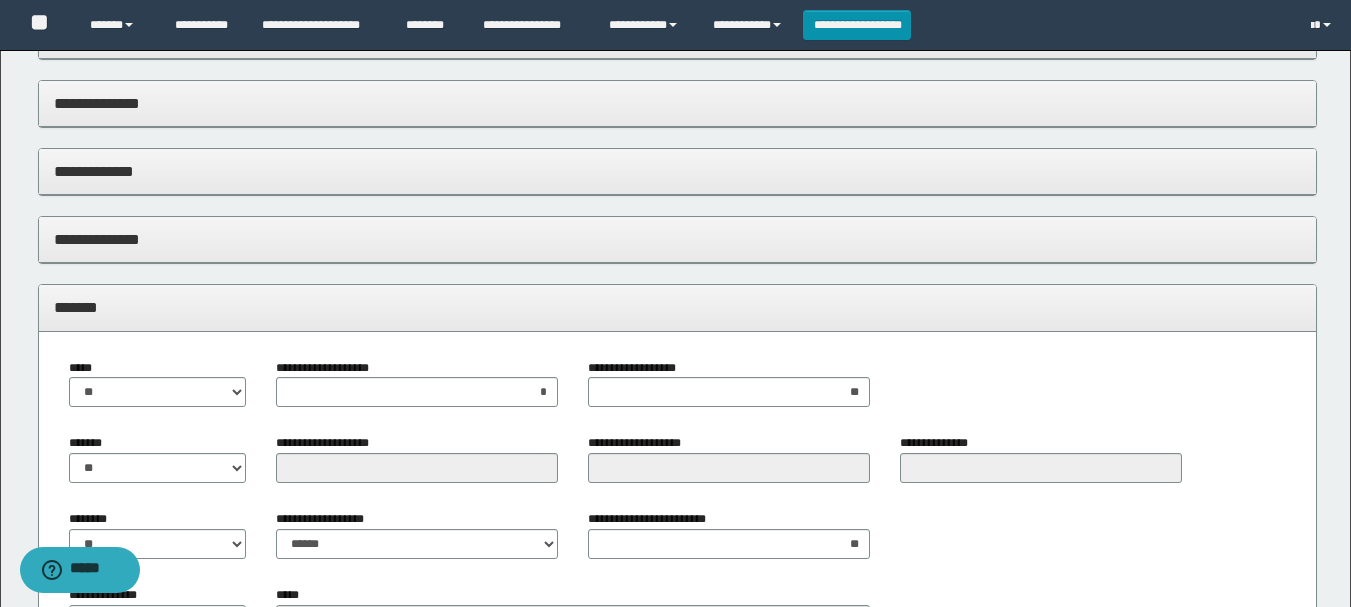 click on "*******" at bounding box center [677, 308] 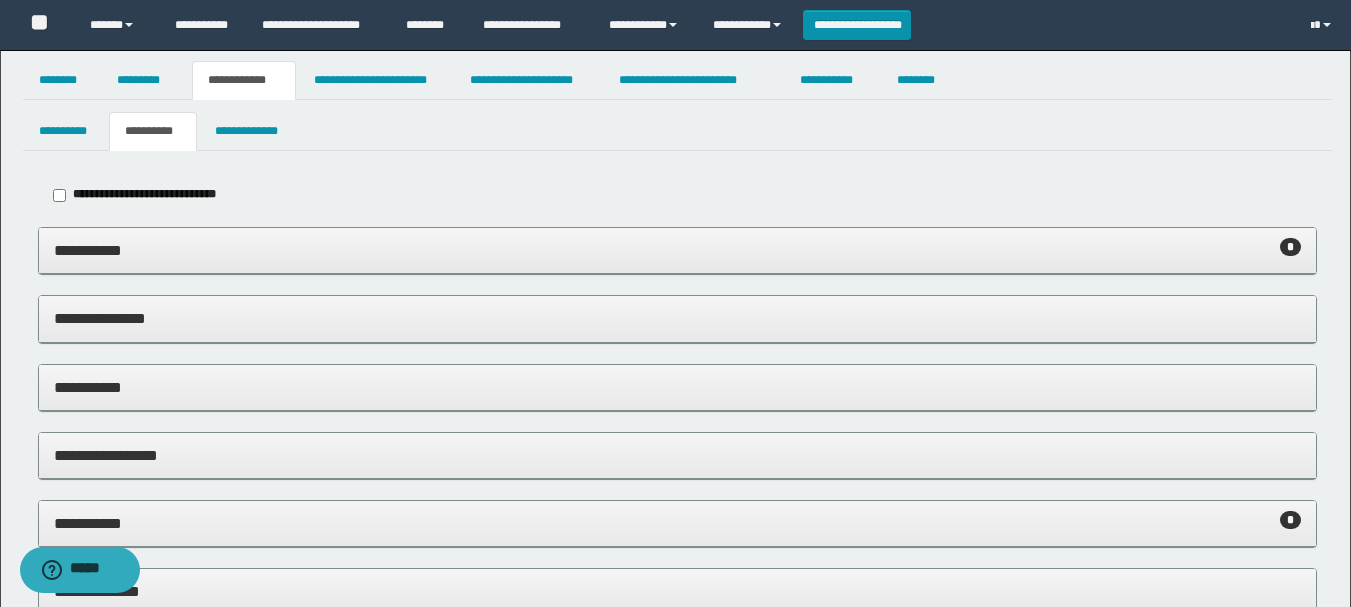 scroll, scrollTop: 0, scrollLeft: 0, axis: both 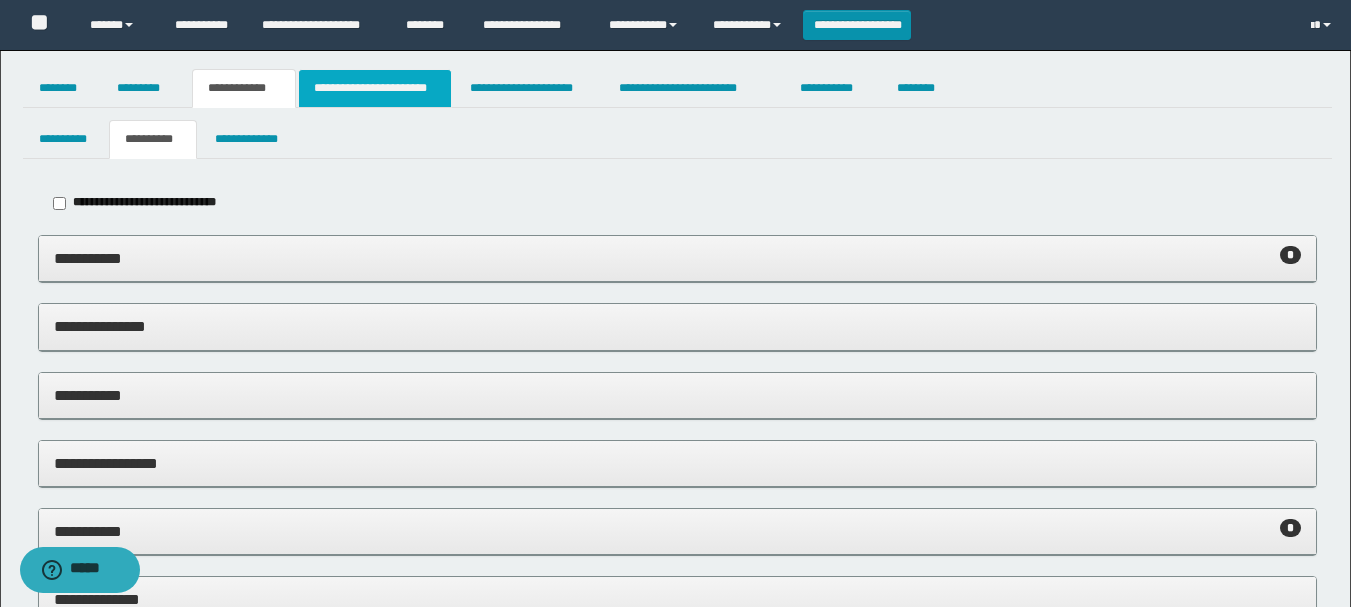 click on "**********" at bounding box center [375, 88] 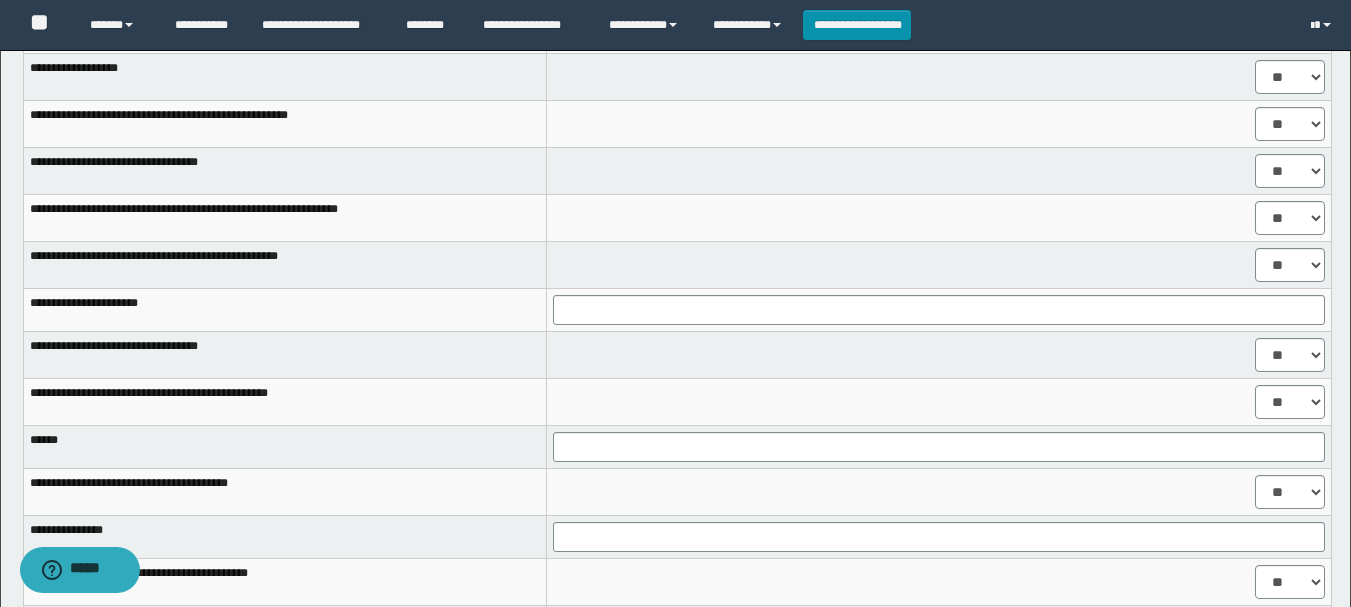 scroll, scrollTop: 1000, scrollLeft: 0, axis: vertical 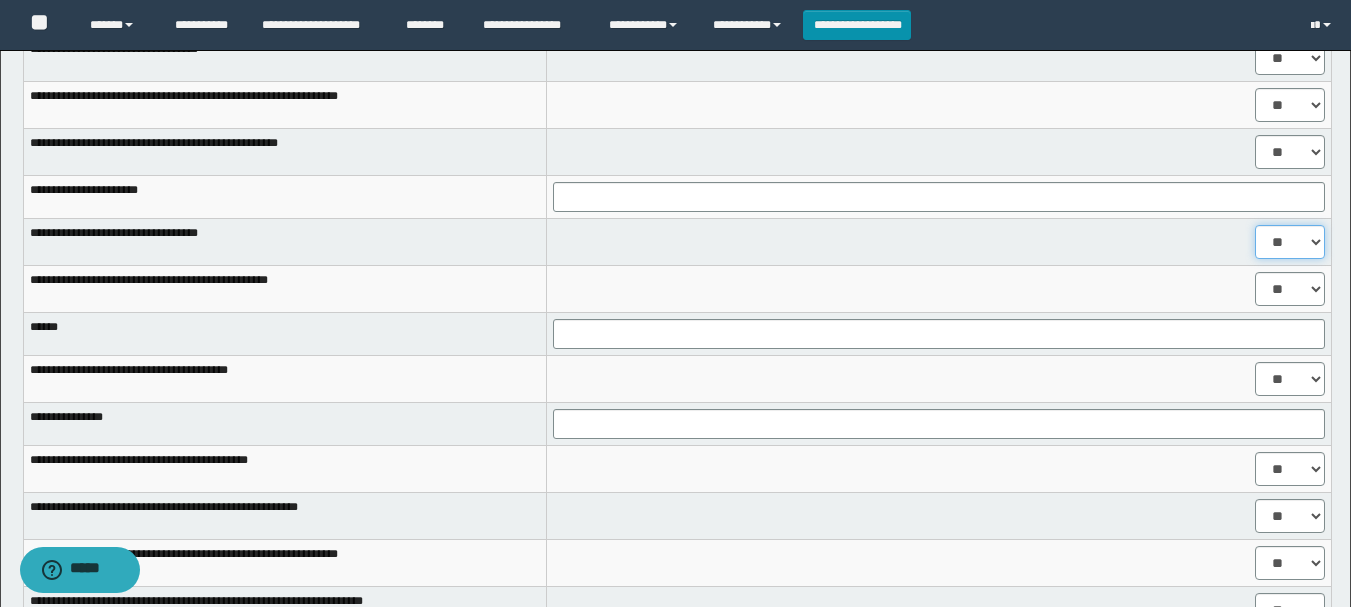 click on "**
**" at bounding box center [1290, 242] 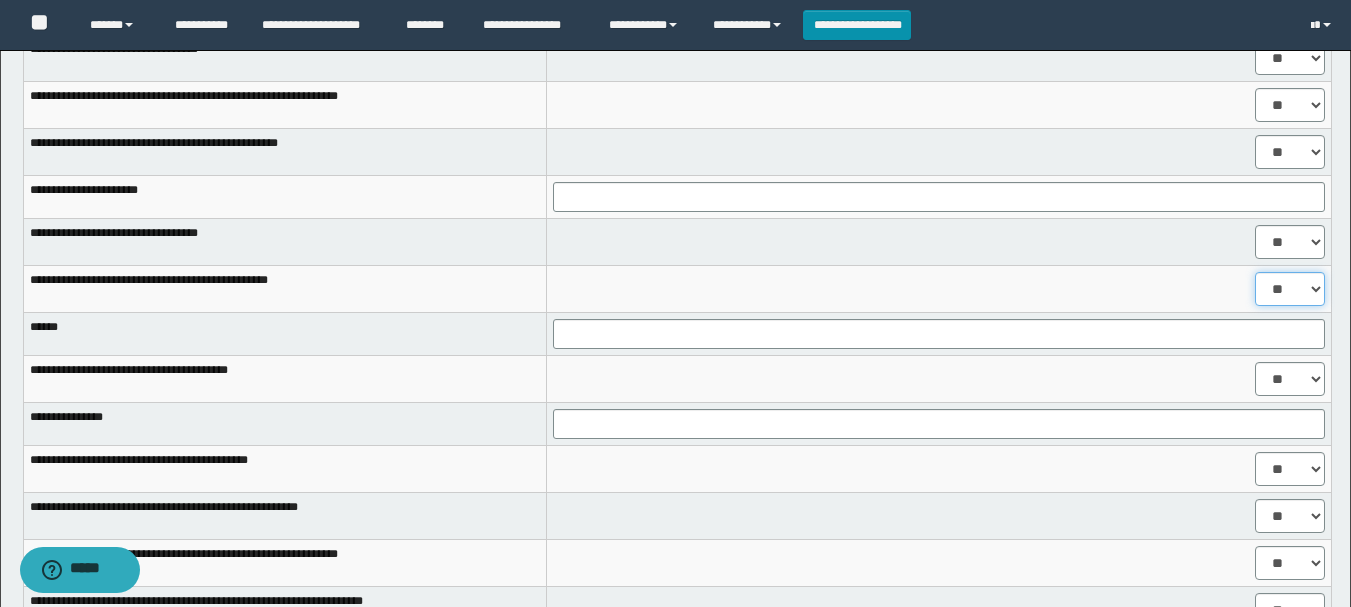 click on "**
**" at bounding box center (1290, 289) 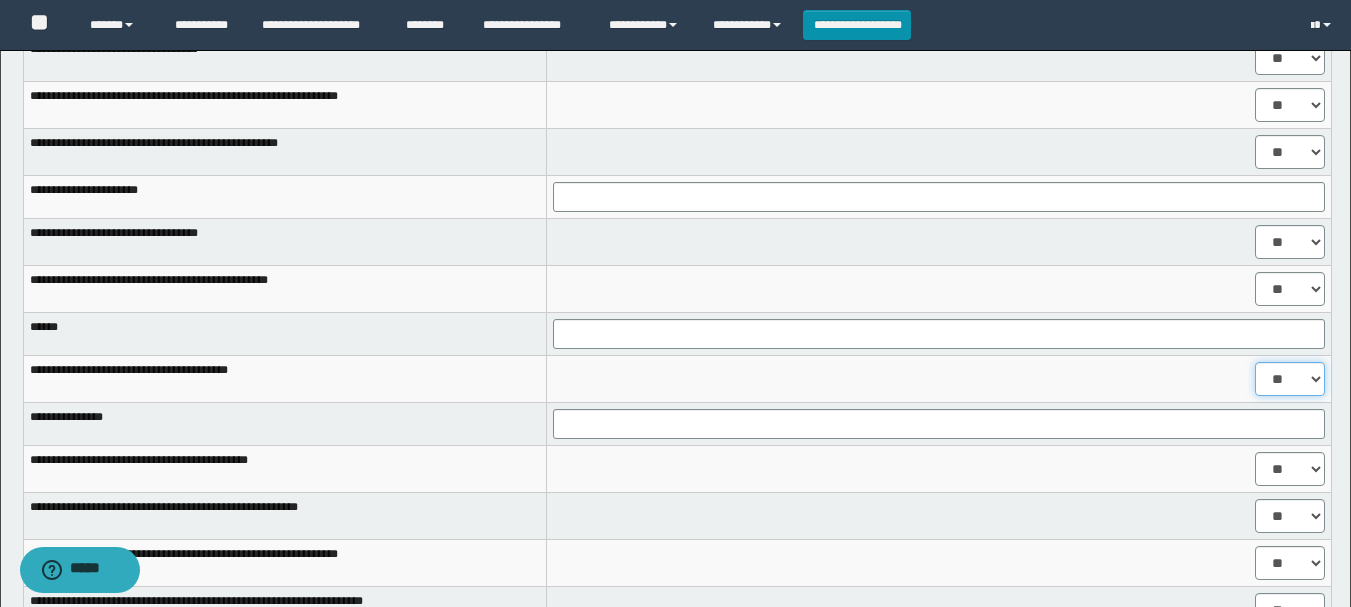 click on "**
**" at bounding box center (1290, 379) 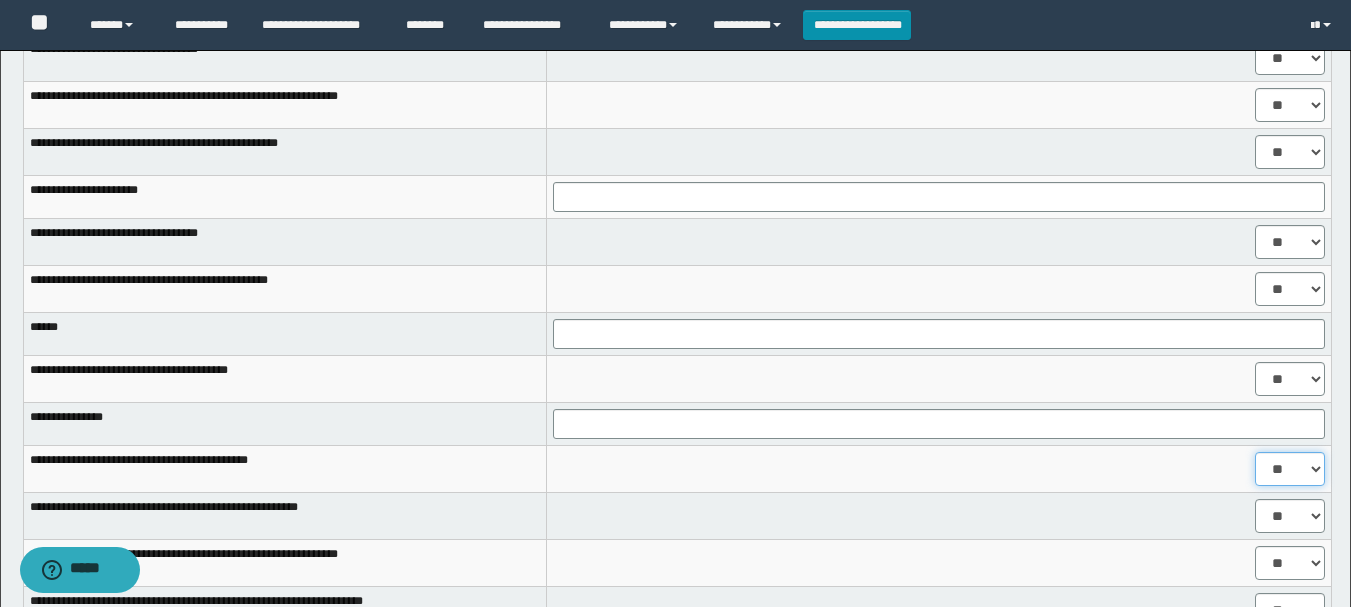 click on "**
**" at bounding box center [1290, 469] 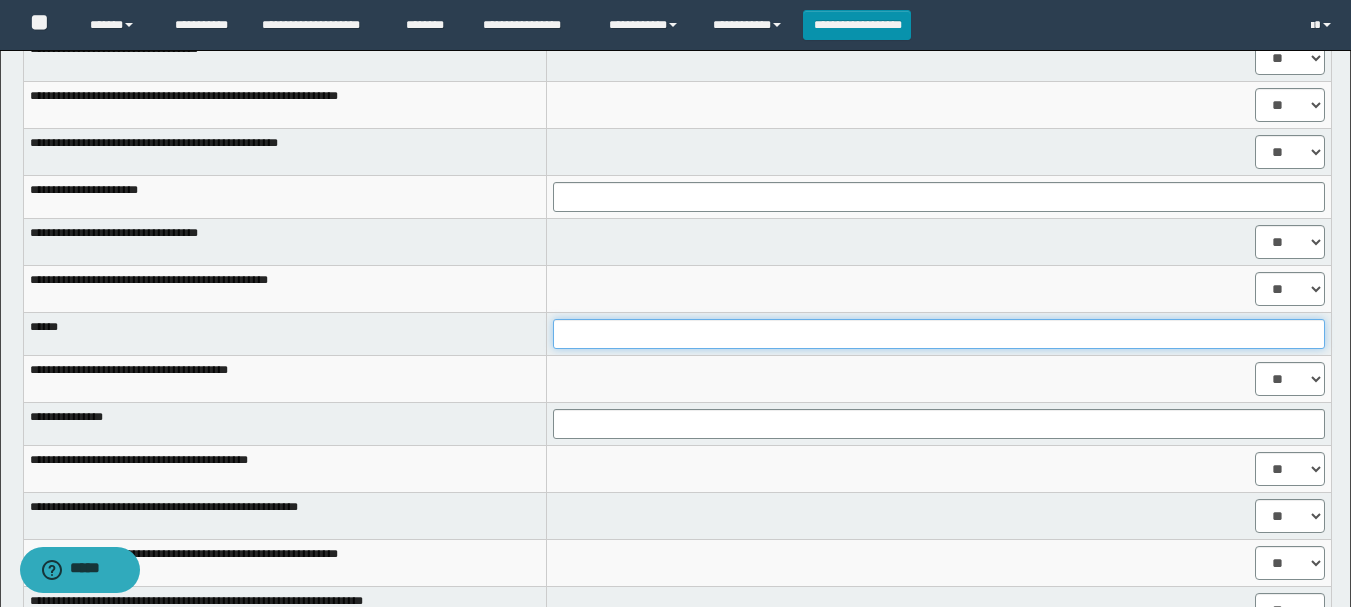 click at bounding box center [939, 334] 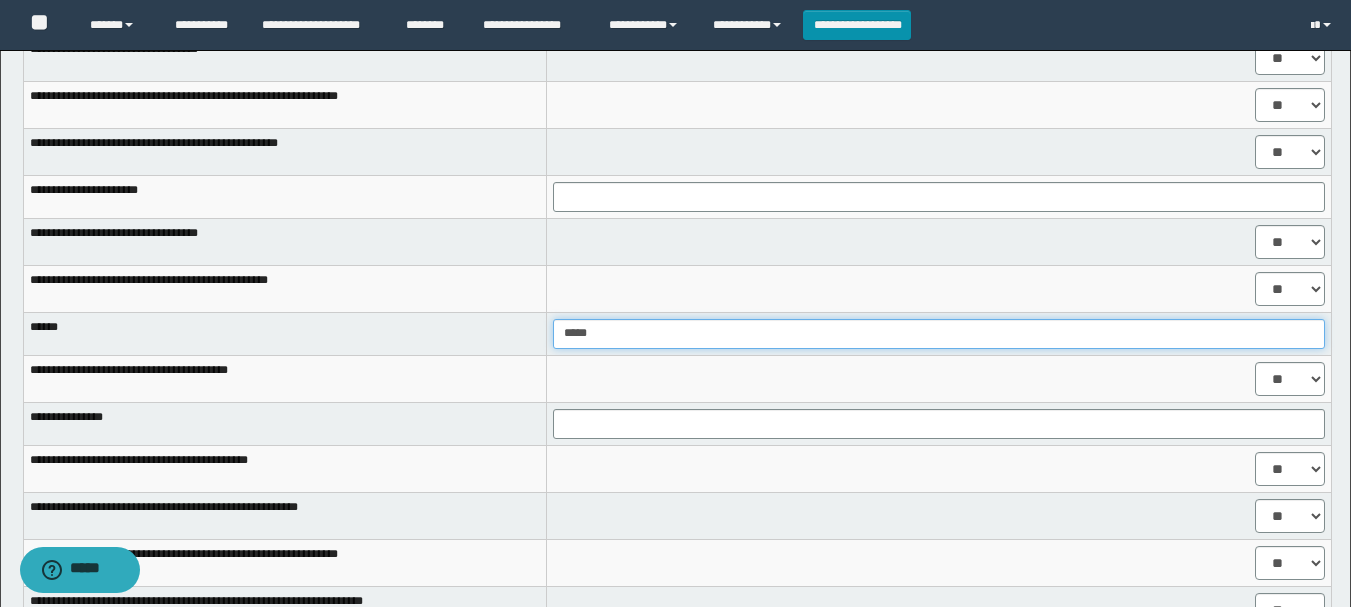 type on "*****" 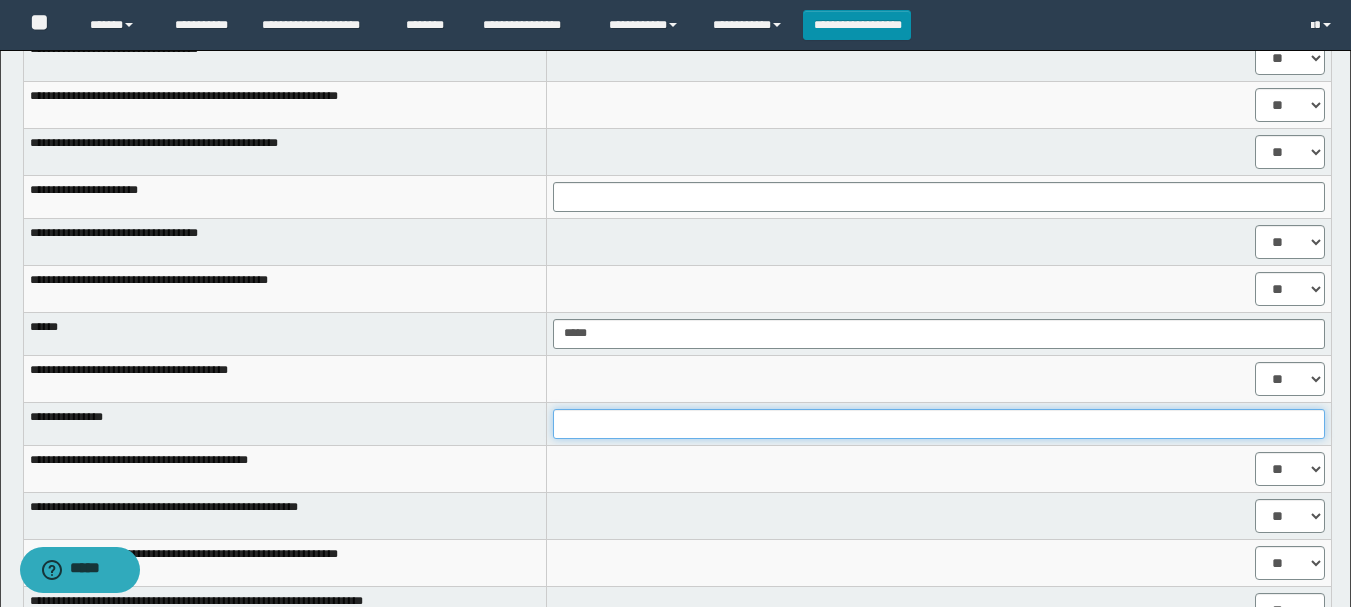 click at bounding box center [939, 424] 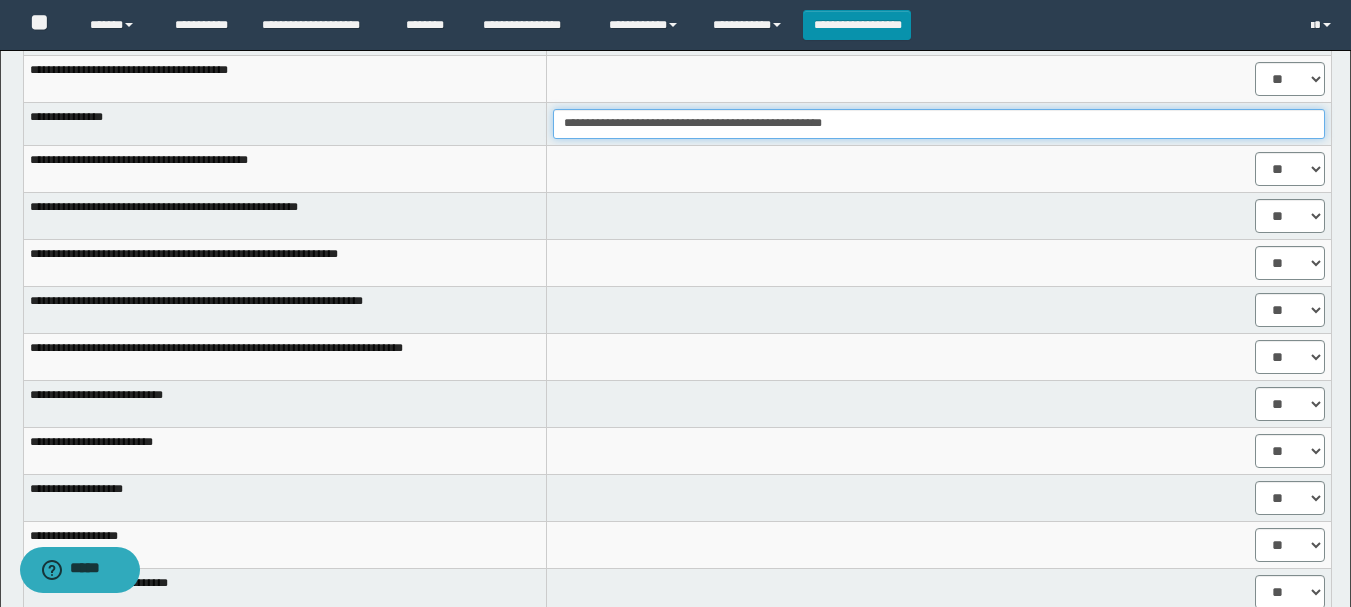 scroll, scrollTop: 1600, scrollLeft: 0, axis: vertical 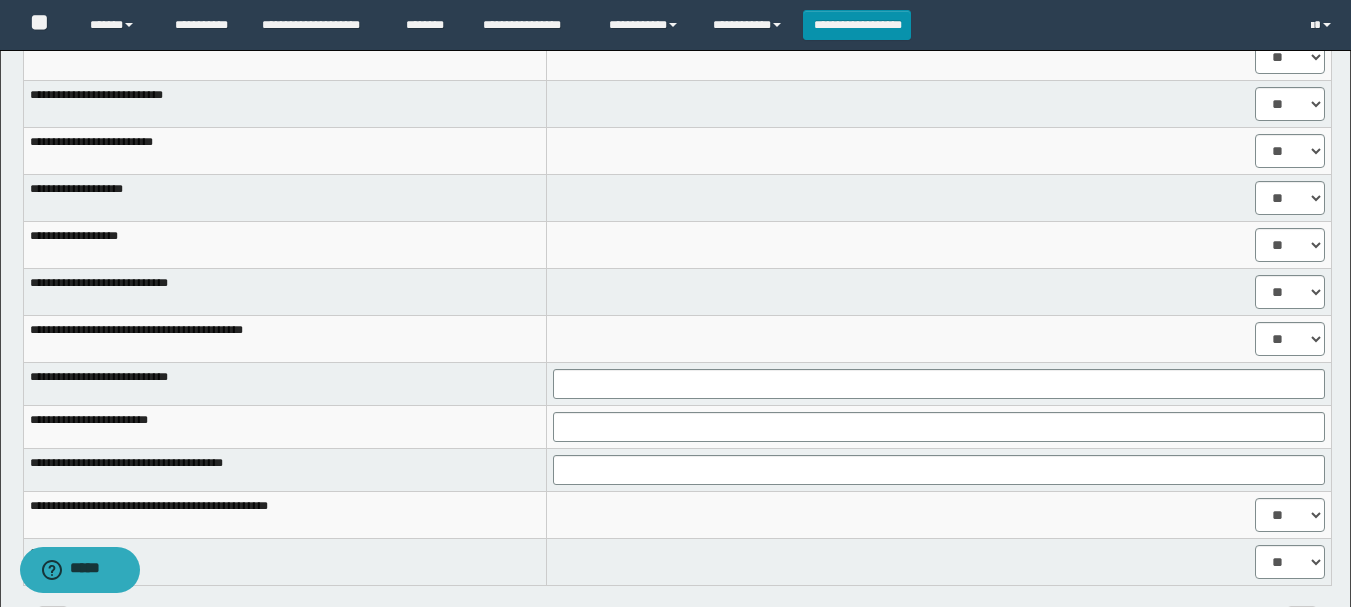 type on "**********" 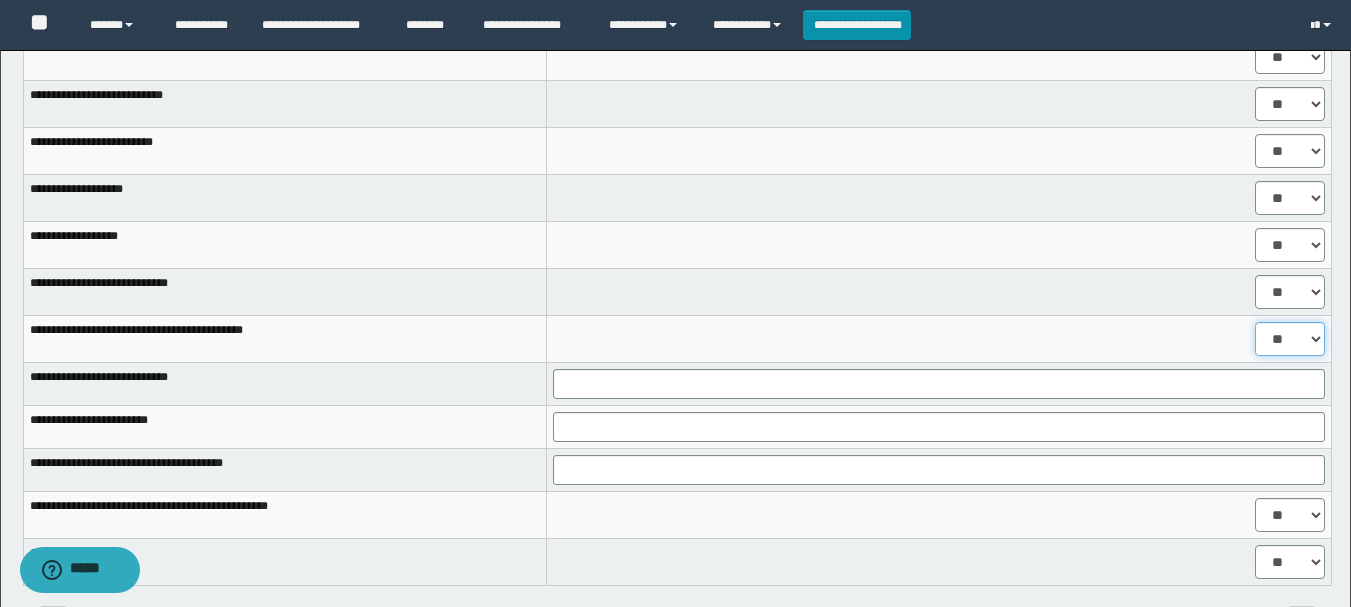 click on "**
**" at bounding box center [1290, 339] 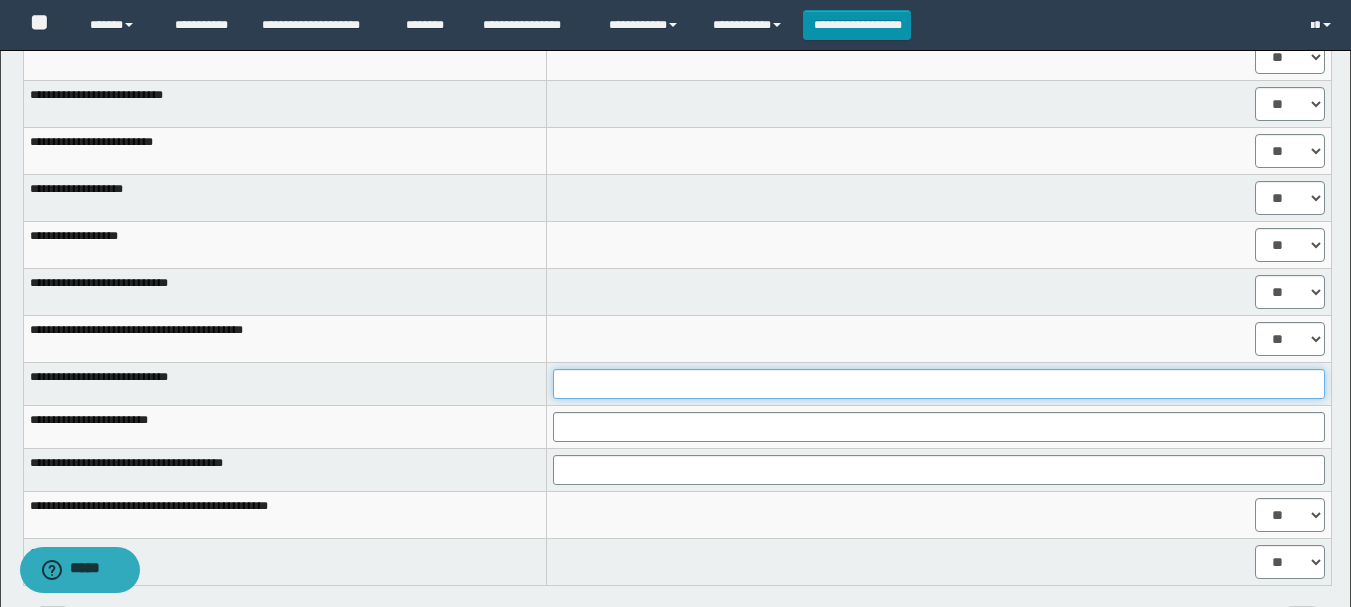 click at bounding box center [939, 384] 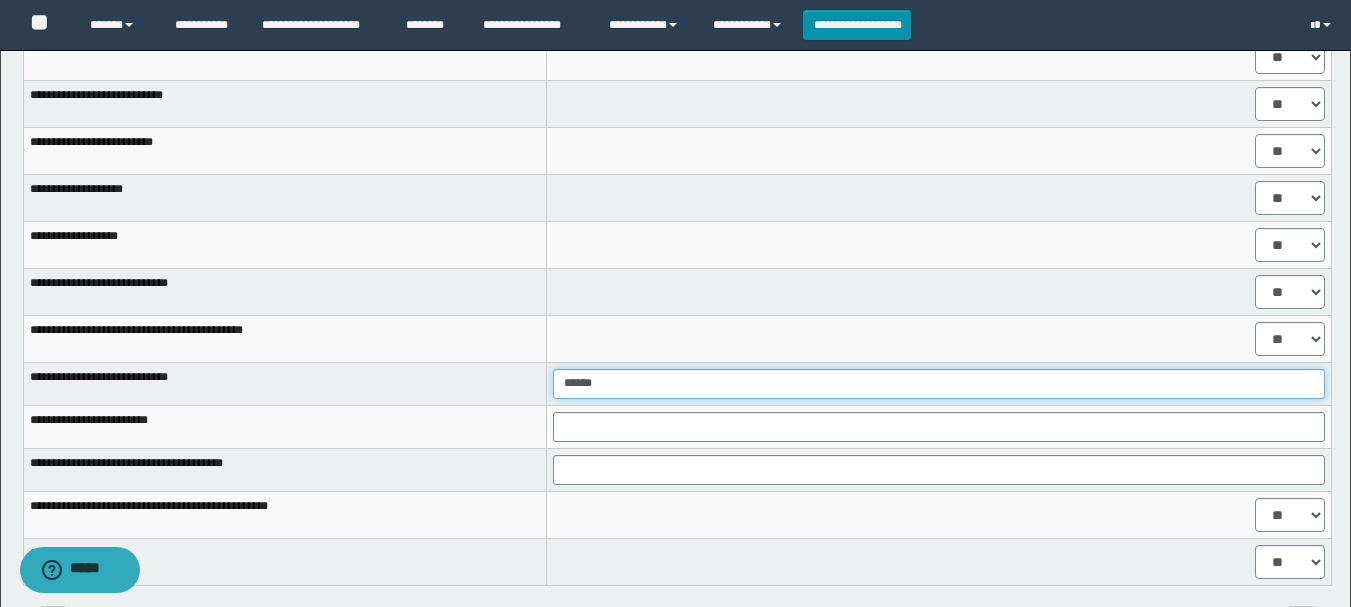 type on "******" 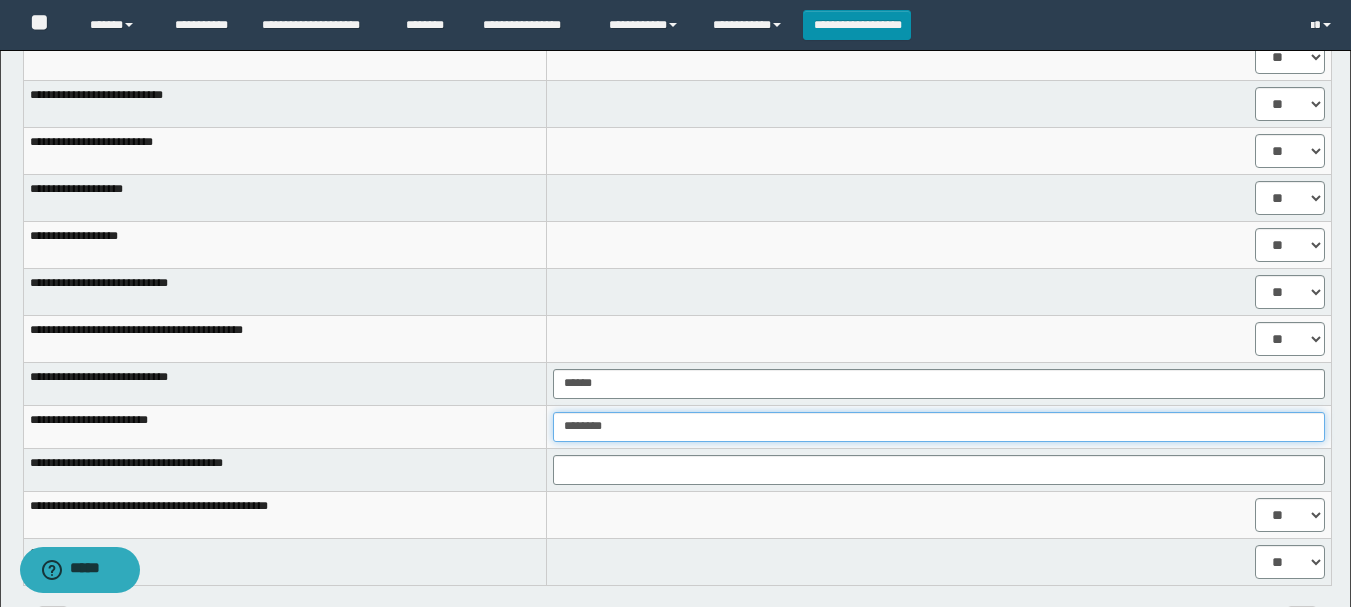 type on "********" 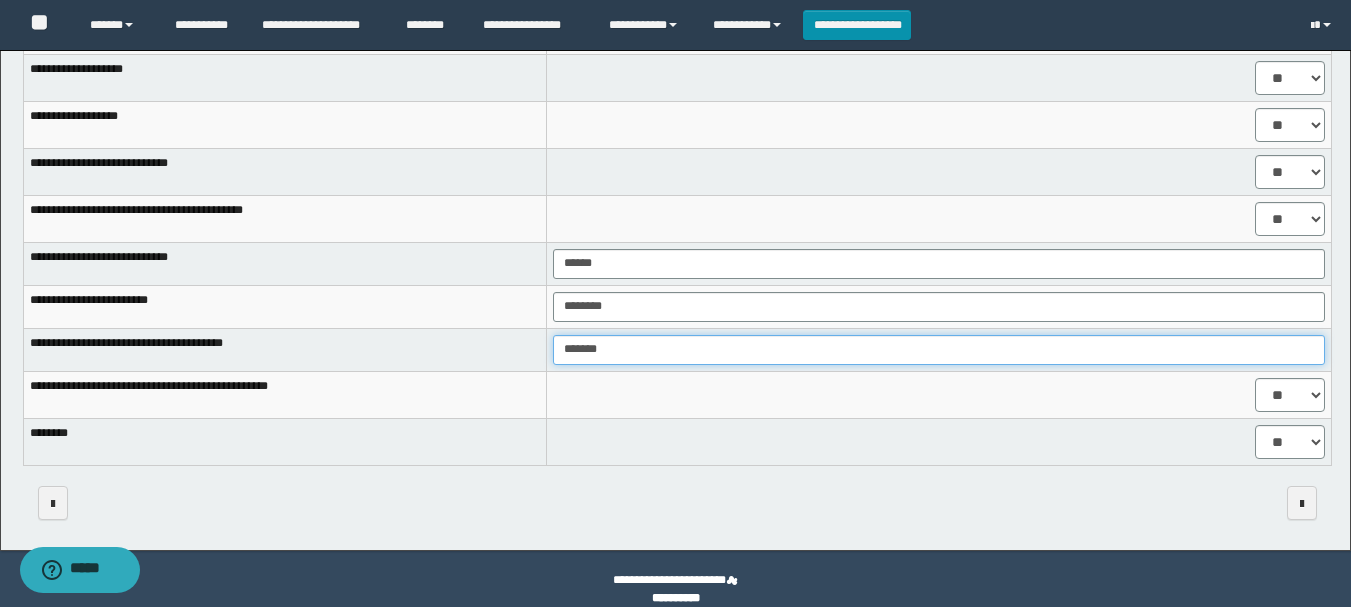 scroll, scrollTop: 1741, scrollLeft: 0, axis: vertical 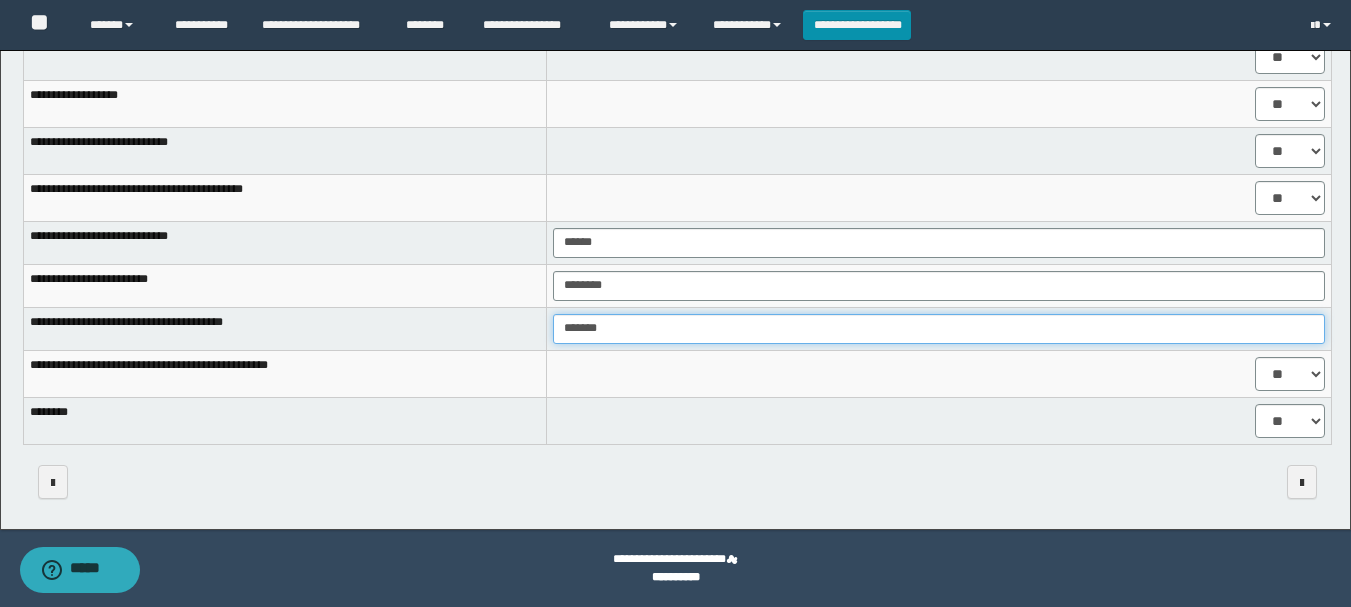 type on "*******" 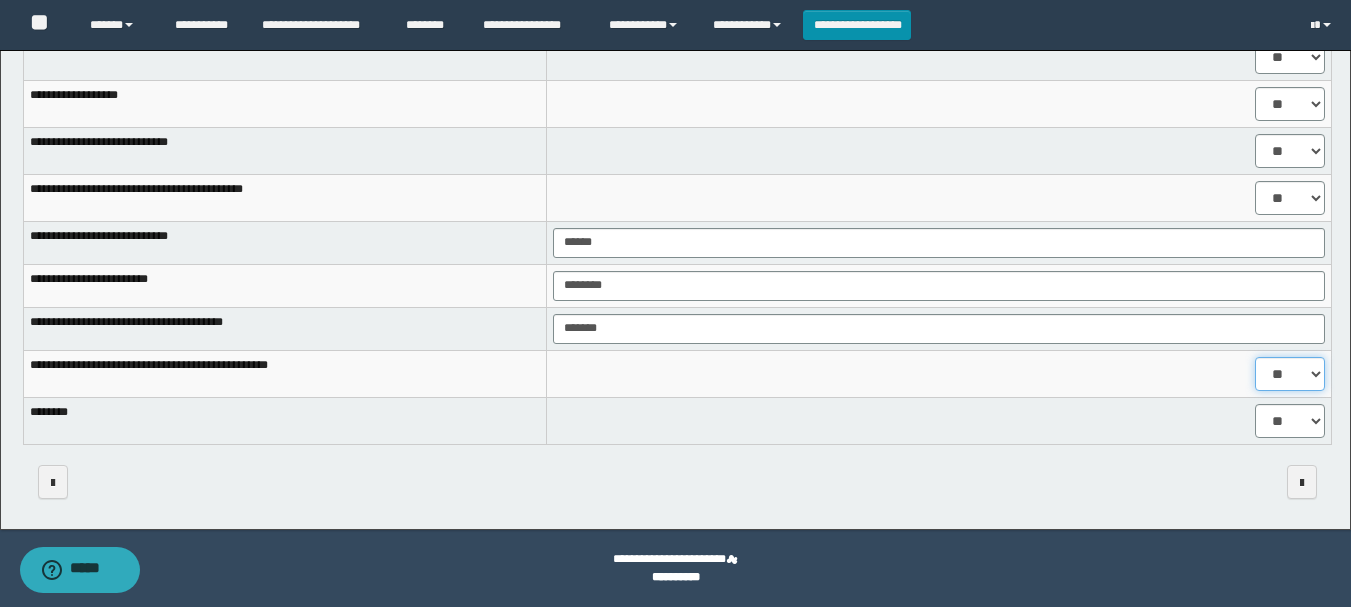 drag, startPoint x: 1311, startPoint y: 365, endPoint x: 1309, endPoint y: 376, distance: 11.18034 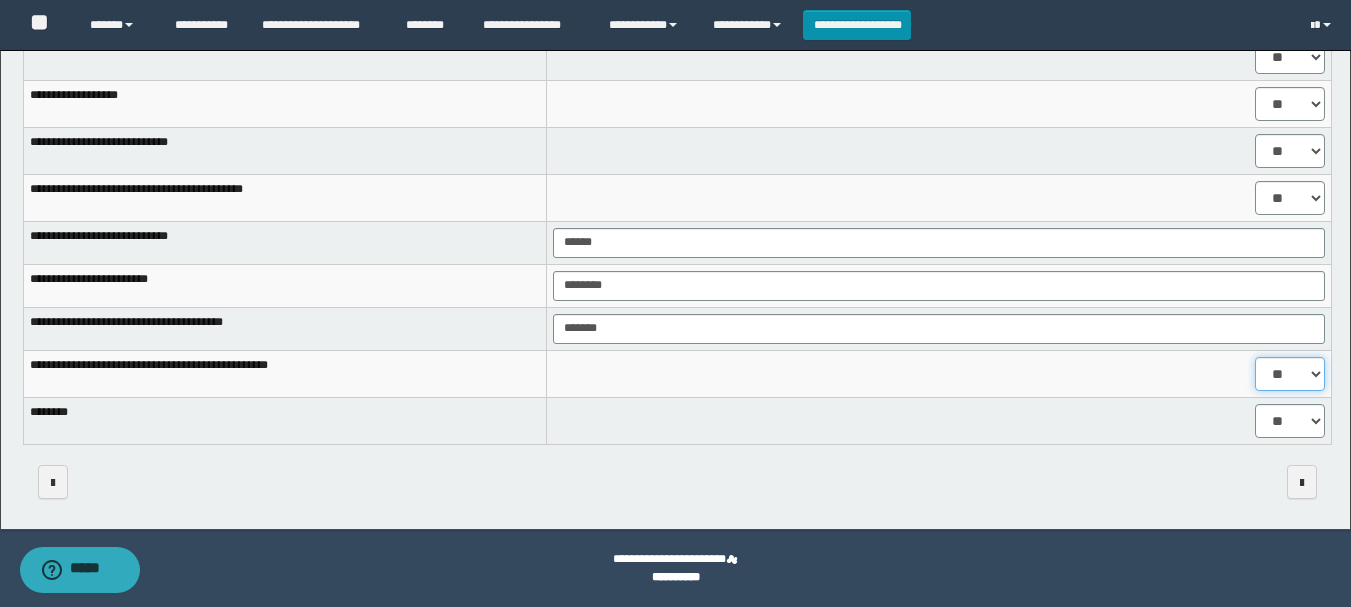 click on "**
**" at bounding box center (1290, 374) 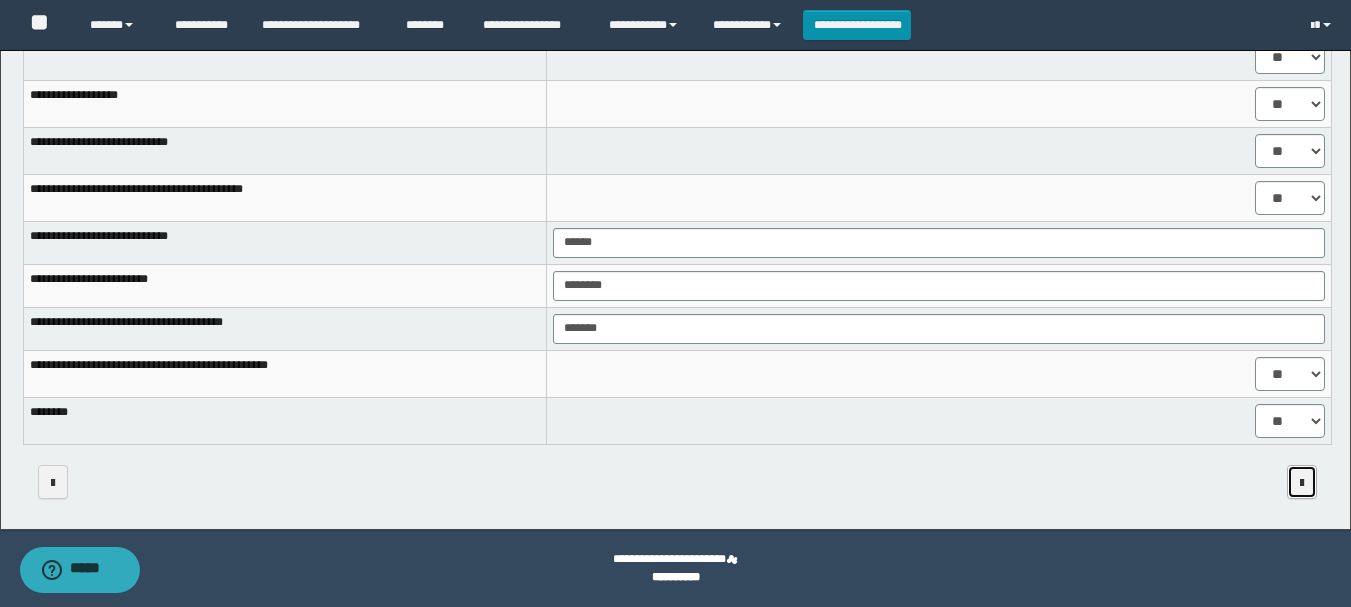 click at bounding box center (1302, 482) 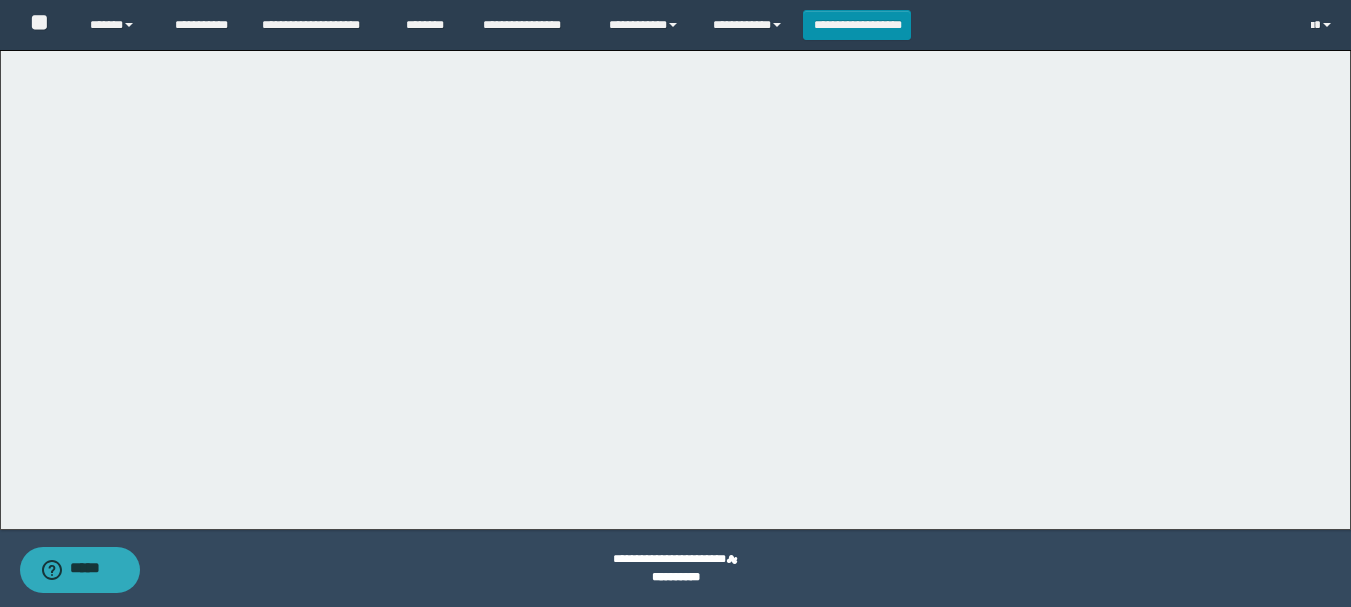 scroll, scrollTop: 0, scrollLeft: 0, axis: both 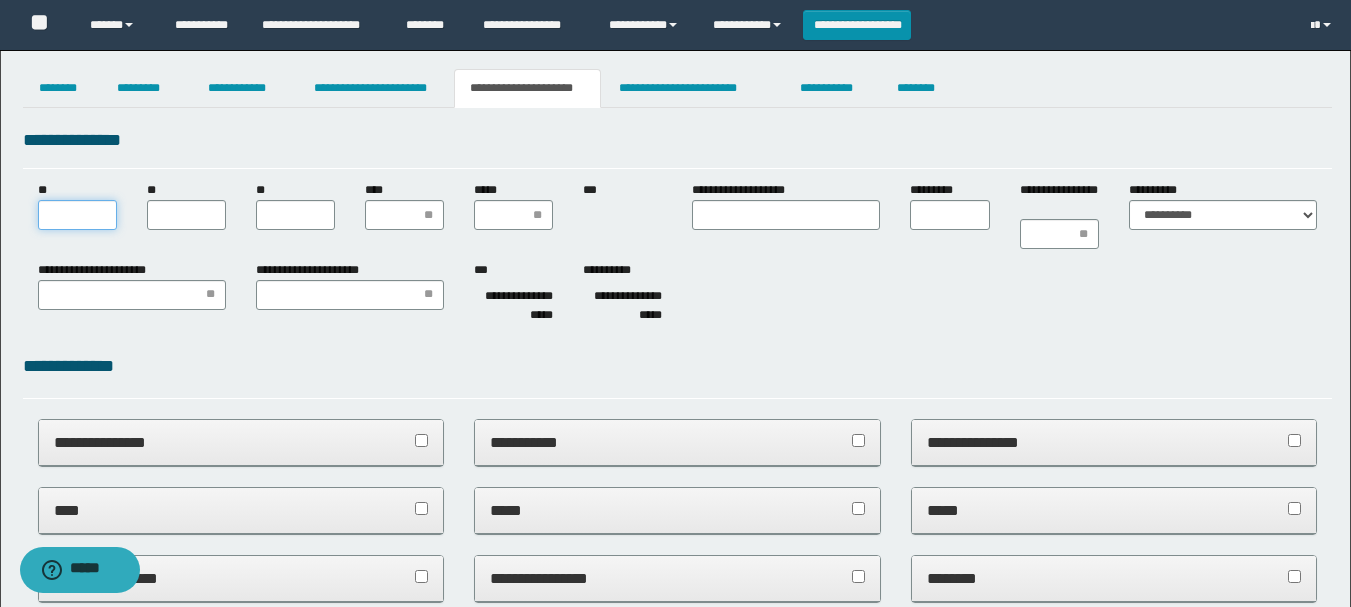 click on "**" at bounding box center (77, 215) 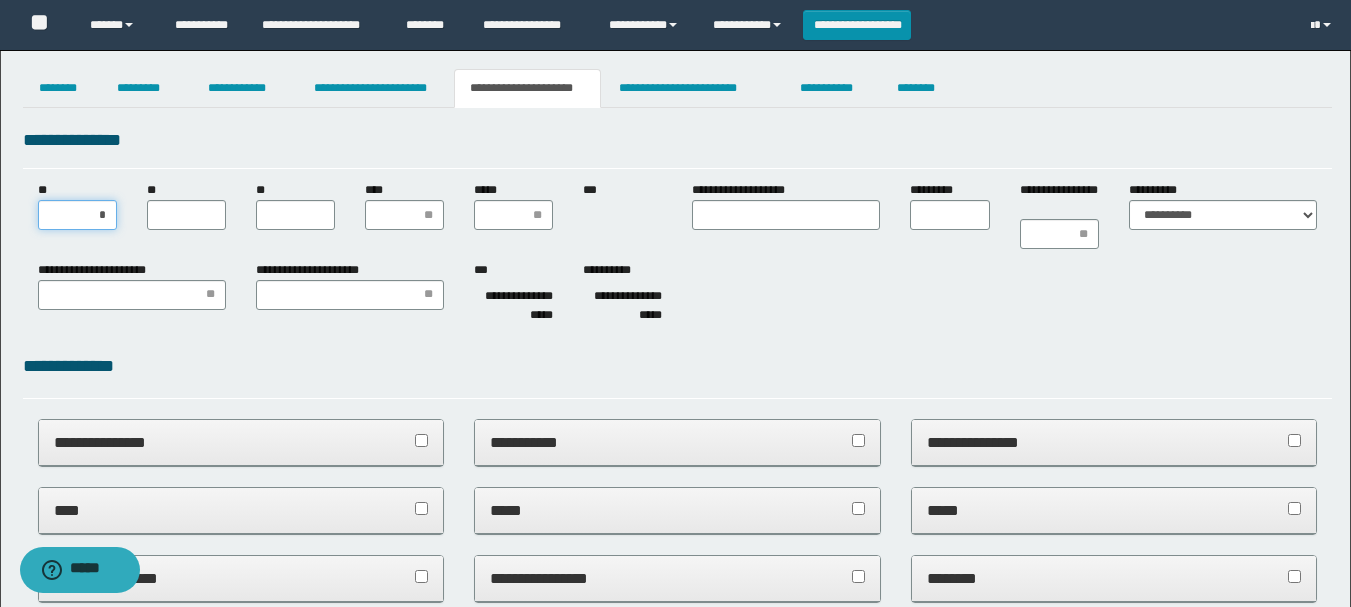 type on "**" 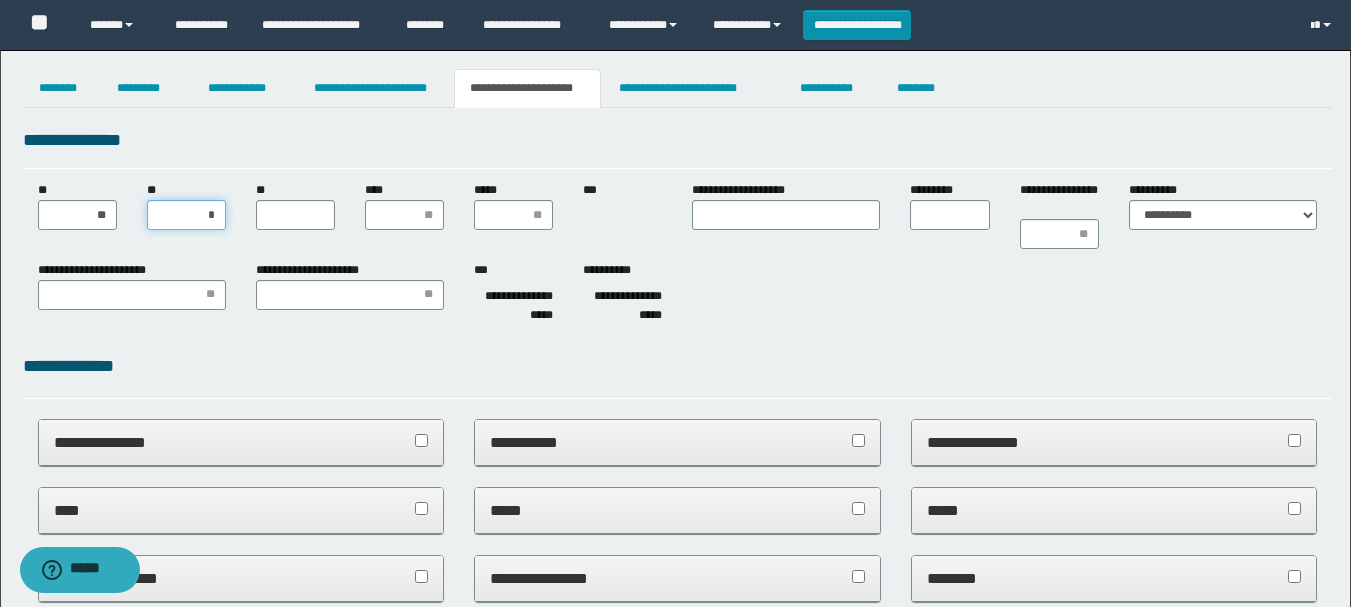 type on "**" 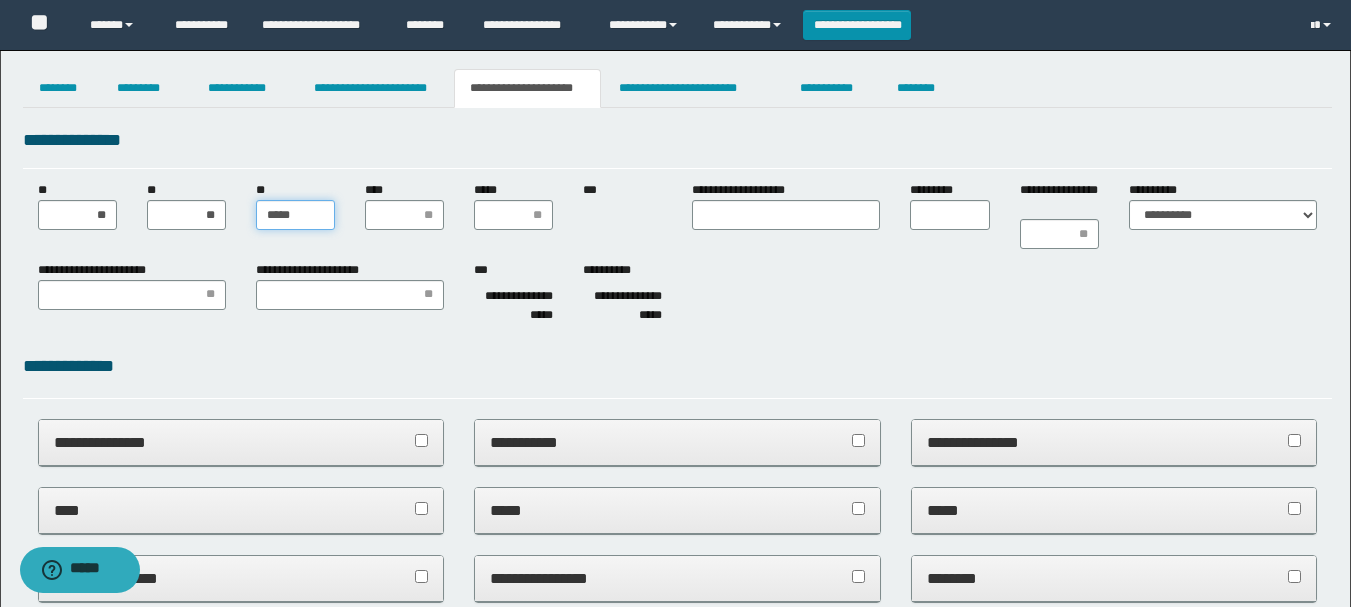 type on "******" 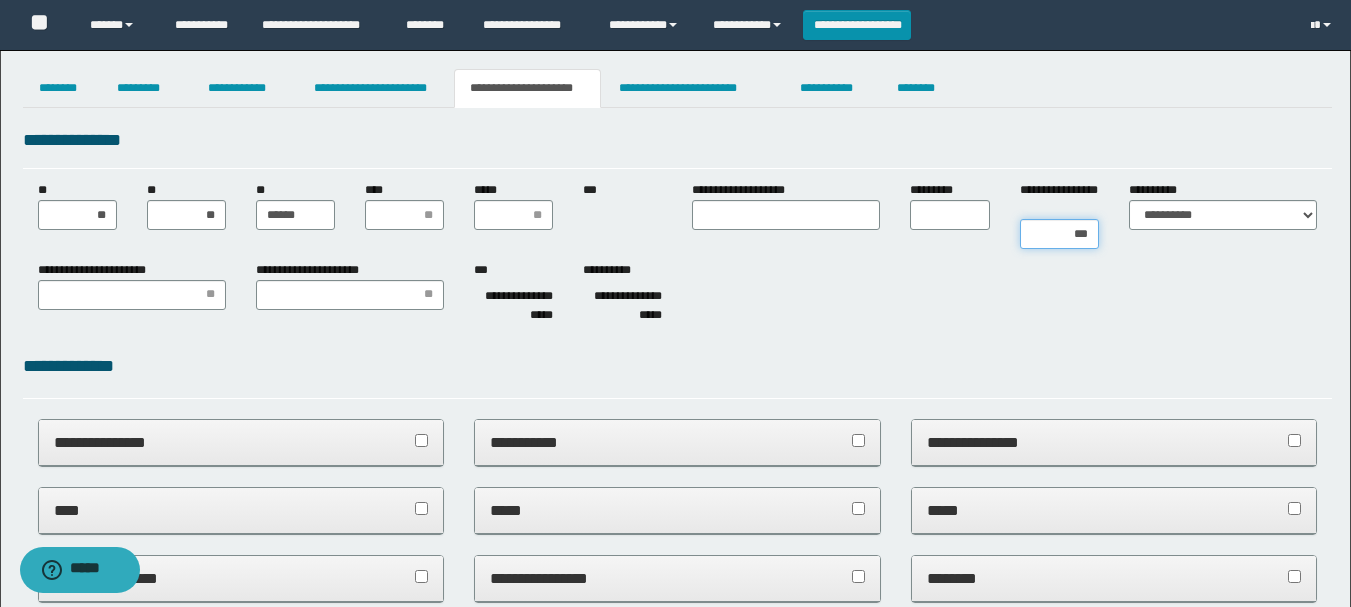 type on "****" 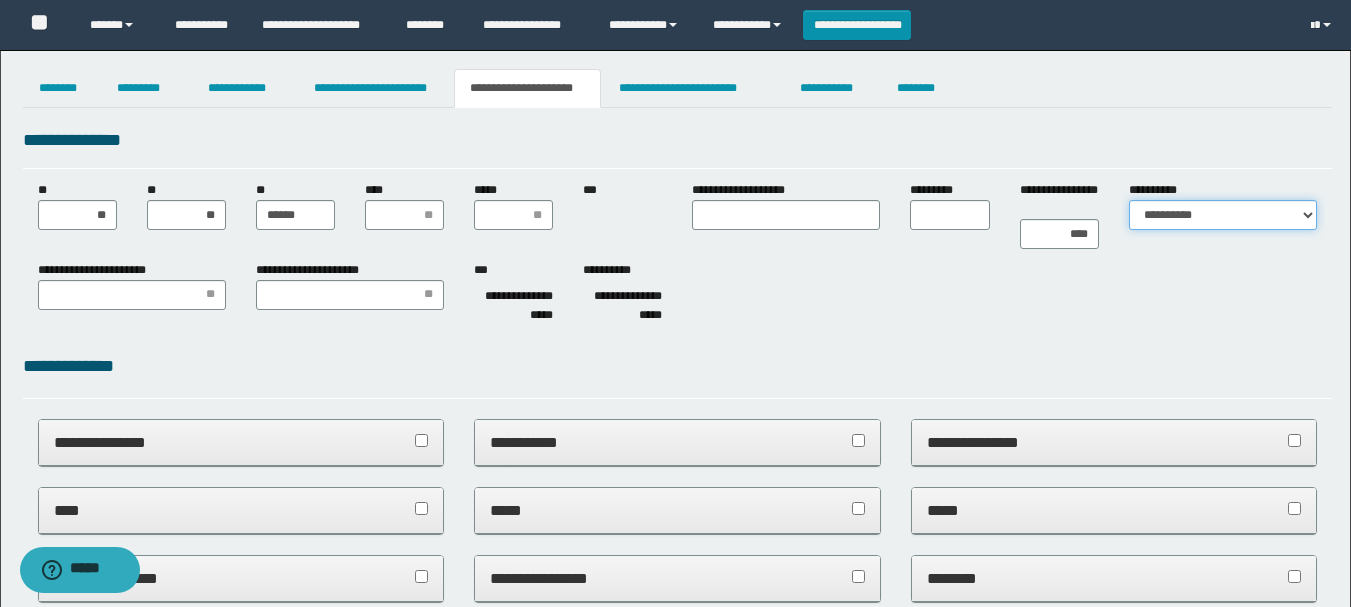 select on "*" 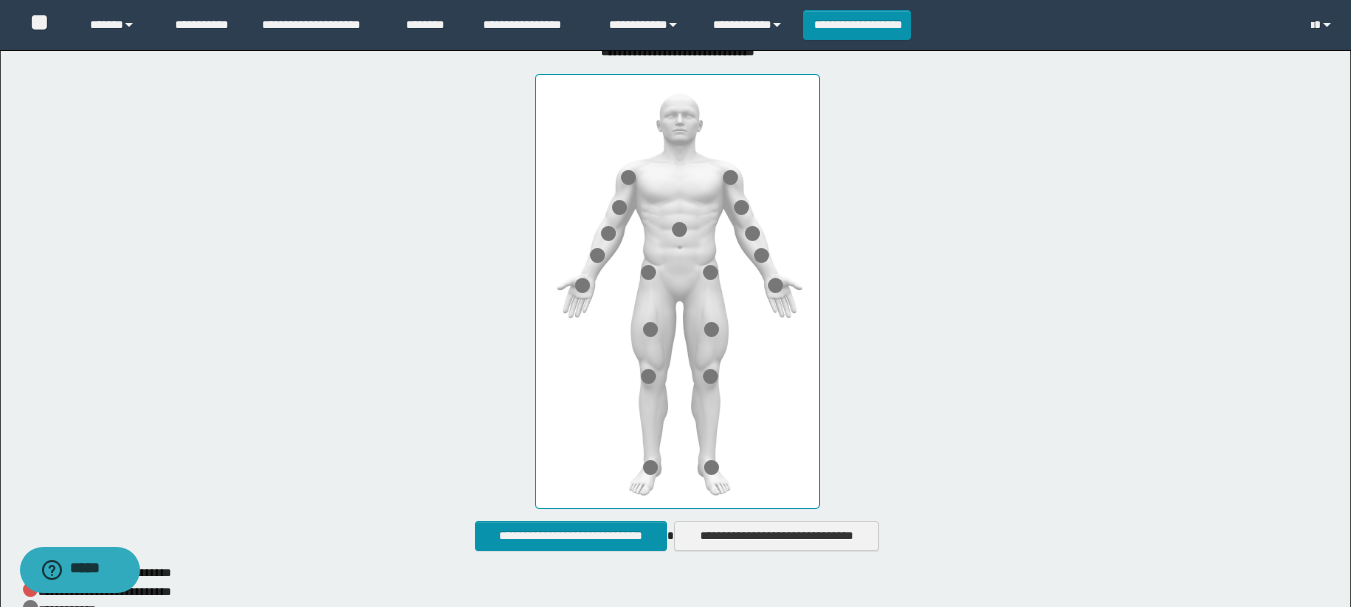 scroll, scrollTop: 900, scrollLeft: 0, axis: vertical 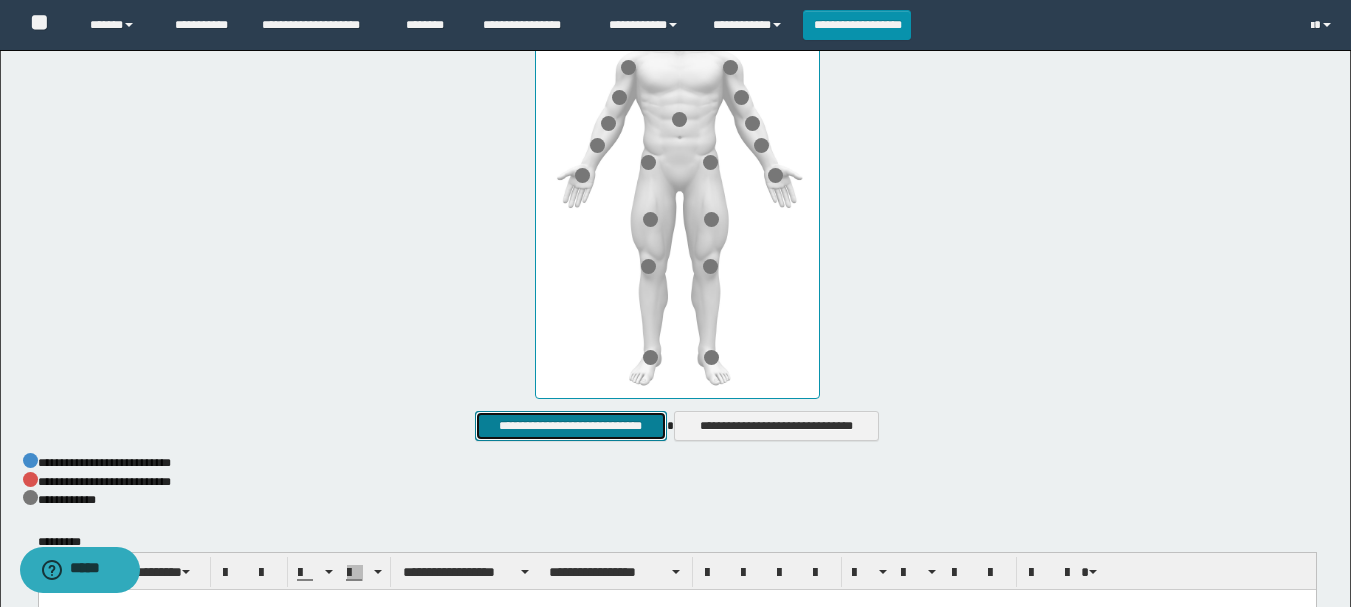 click on "**********" at bounding box center (570, 426) 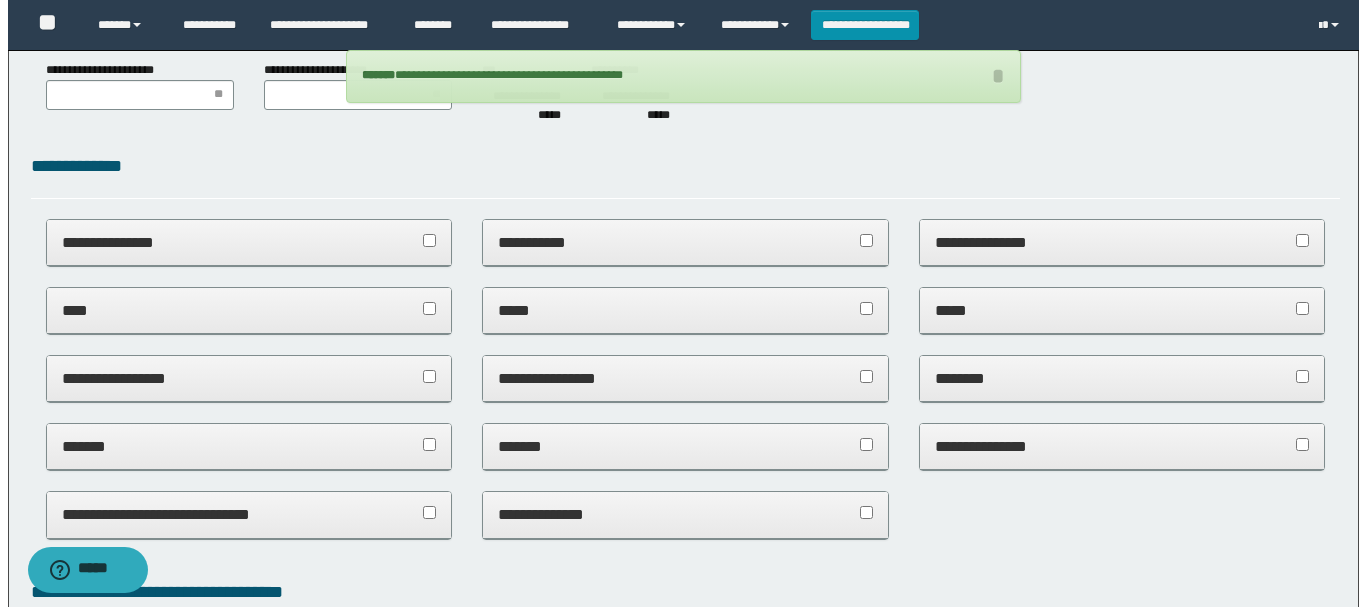scroll, scrollTop: 0, scrollLeft: 0, axis: both 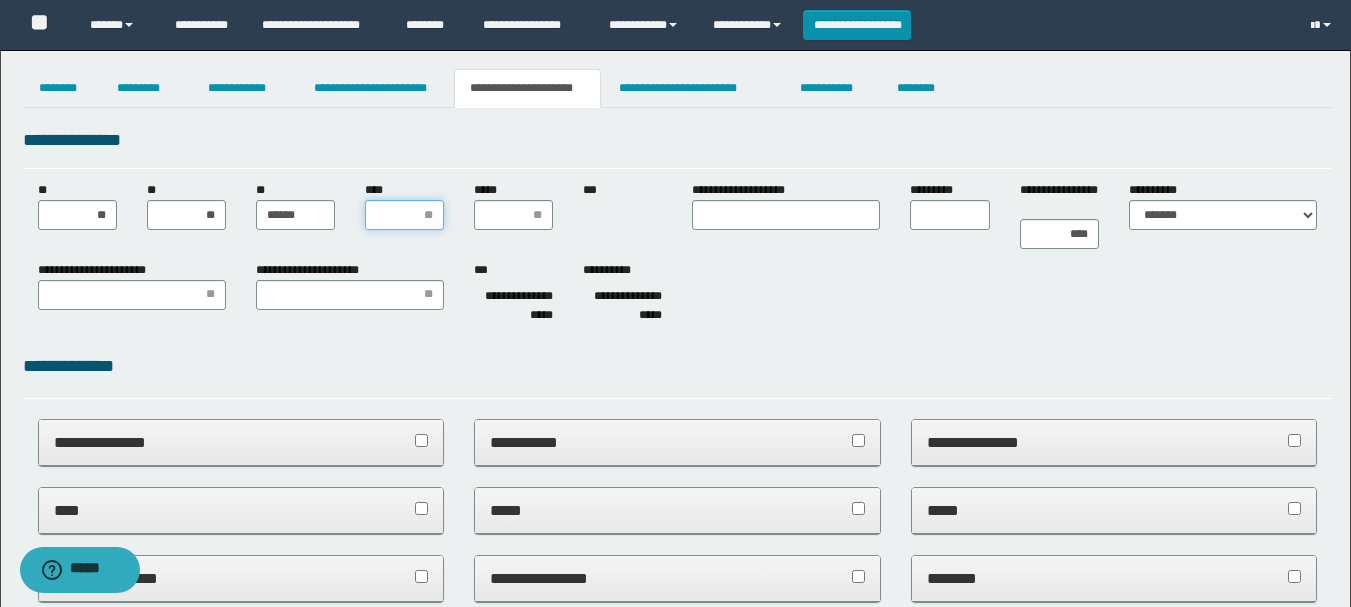 click on "****" at bounding box center [404, 215] 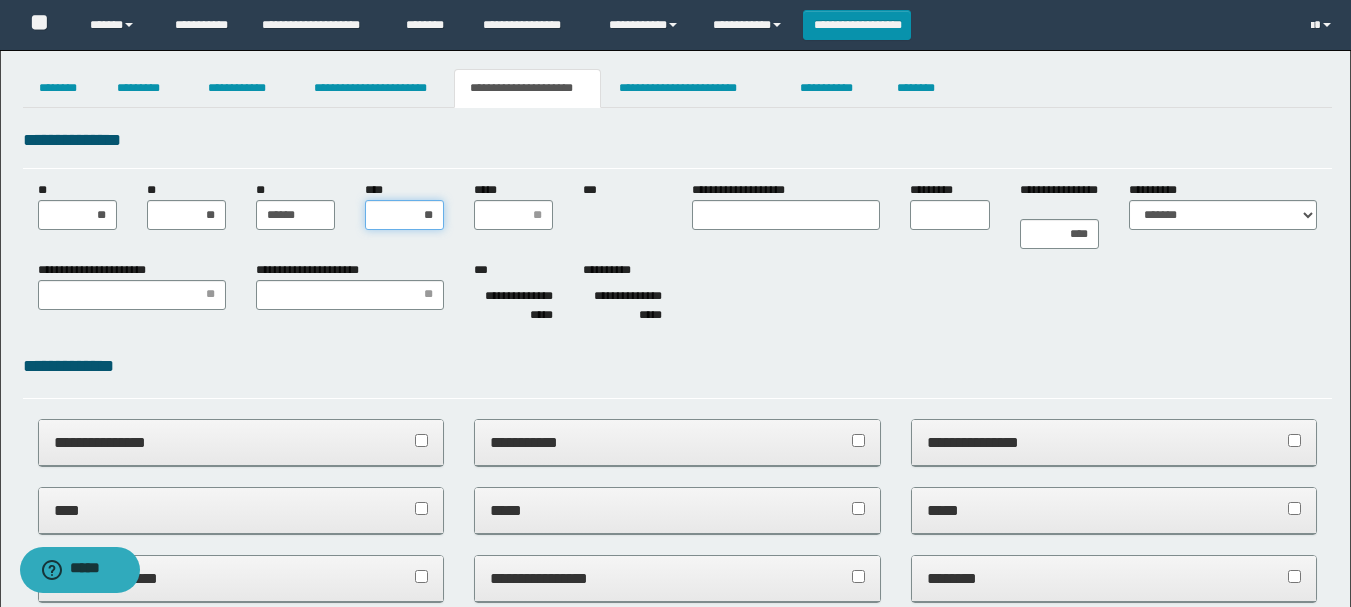 type on "***" 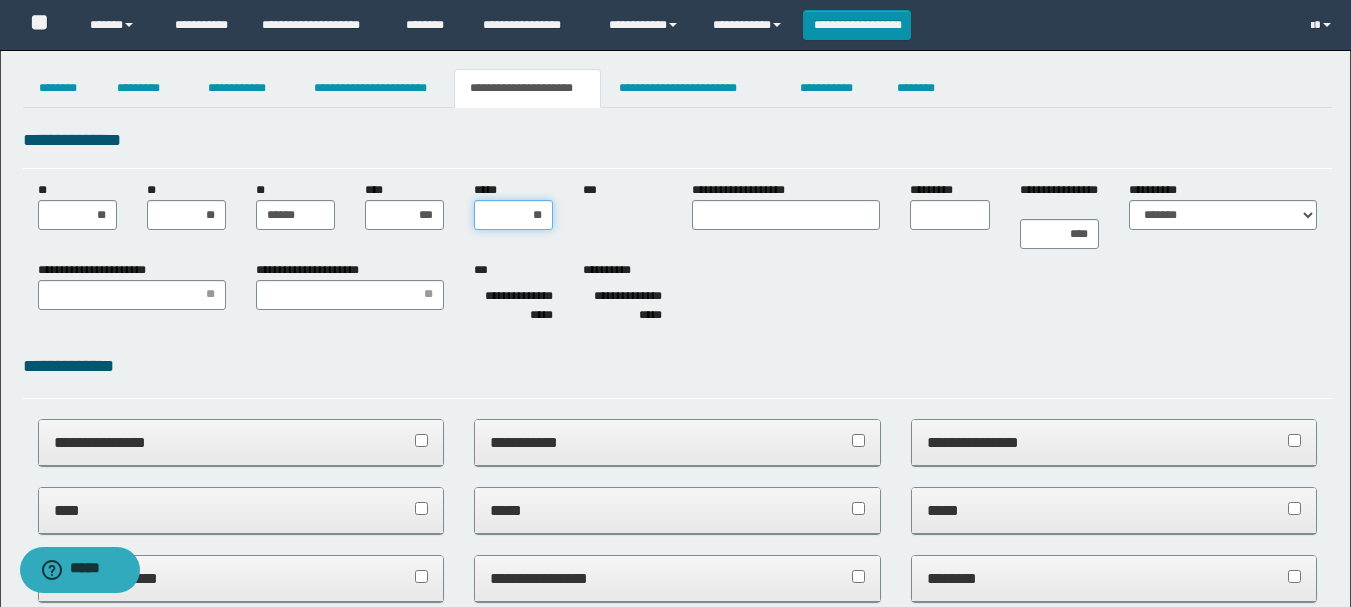 type on "***" 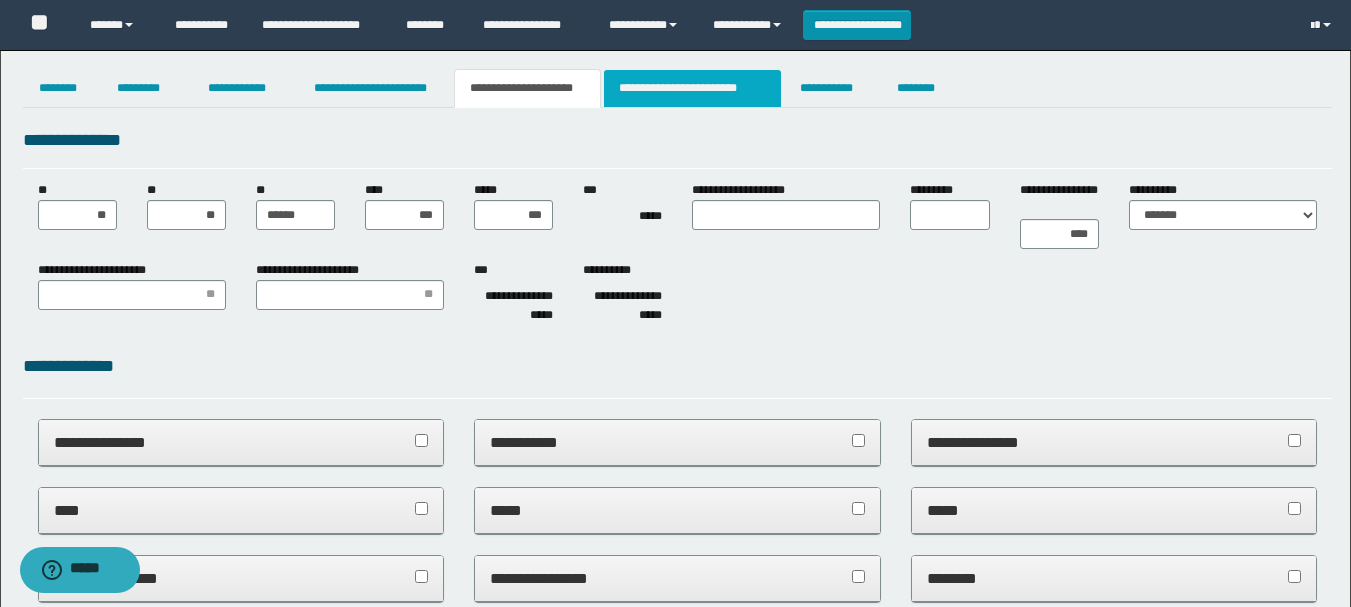 click on "**********" at bounding box center (693, 88) 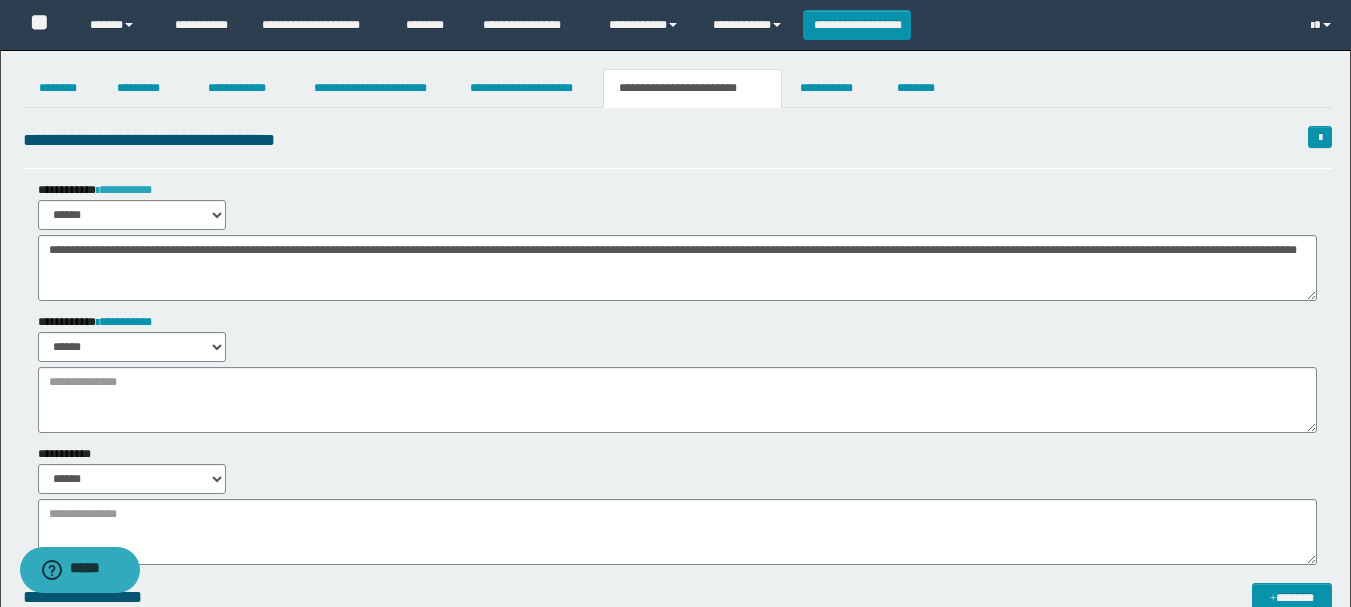 click on "**********" at bounding box center [124, 190] 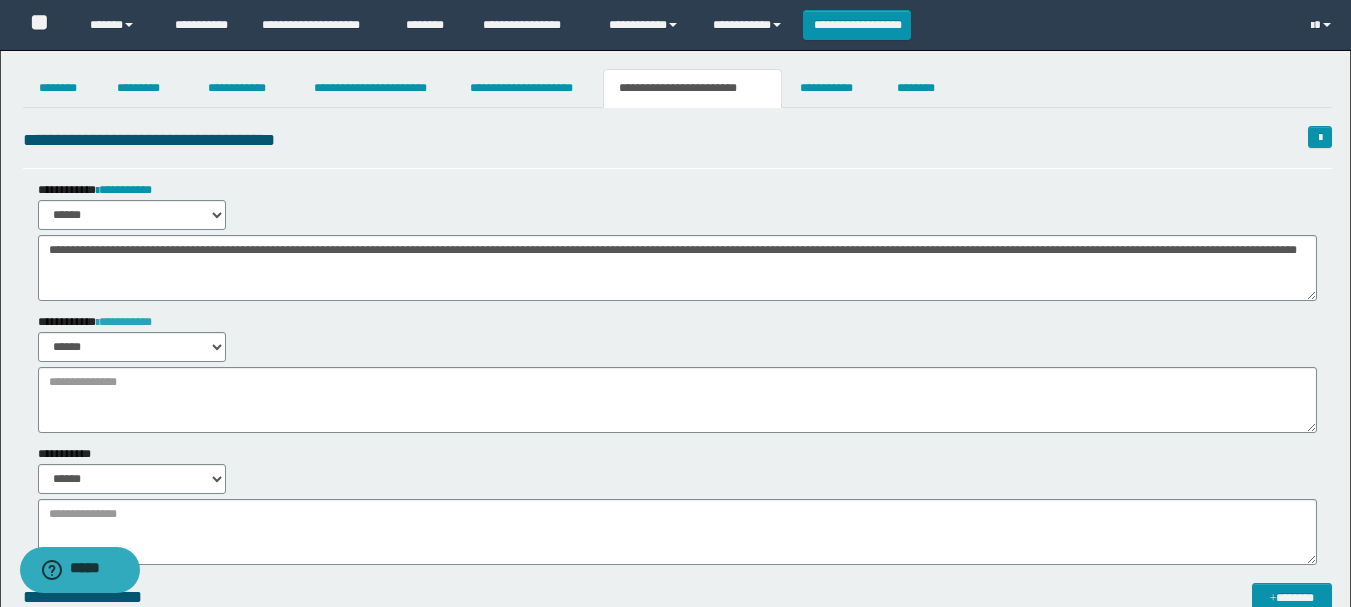 click on "**********" at bounding box center [124, 322] 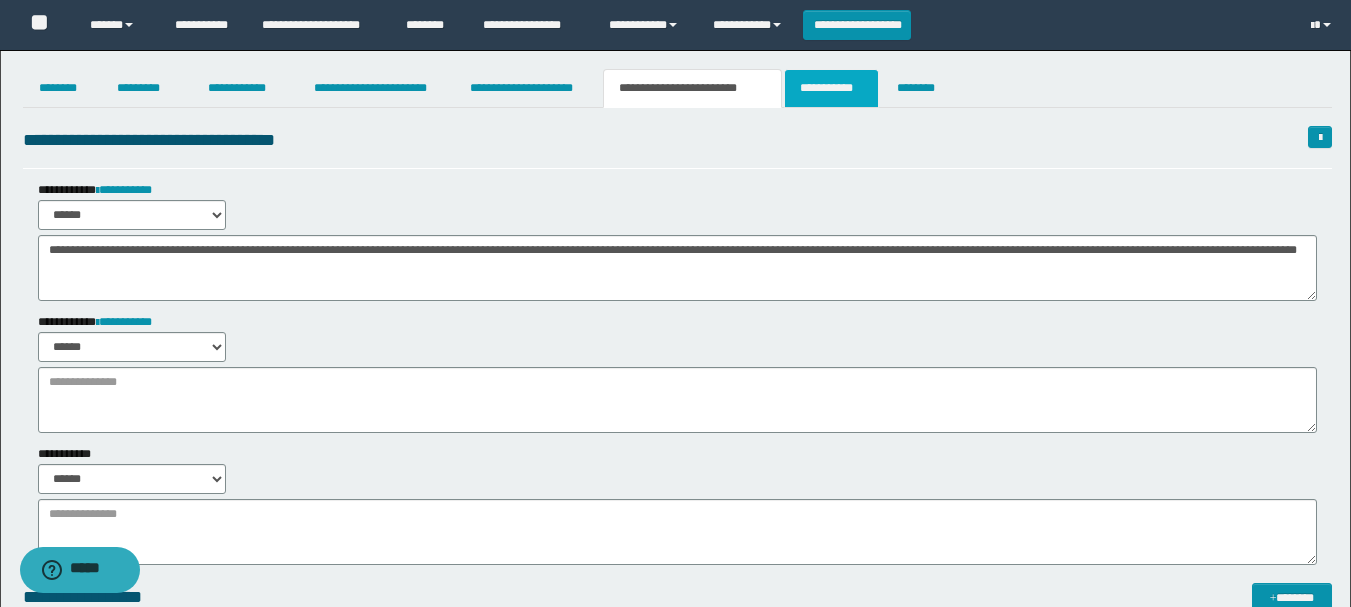 click on "**********" at bounding box center [831, 88] 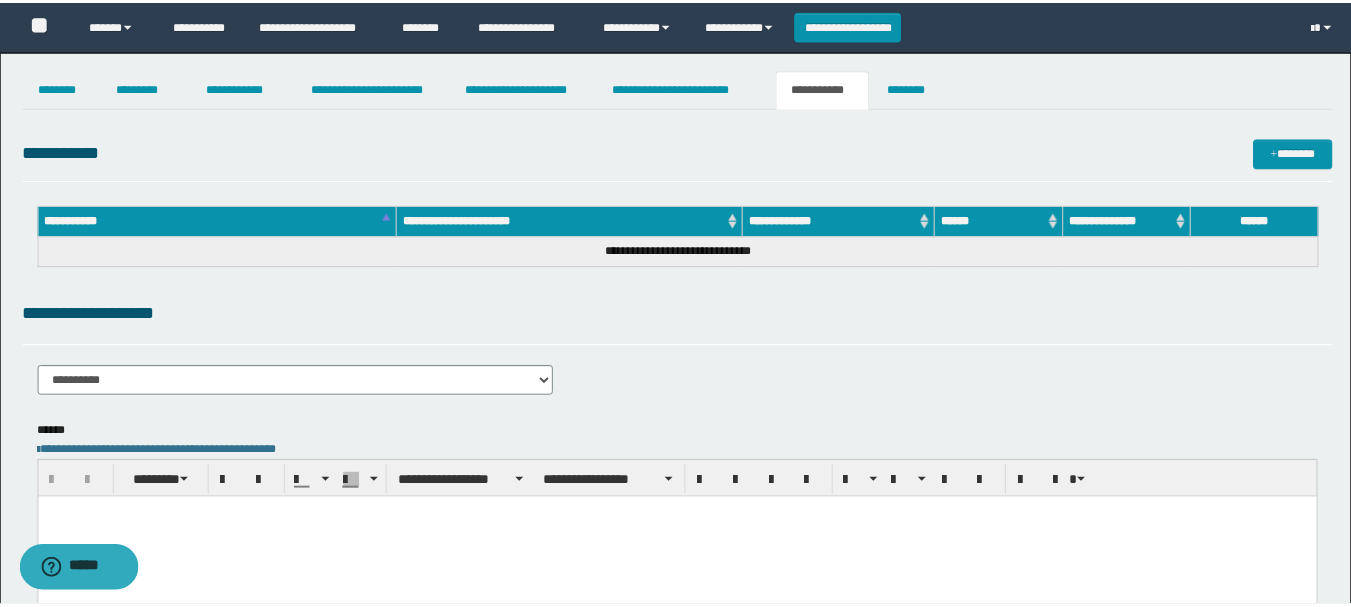 scroll, scrollTop: 0, scrollLeft: 0, axis: both 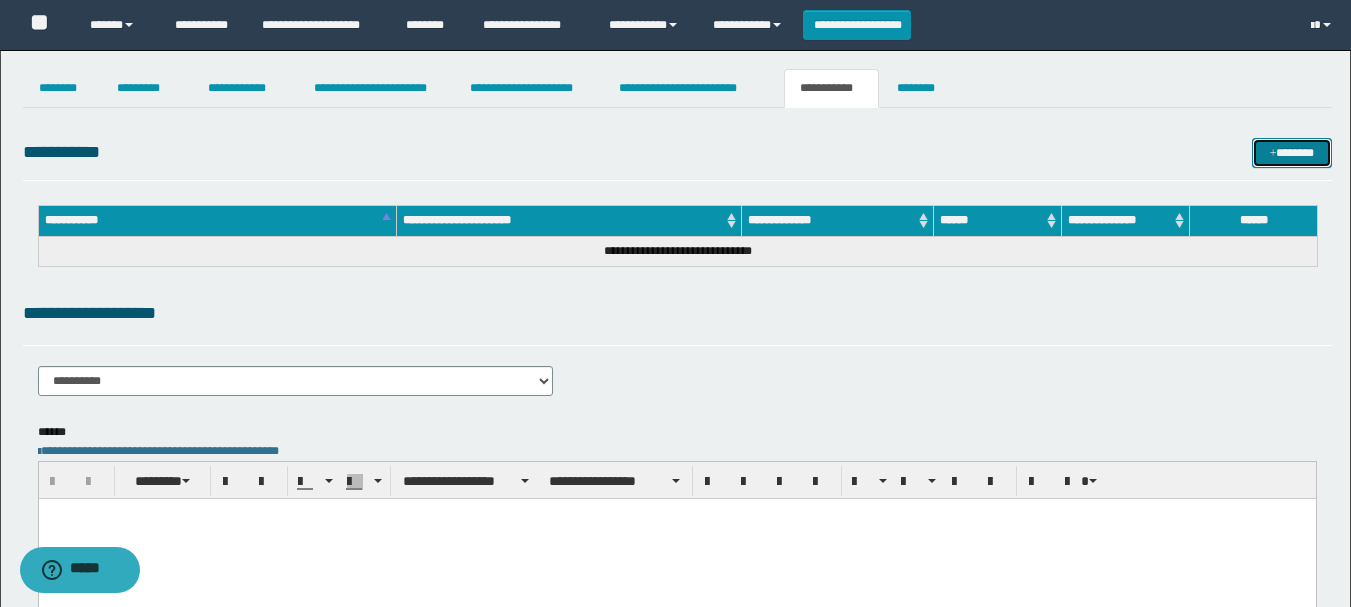 click on "*******" at bounding box center (1292, 153) 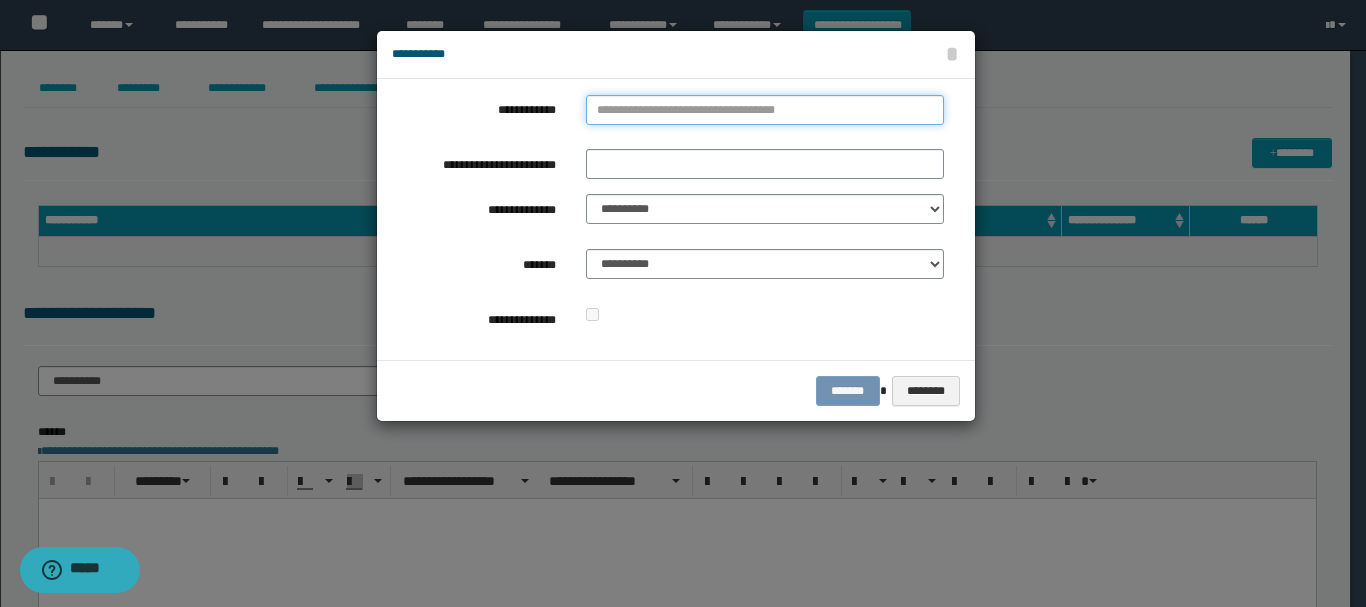 click on "**********" at bounding box center (765, 110) 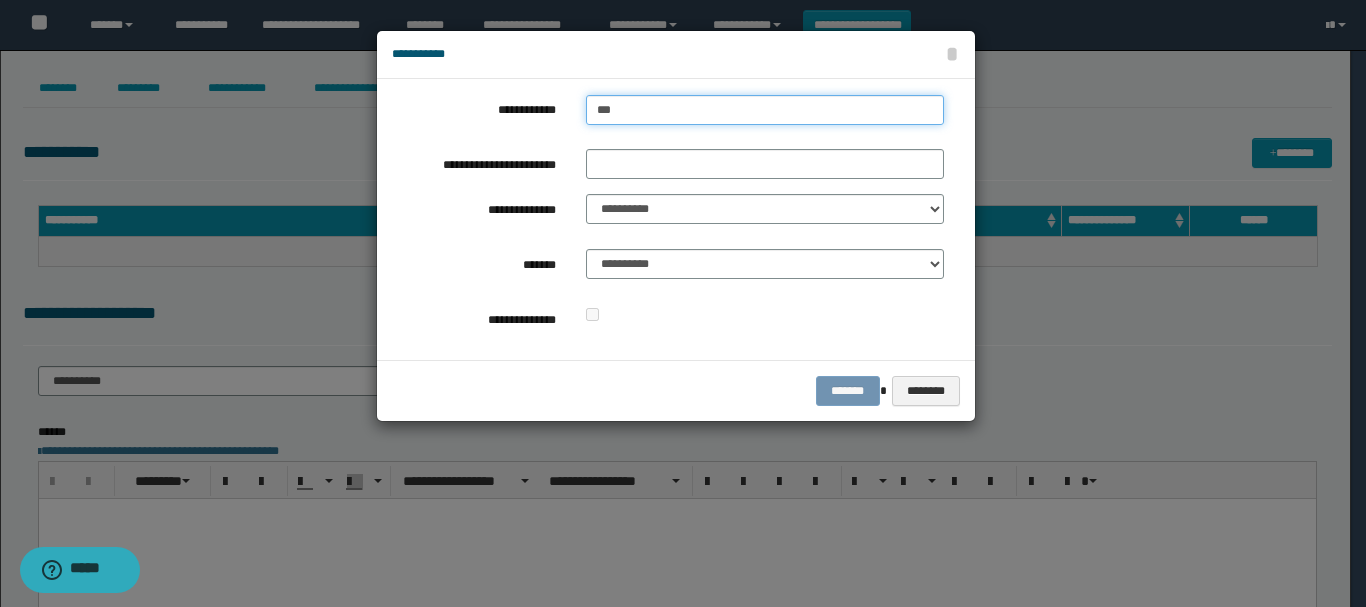 type on "****" 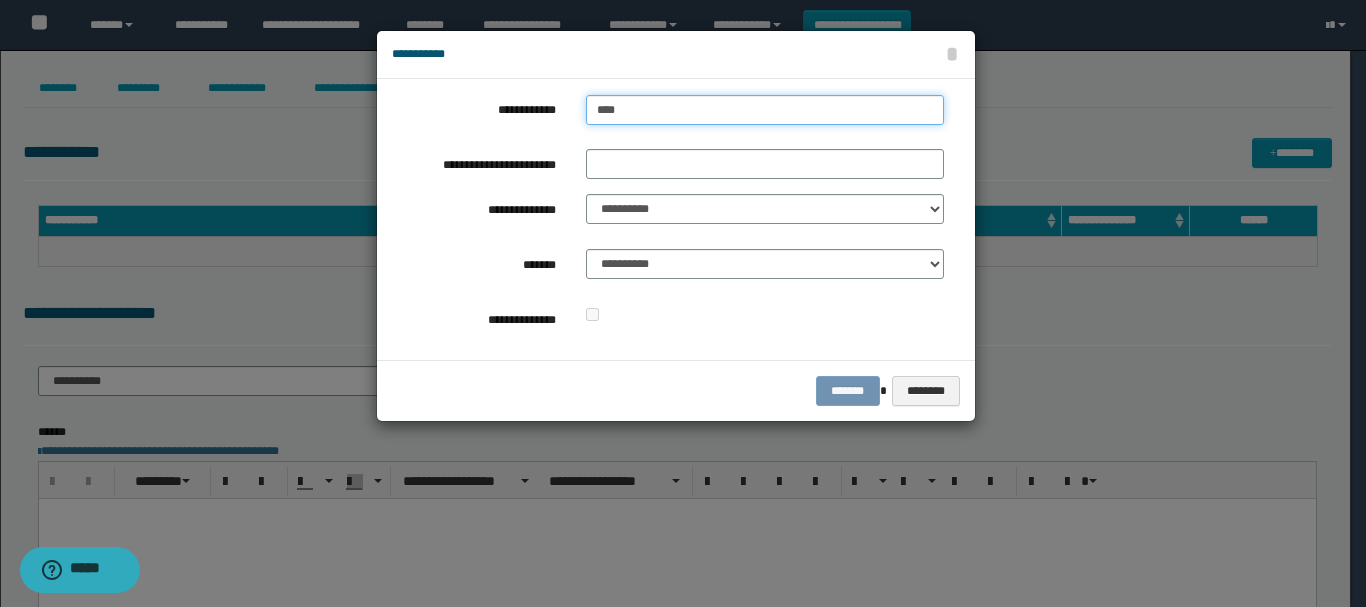 type on "****" 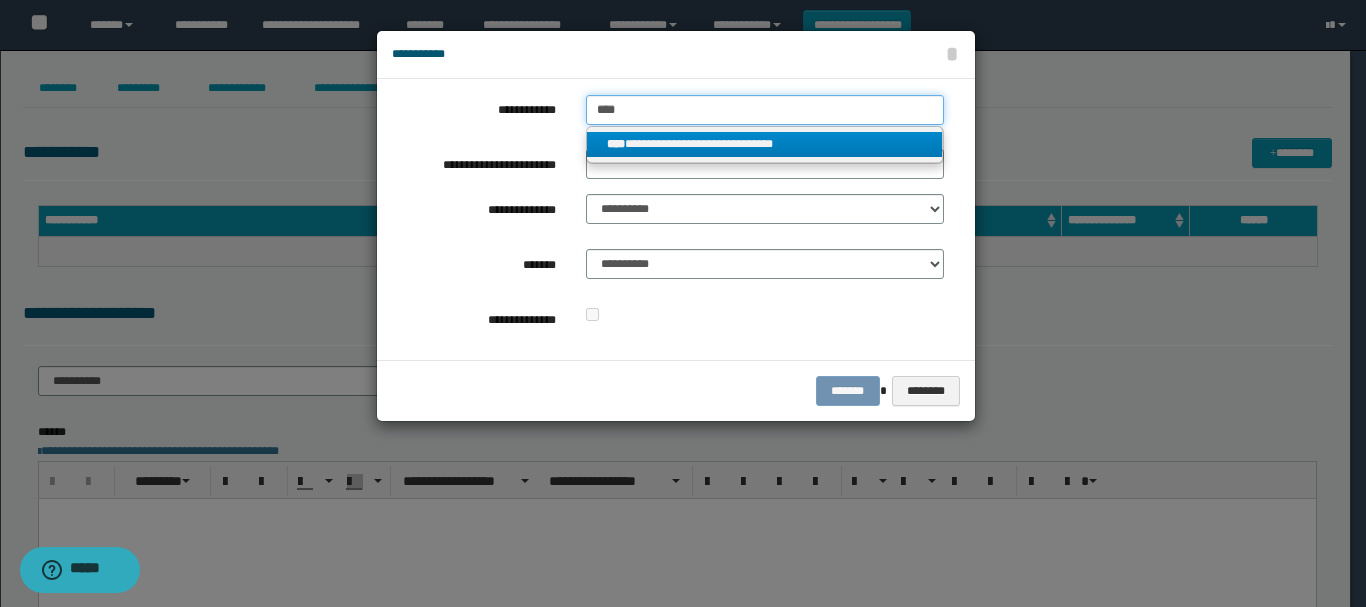 type on "****" 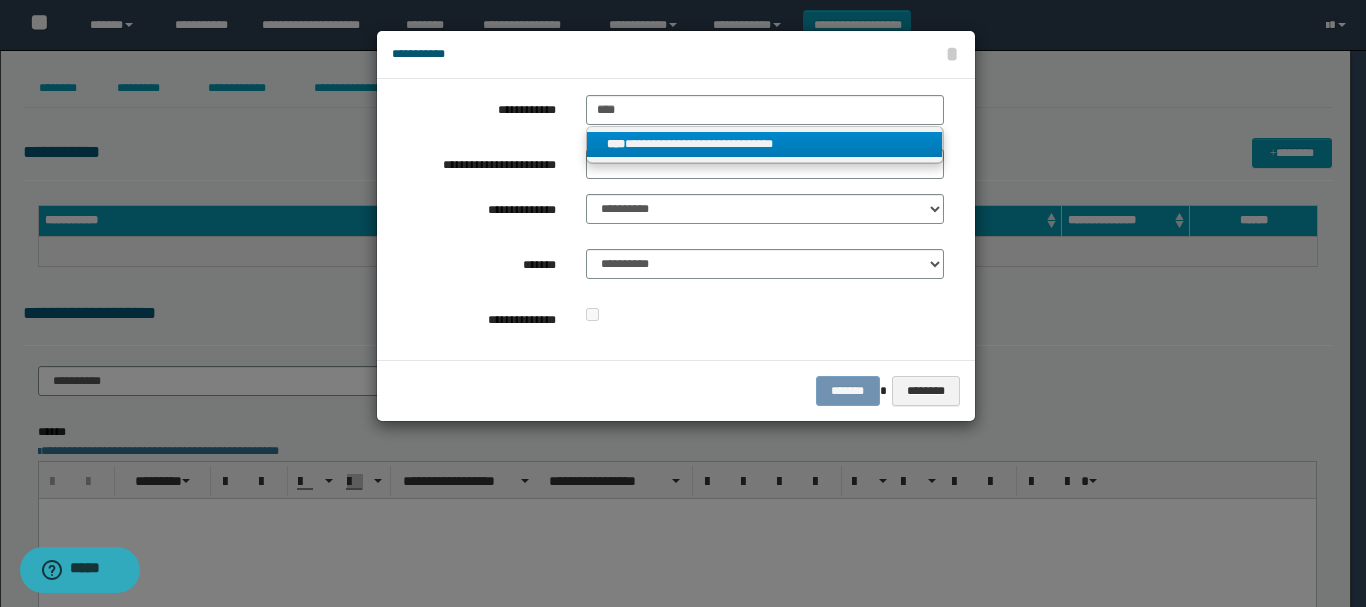 click on "**********" at bounding box center [765, 144] 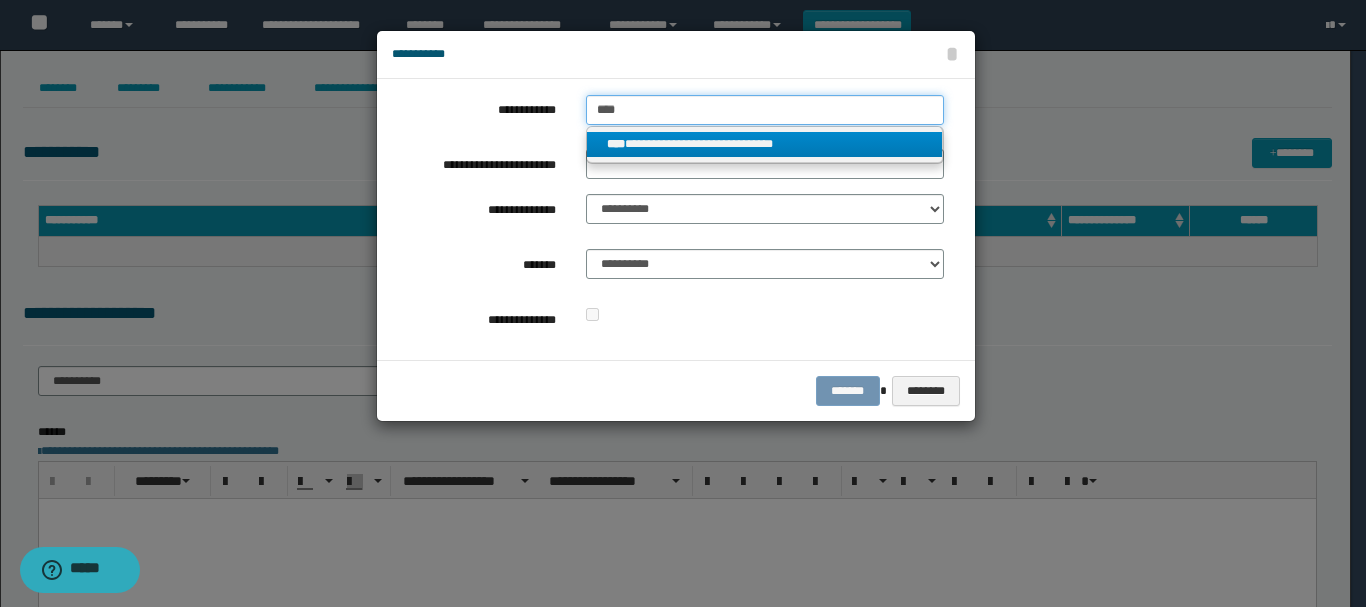 type 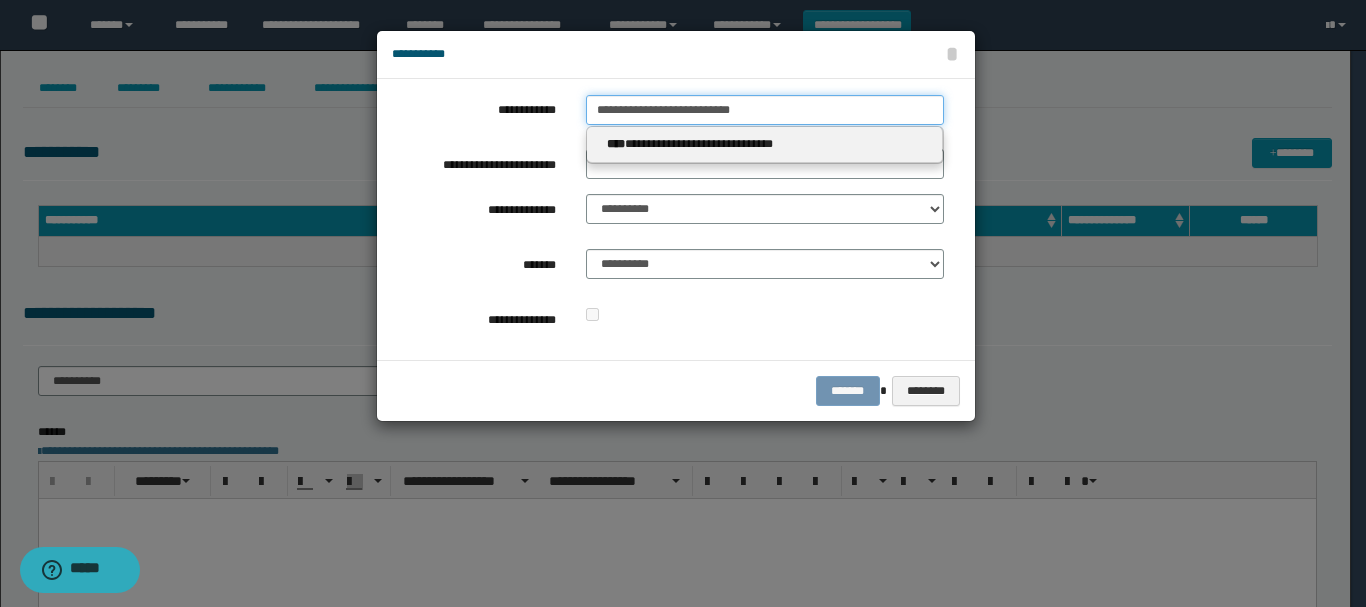 type on "**********" 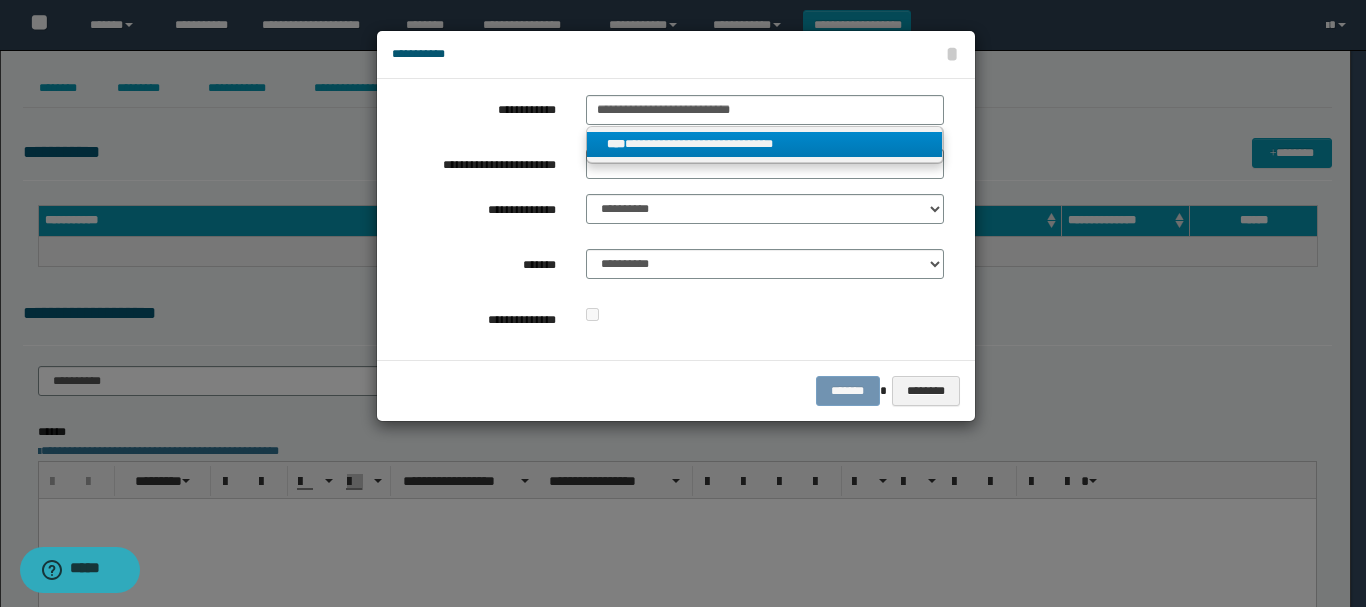click on "**********" at bounding box center (765, 144) 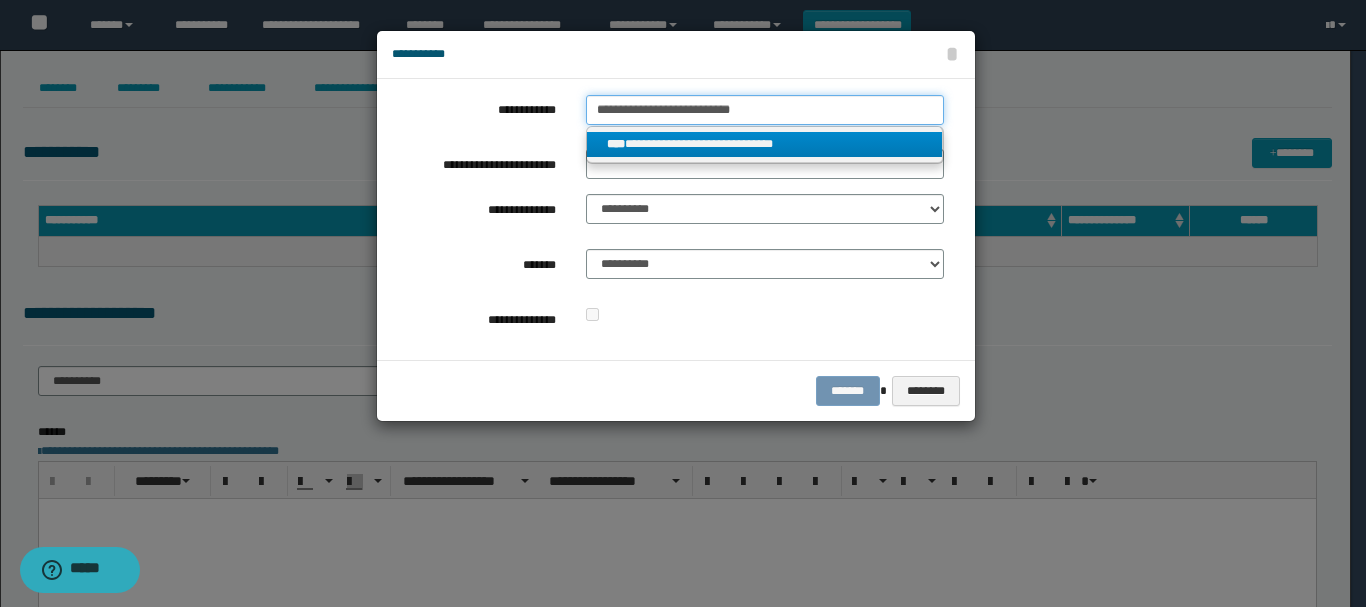 type 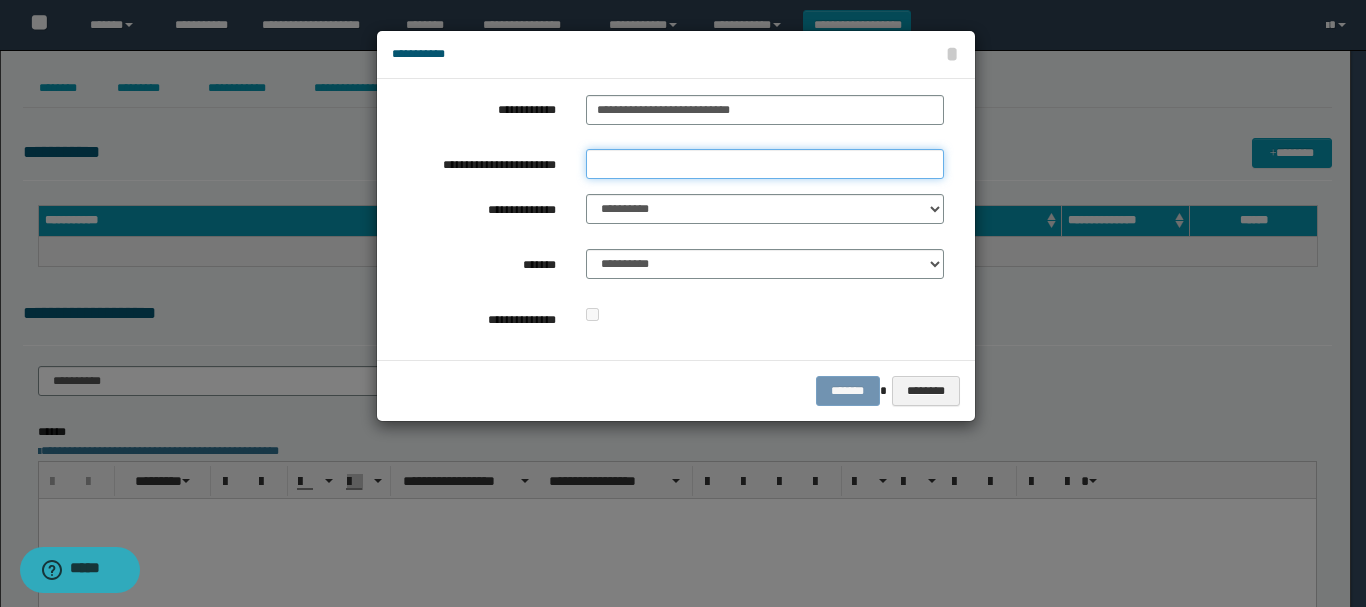 click on "**********" at bounding box center [765, 164] 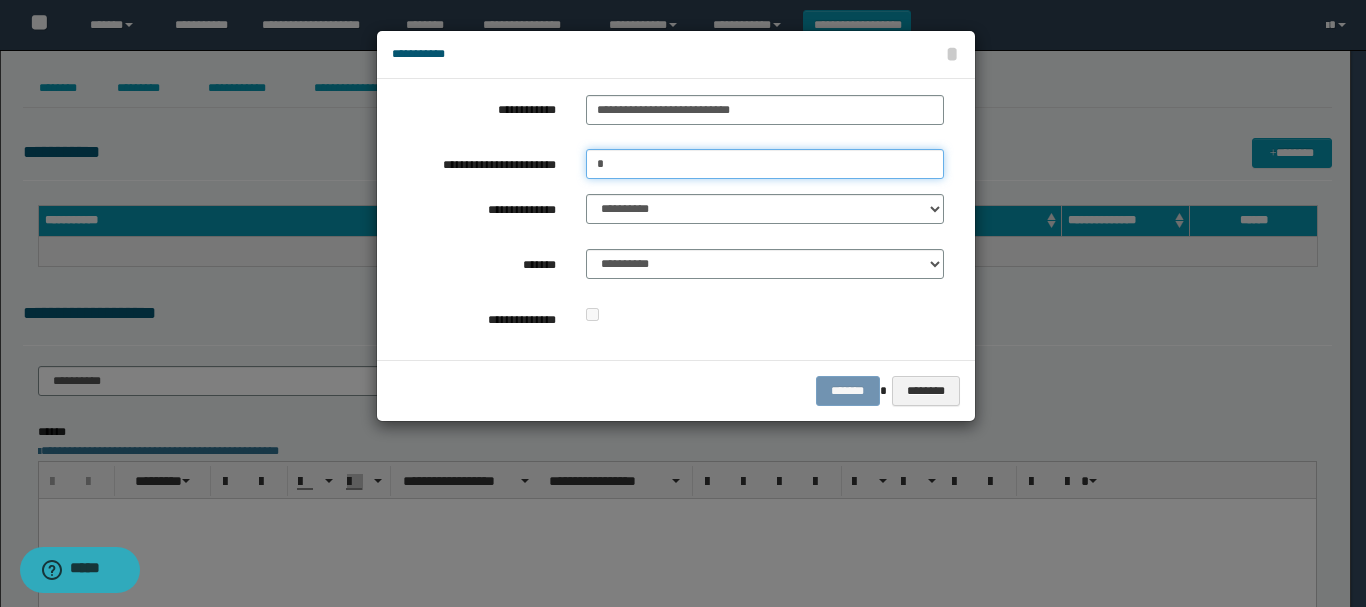 type on "*" 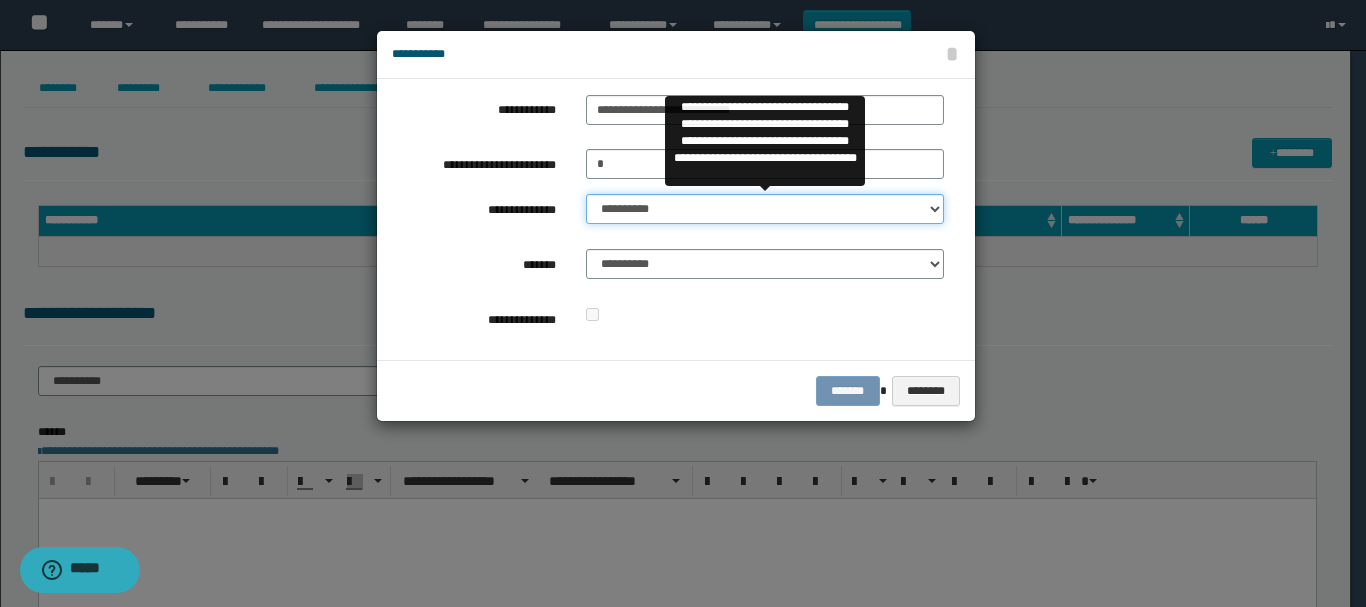 select on "**" 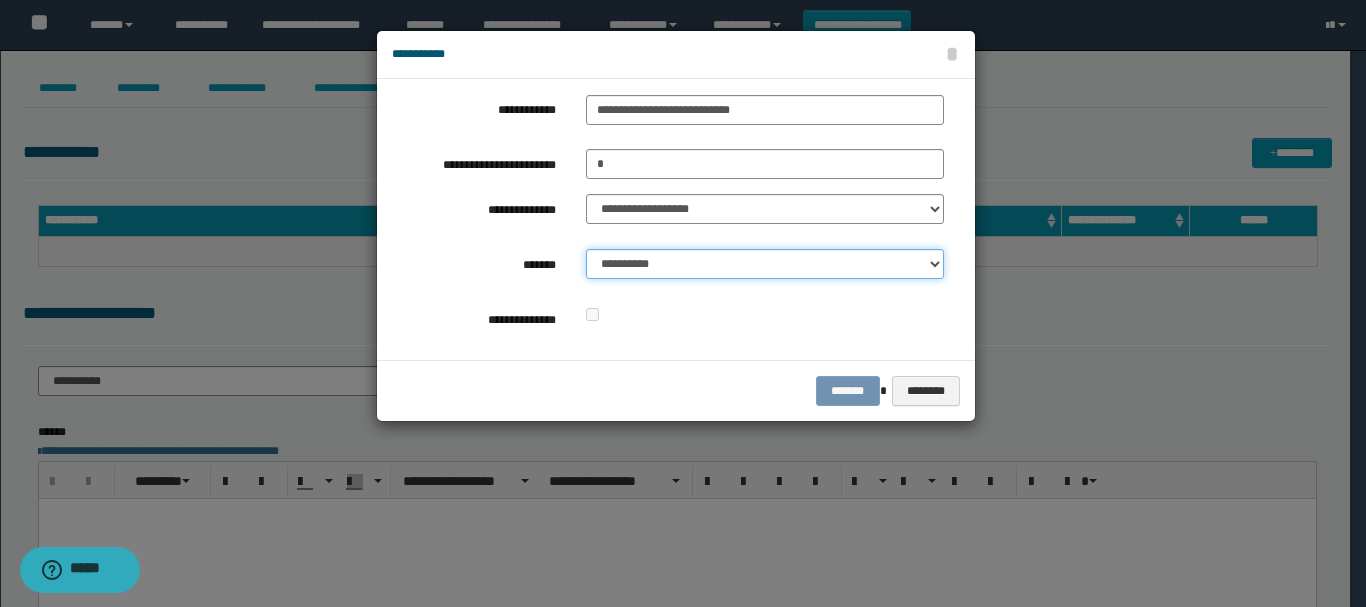 select on "*" 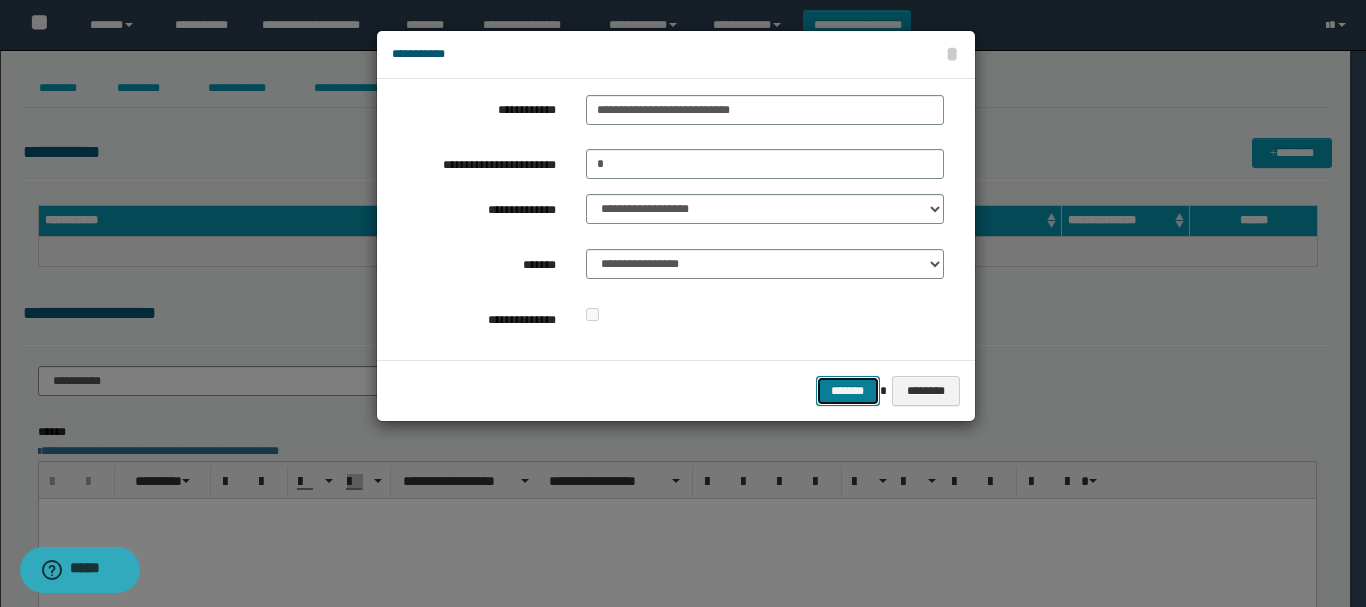 type 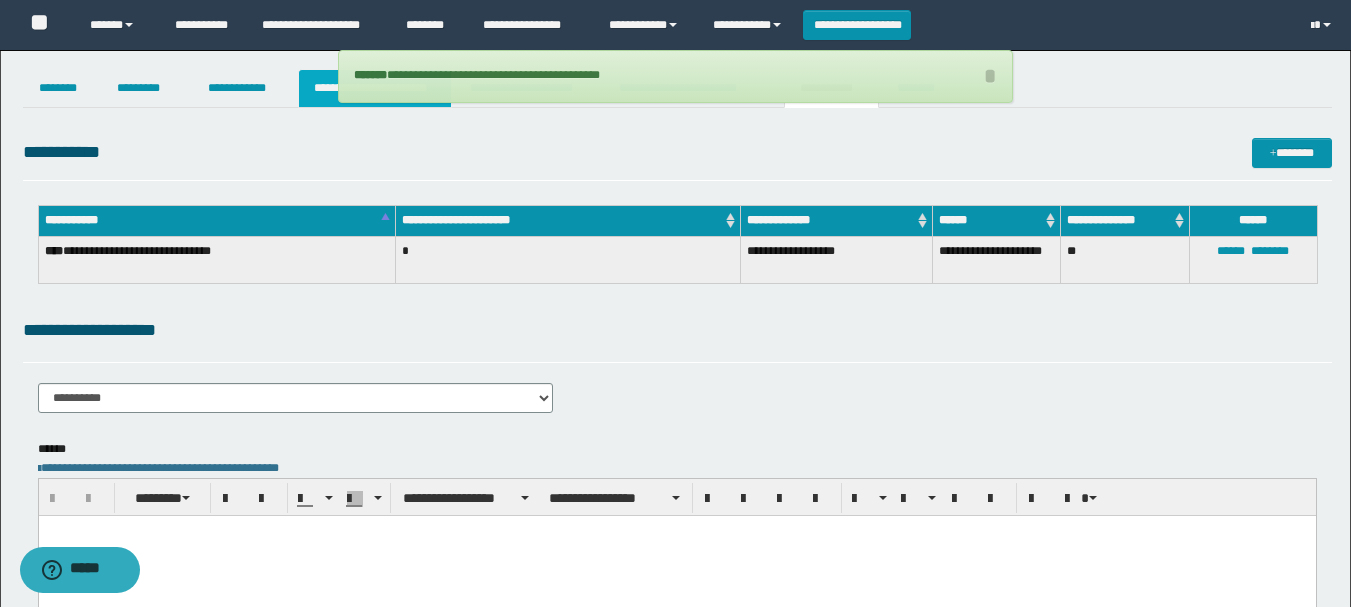click on "**********" at bounding box center [375, 88] 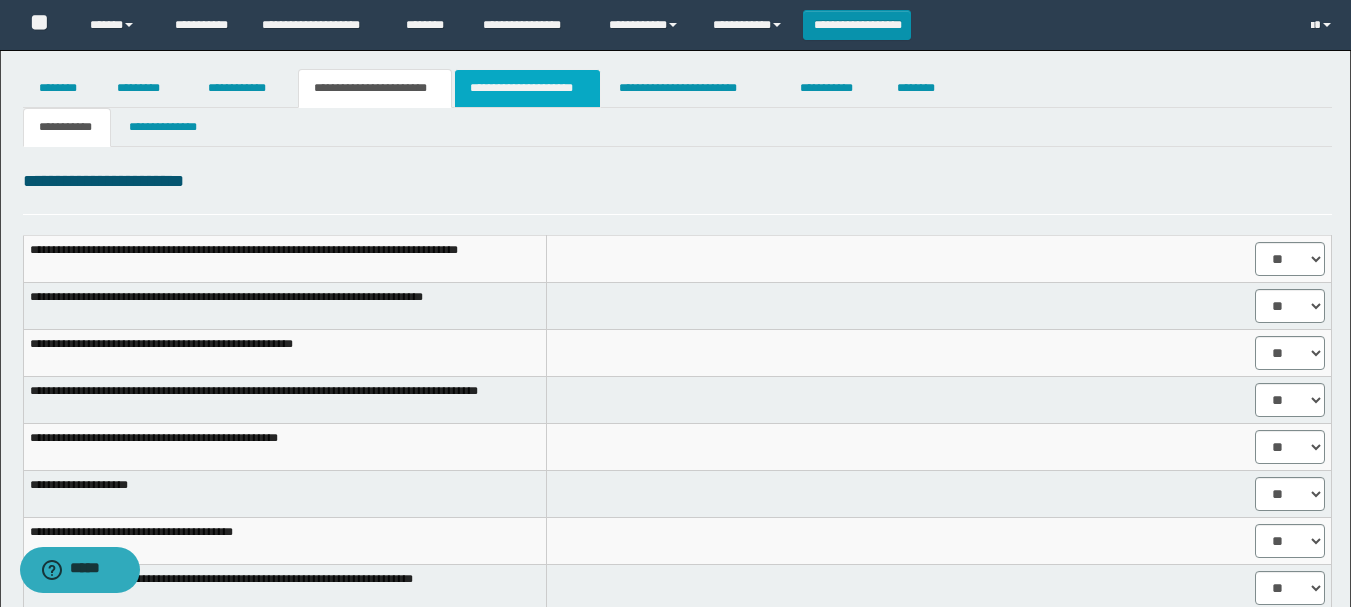 click on "**********" at bounding box center [527, 88] 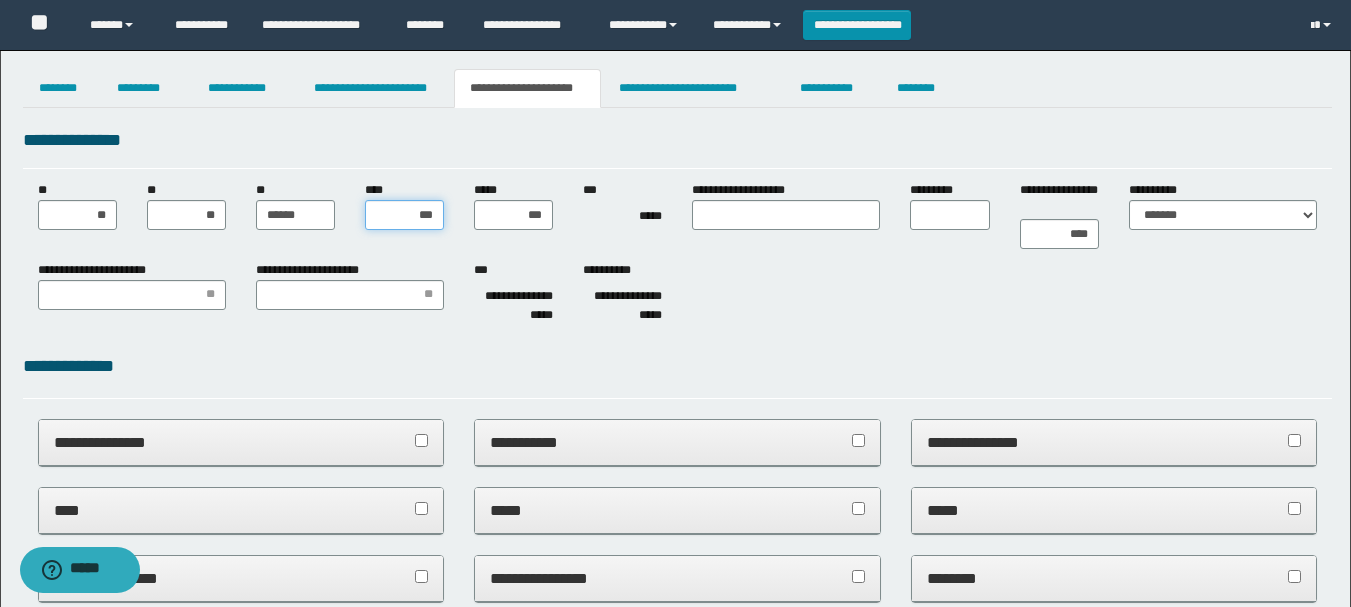 click on "***" at bounding box center [404, 215] 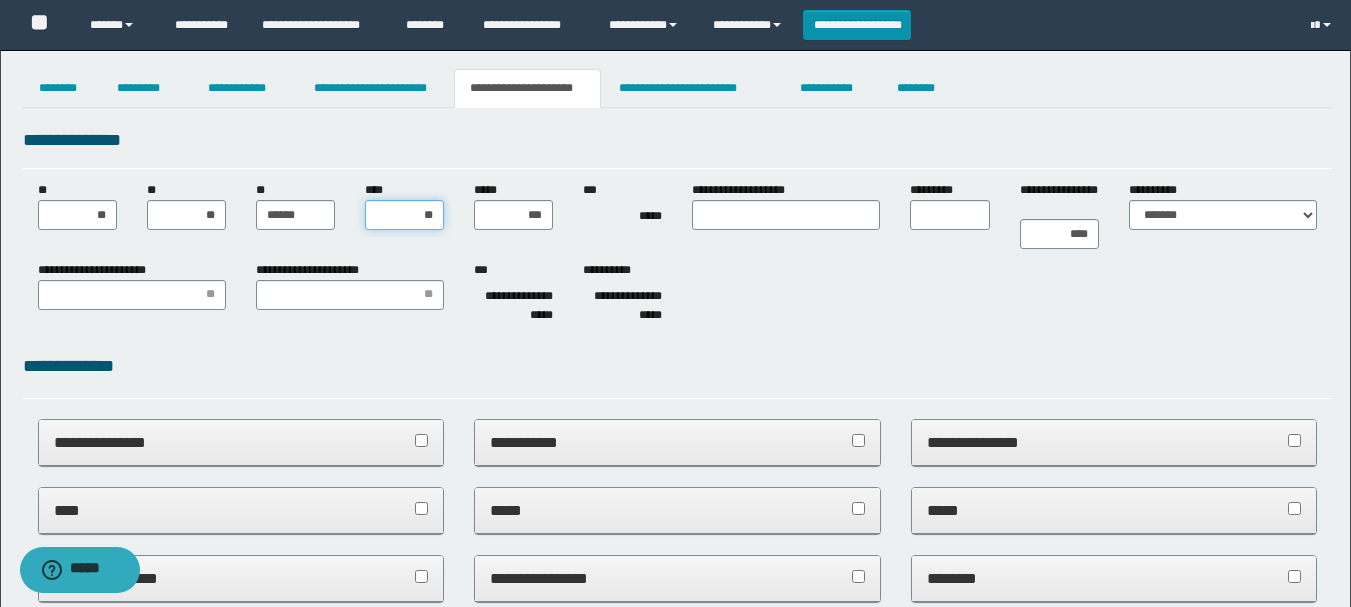 type on "***" 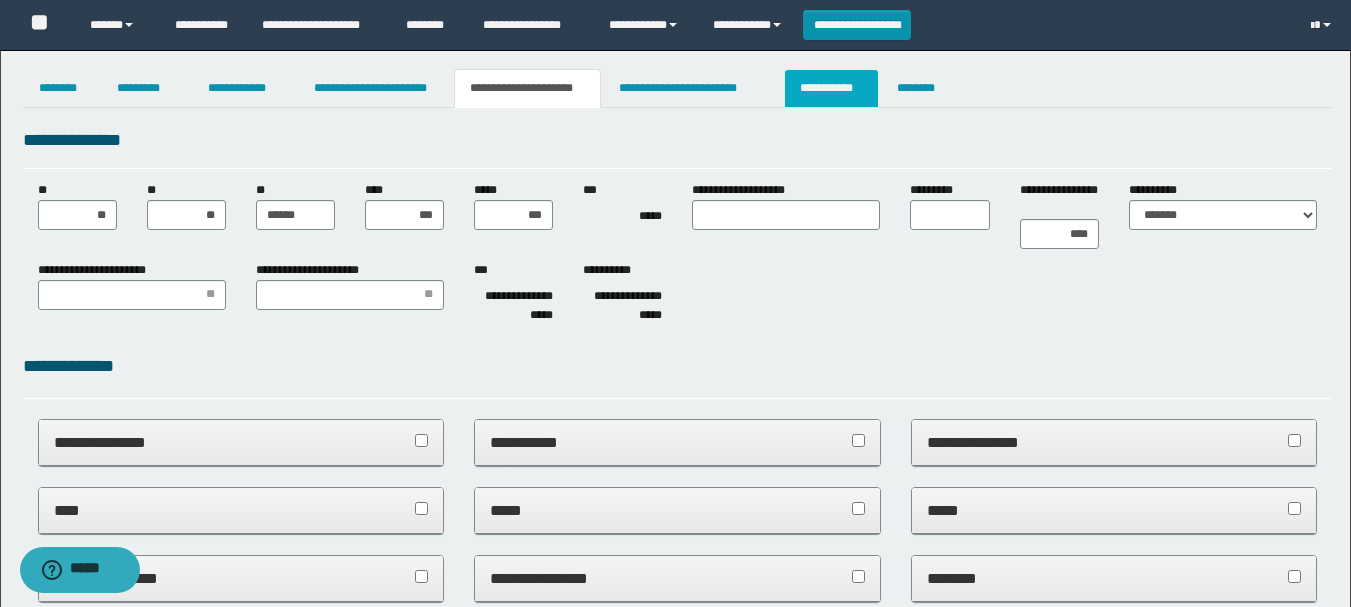 click on "**********" at bounding box center [831, 88] 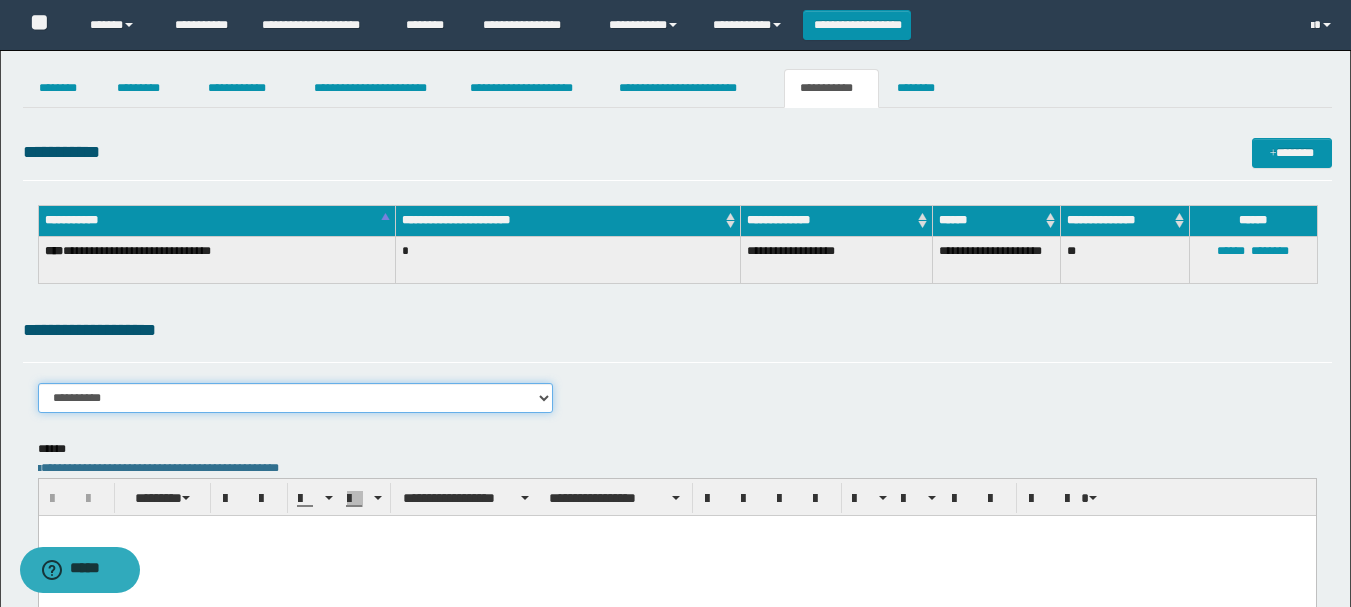 click on "**********" at bounding box center [296, 398] 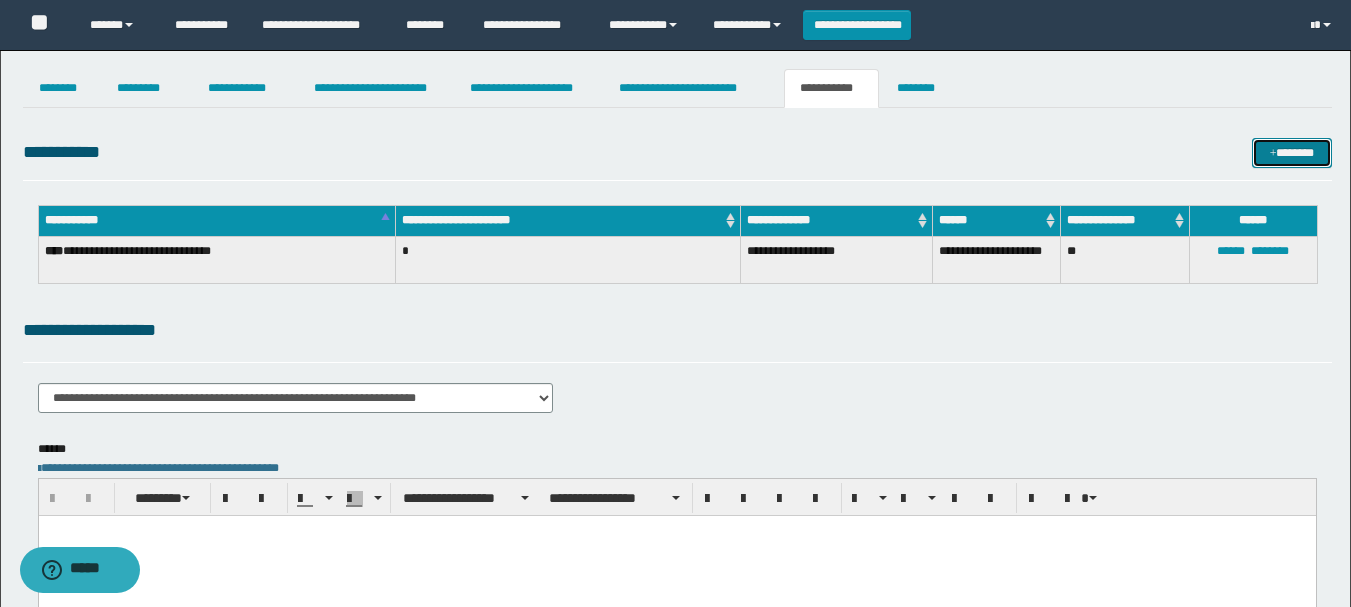 click on "*******" at bounding box center (1292, 153) 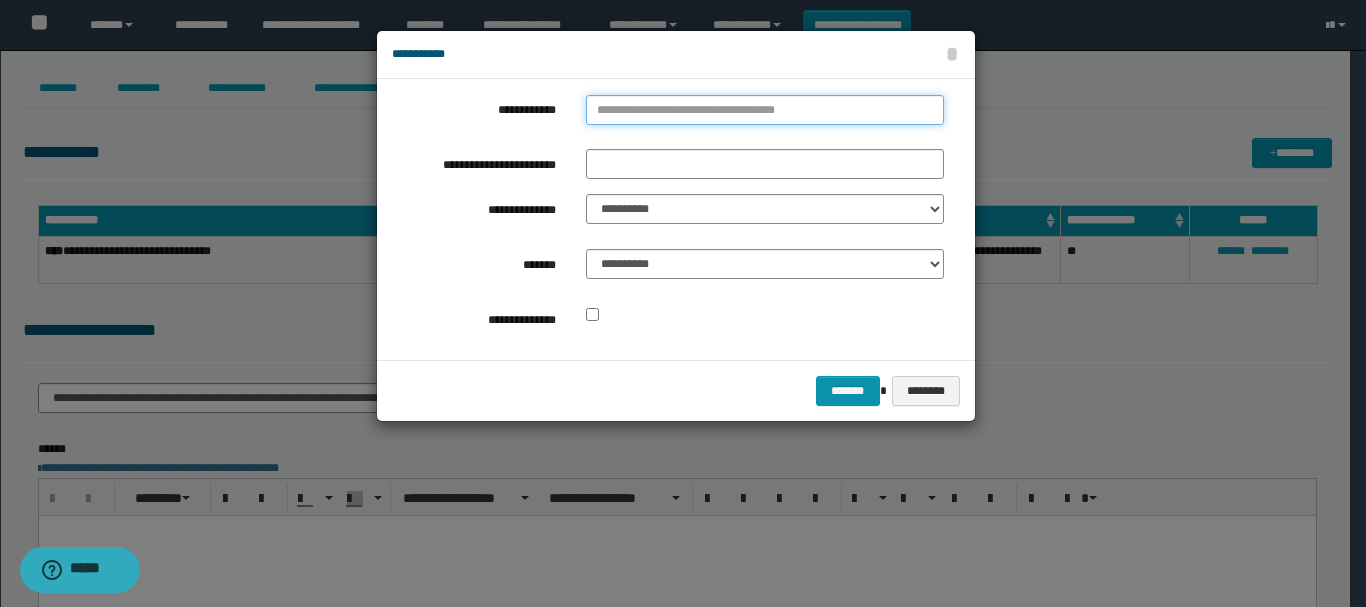 type on "**********" 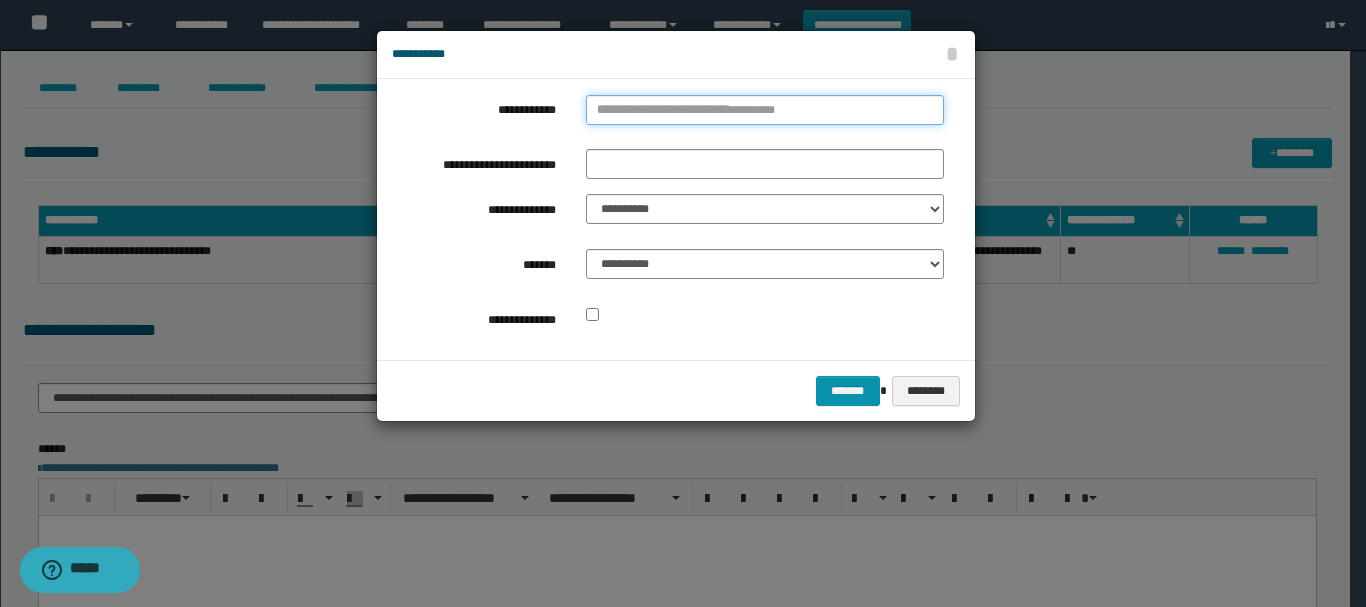 click on "**********" at bounding box center [765, 110] 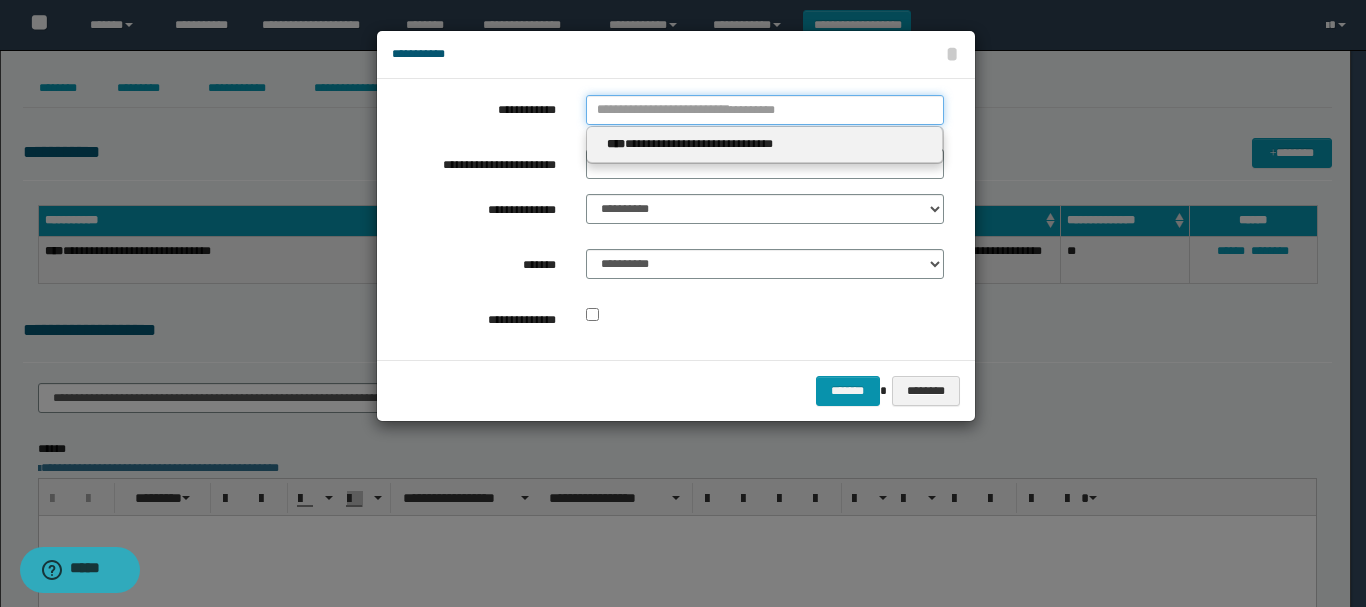 type 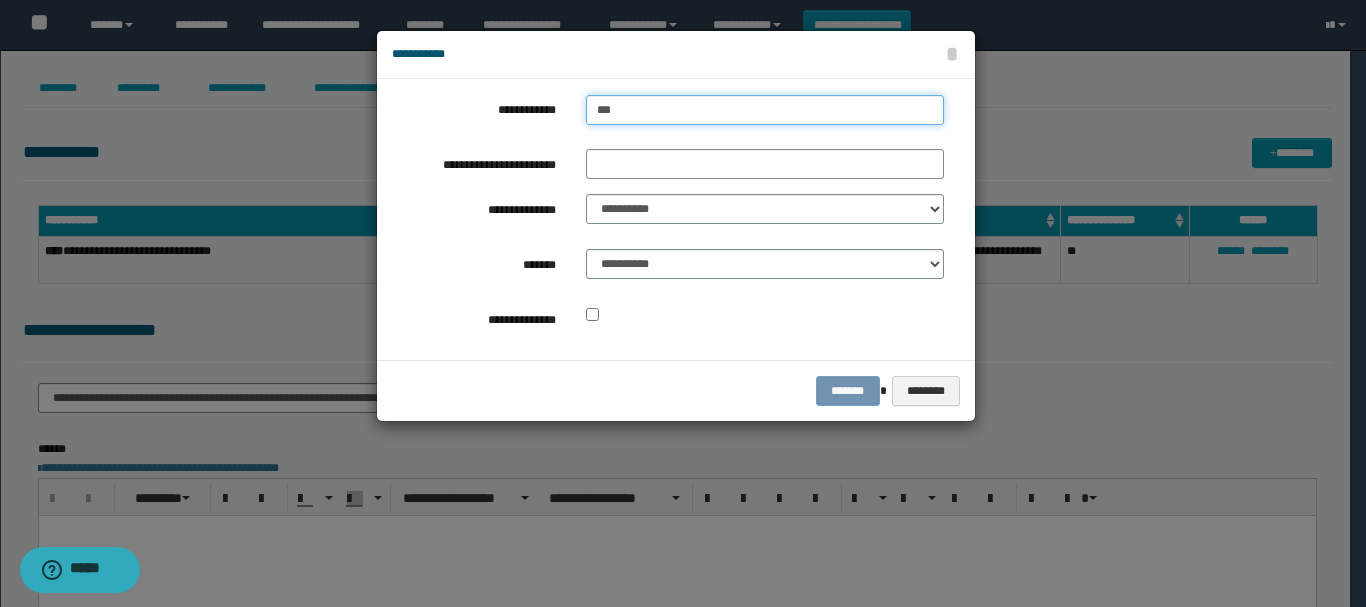type on "****" 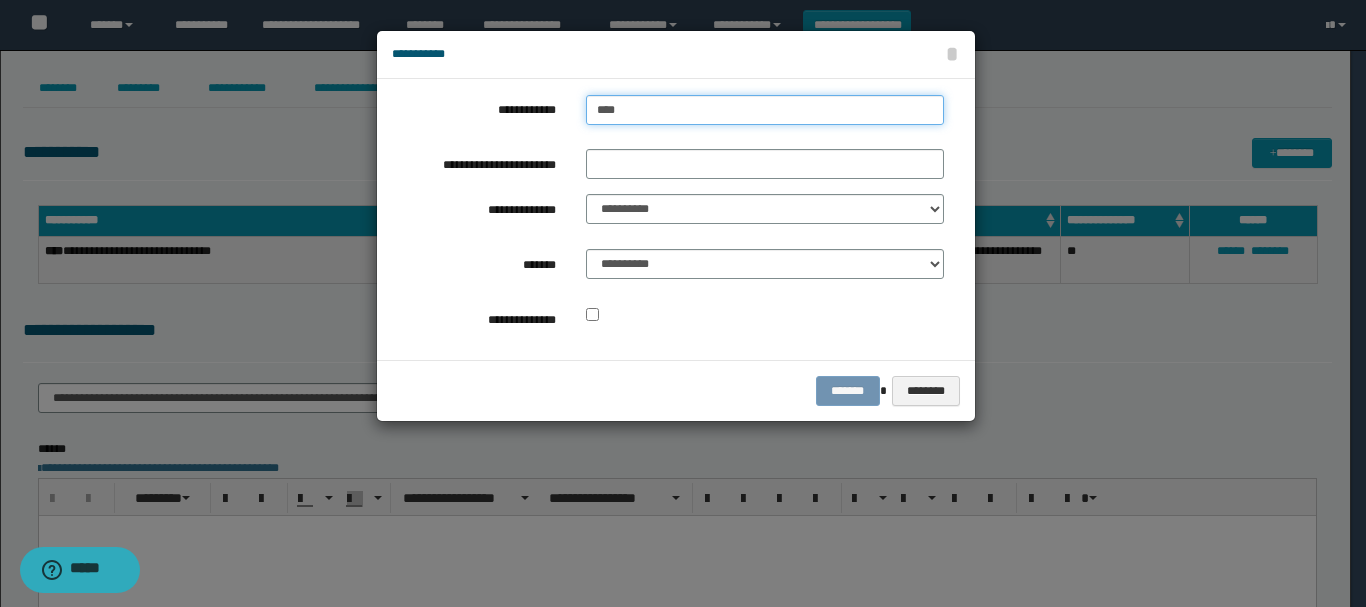 type on "****" 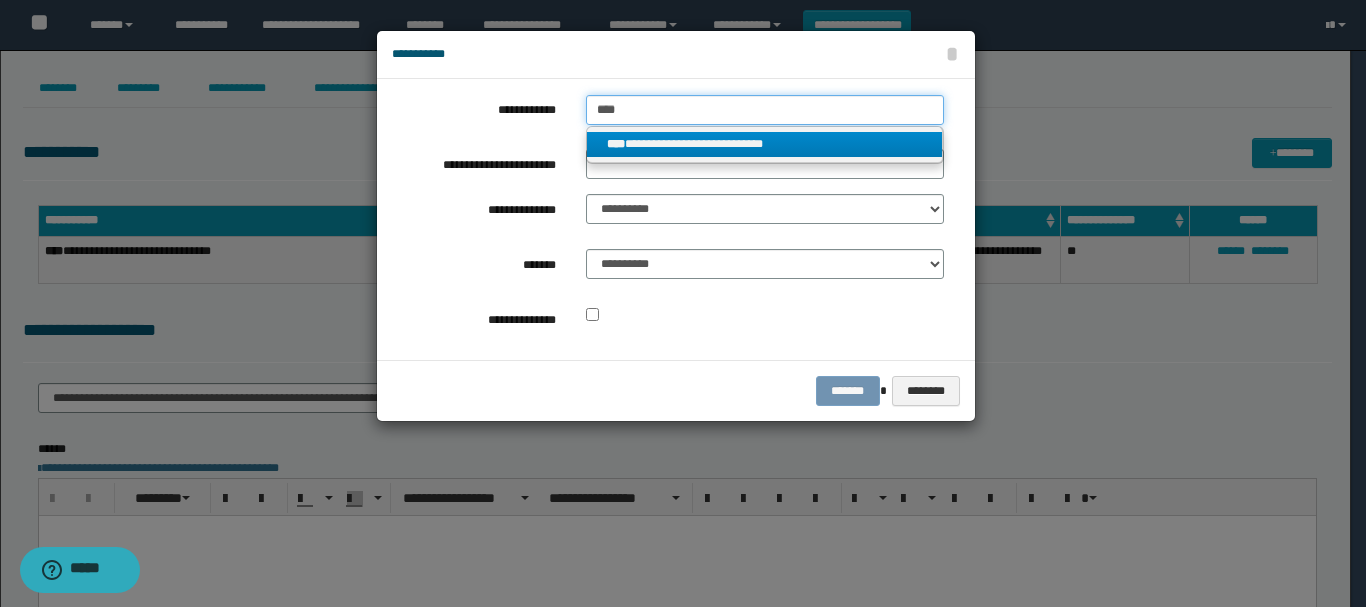 type on "****" 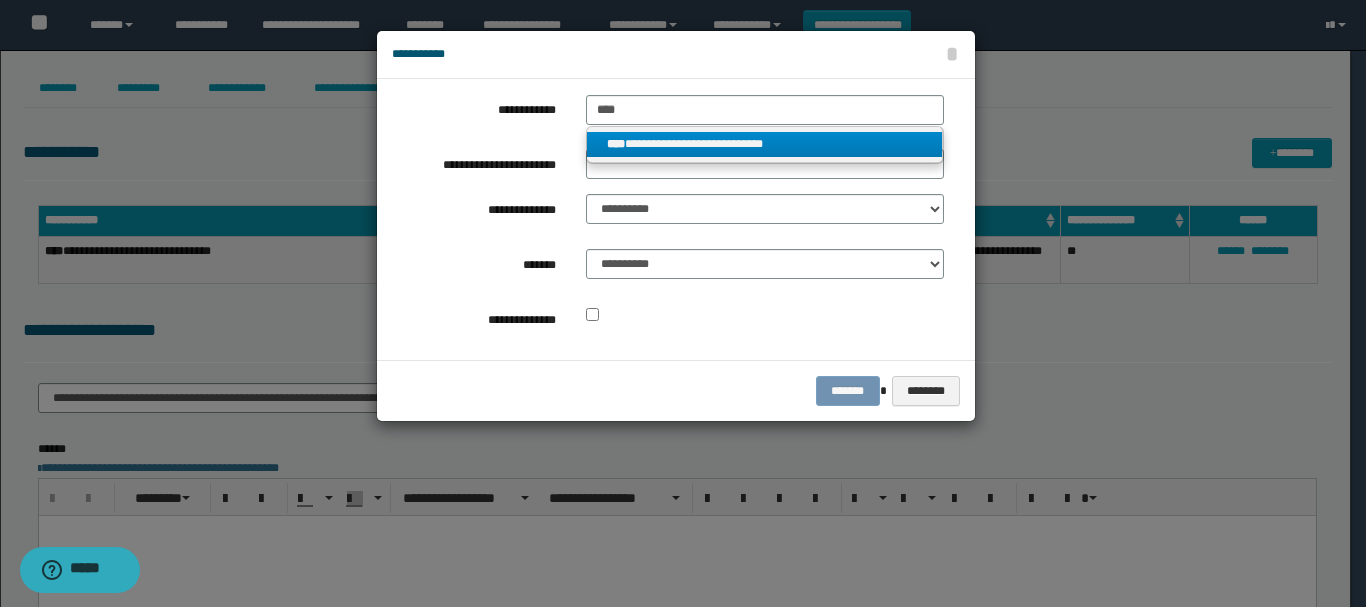 drag, startPoint x: 656, startPoint y: 136, endPoint x: 656, endPoint y: 150, distance: 14 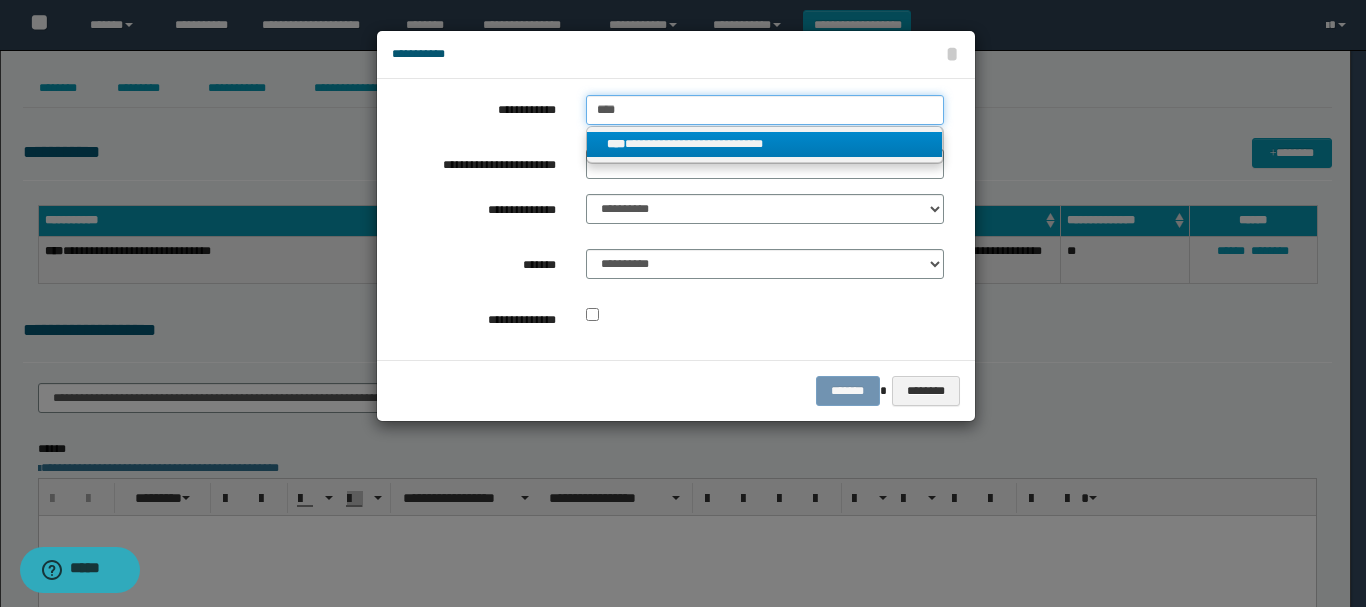 type 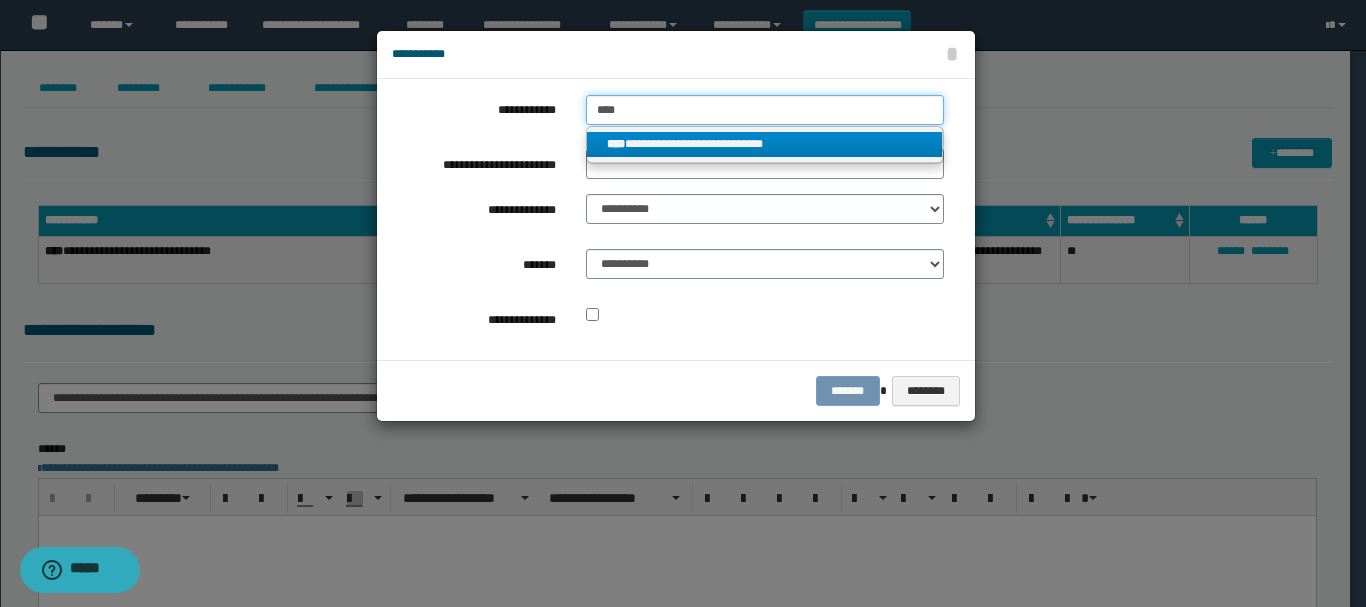 type on "**********" 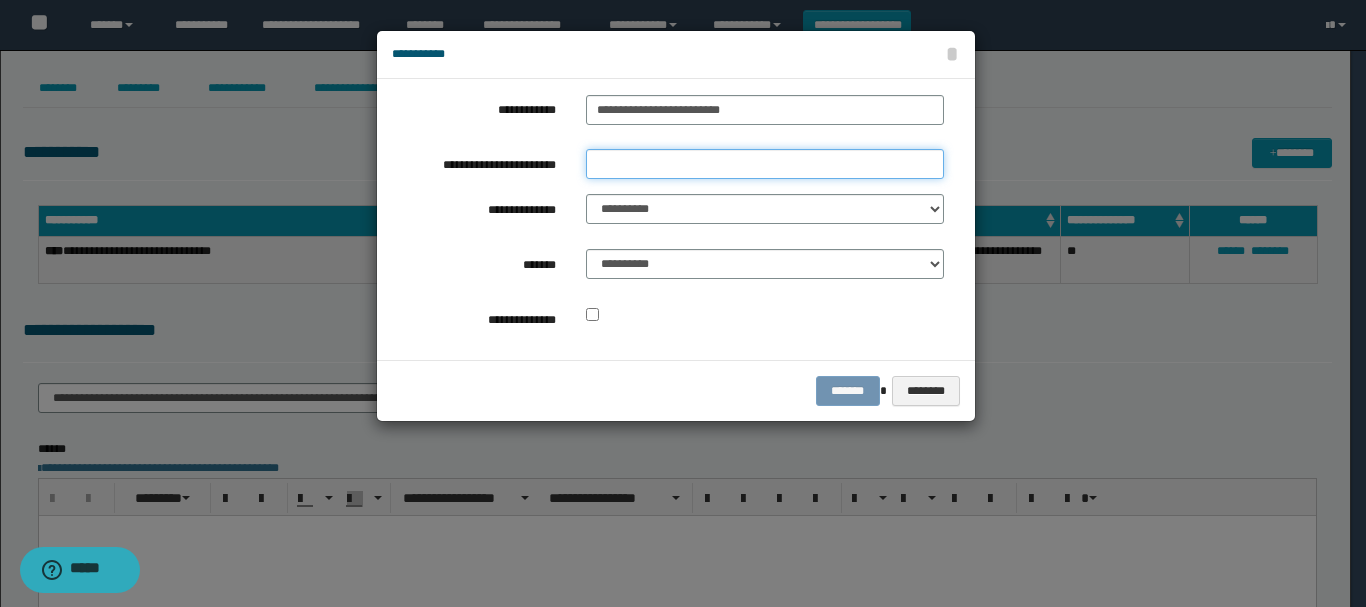 click on "**********" at bounding box center [765, 164] 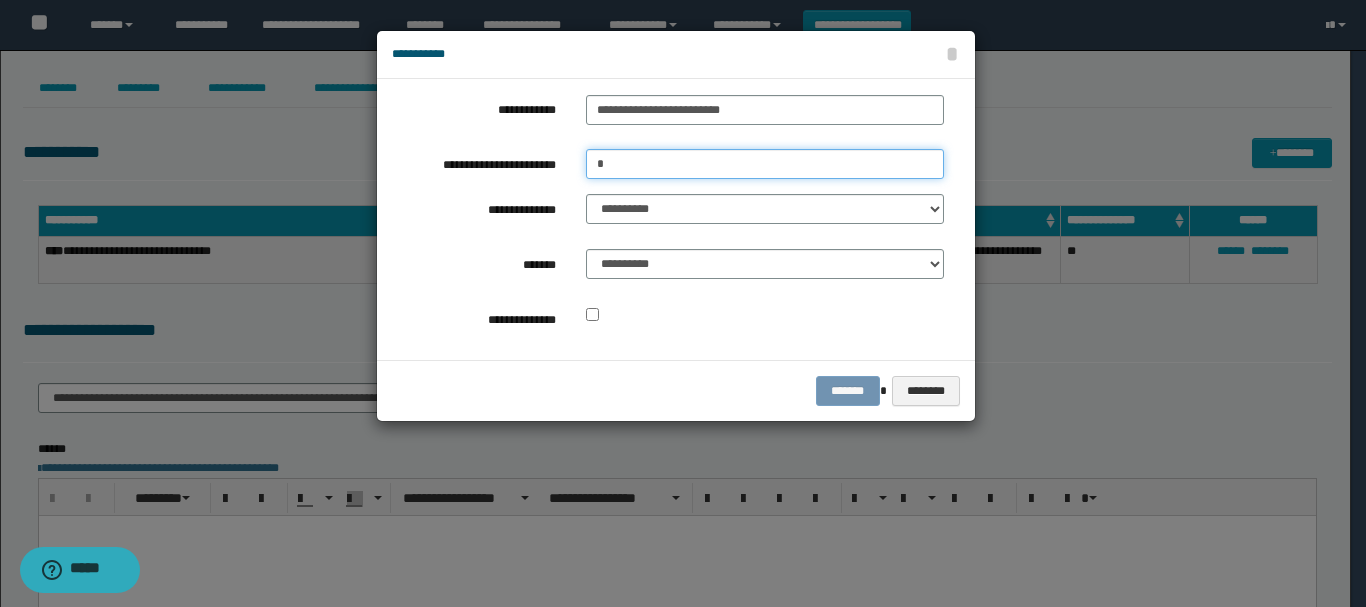 type on "*" 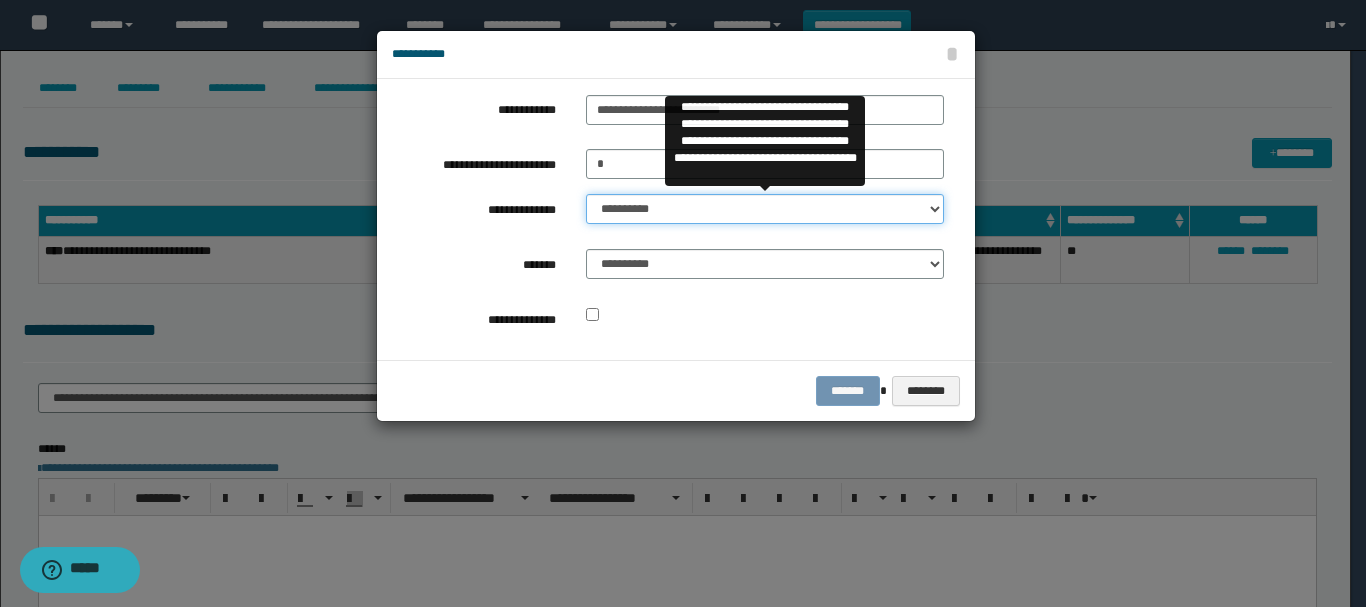 select on "**" 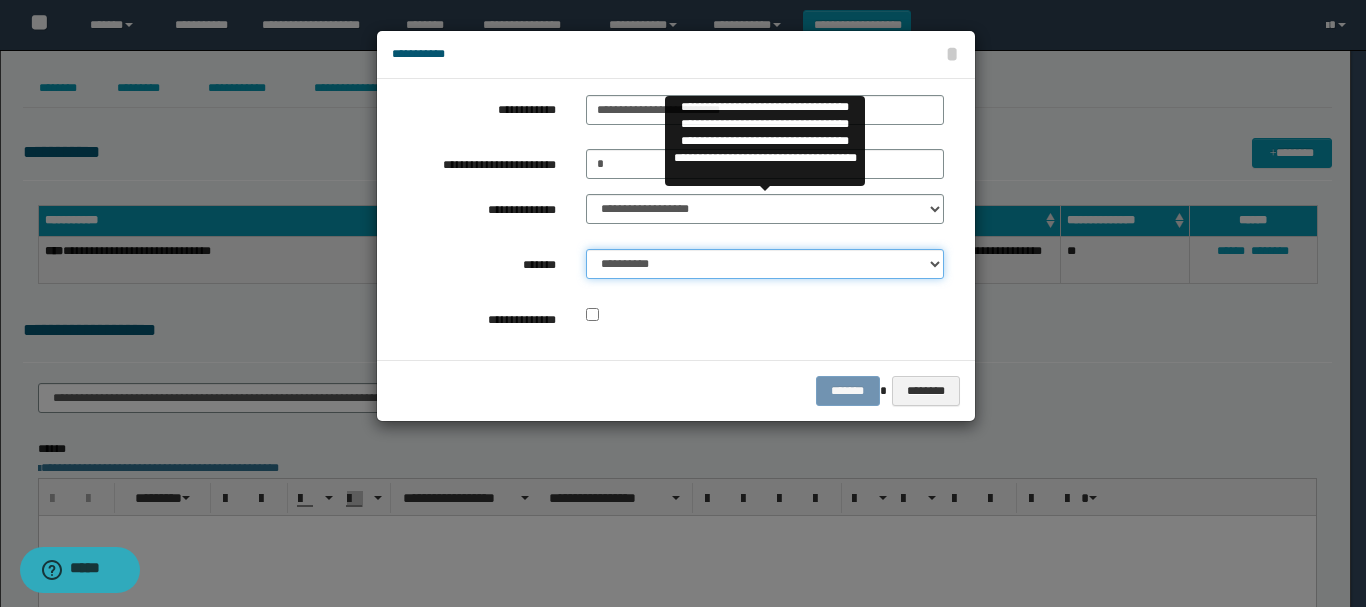 select on "*" 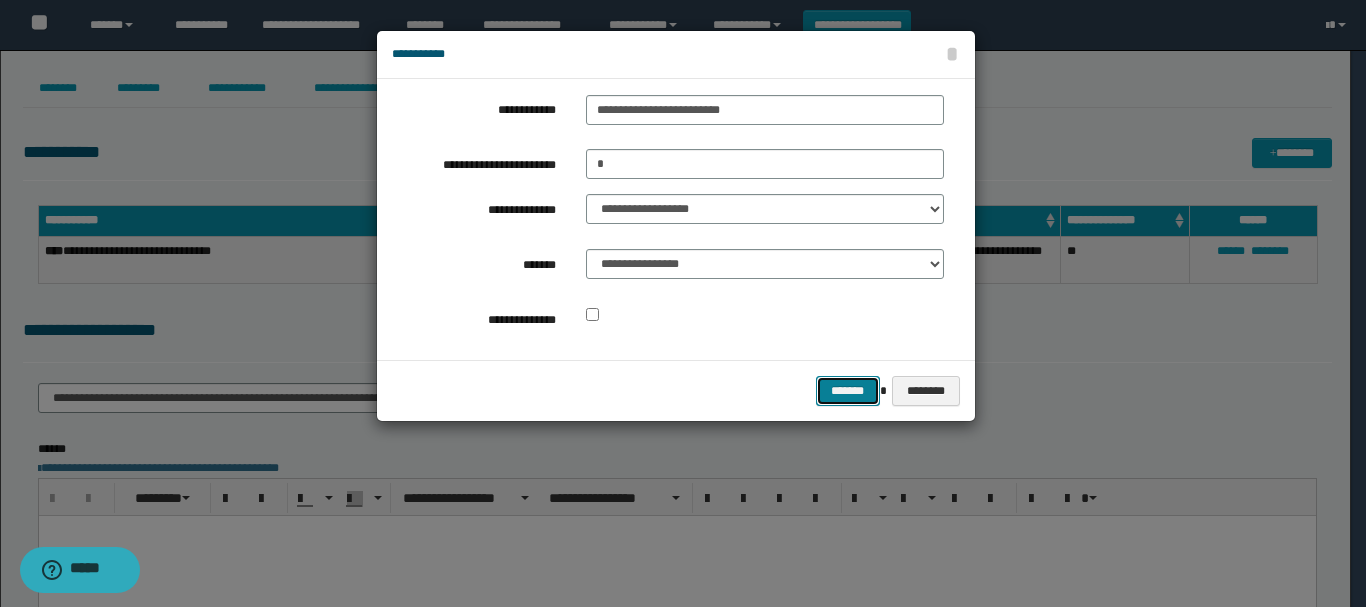 click on "*******" at bounding box center (848, 391) 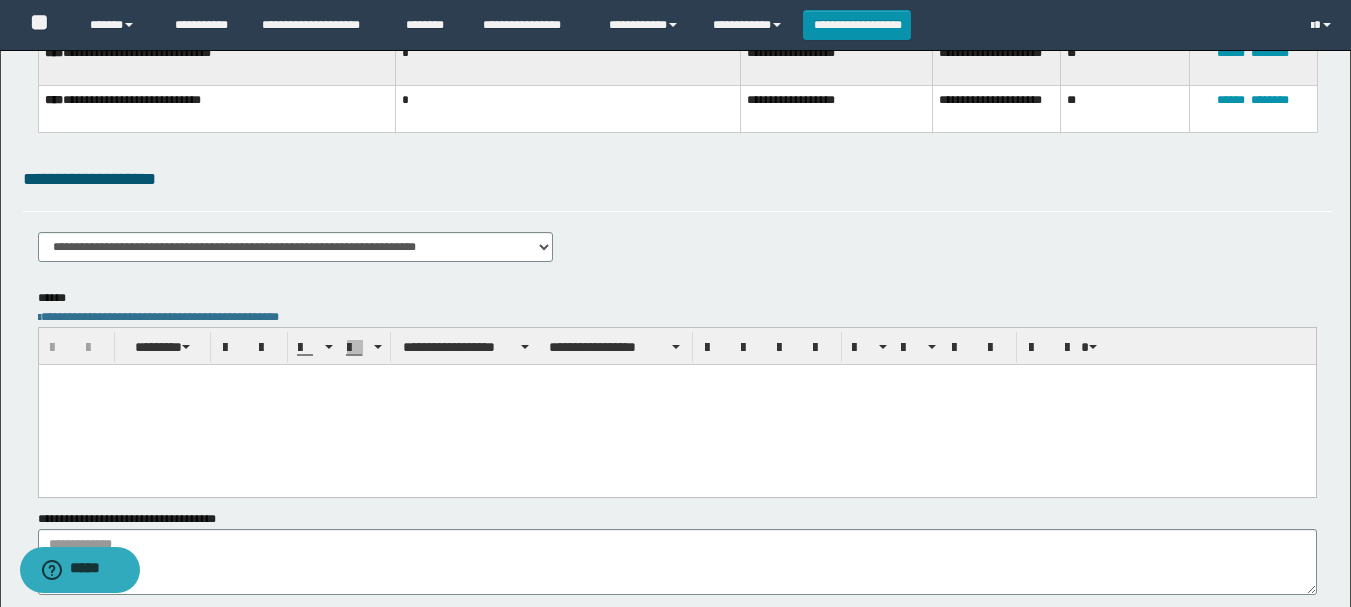 scroll, scrollTop: 200, scrollLeft: 0, axis: vertical 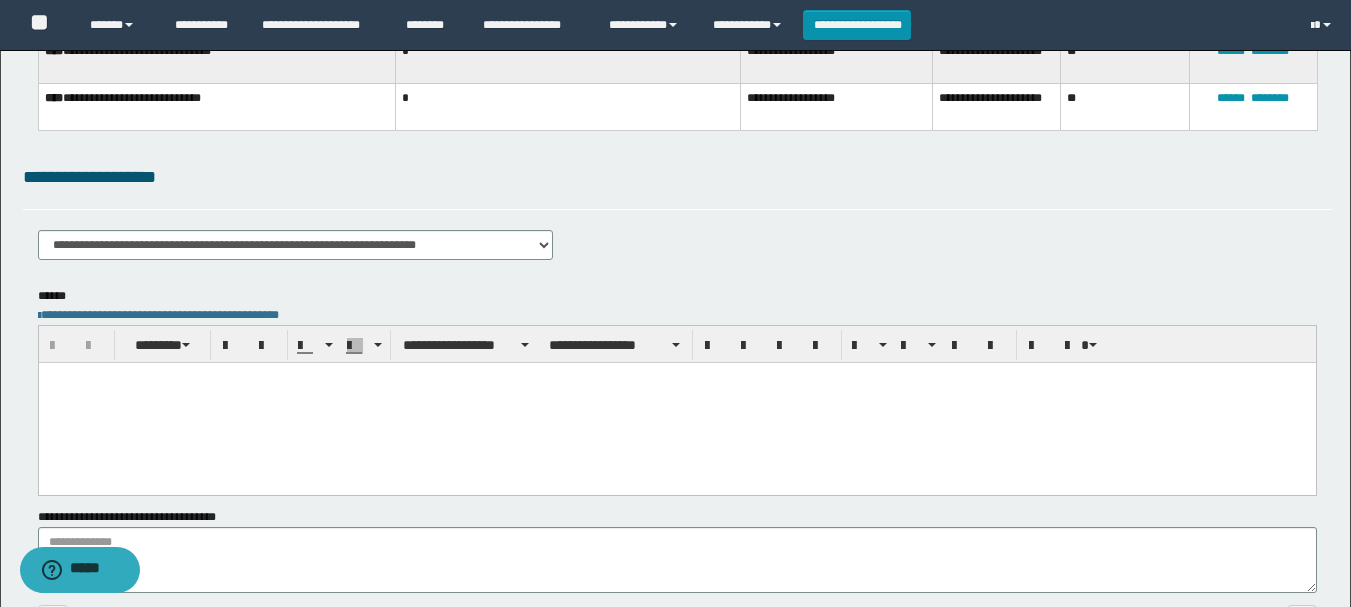 drag, startPoint x: 250, startPoint y: 374, endPoint x: 256, endPoint y: 400, distance: 26.683329 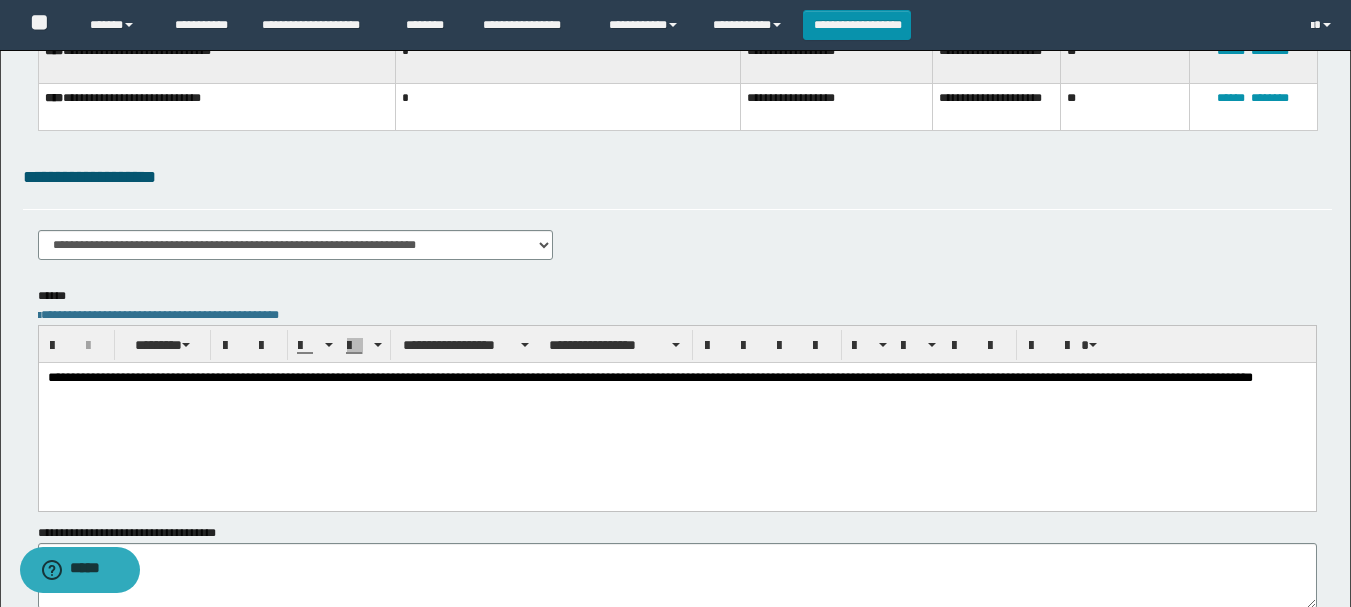 scroll, scrollTop: 0, scrollLeft: 0, axis: both 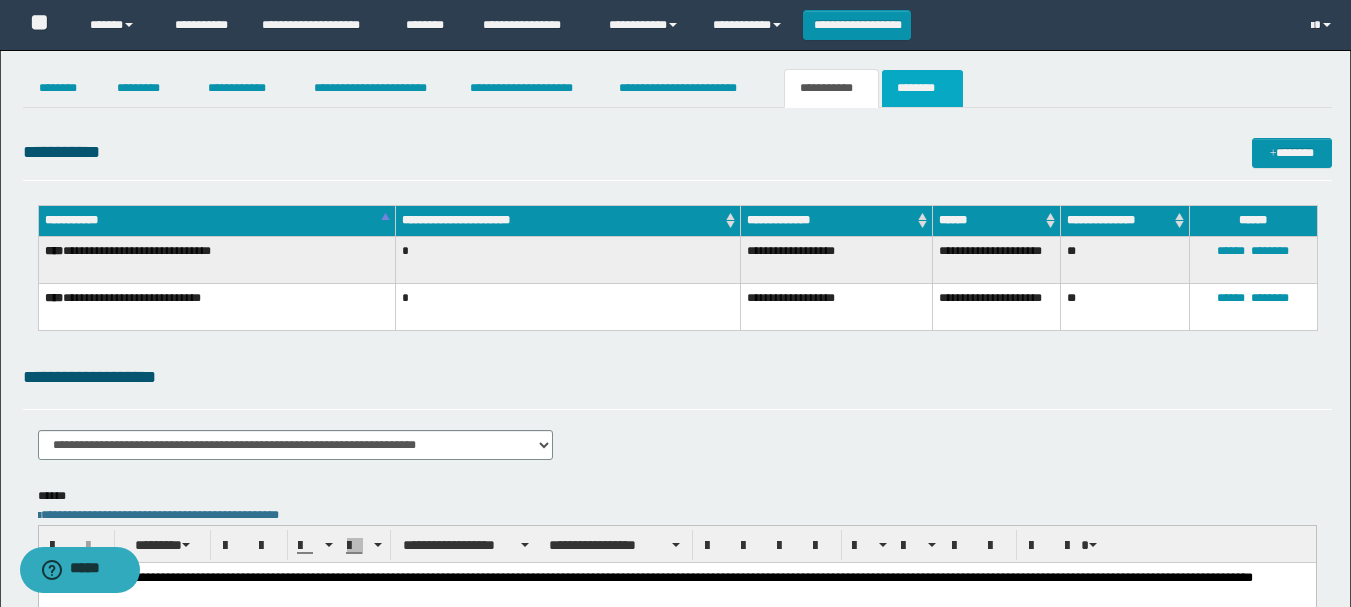 click on "********" at bounding box center (922, 88) 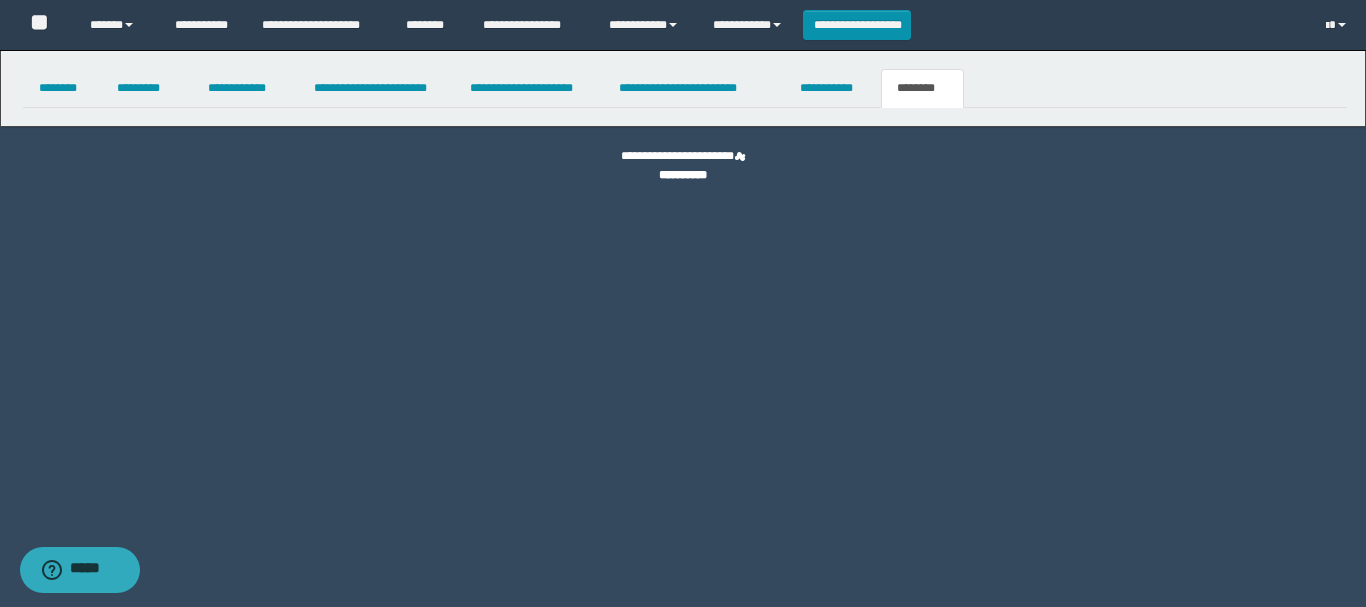 select 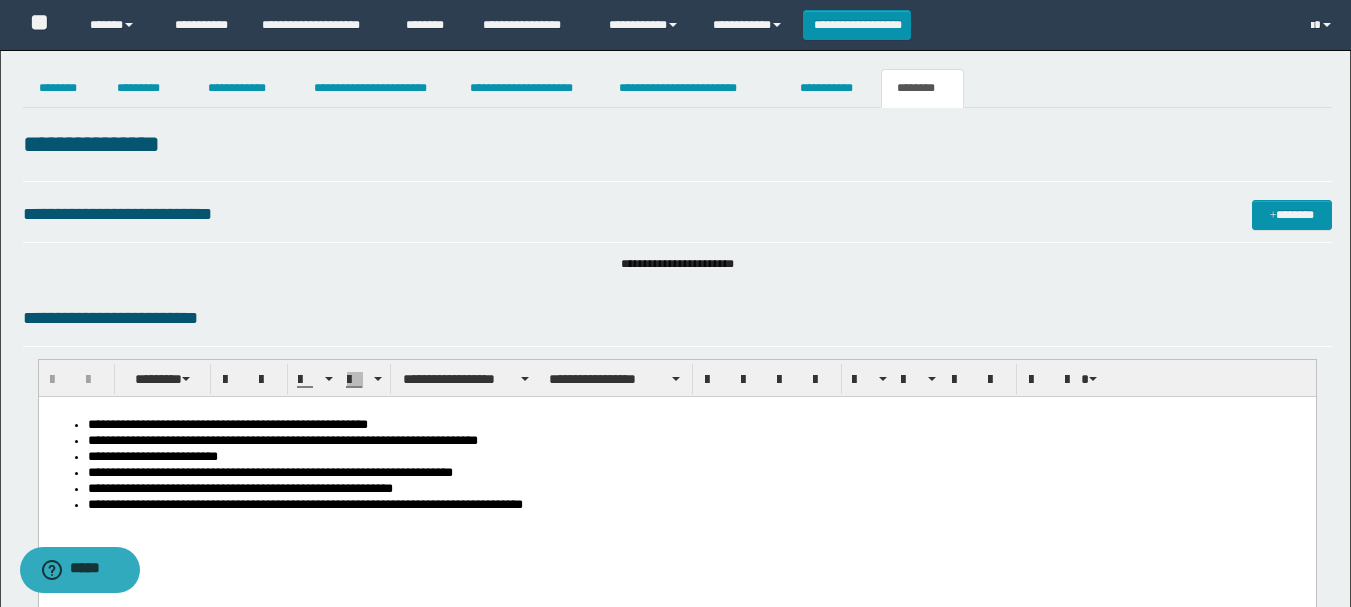 scroll, scrollTop: 0, scrollLeft: 0, axis: both 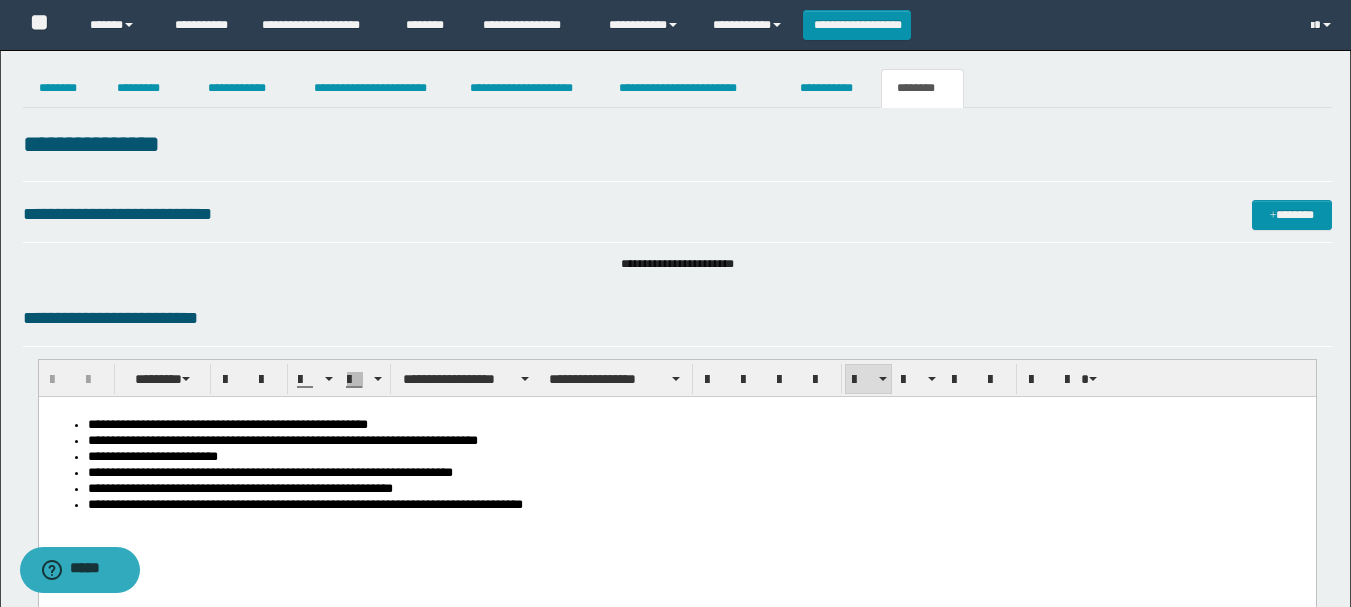 click on "**********" at bounding box center (676, 491) 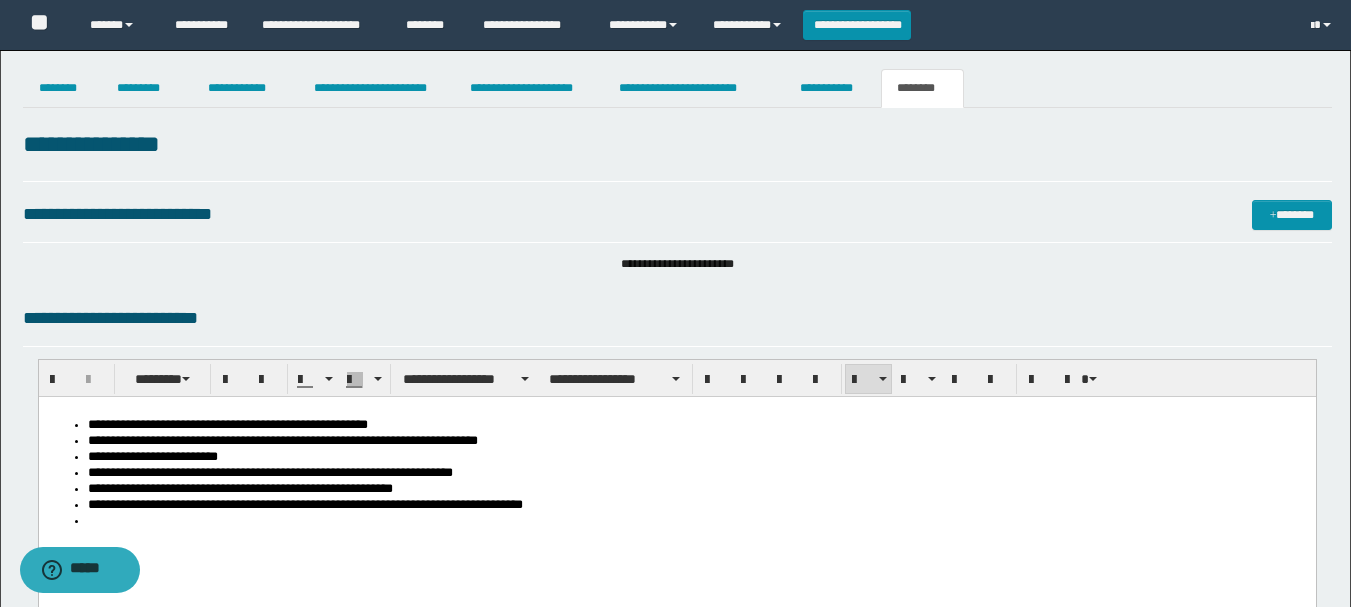 type 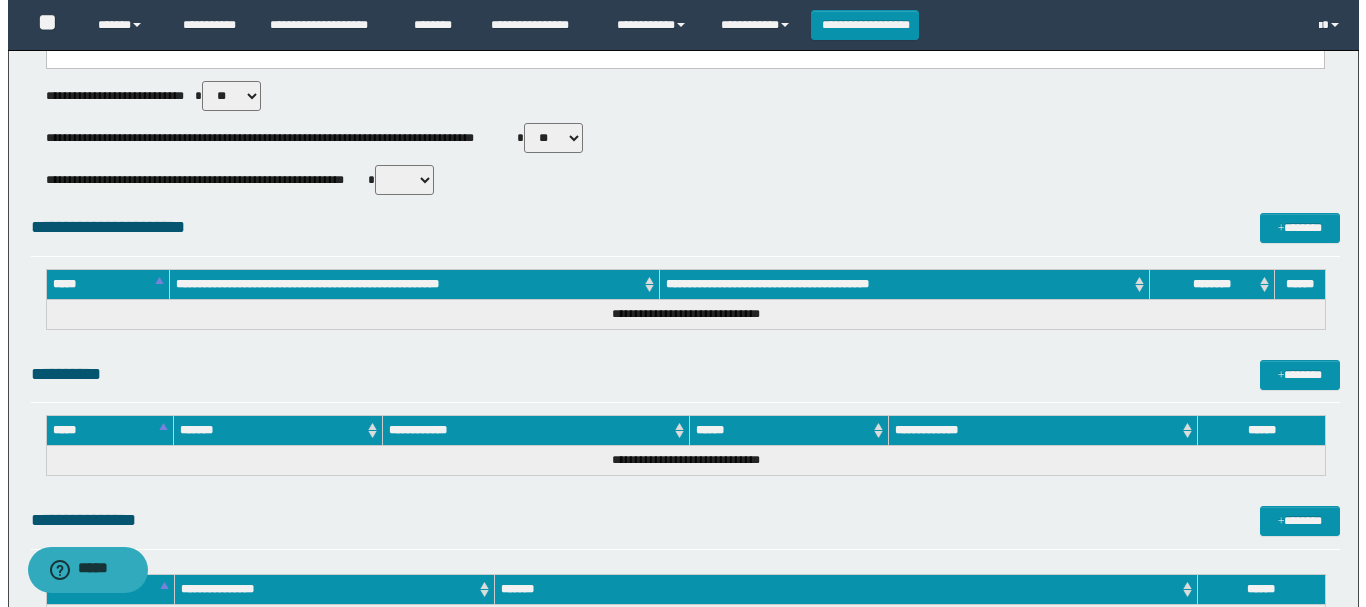 scroll, scrollTop: 1056, scrollLeft: 0, axis: vertical 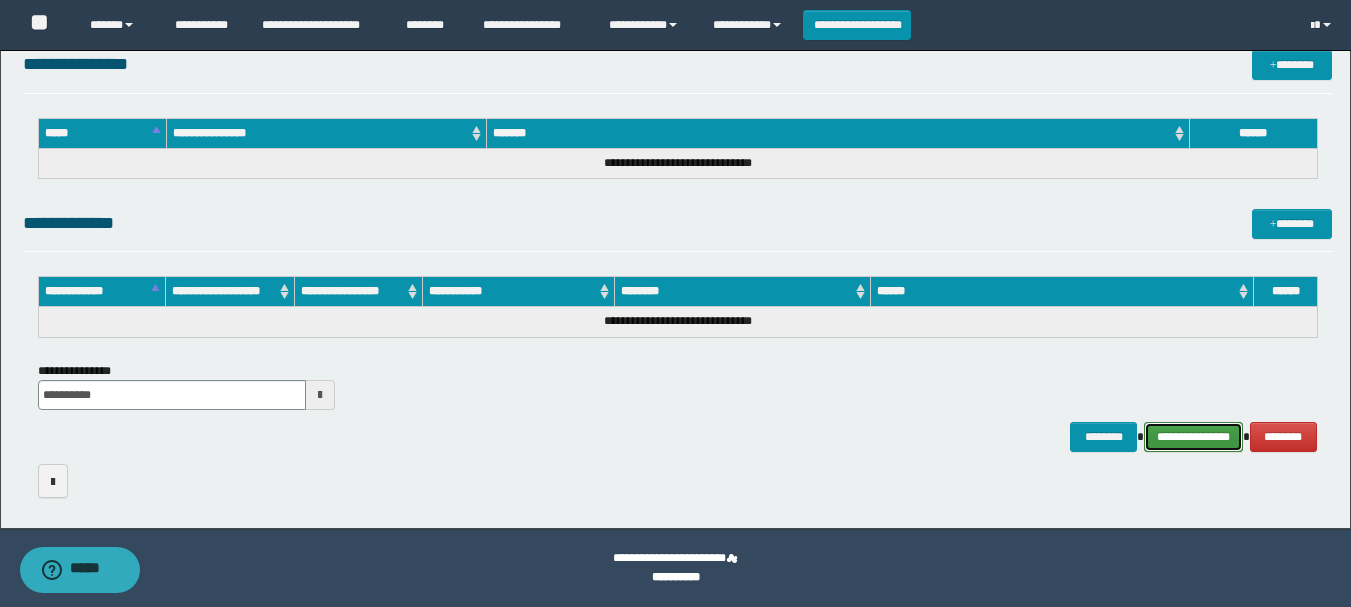 click on "**********" at bounding box center (1193, 437) 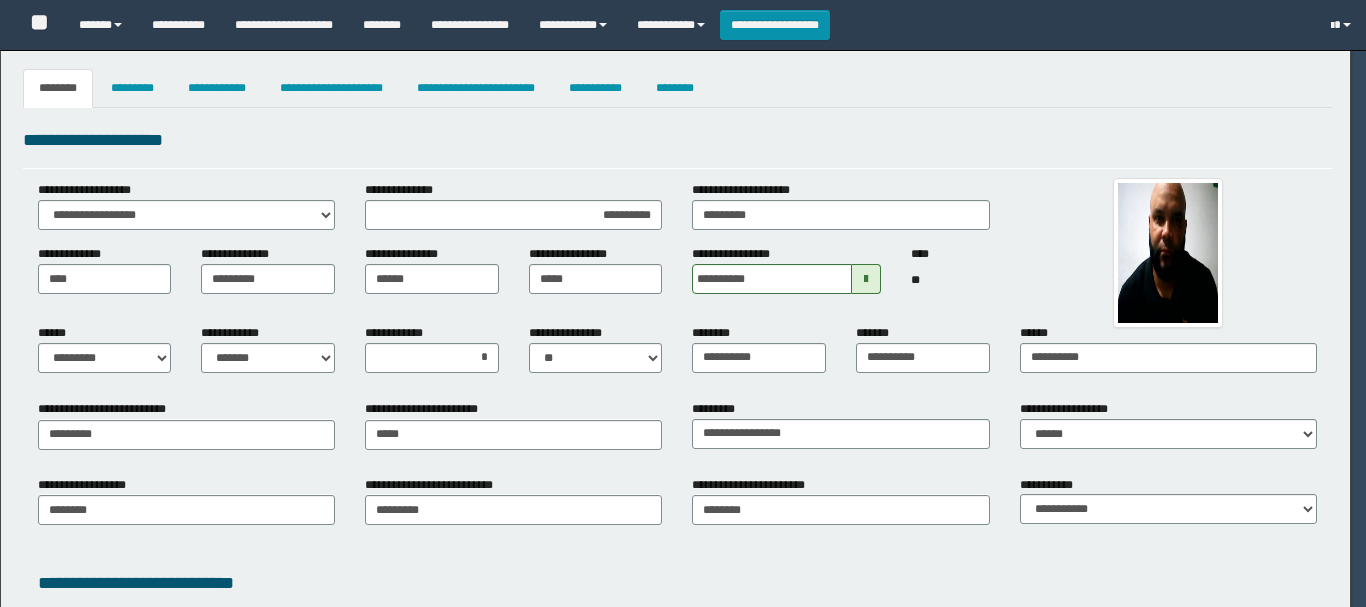 select on "*" 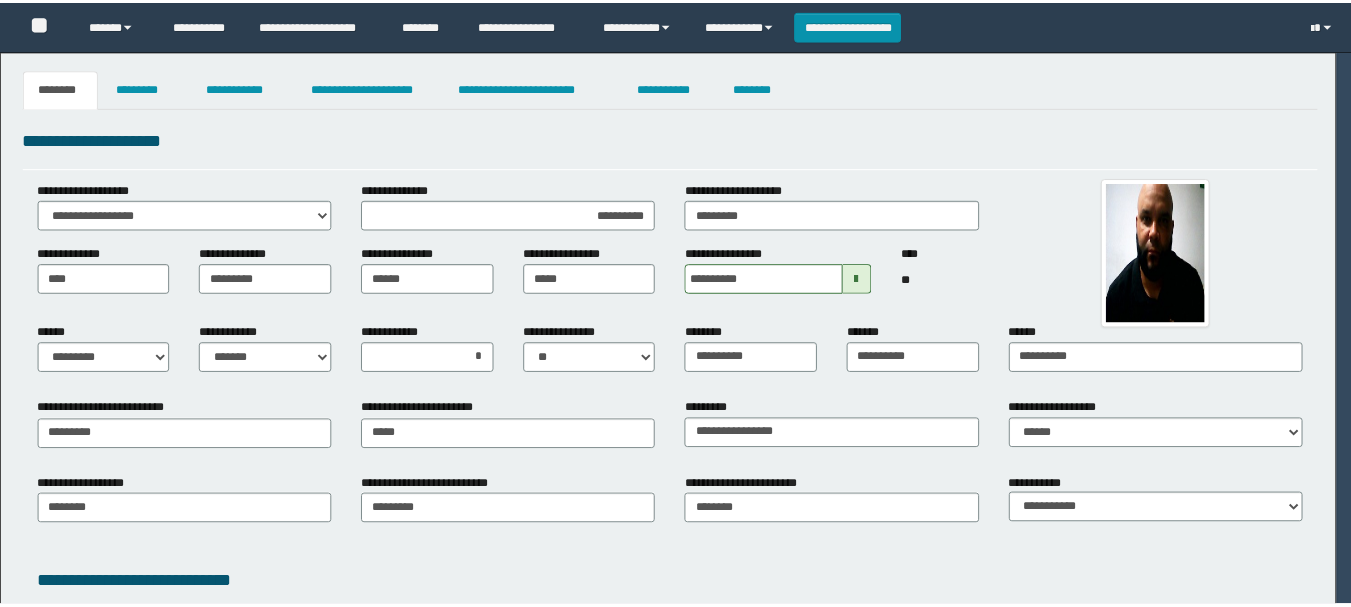 scroll, scrollTop: 0, scrollLeft: 0, axis: both 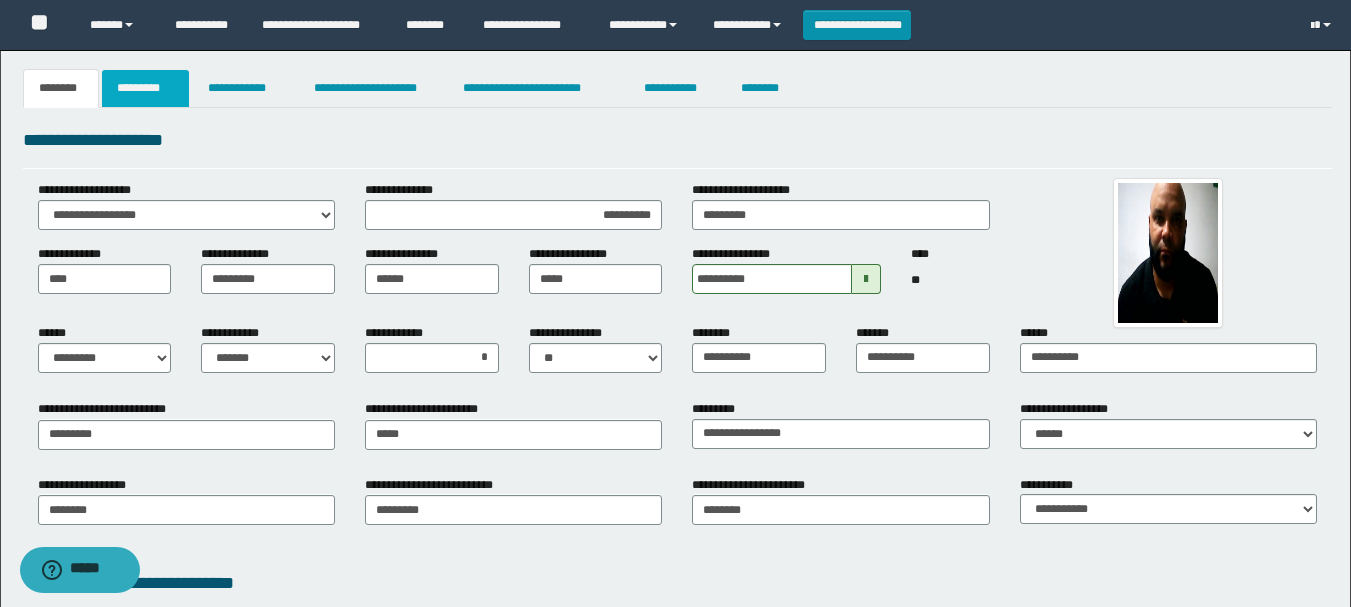 click on "*********" at bounding box center [145, 88] 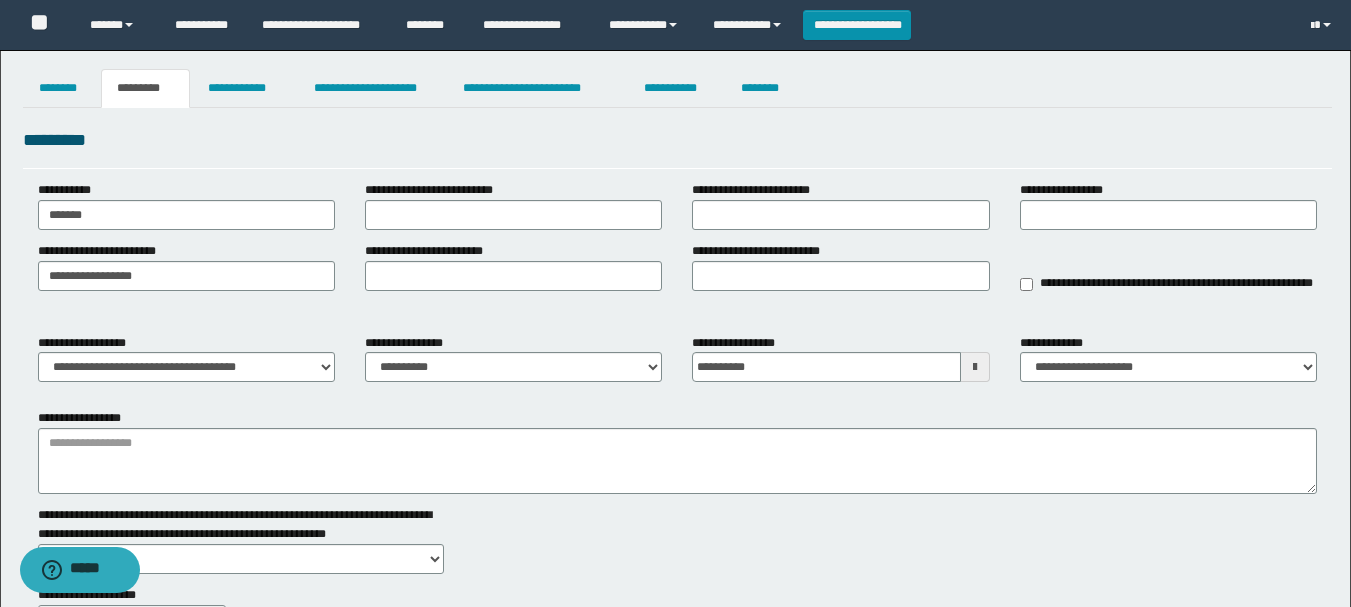 drag, startPoint x: 562, startPoint y: 394, endPoint x: 565, endPoint y: 370, distance: 24.186773 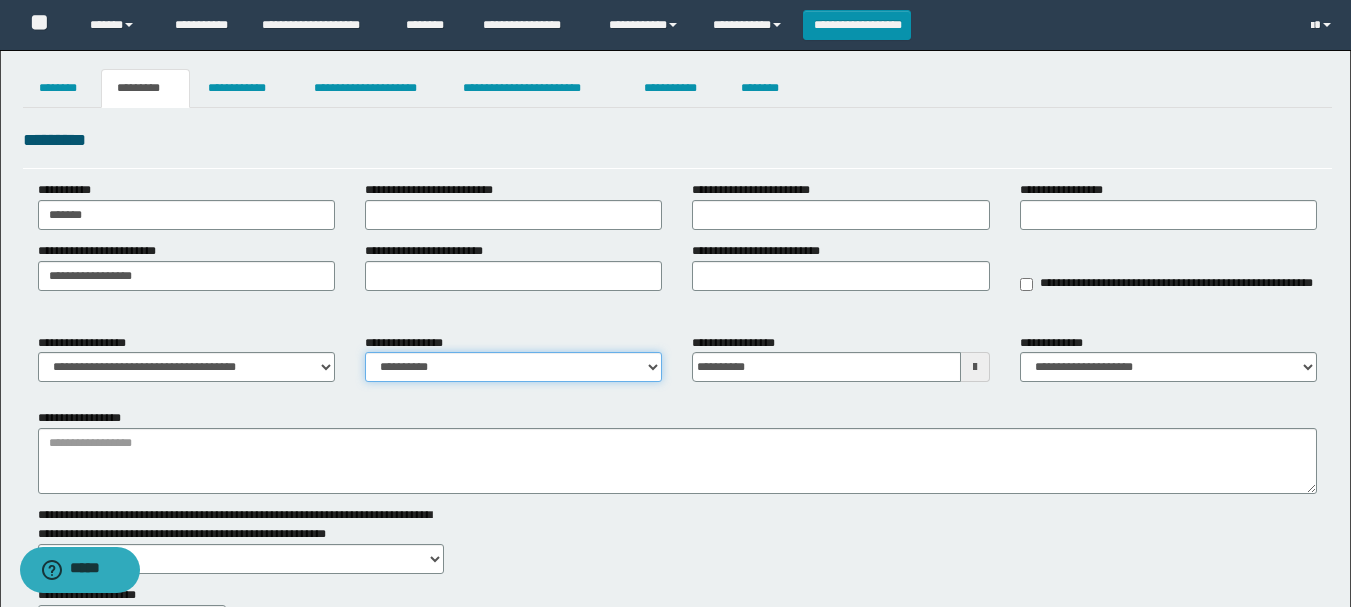 click on "**********" at bounding box center (513, 367) 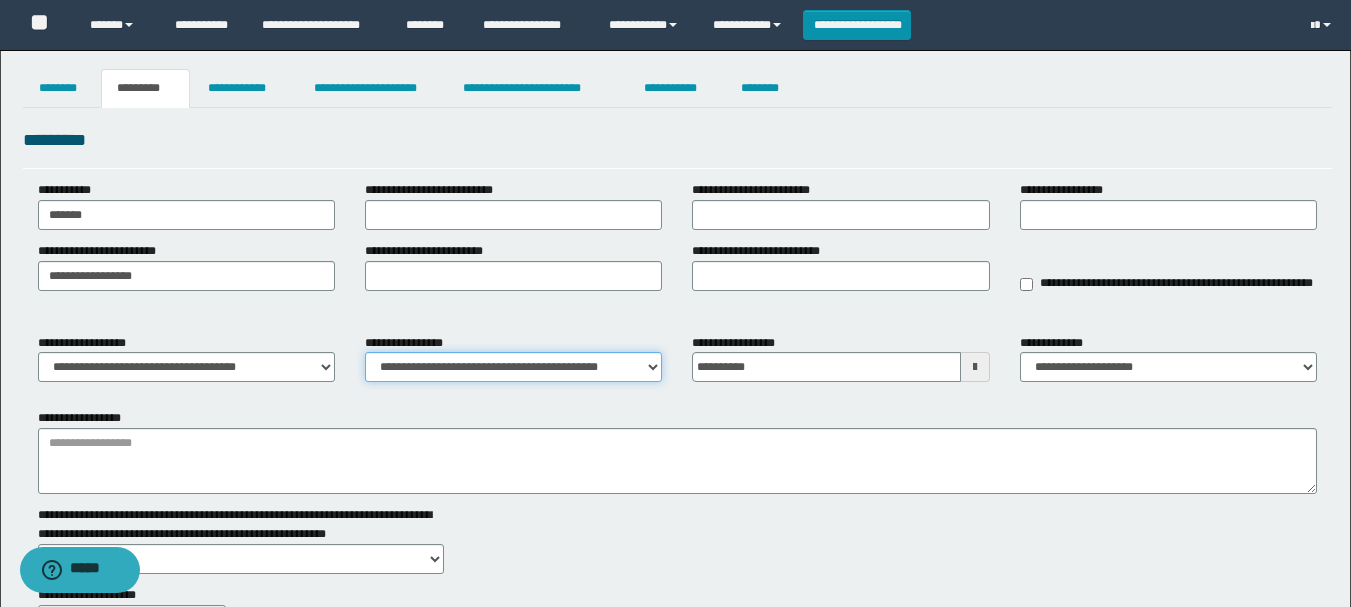 click on "**********" at bounding box center (513, 367) 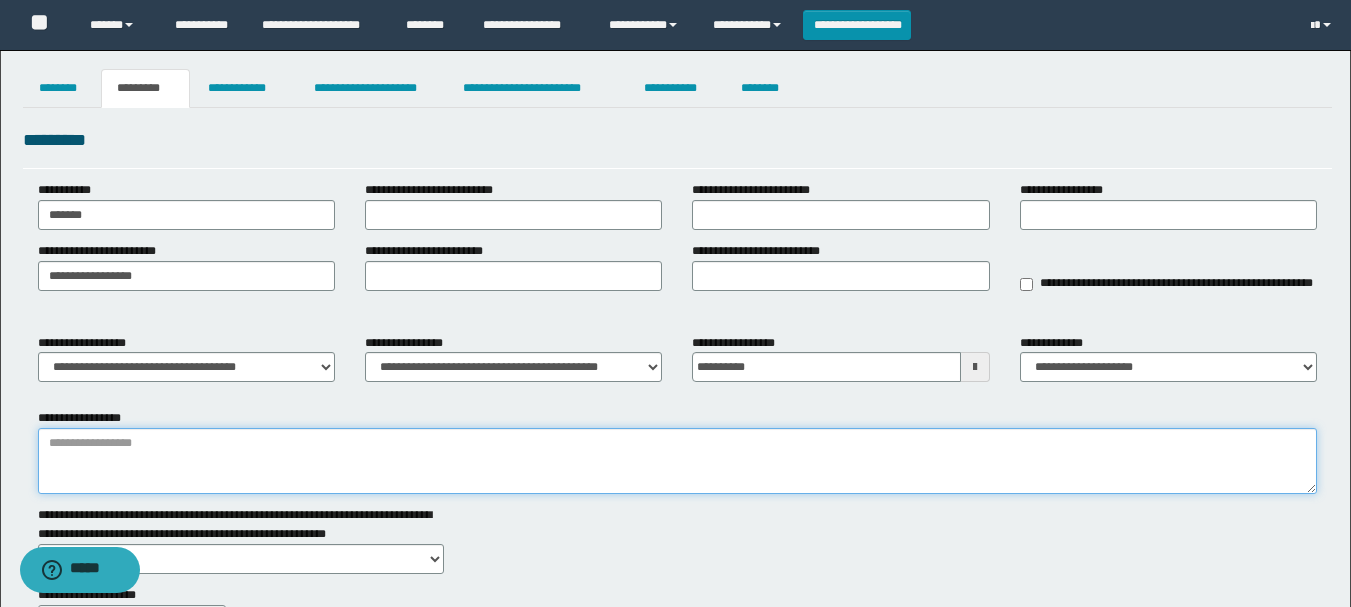 click on "**********" at bounding box center (677, 461) 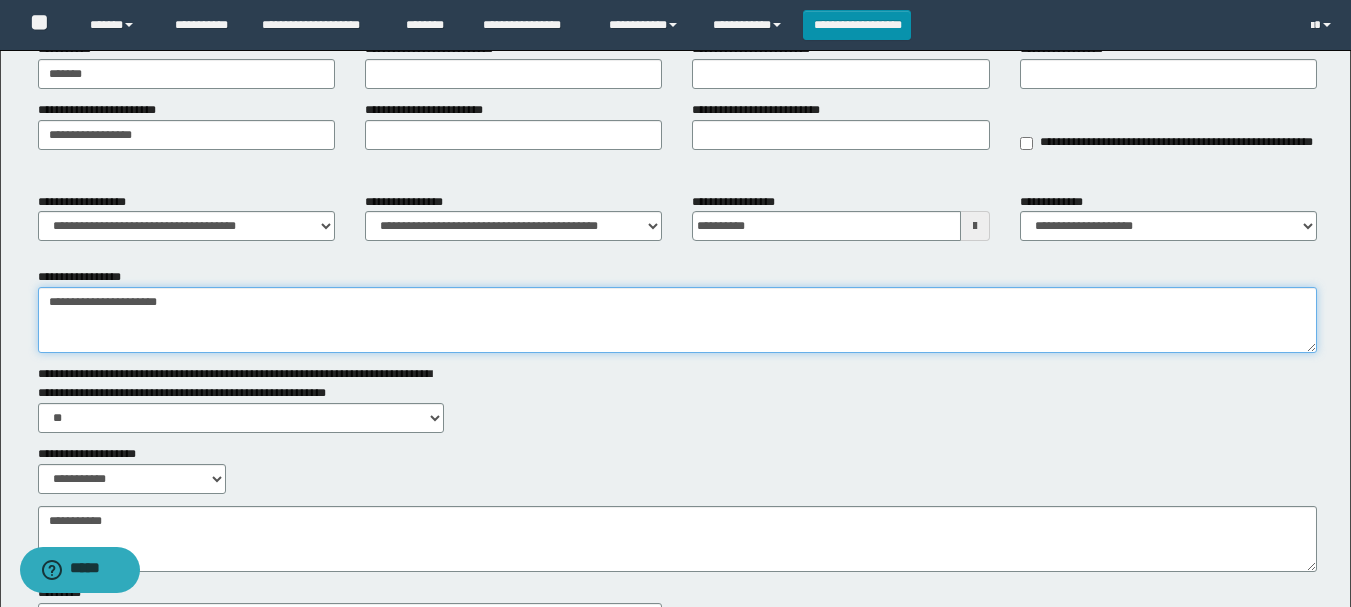 scroll, scrollTop: 321, scrollLeft: 0, axis: vertical 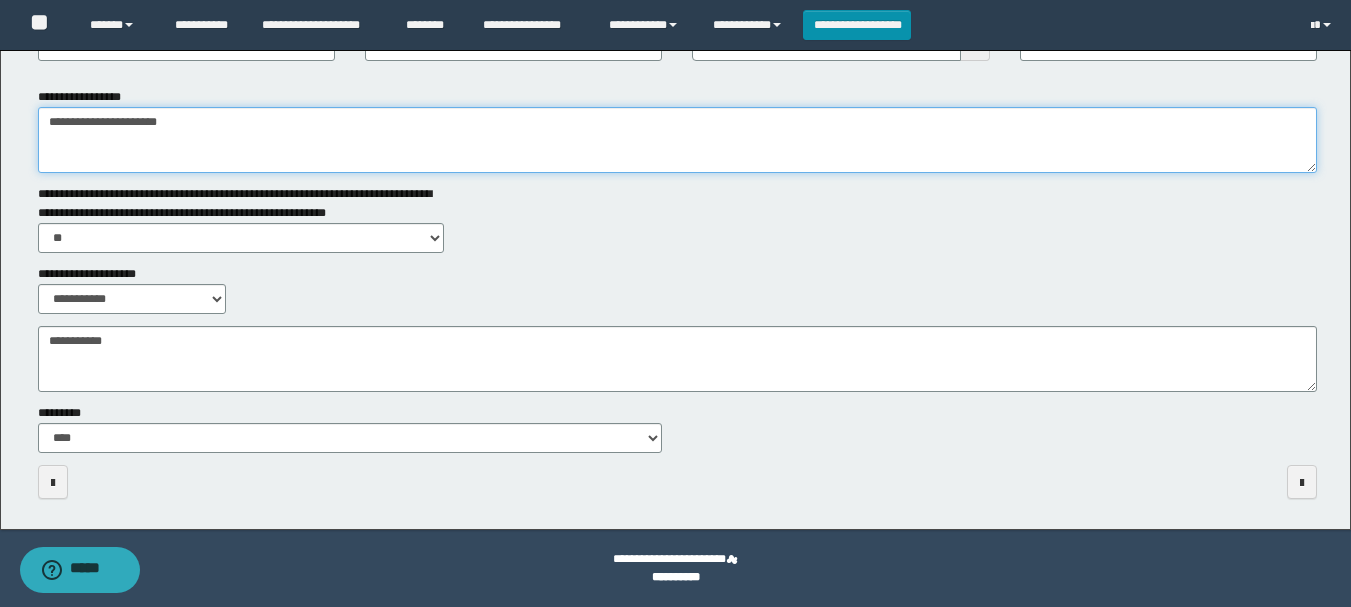 type on "**********" 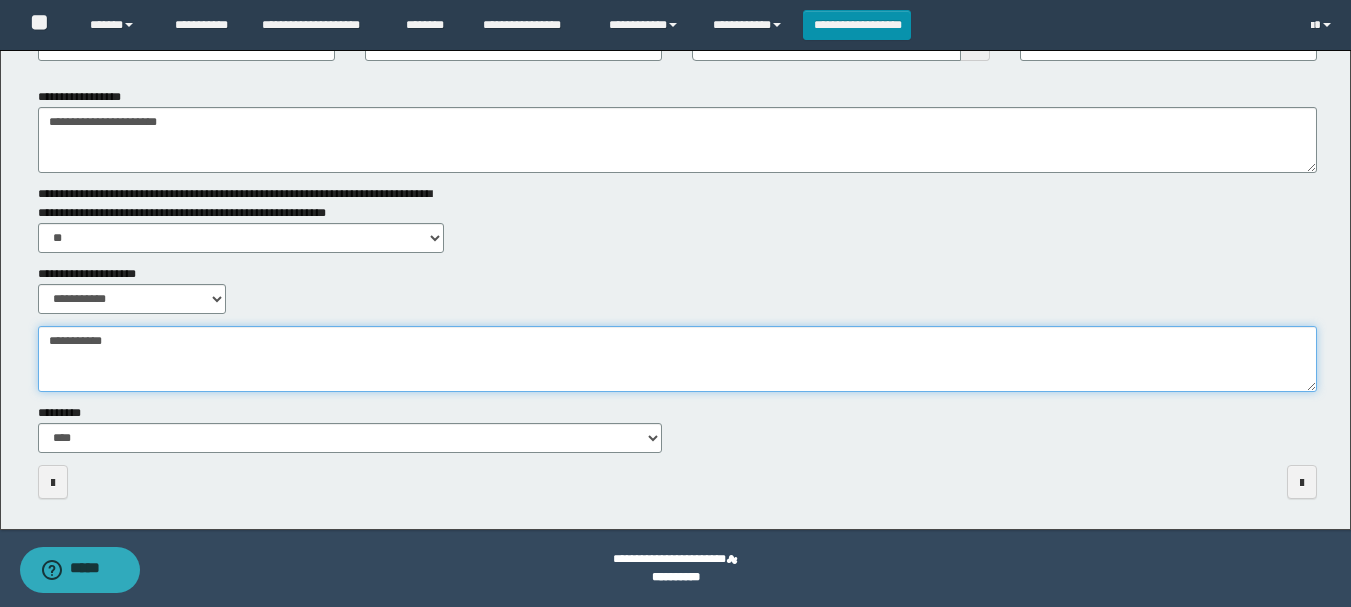click on "**********" at bounding box center (677, 359) 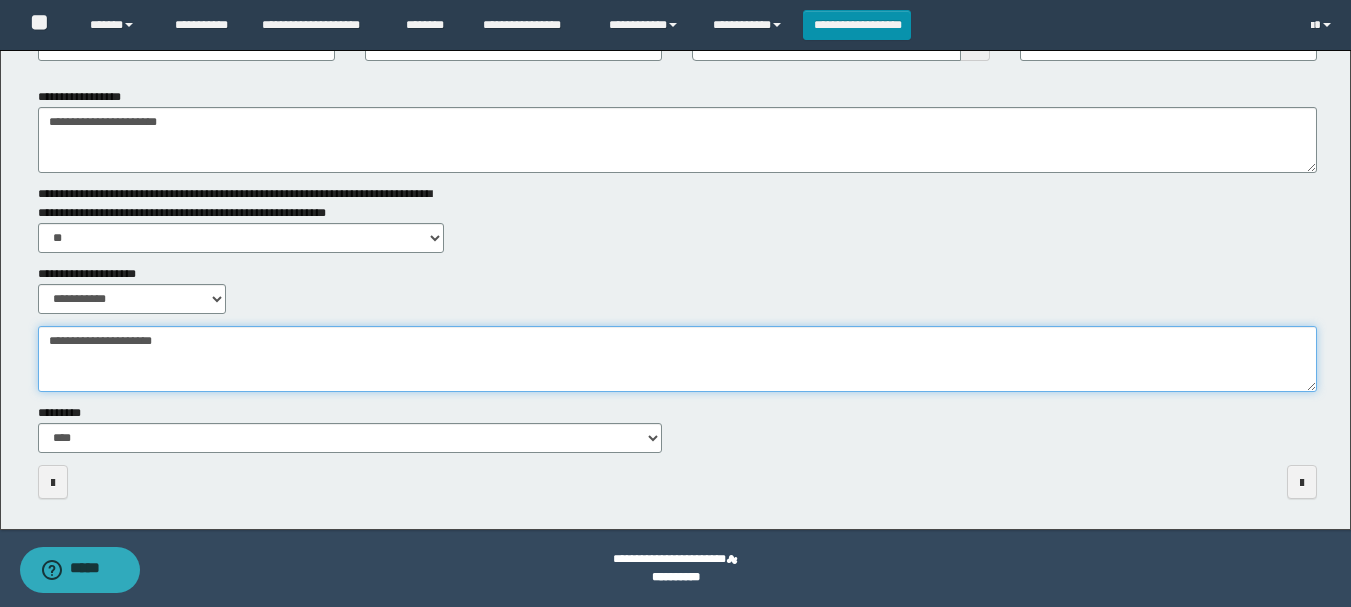 scroll, scrollTop: 0, scrollLeft: 0, axis: both 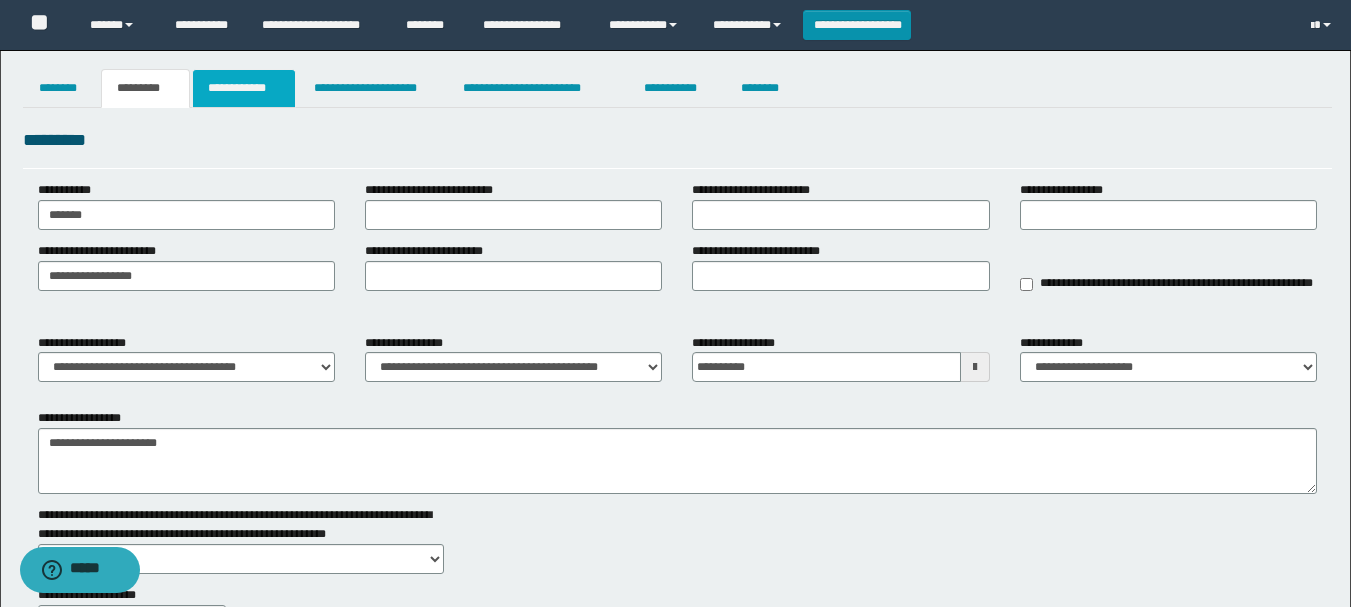 type on "**********" 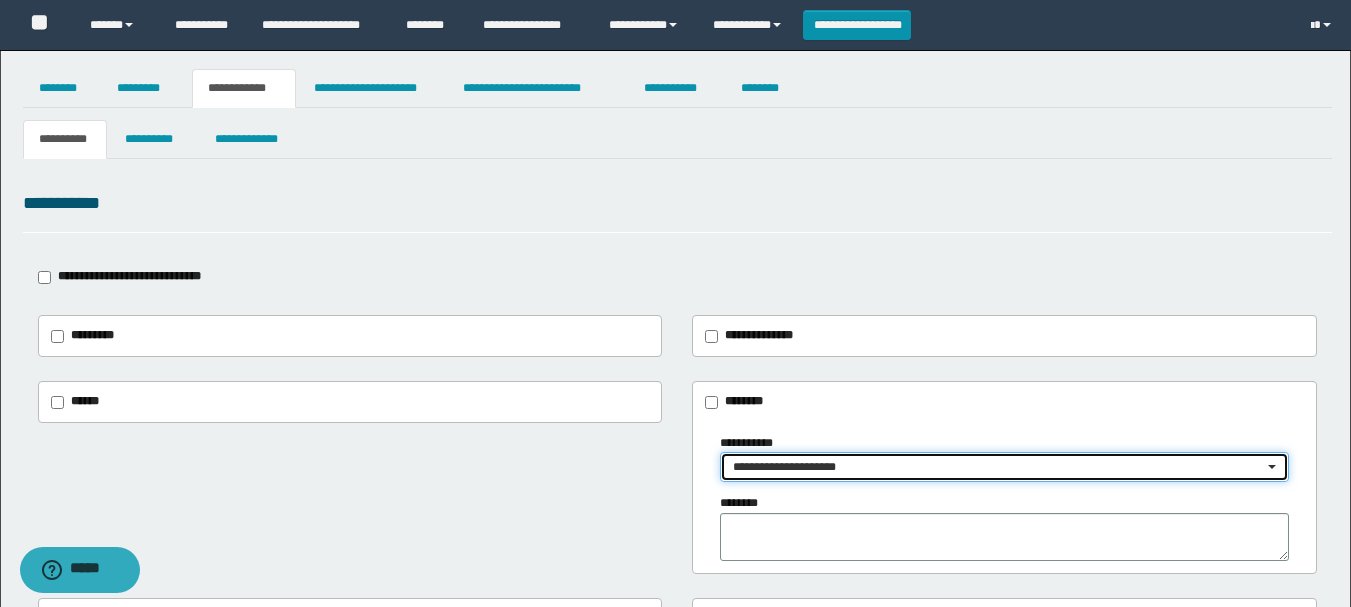 click on "**********" at bounding box center [998, 467] 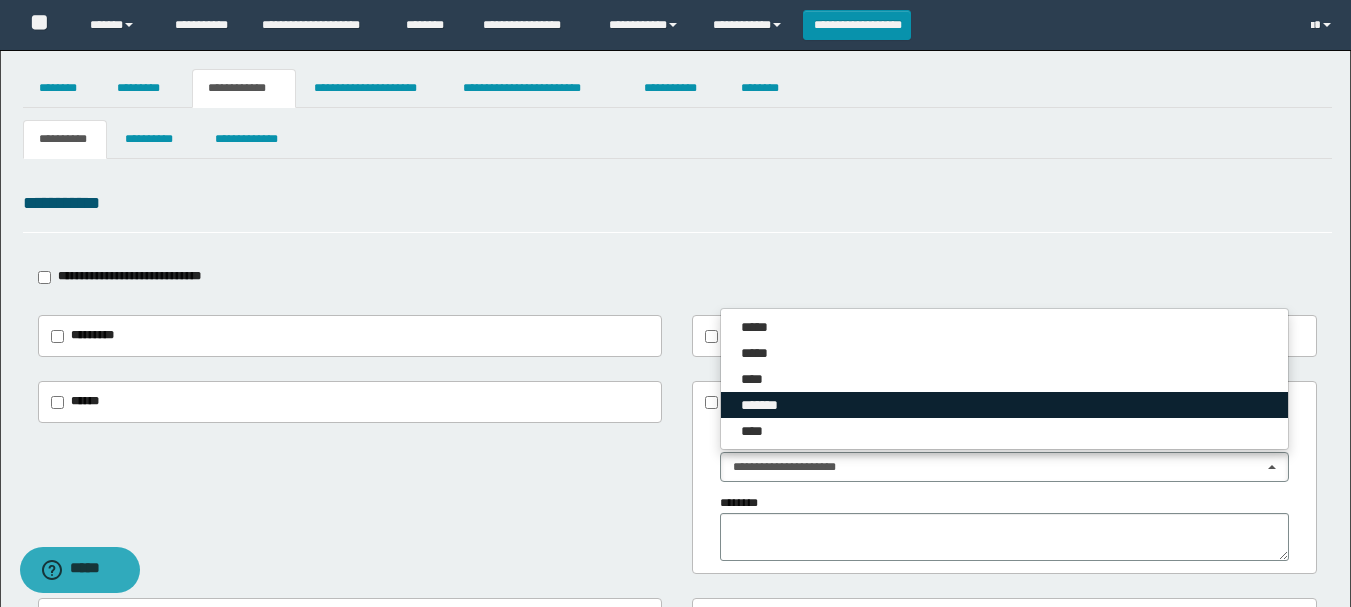 click on "*******" at bounding box center [769, 405] 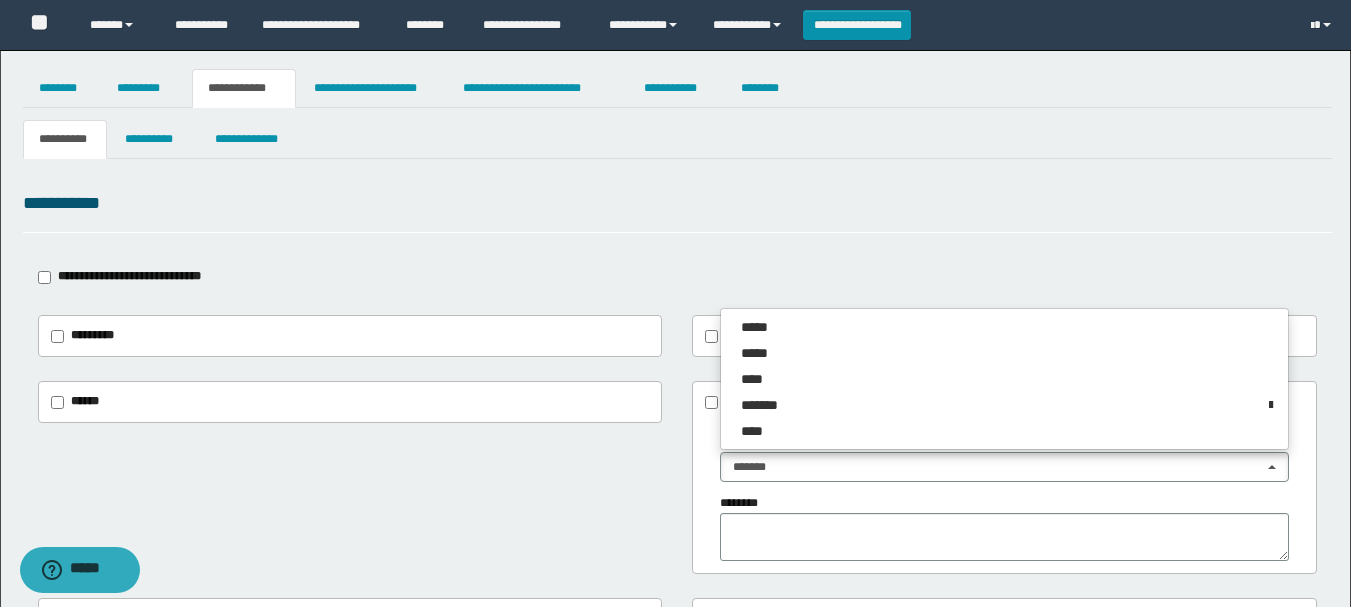 drag, startPoint x: 314, startPoint y: 281, endPoint x: 282, endPoint y: 216, distance: 72.44998 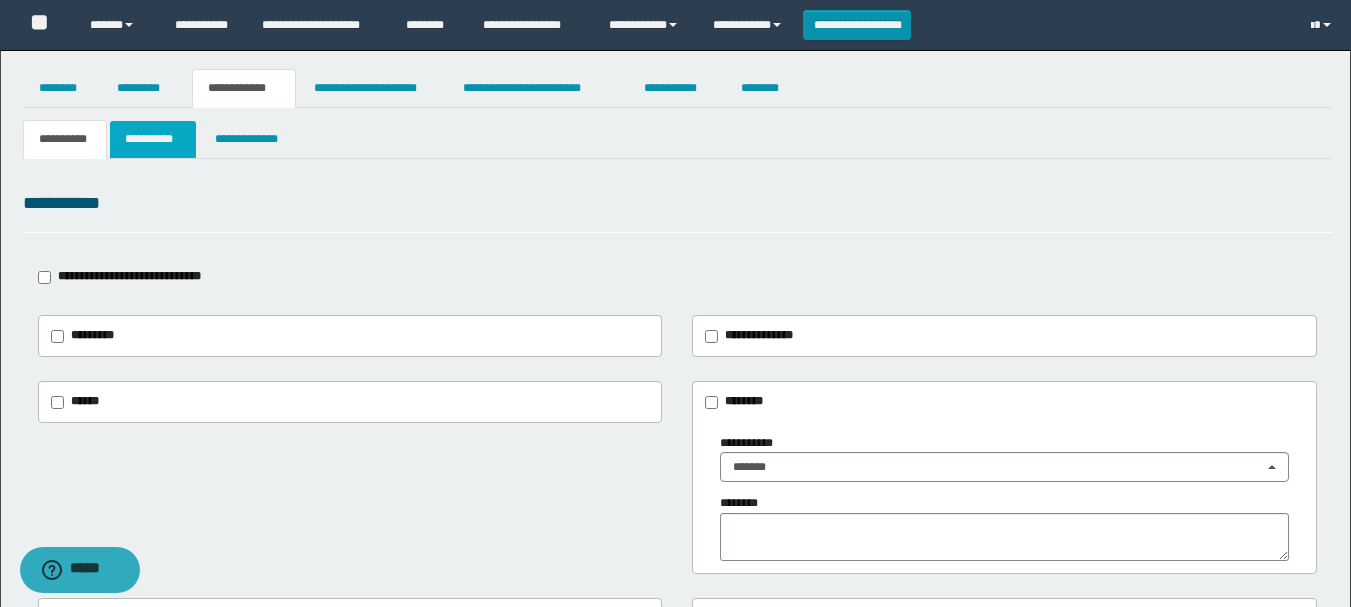 click on "**********" at bounding box center [153, 139] 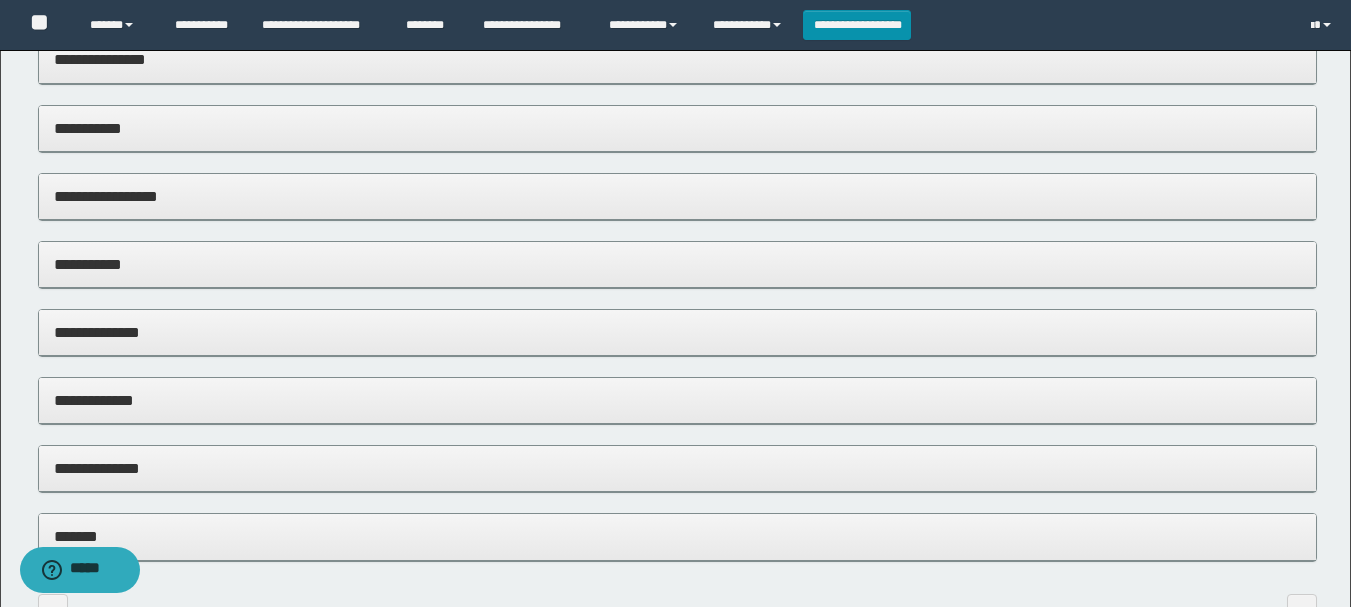 scroll, scrollTop: 0, scrollLeft: 0, axis: both 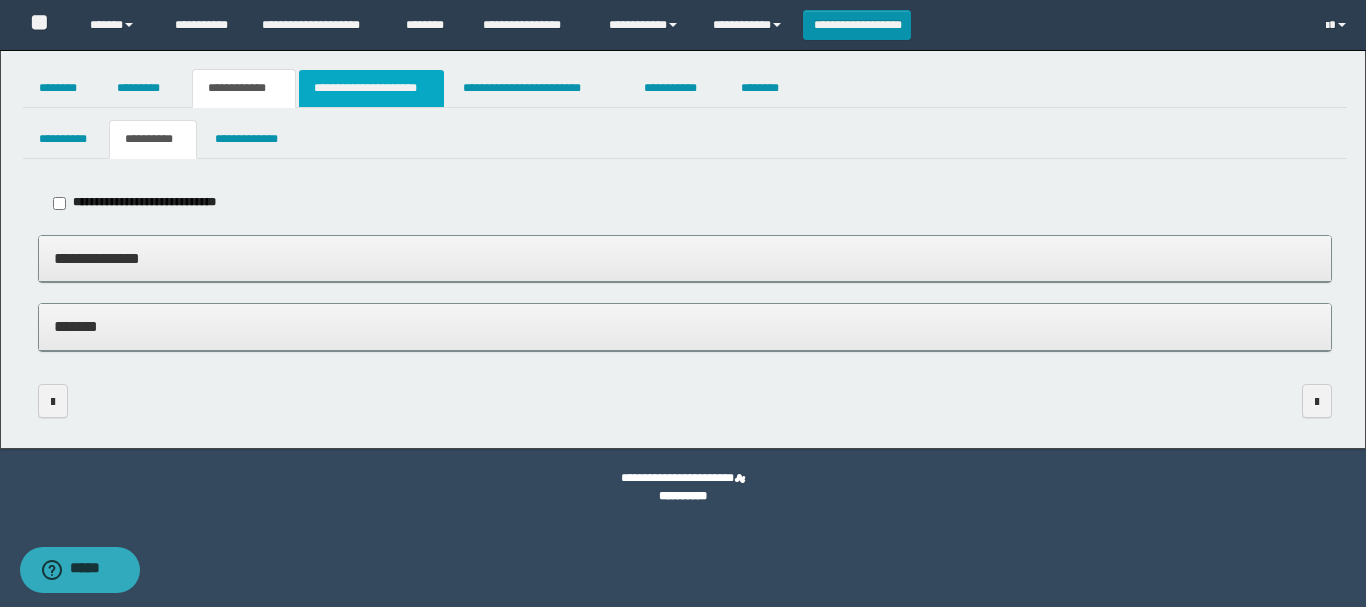 click on "**********" at bounding box center [371, 88] 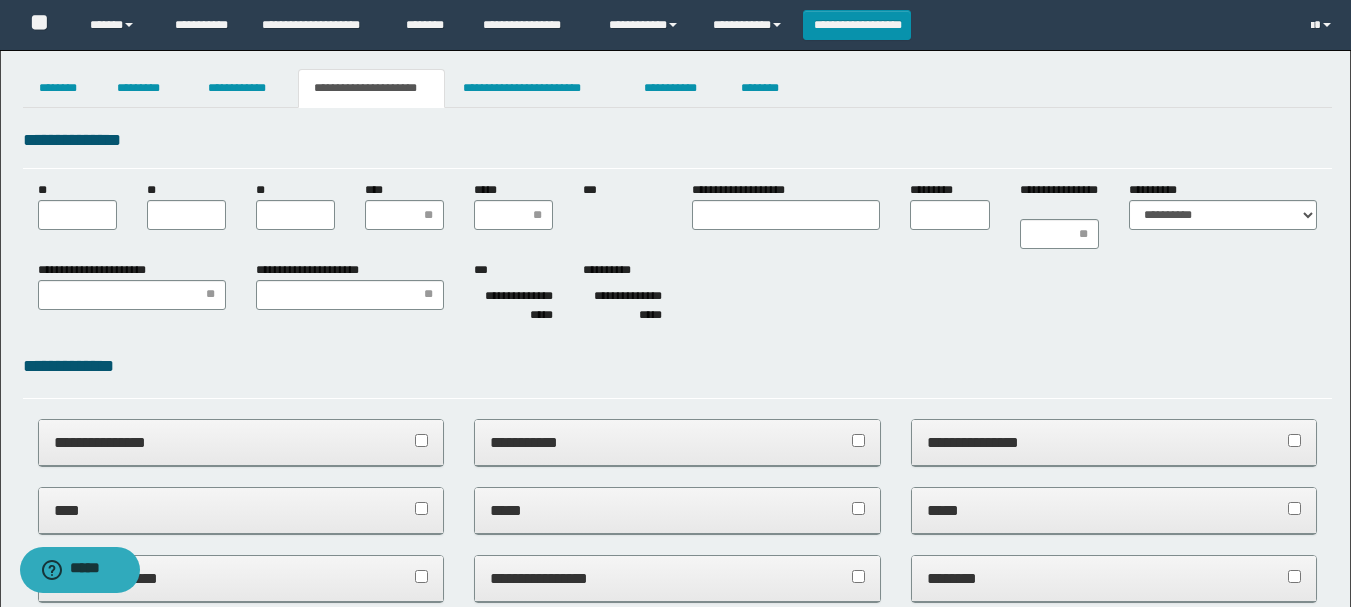 scroll, scrollTop: 0, scrollLeft: 0, axis: both 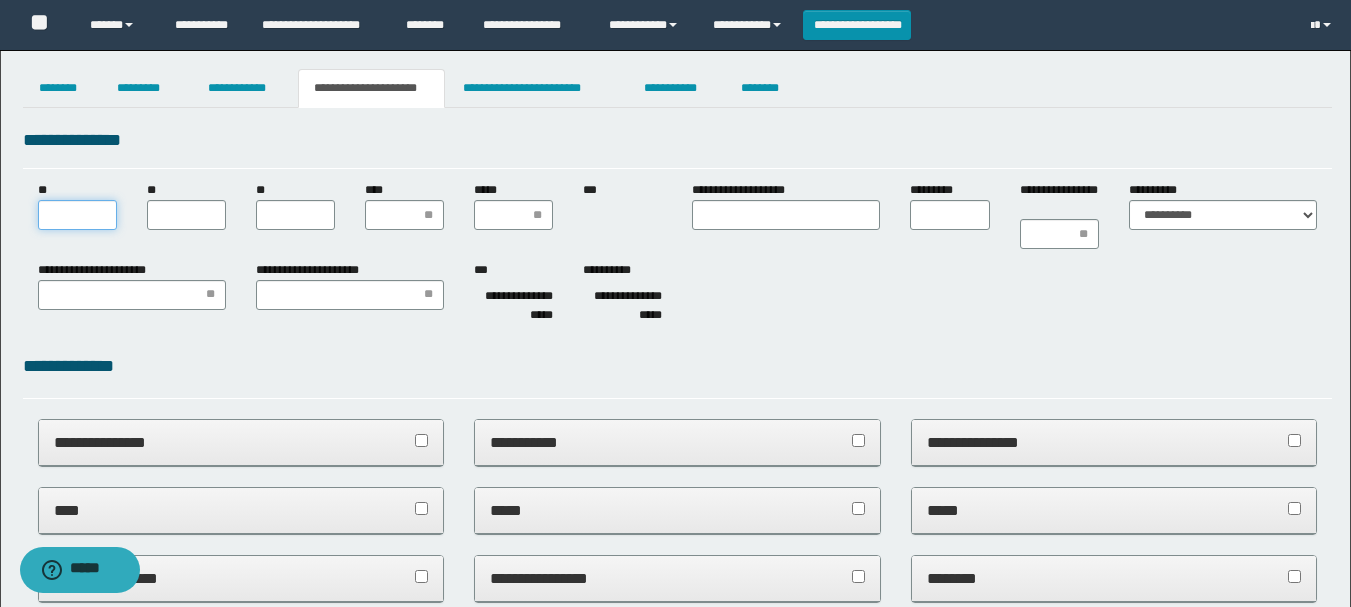 click on "**" at bounding box center [77, 215] 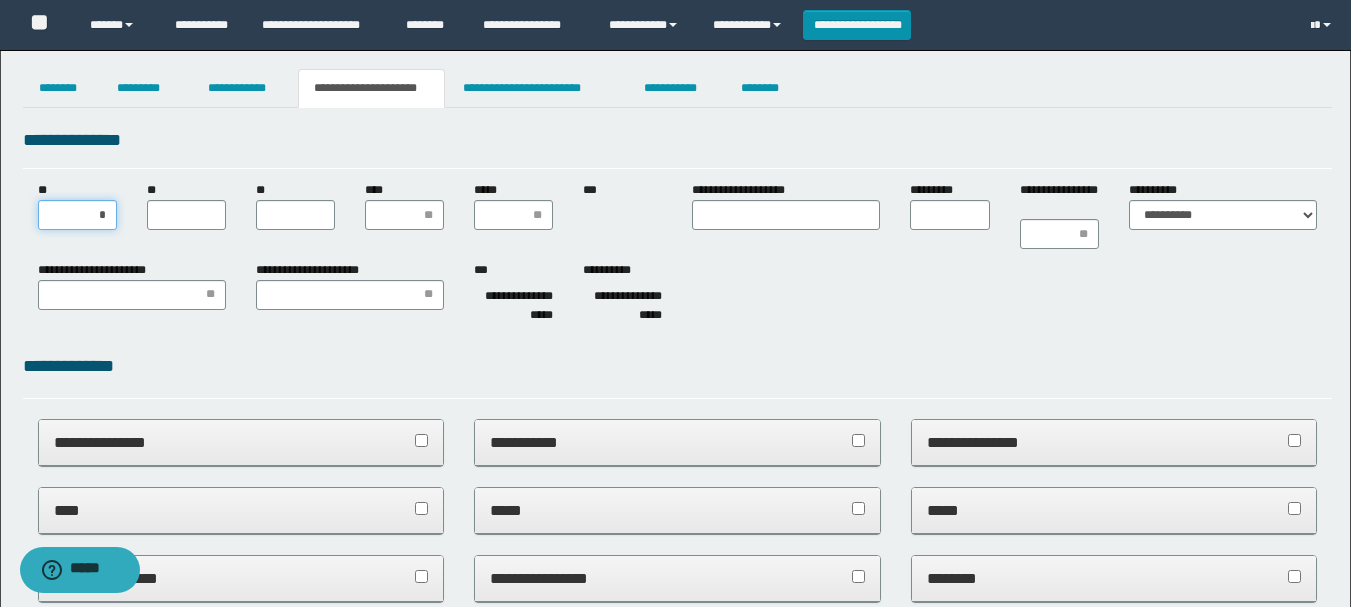 type on "**" 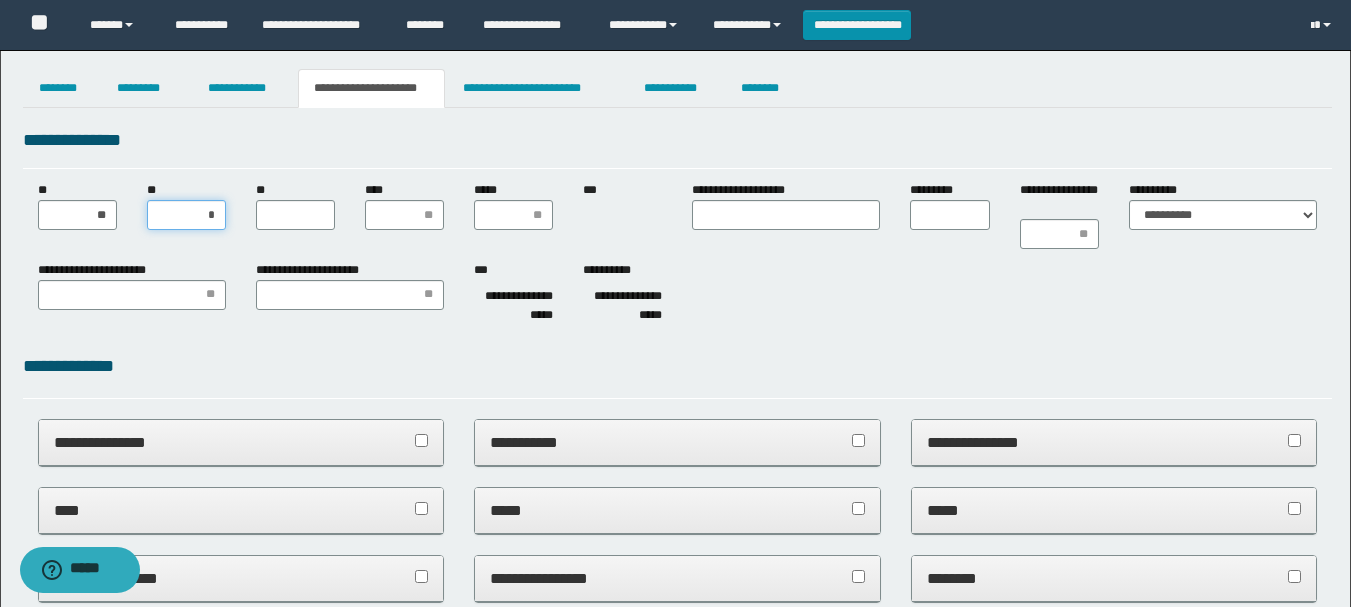 type on "**" 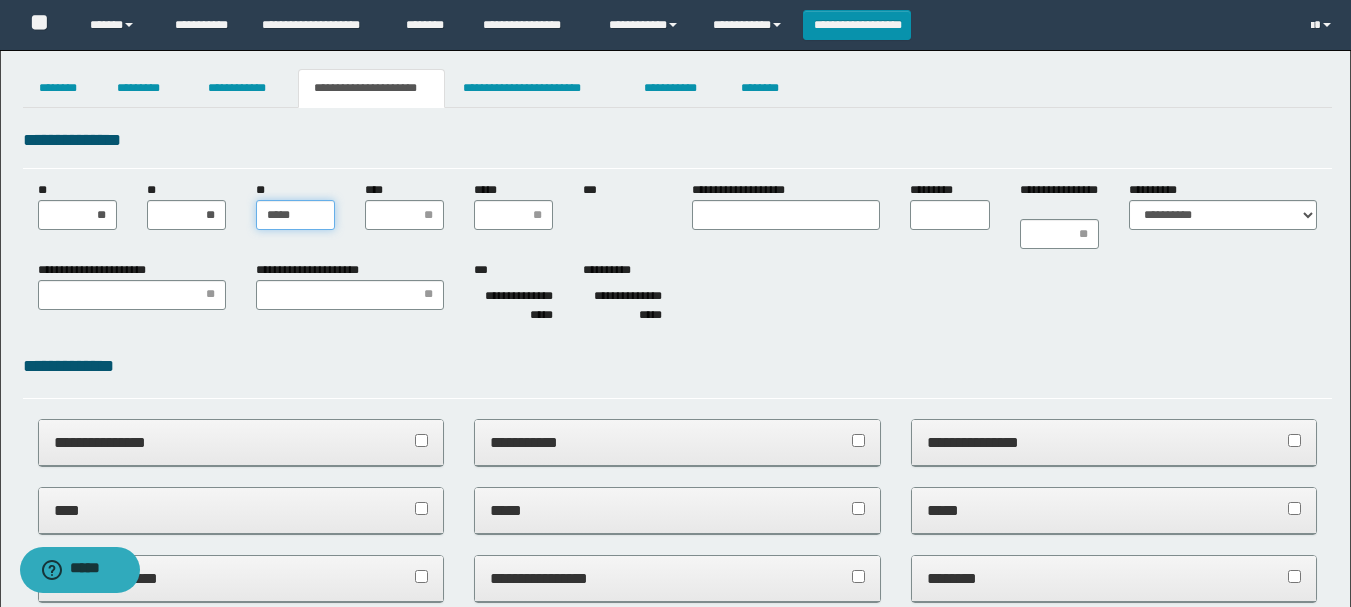 type on "******" 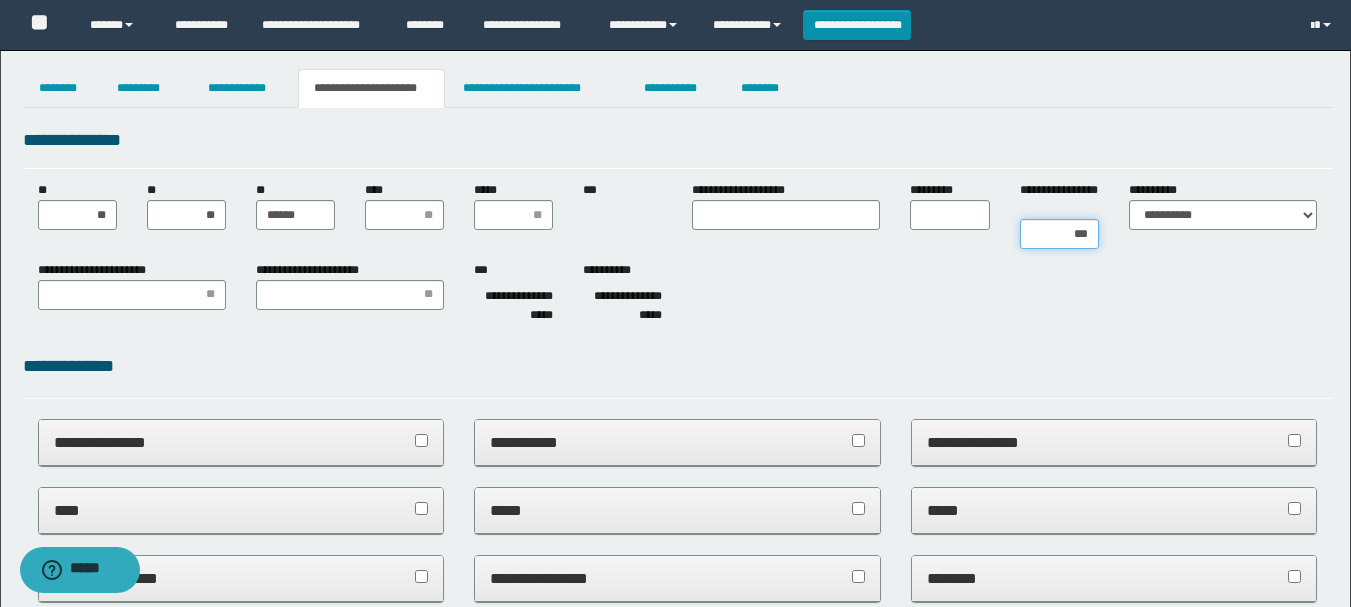 type on "****" 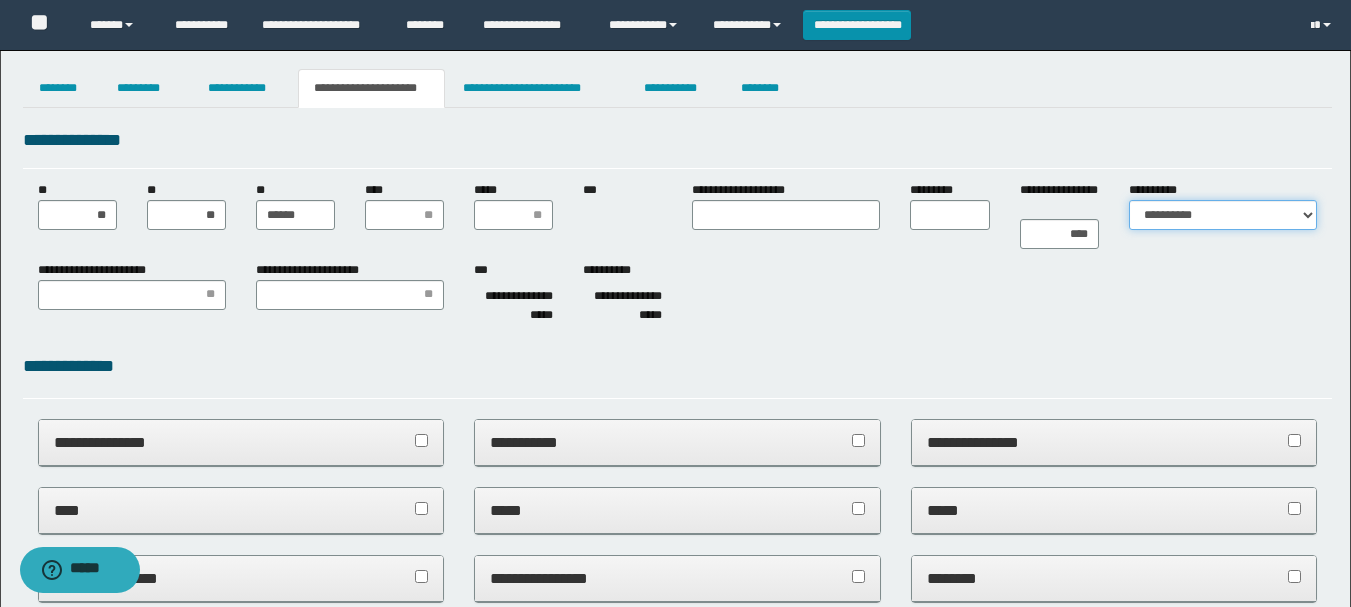 select on "*" 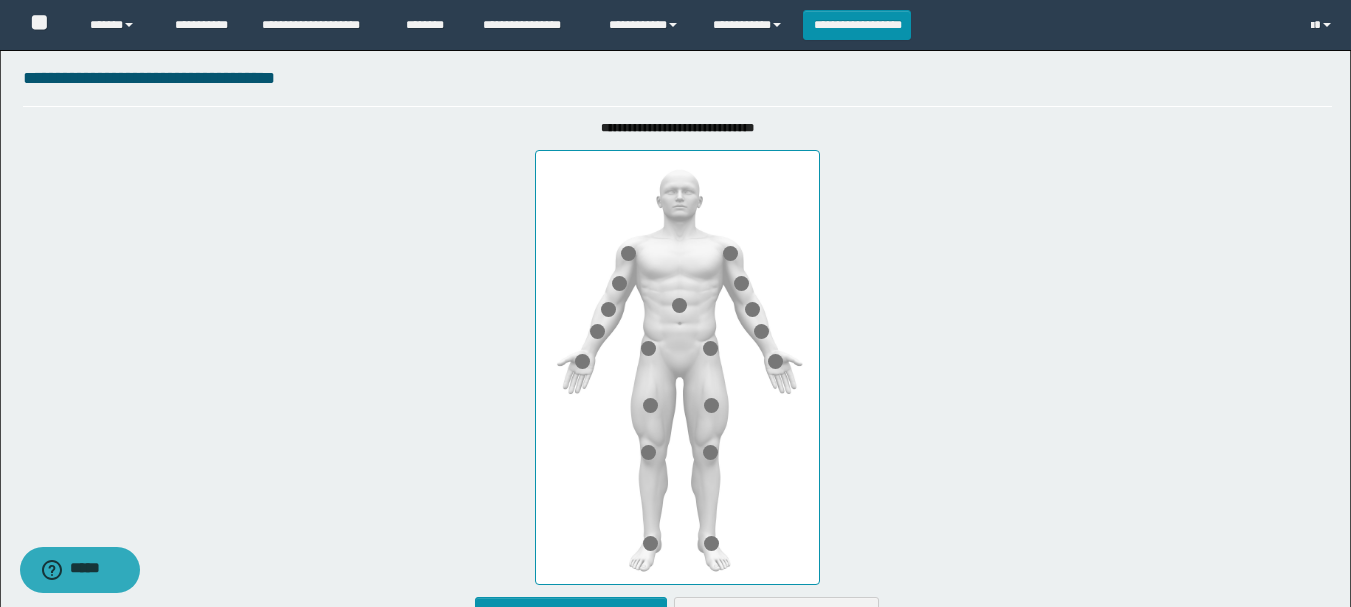 scroll, scrollTop: 900, scrollLeft: 0, axis: vertical 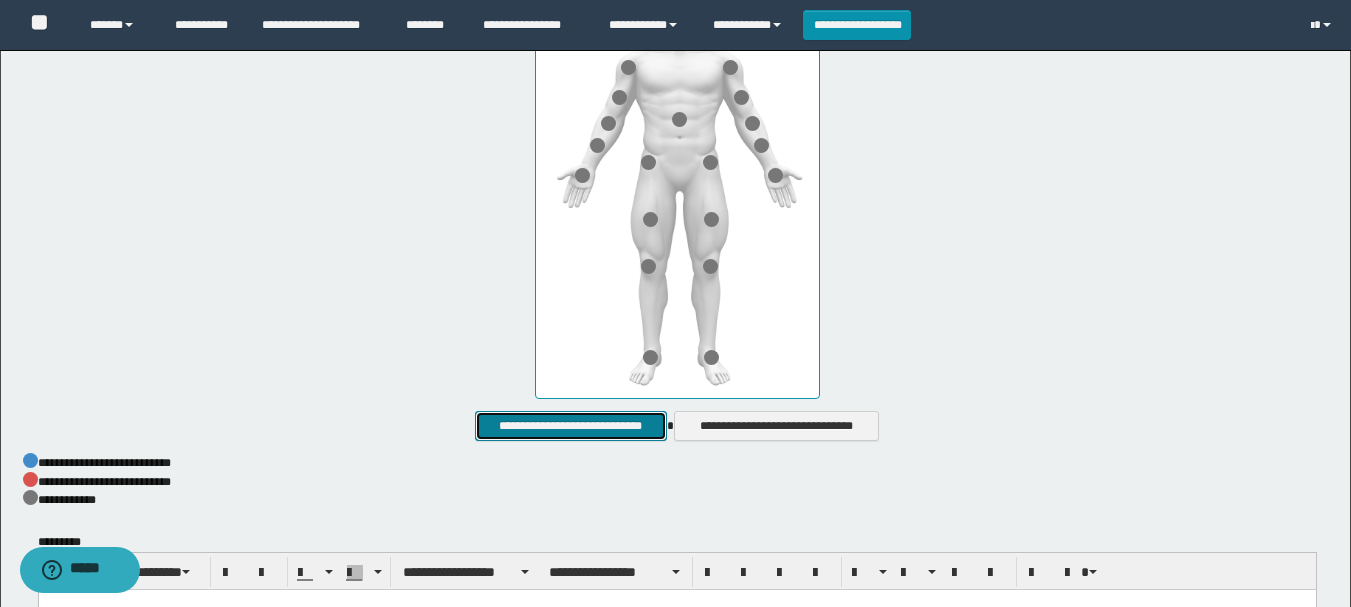 click on "**********" at bounding box center [570, 426] 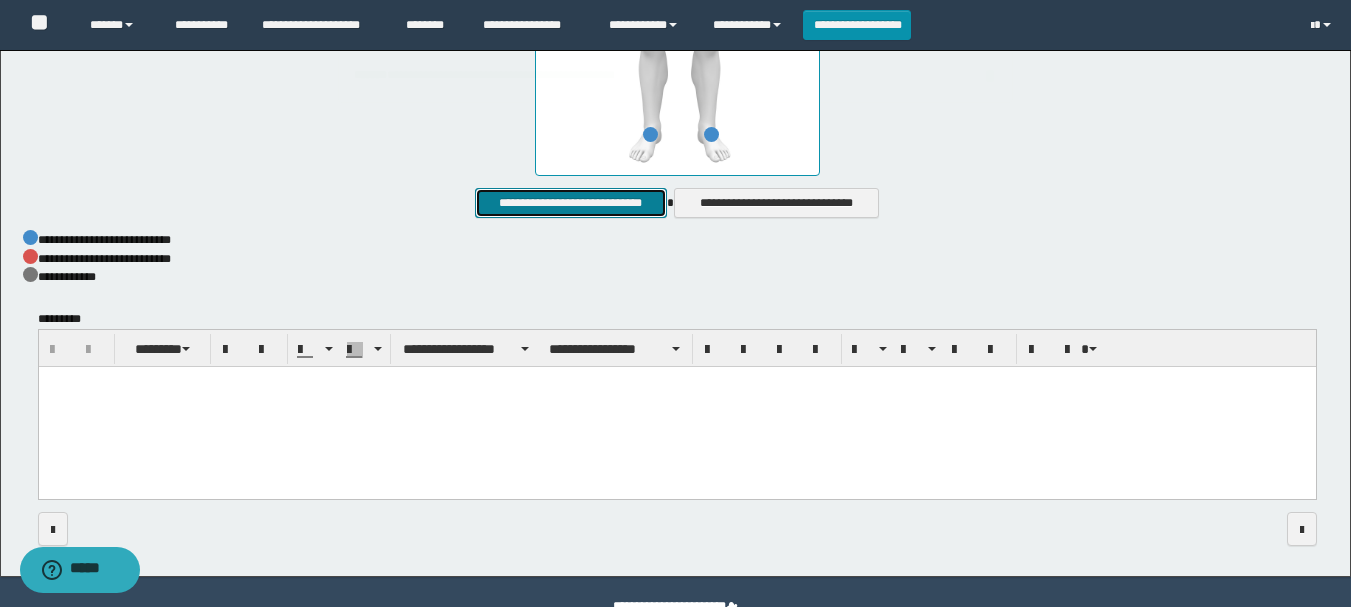 scroll, scrollTop: 1171, scrollLeft: 0, axis: vertical 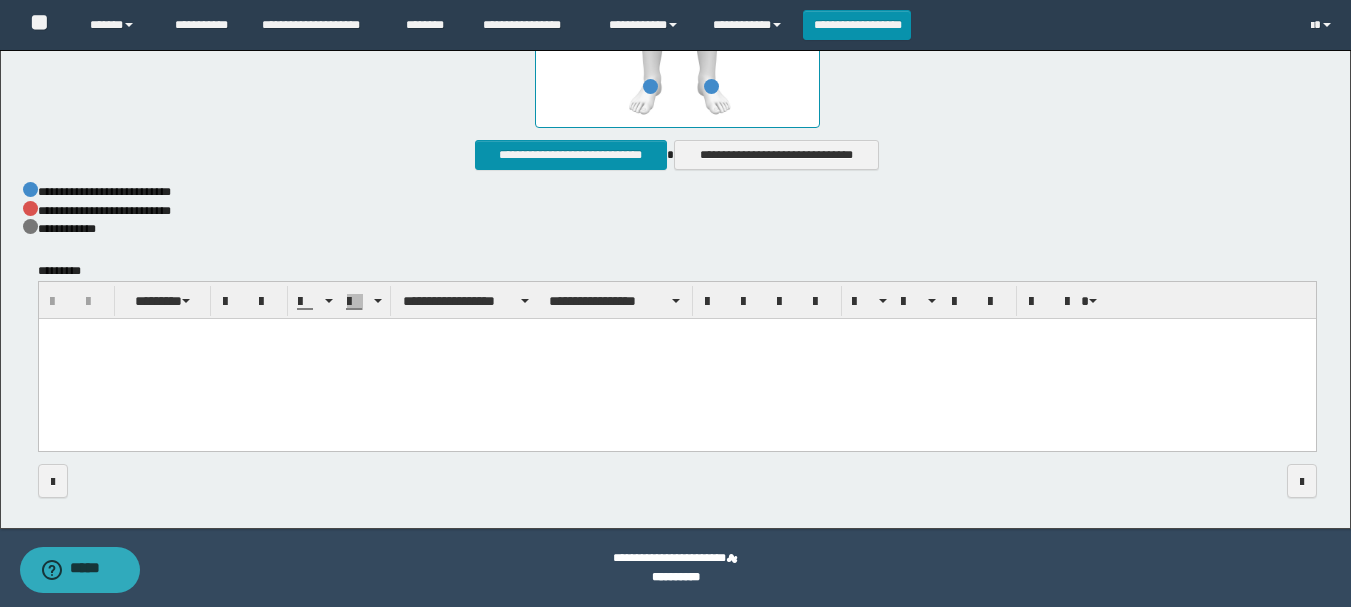 drag, startPoint x: 593, startPoint y: 378, endPoint x: 595, endPoint y: 347, distance: 31.06445 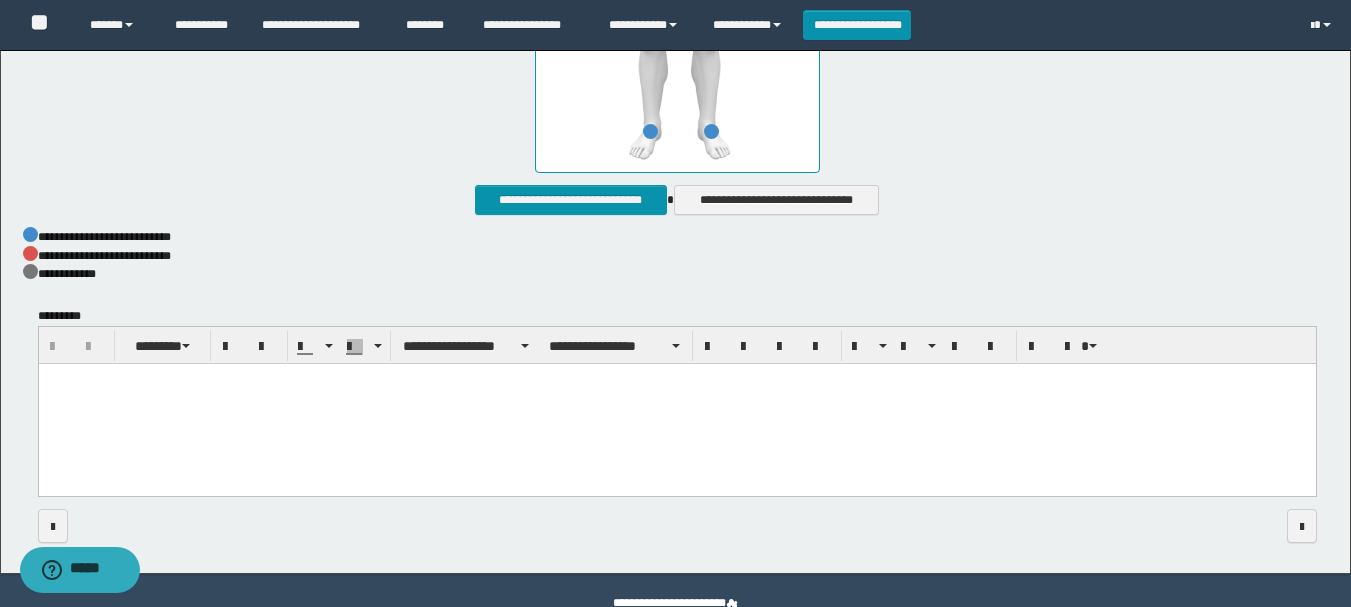 scroll, scrollTop: 1171, scrollLeft: 0, axis: vertical 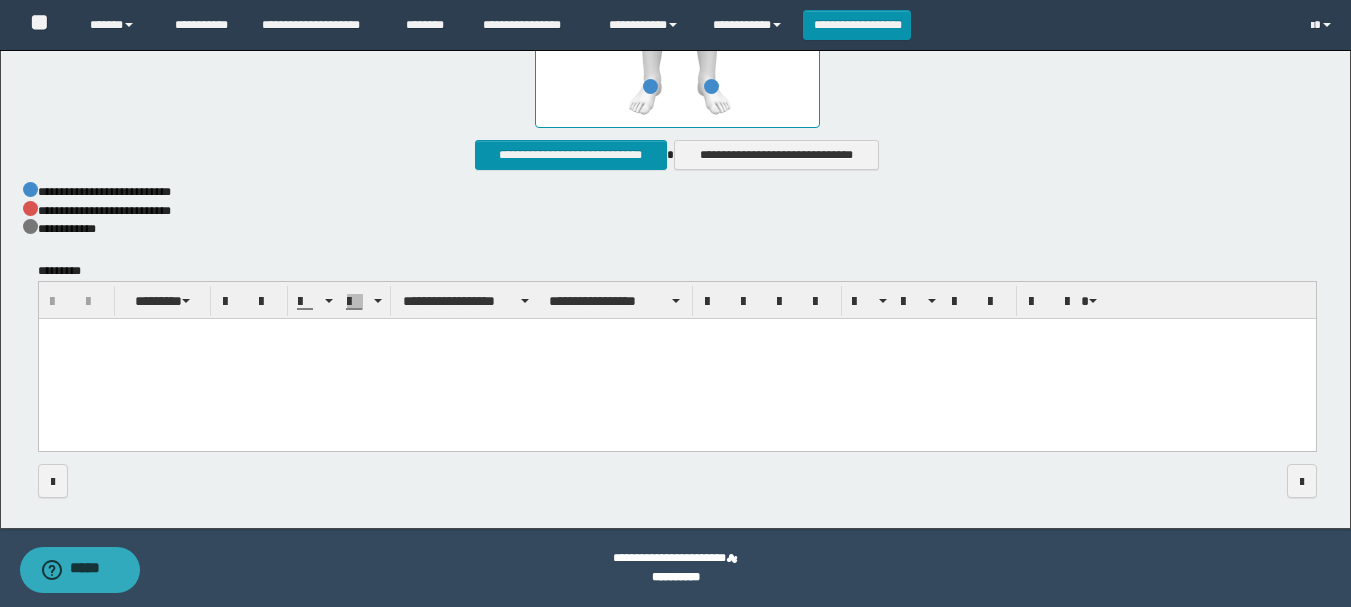 click at bounding box center [676, 360] 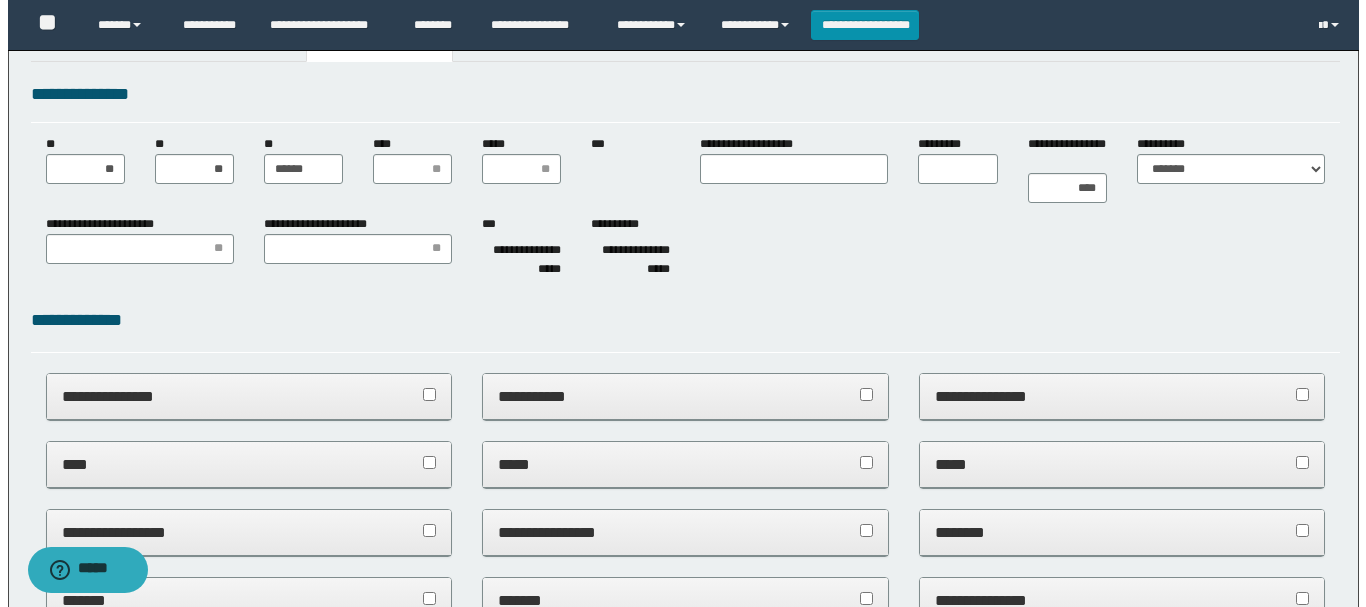 scroll, scrollTop: 0, scrollLeft: 0, axis: both 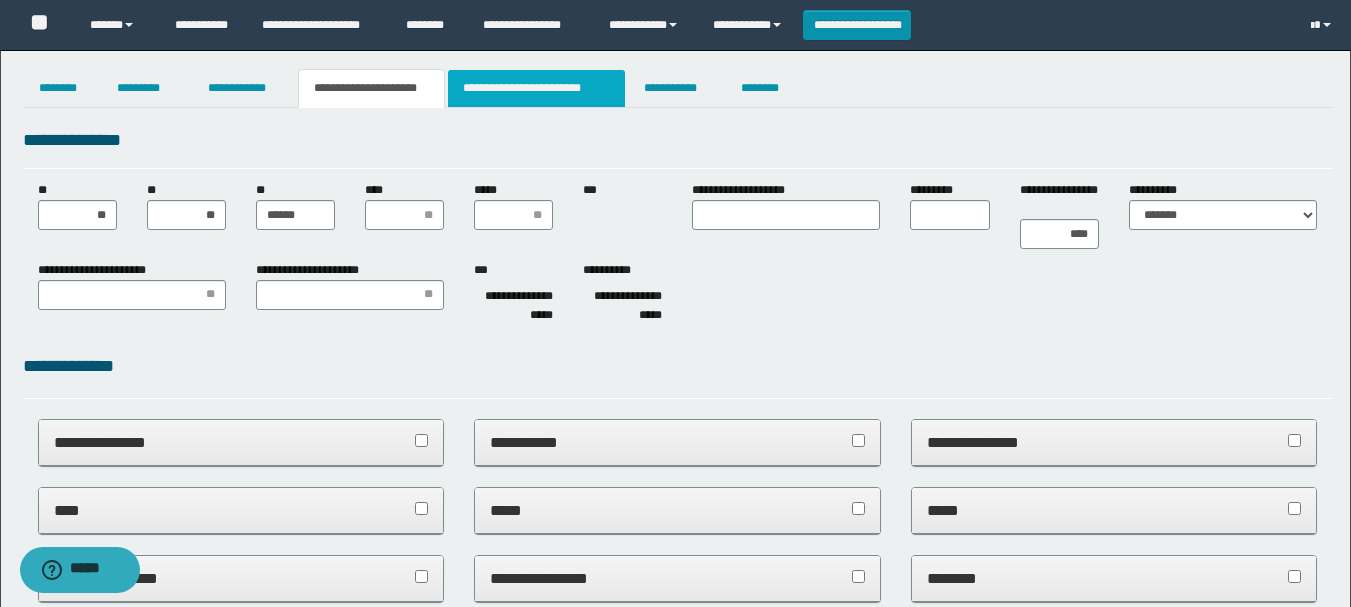 click on "**********" at bounding box center [537, 88] 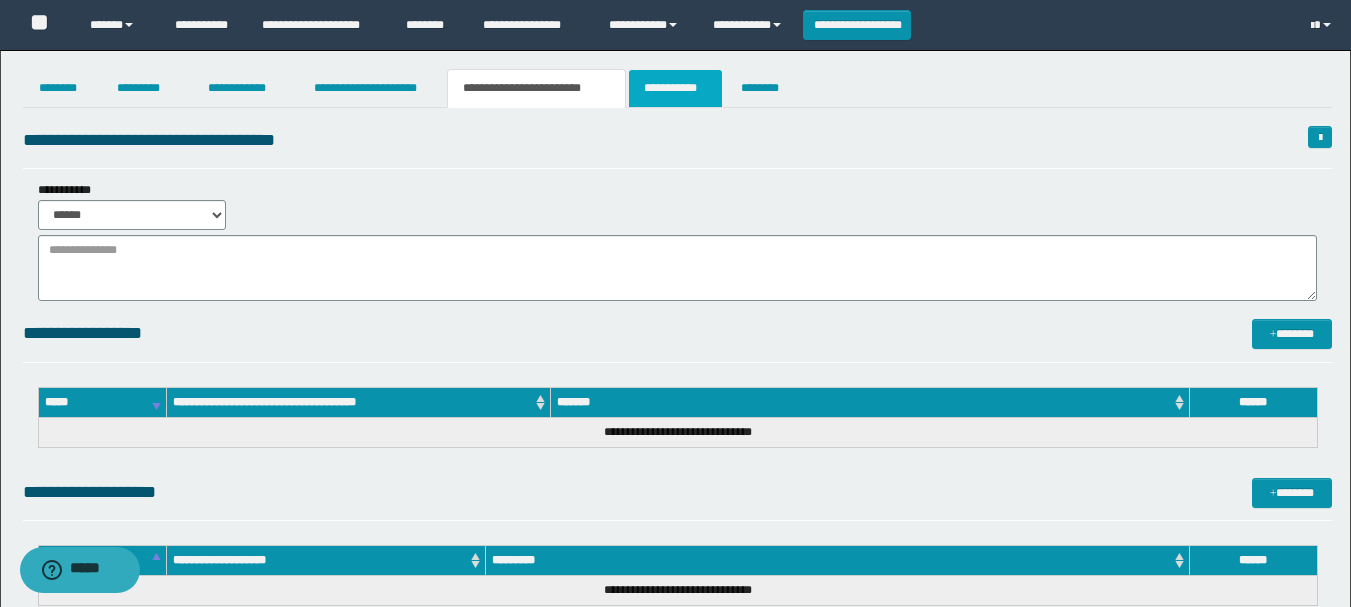 click on "**********" at bounding box center (675, 88) 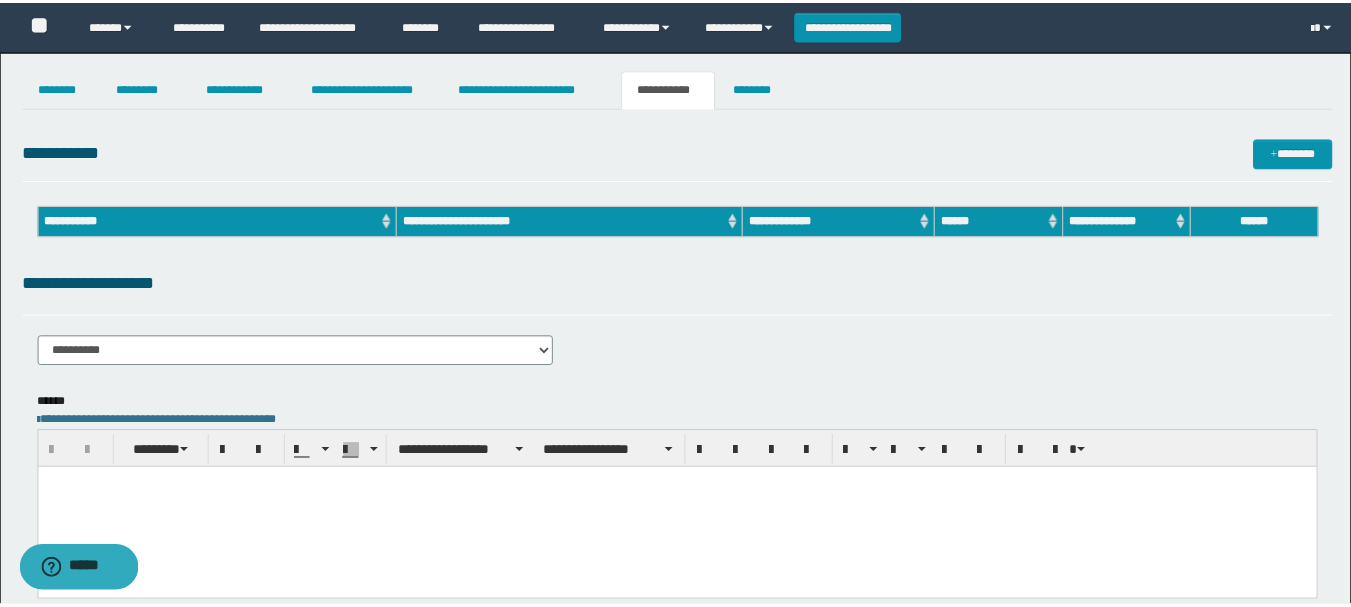 scroll, scrollTop: 0, scrollLeft: 0, axis: both 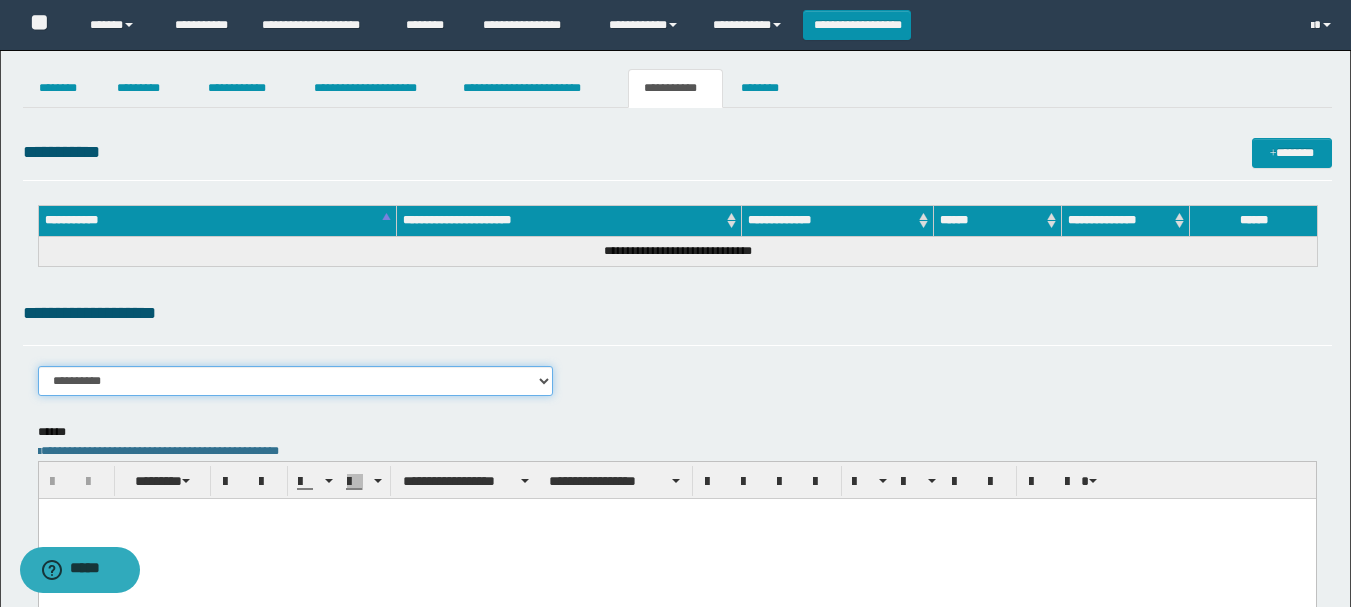 click on "**********" at bounding box center (296, 381) 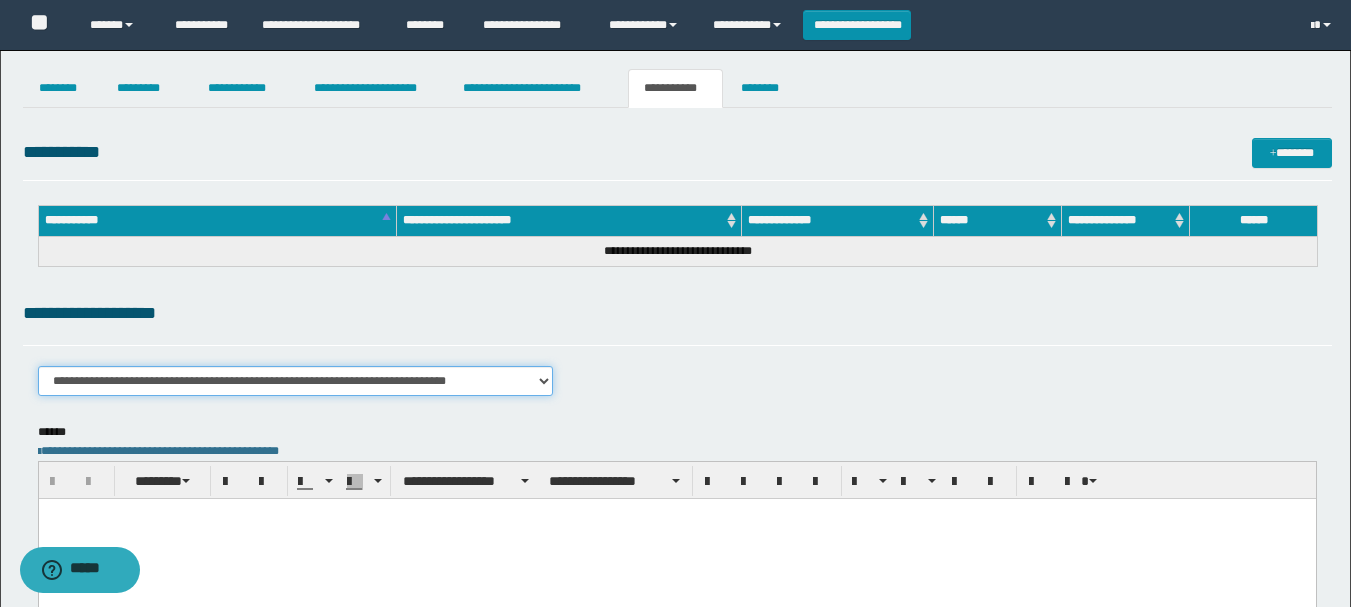 click on "**********" at bounding box center [296, 381] 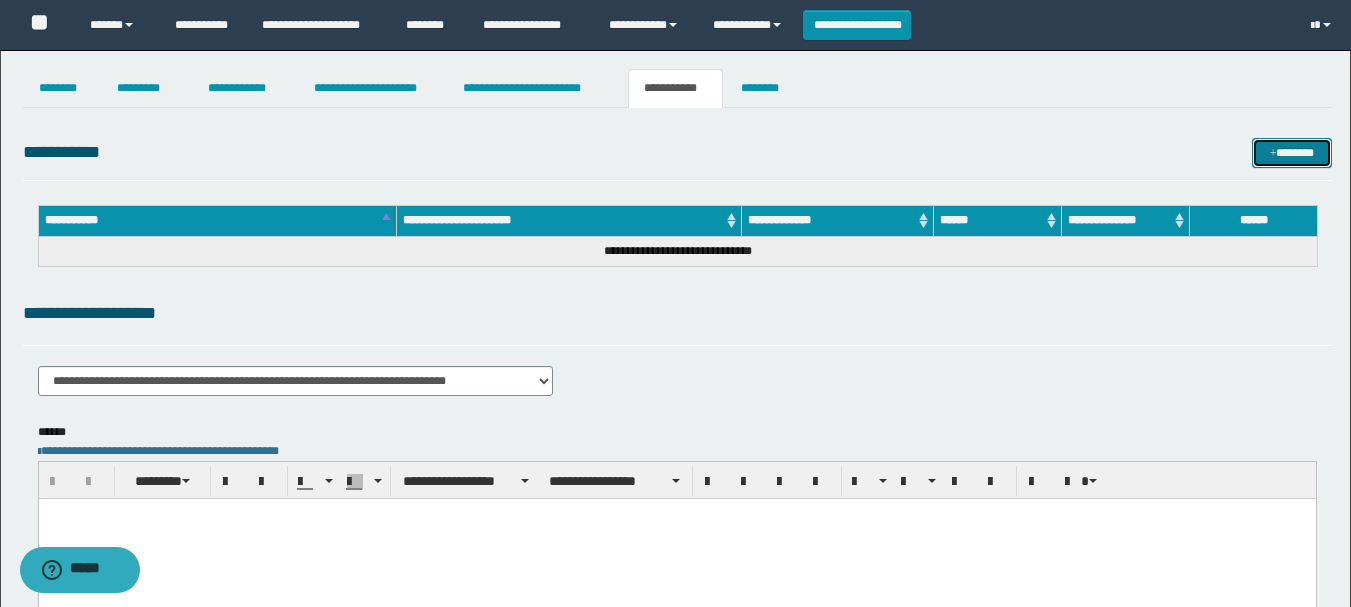 click on "*******" at bounding box center [1292, 153] 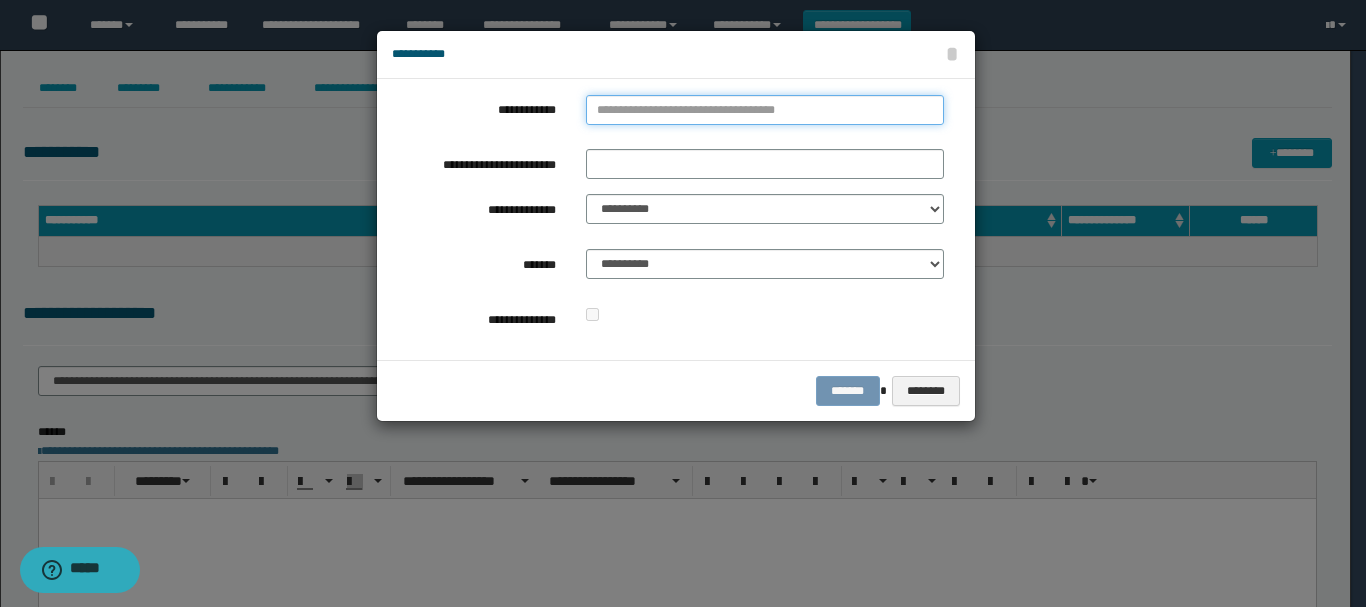 click on "**********" at bounding box center (765, 110) 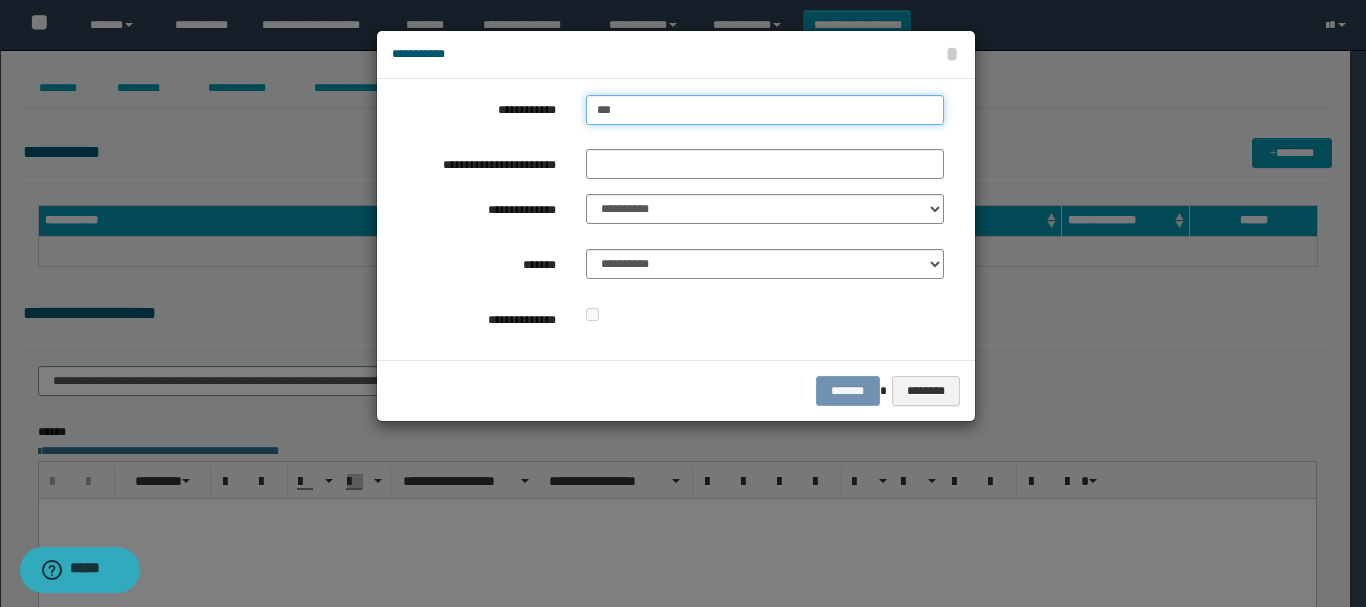 type on "****" 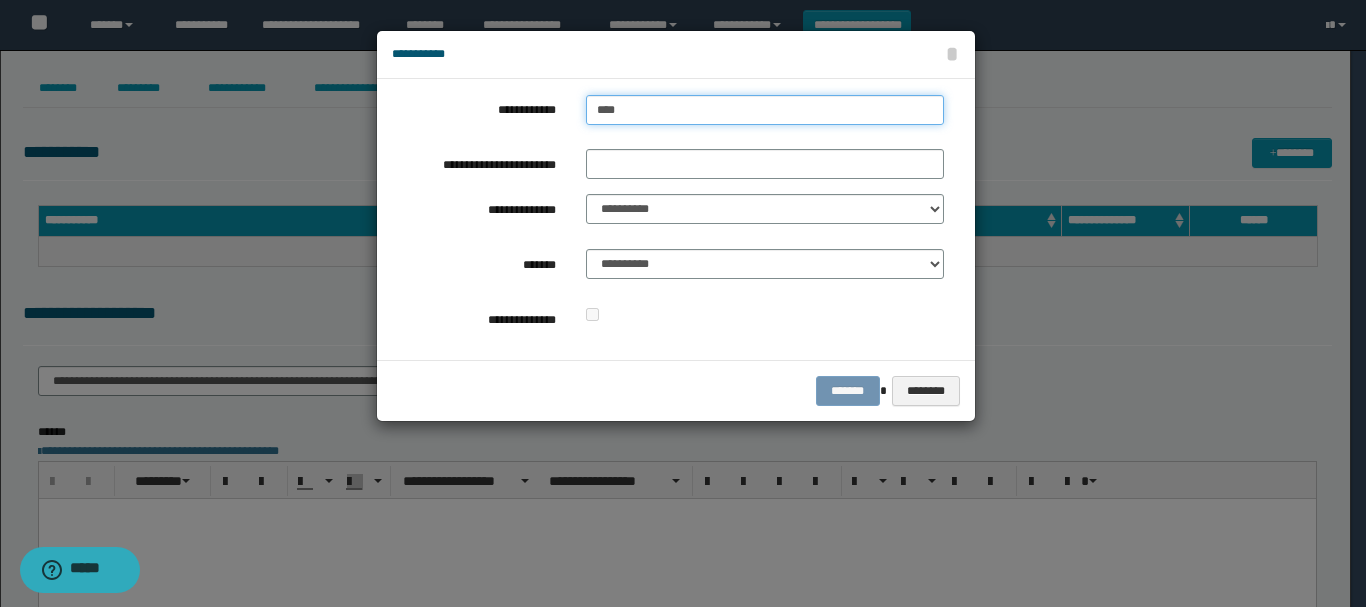 type on "****" 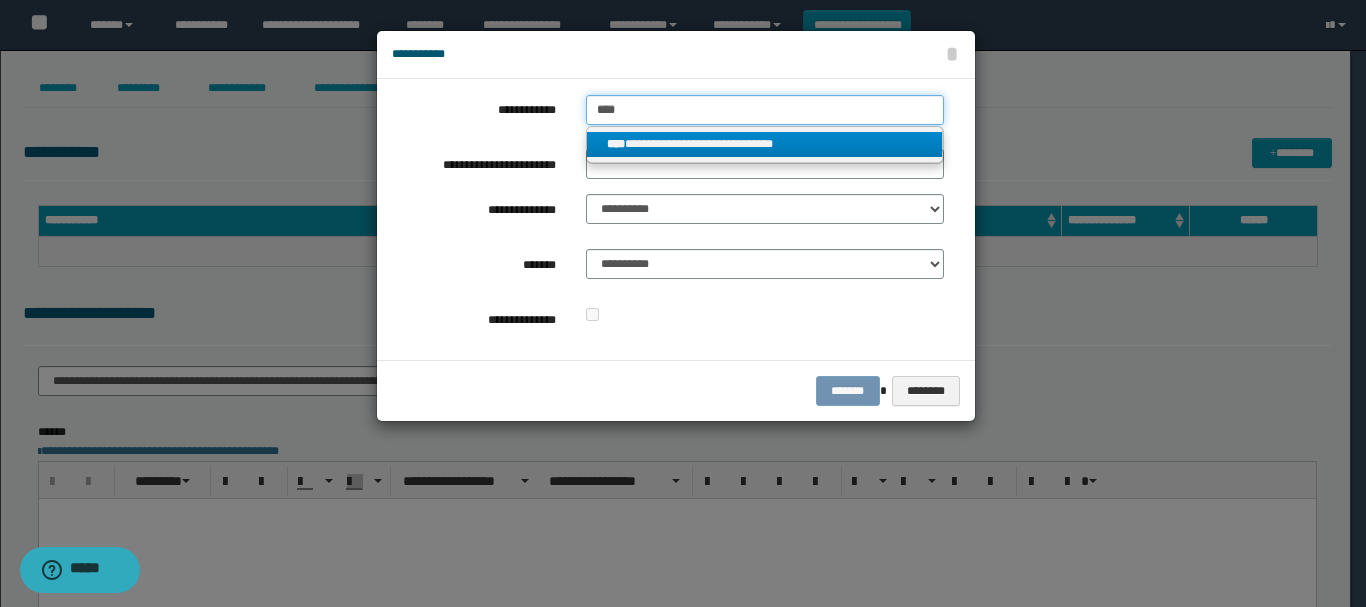 type on "****" 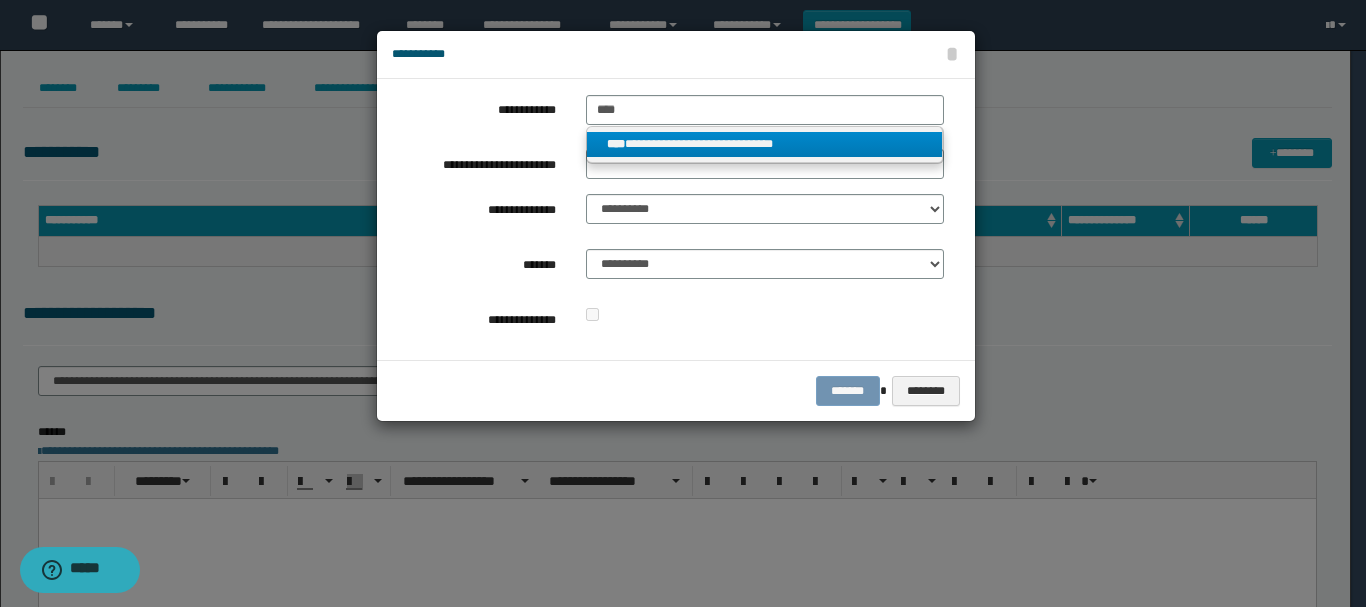 drag, startPoint x: 680, startPoint y: 141, endPoint x: 678, endPoint y: 163, distance: 22.090721 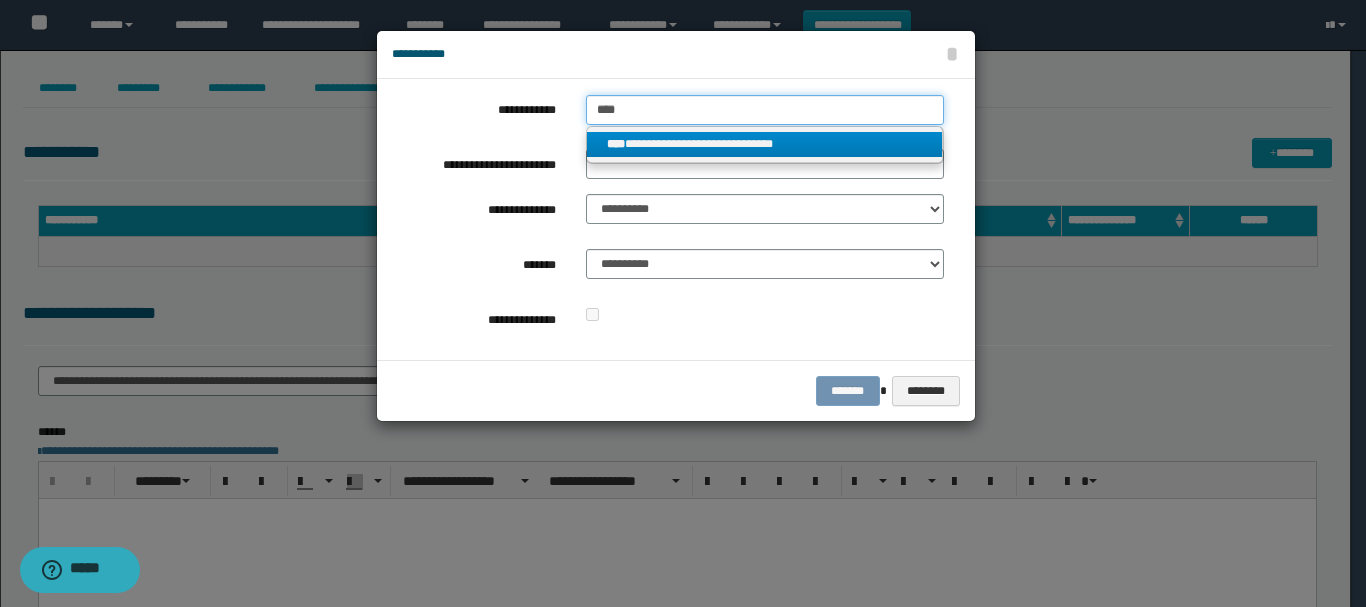 type 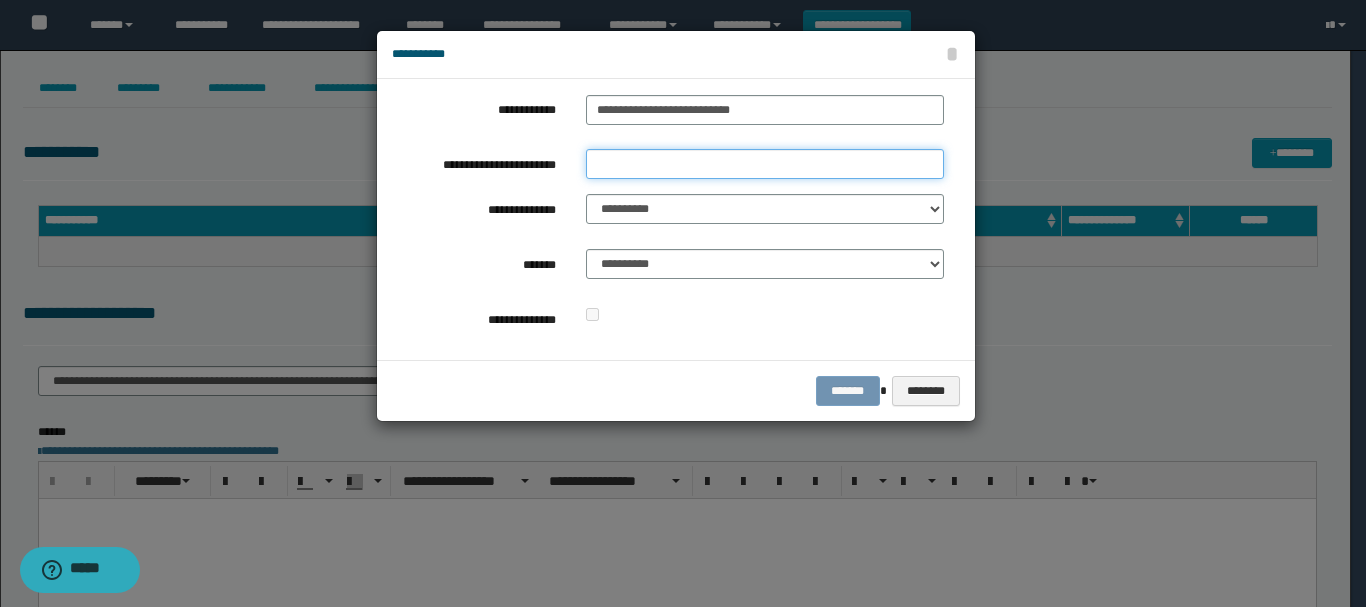 click on "**********" at bounding box center (765, 164) 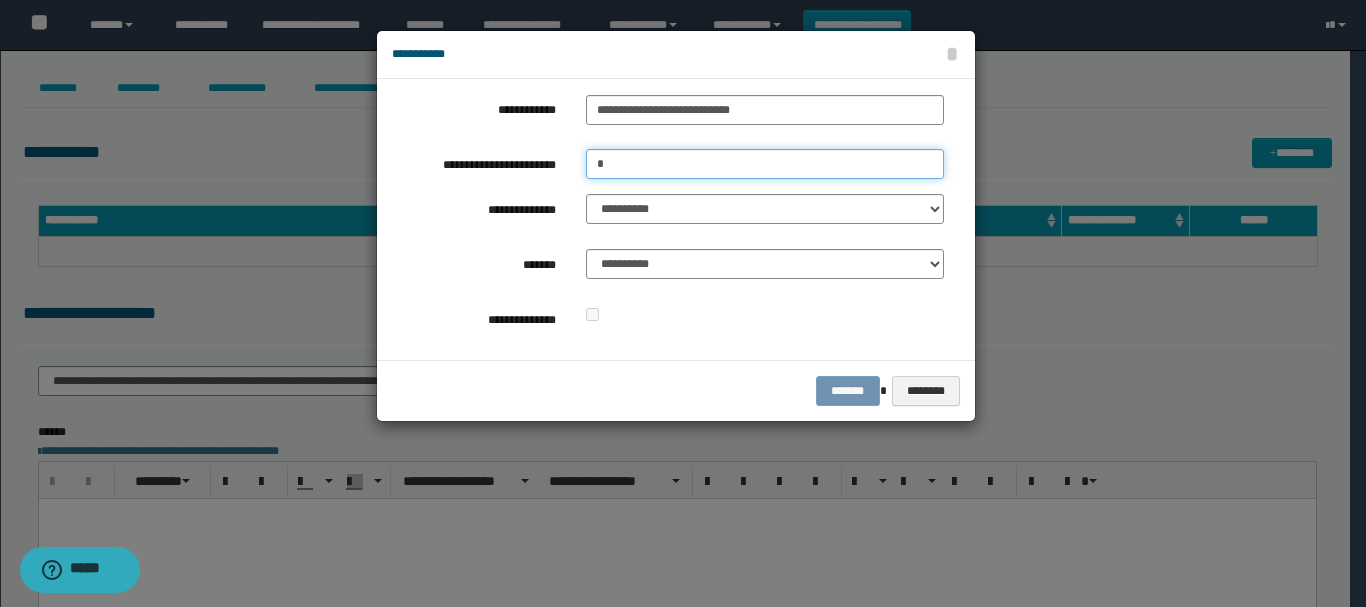 type on "*" 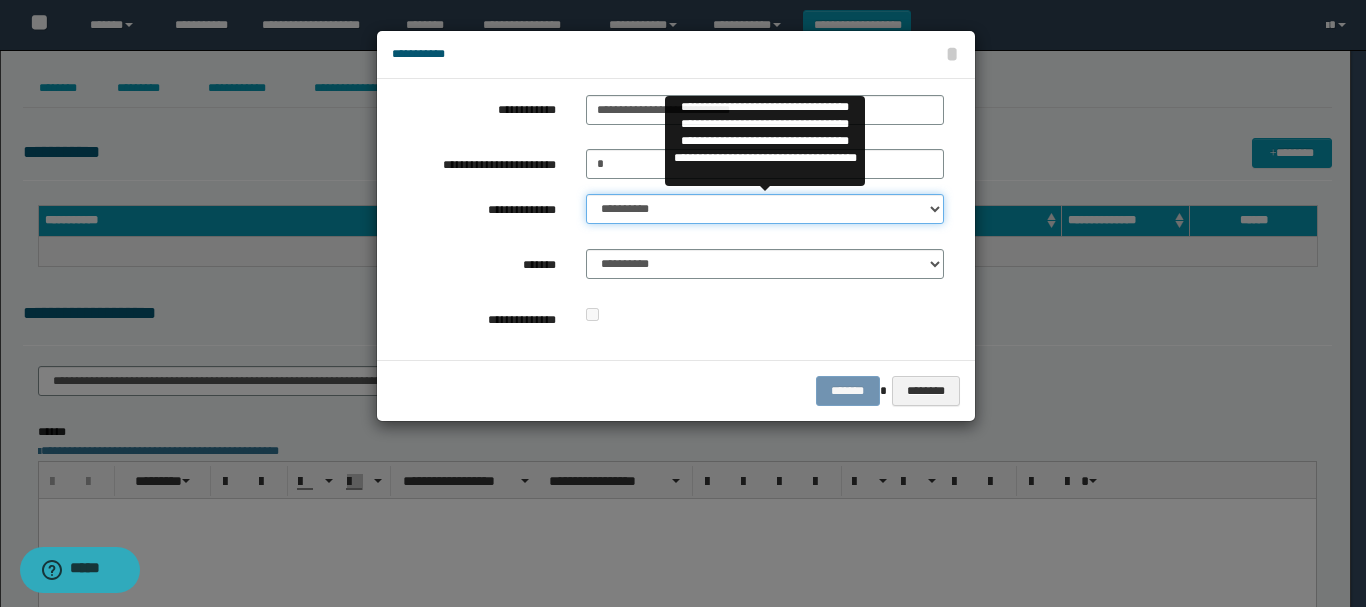select on "**" 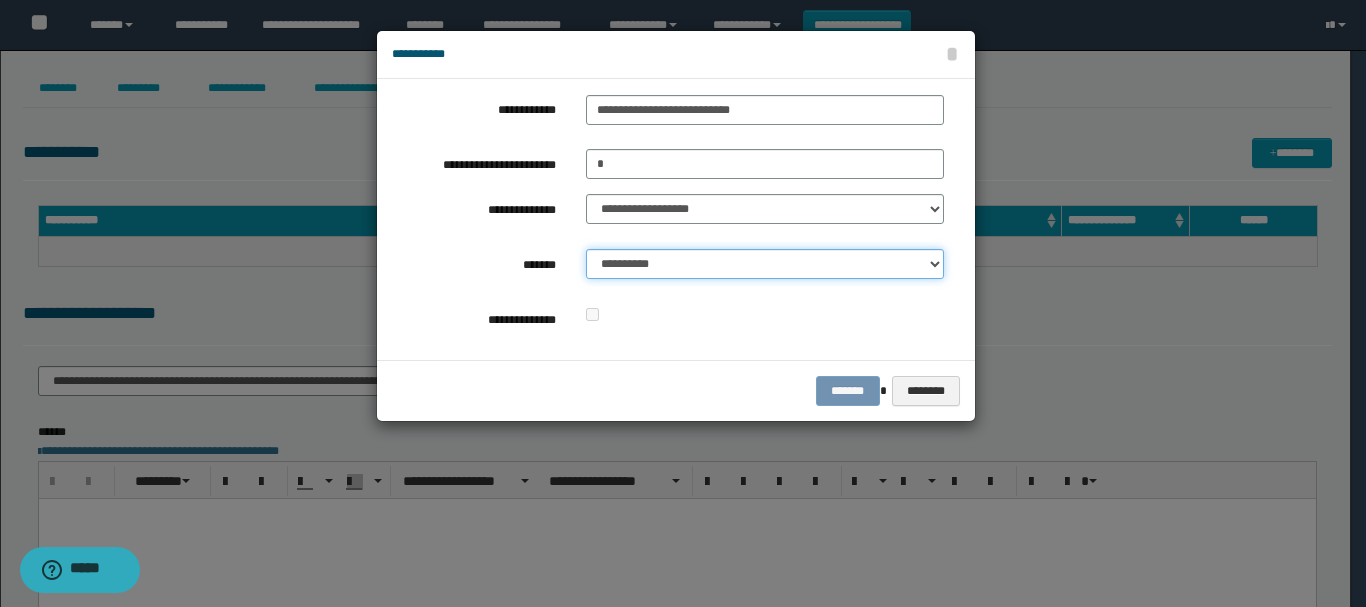 select on "*" 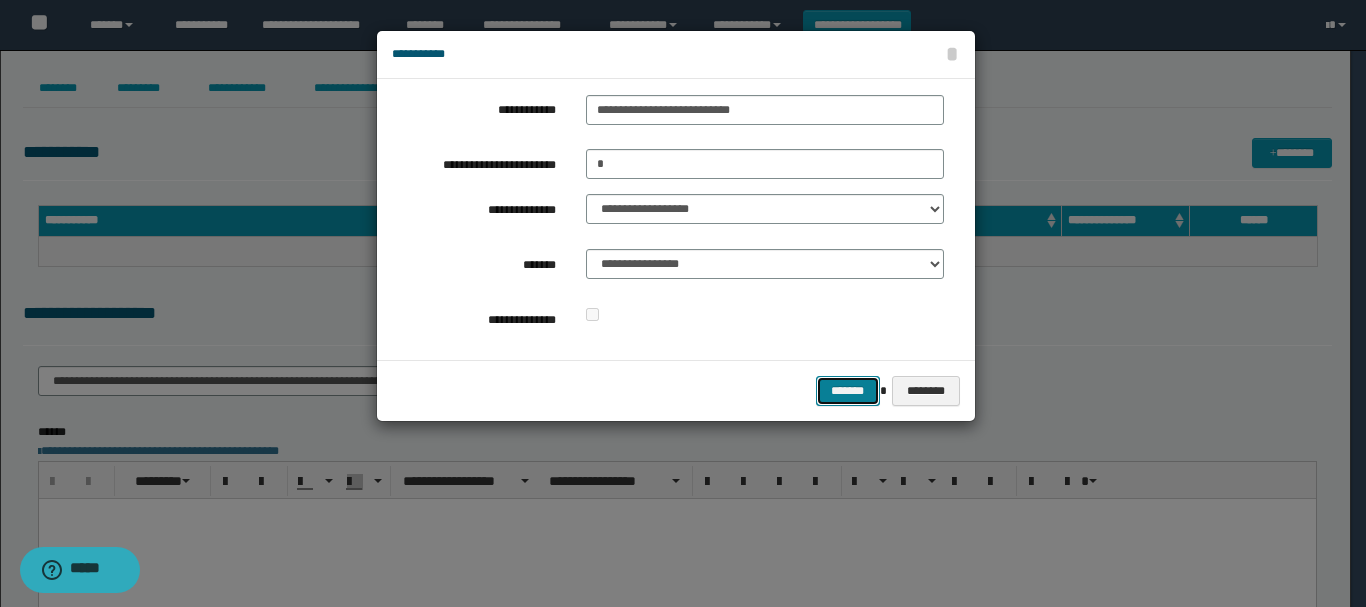 type 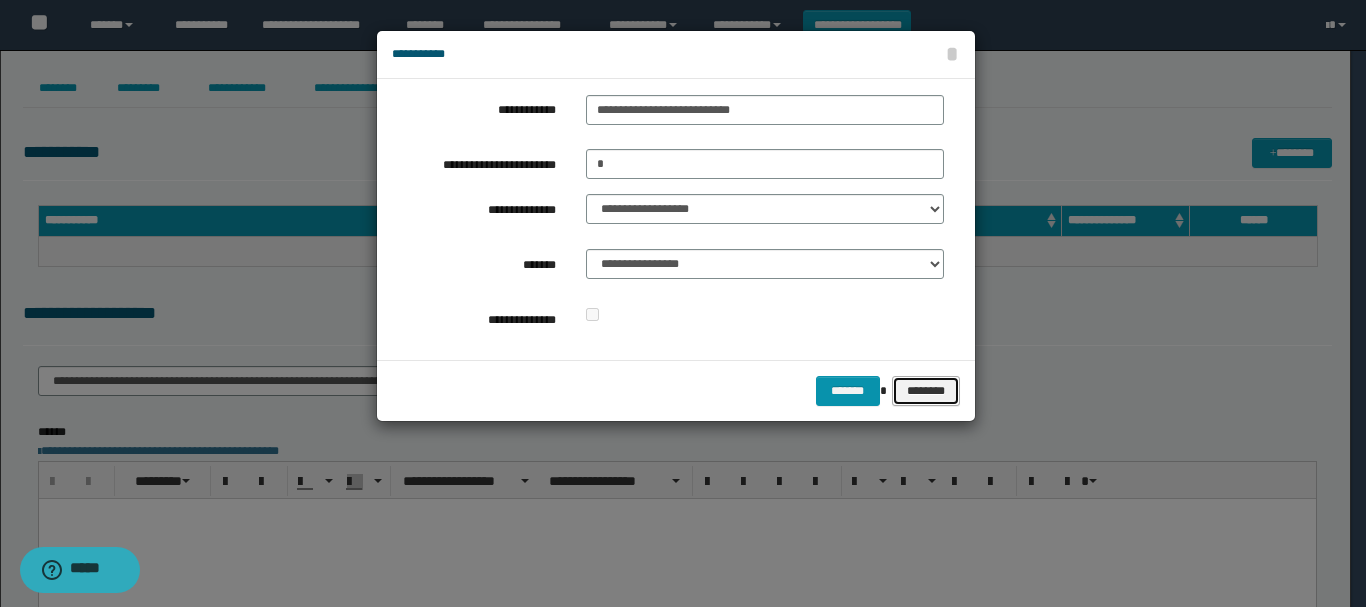 type 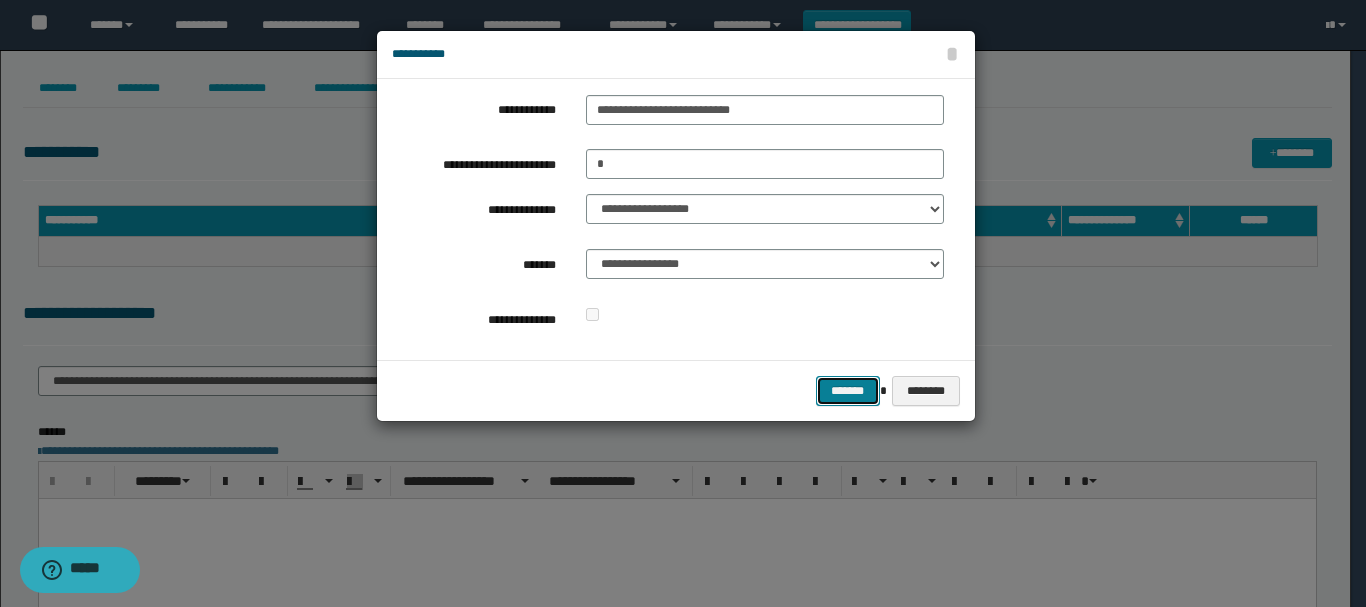 click on "*******" at bounding box center (848, 391) 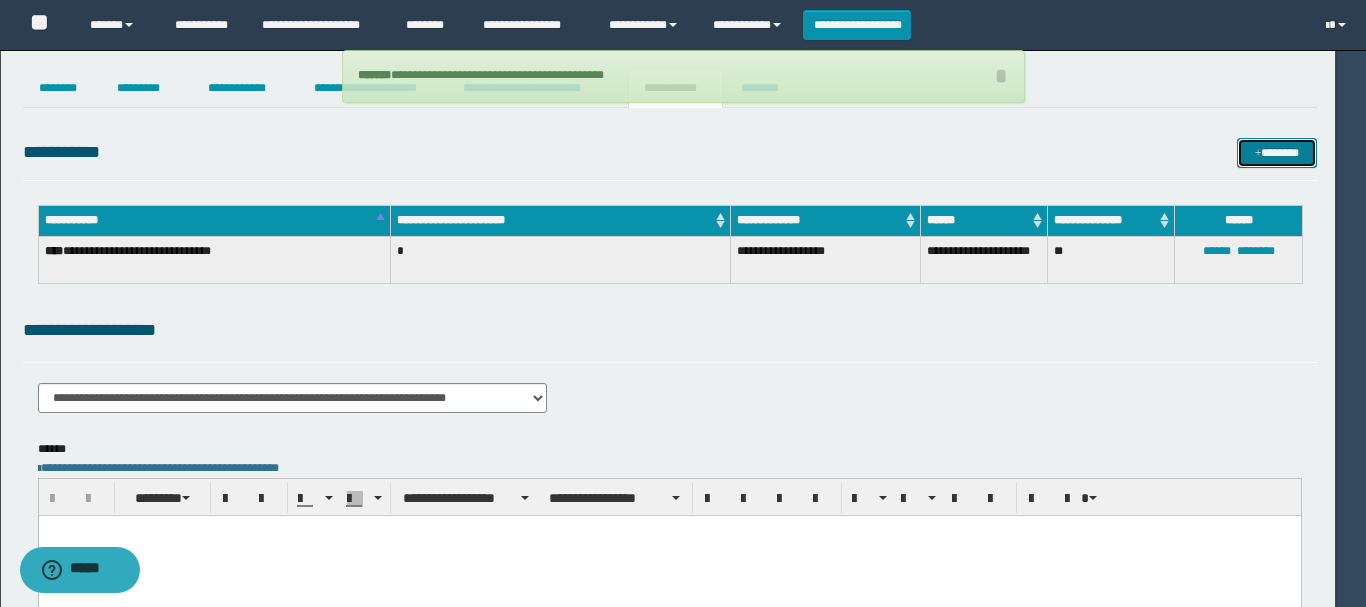 type 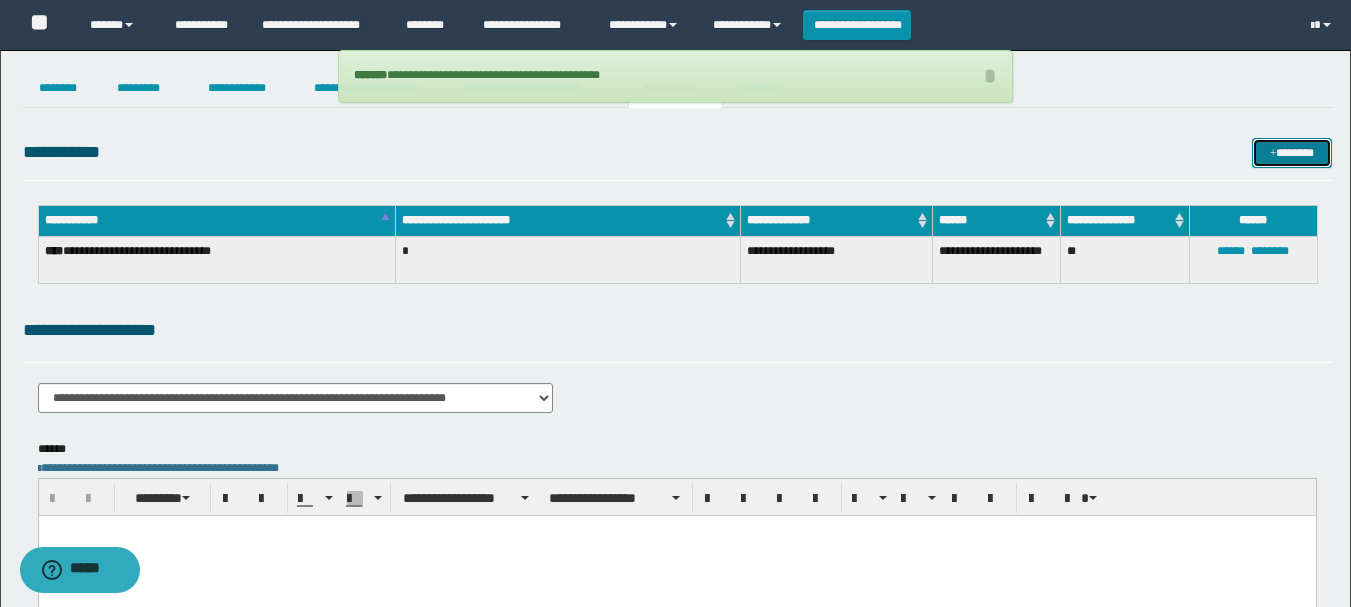 click at bounding box center [1273, 154] 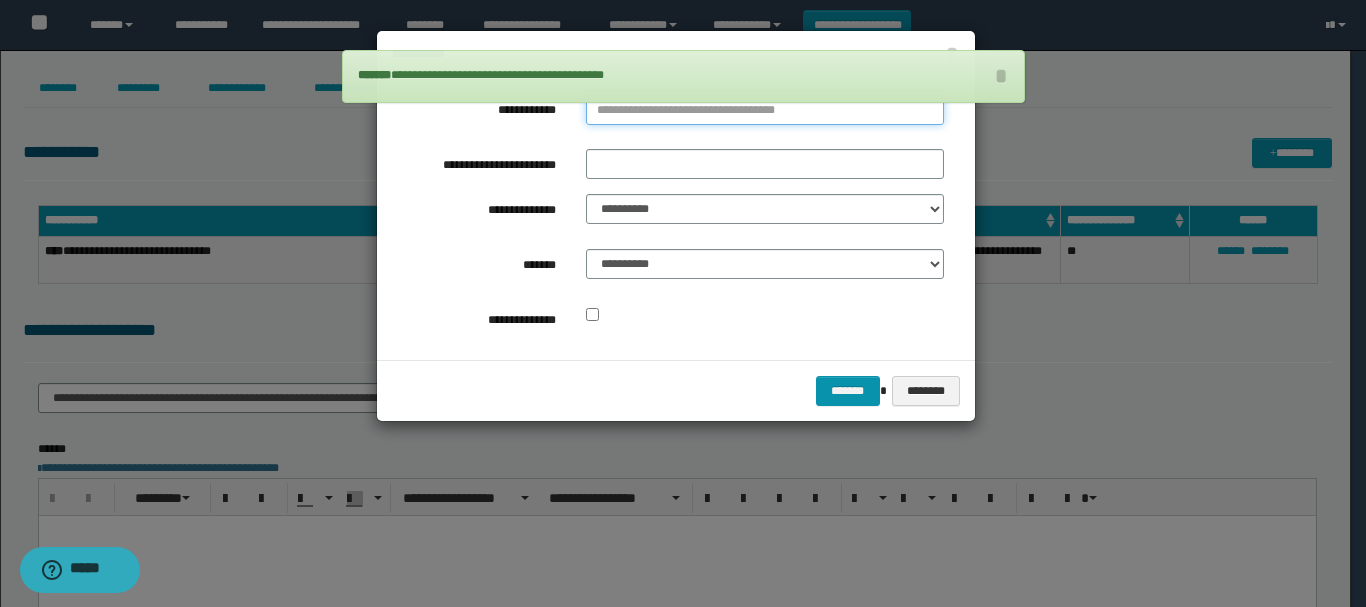 type on "**********" 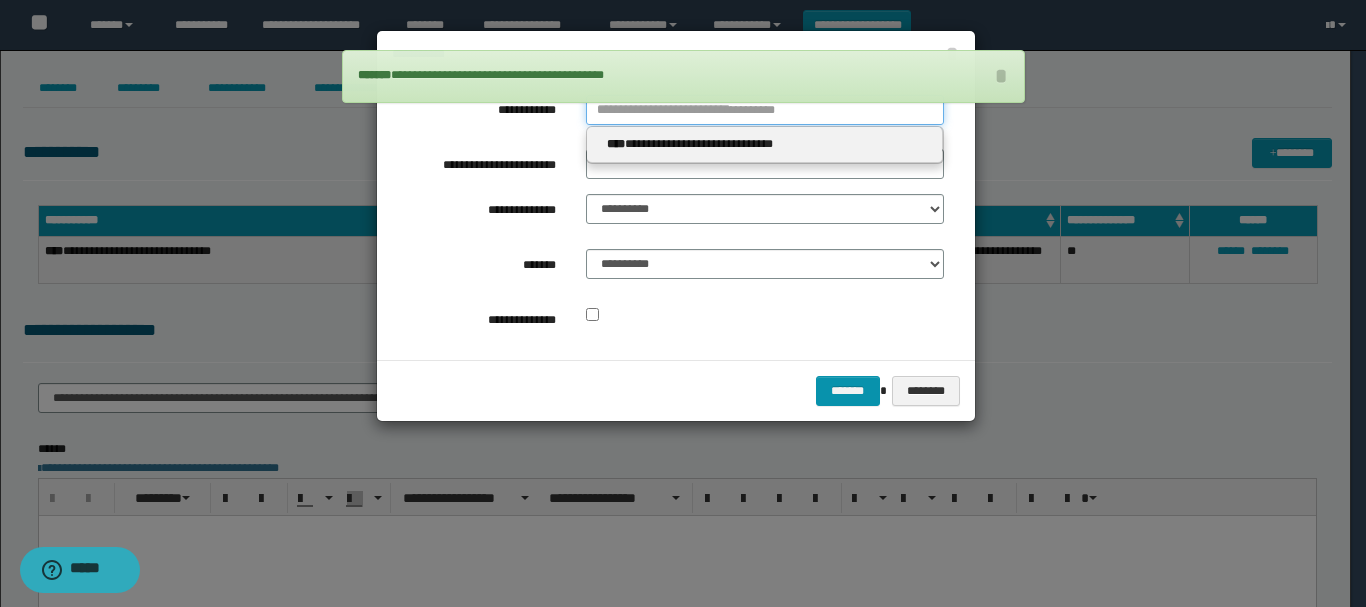 click on "**********" at bounding box center [765, 110] 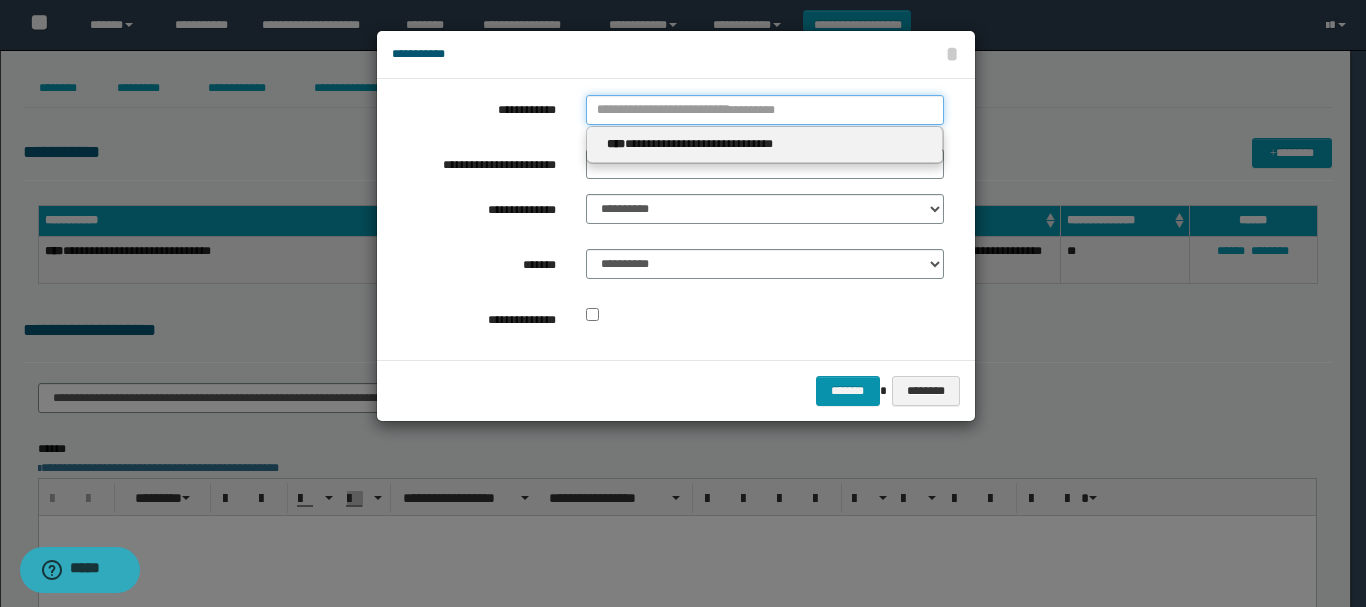 type 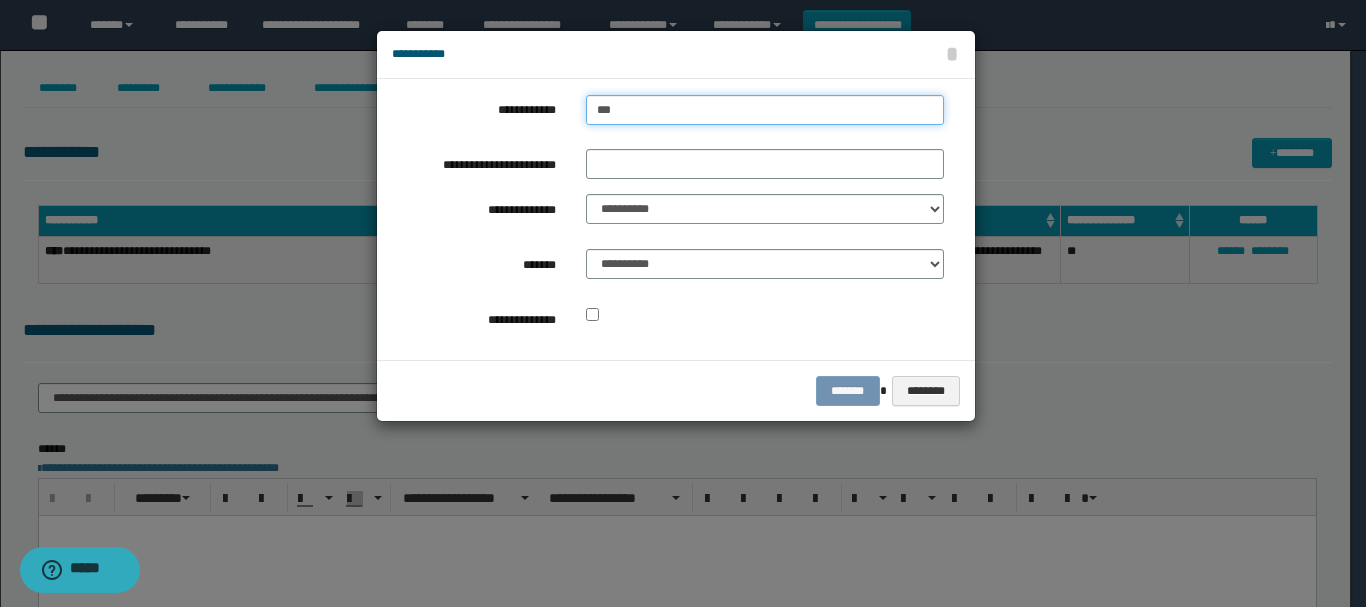 type on "****" 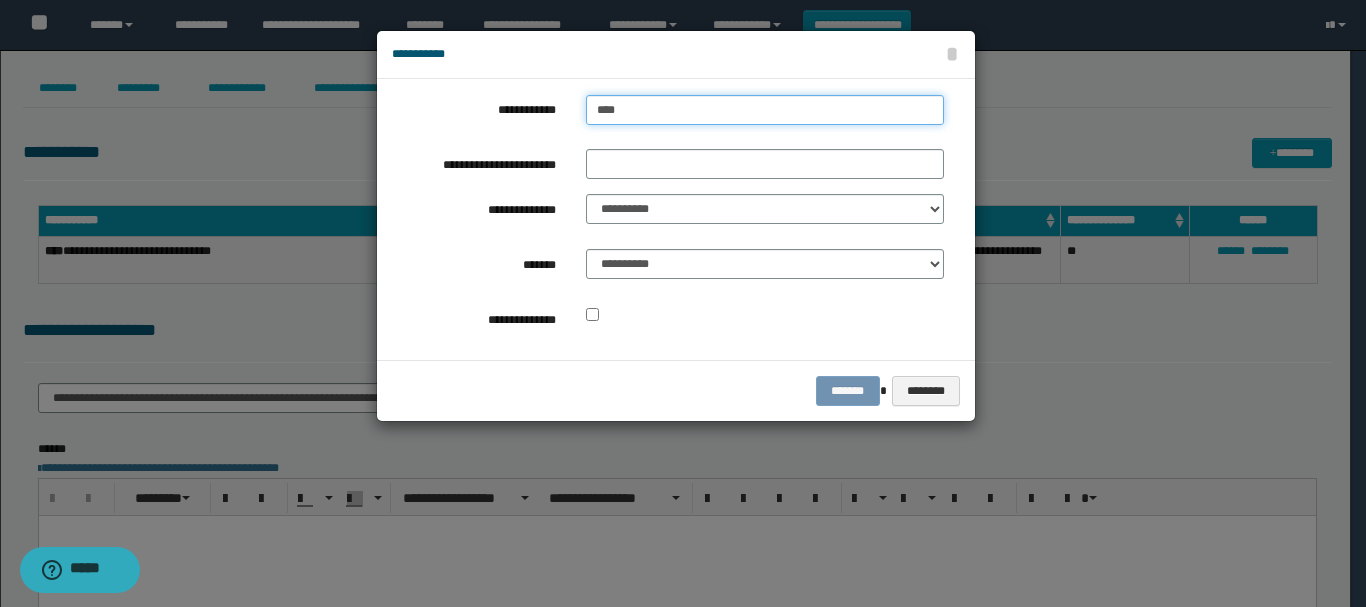 type on "****" 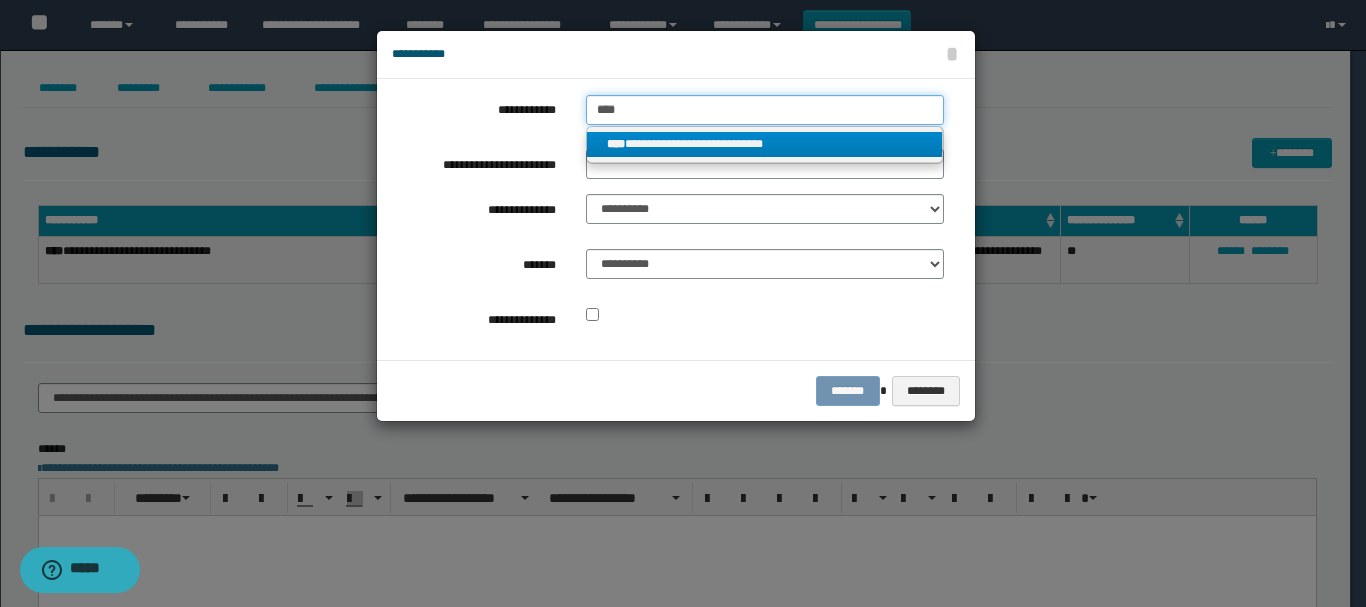 type on "****" 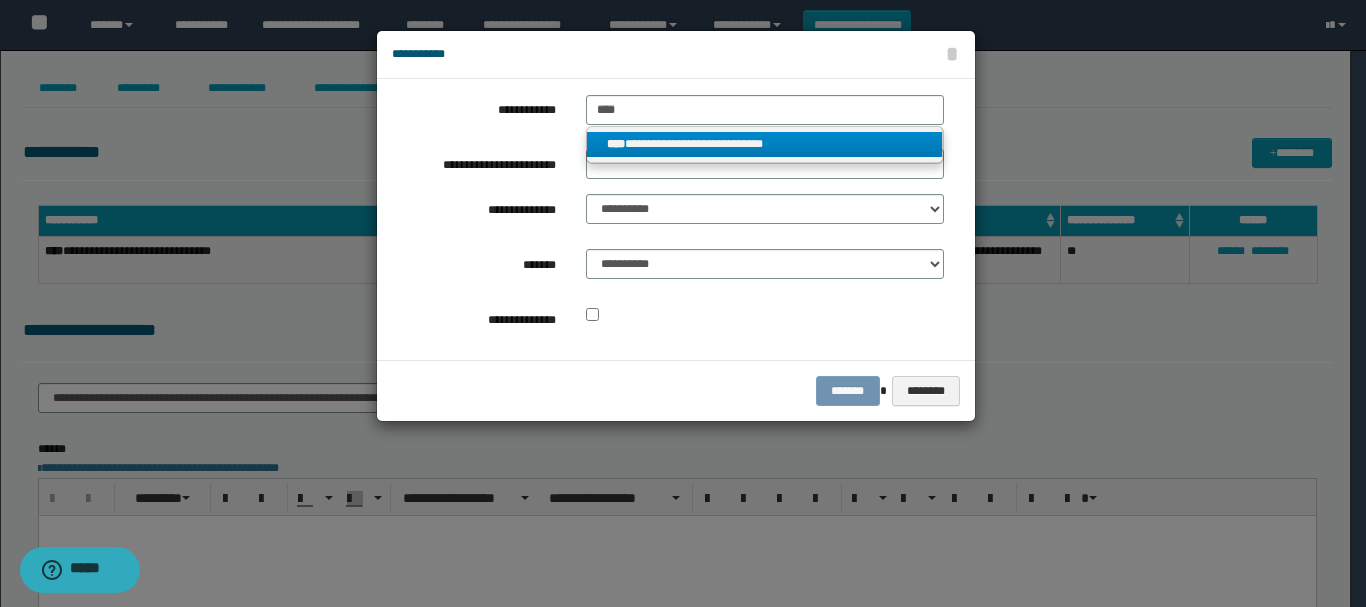 drag, startPoint x: 774, startPoint y: 141, endPoint x: 768, endPoint y: 150, distance: 10.816654 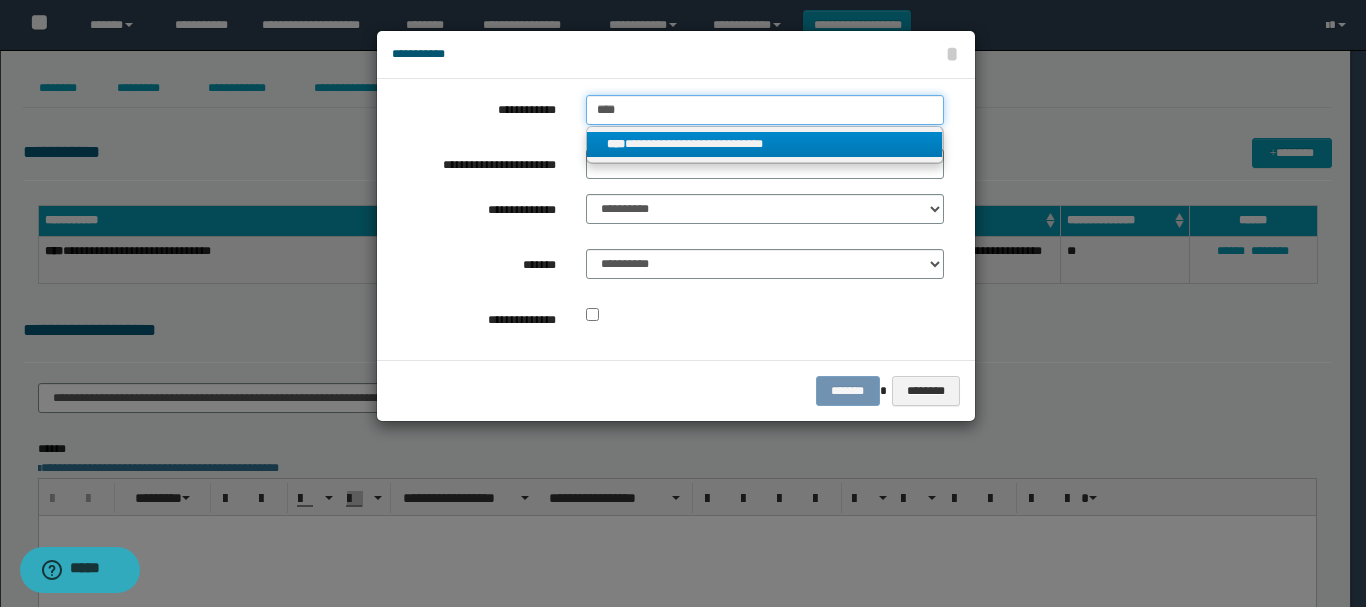 type 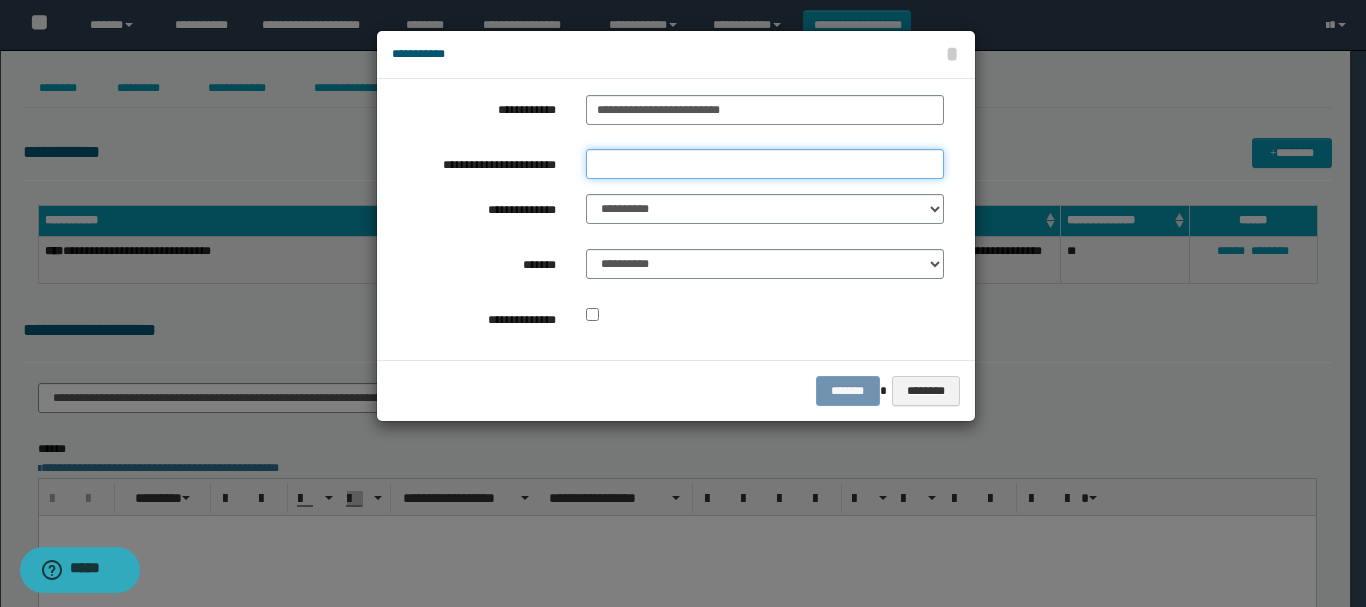 click on "**********" at bounding box center [765, 164] 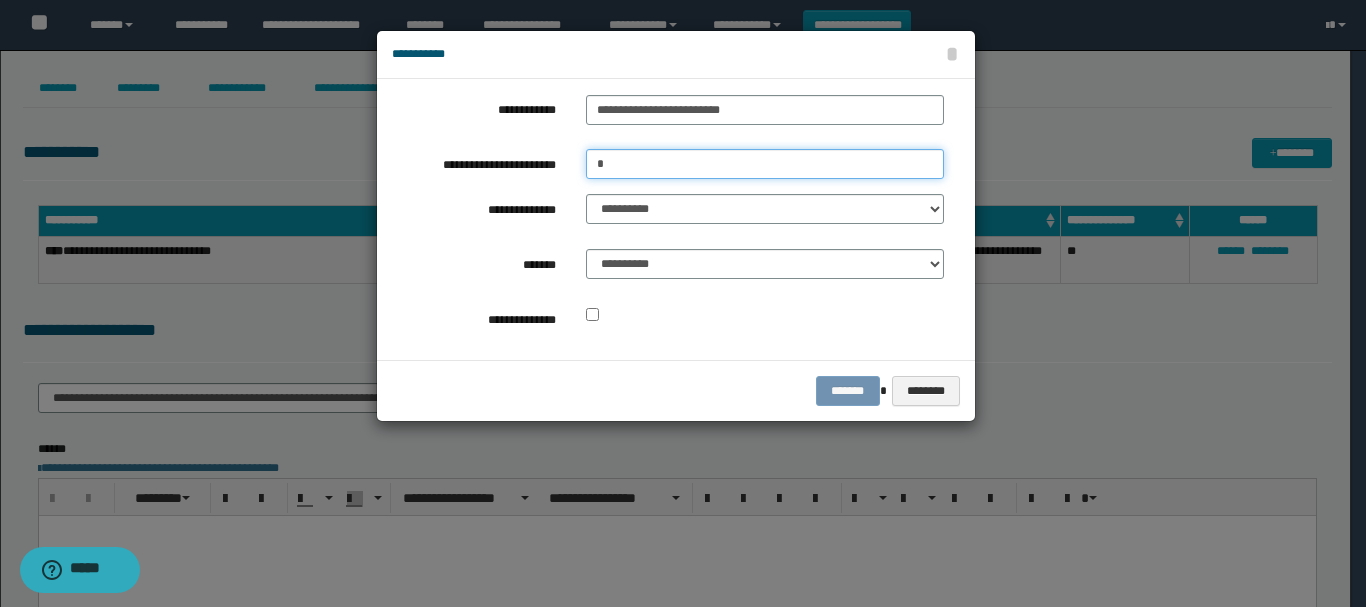 type on "*" 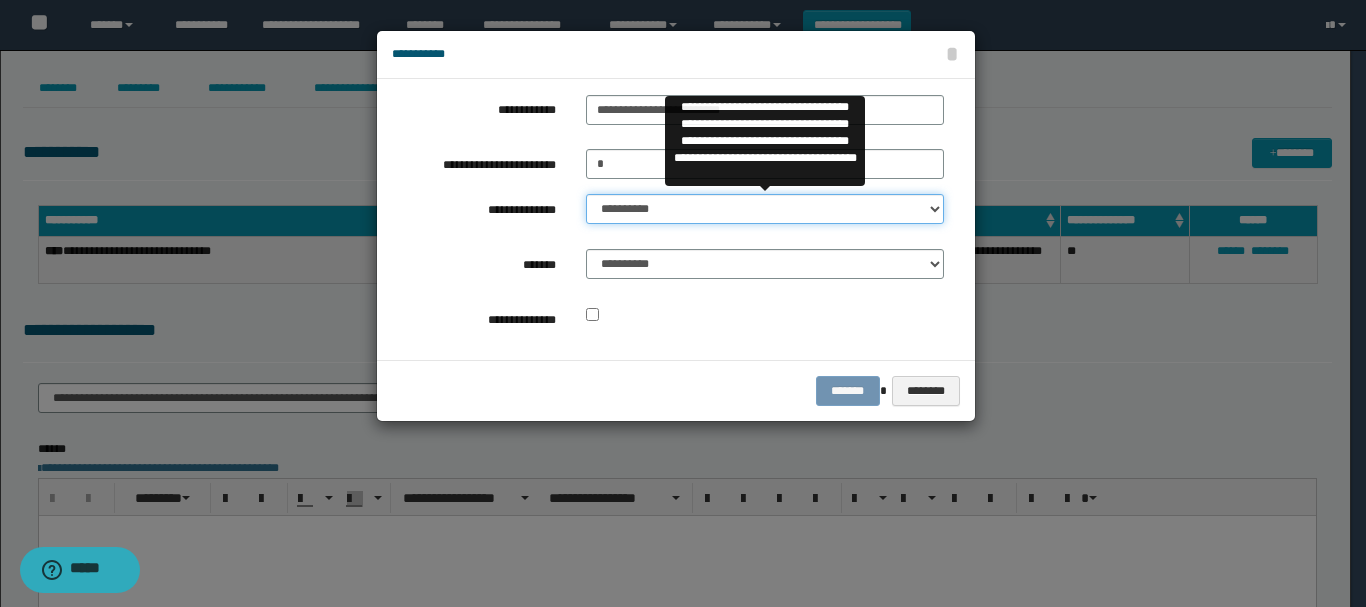 select on "**" 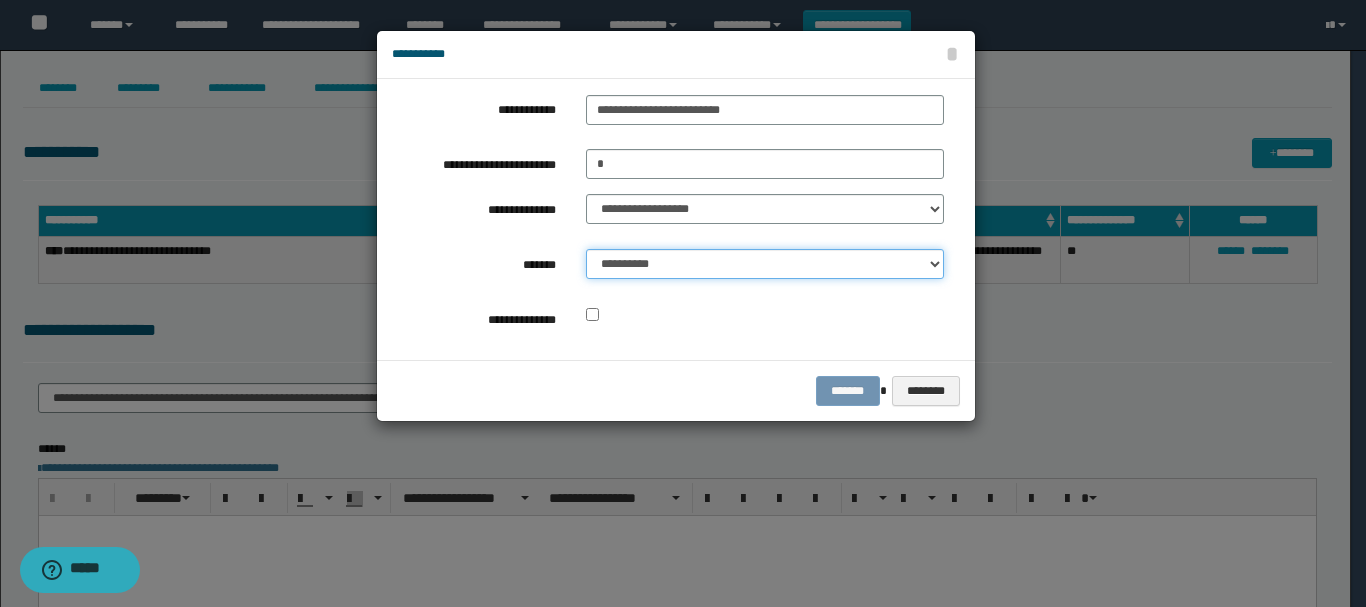 select on "*" 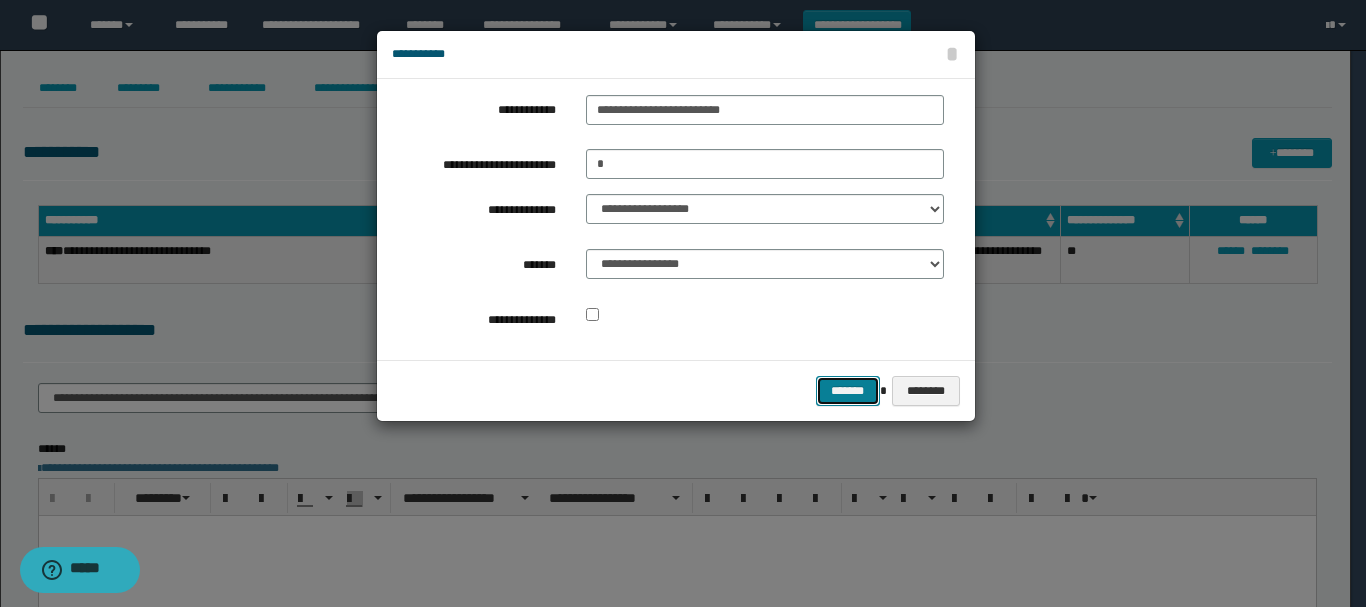 click on "*******" at bounding box center [848, 391] 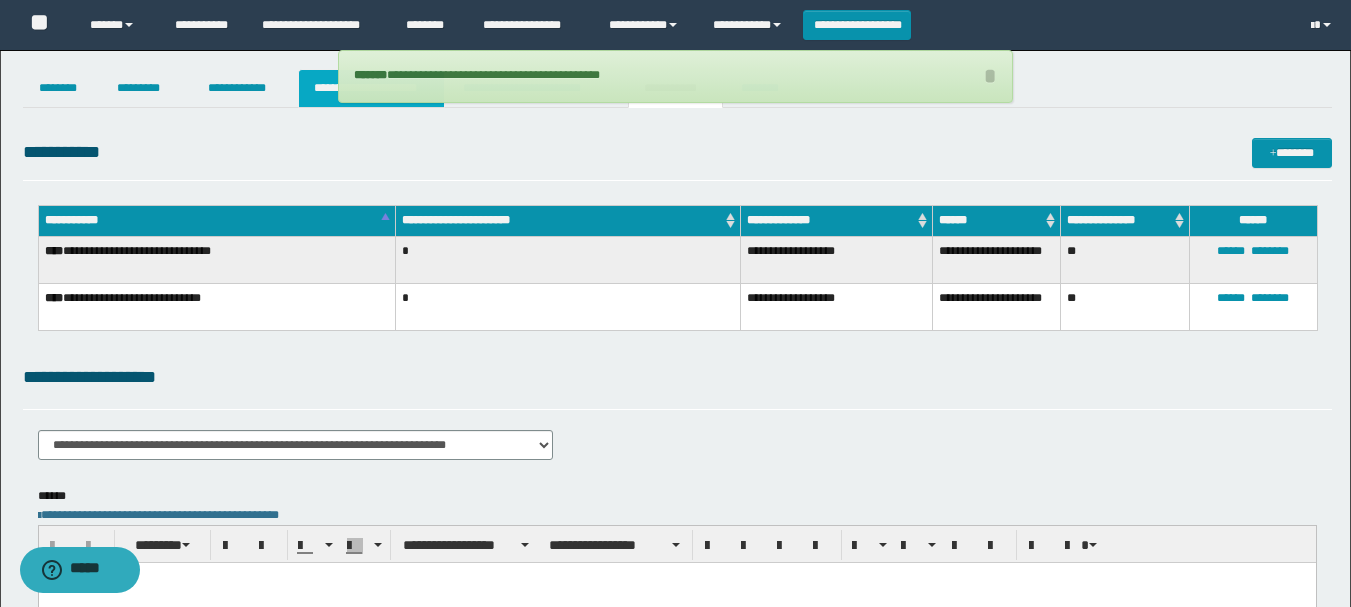 click on "**********" at bounding box center [371, 88] 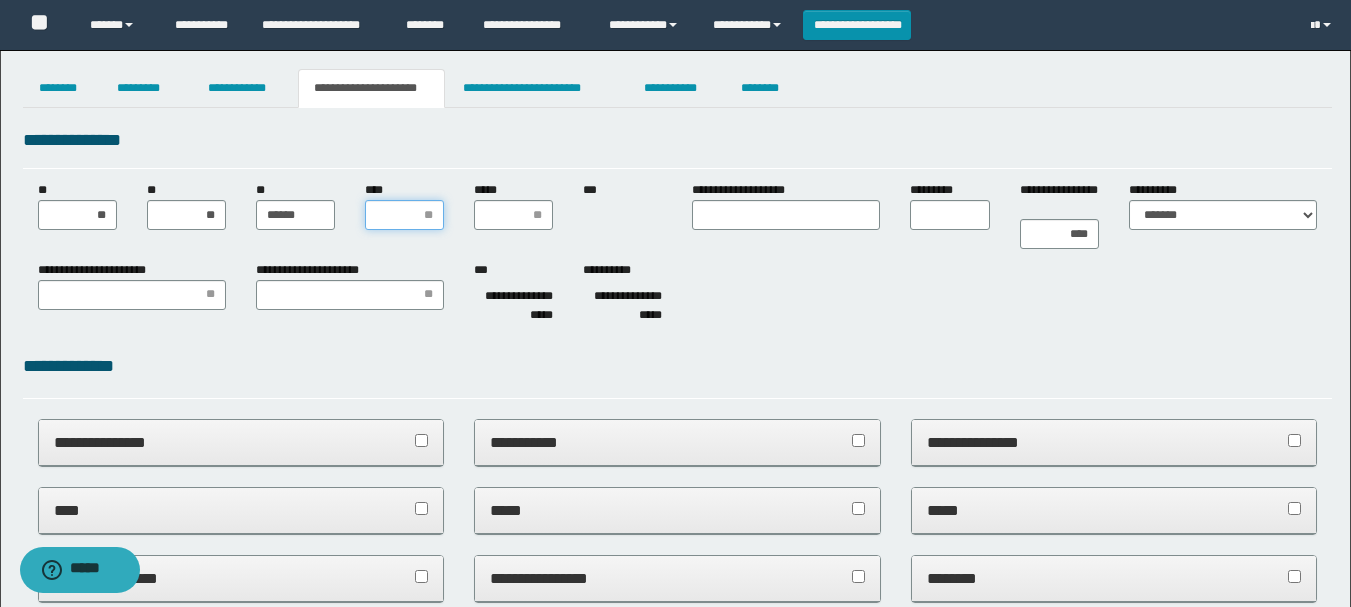 click on "****" at bounding box center [404, 215] 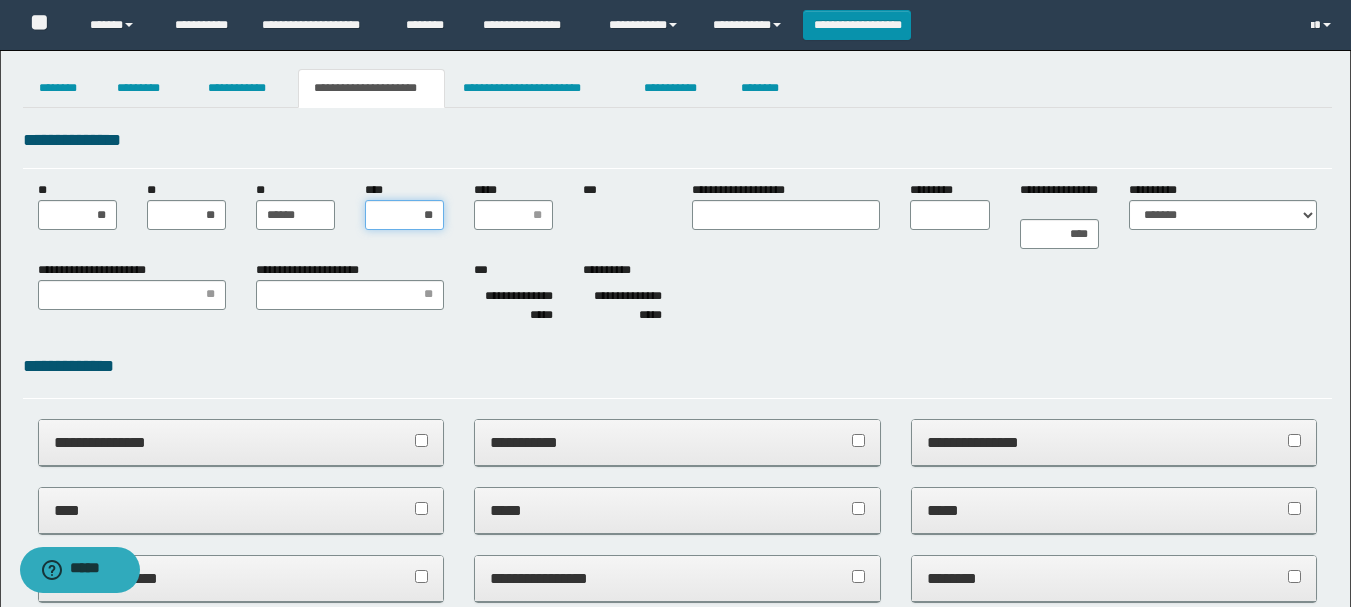 type on "***" 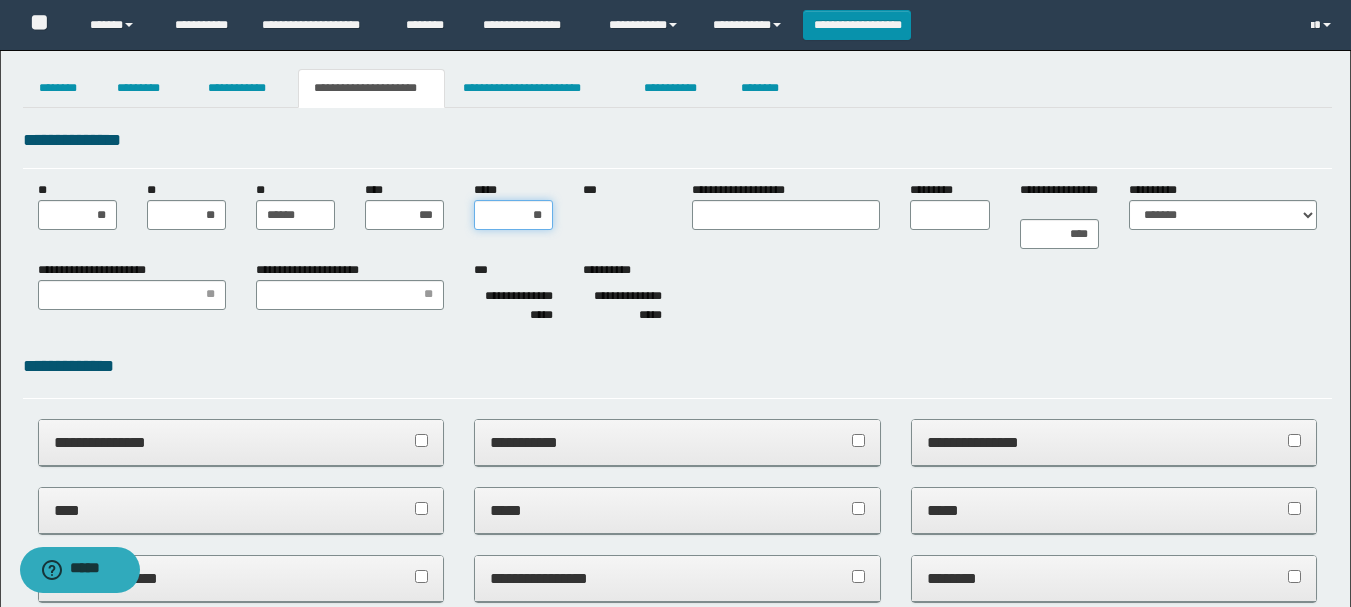 type on "***" 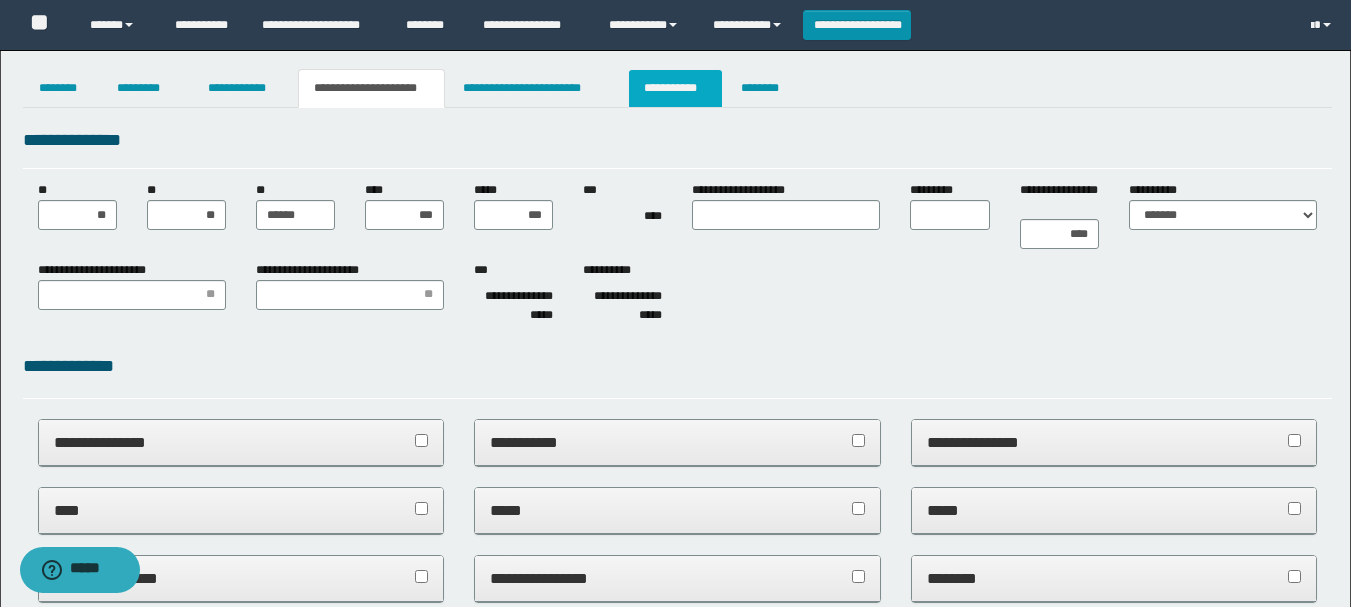 click on "**********" at bounding box center (675, 88) 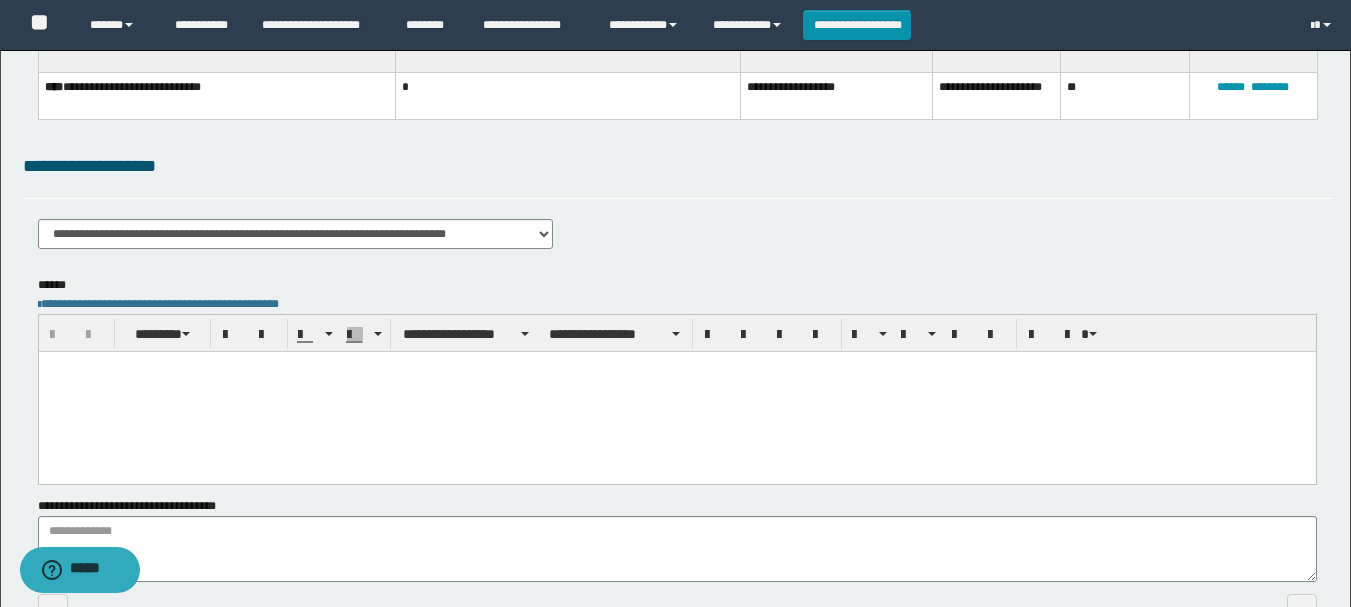 scroll, scrollTop: 300, scrollLeft: 0, axis: vertical 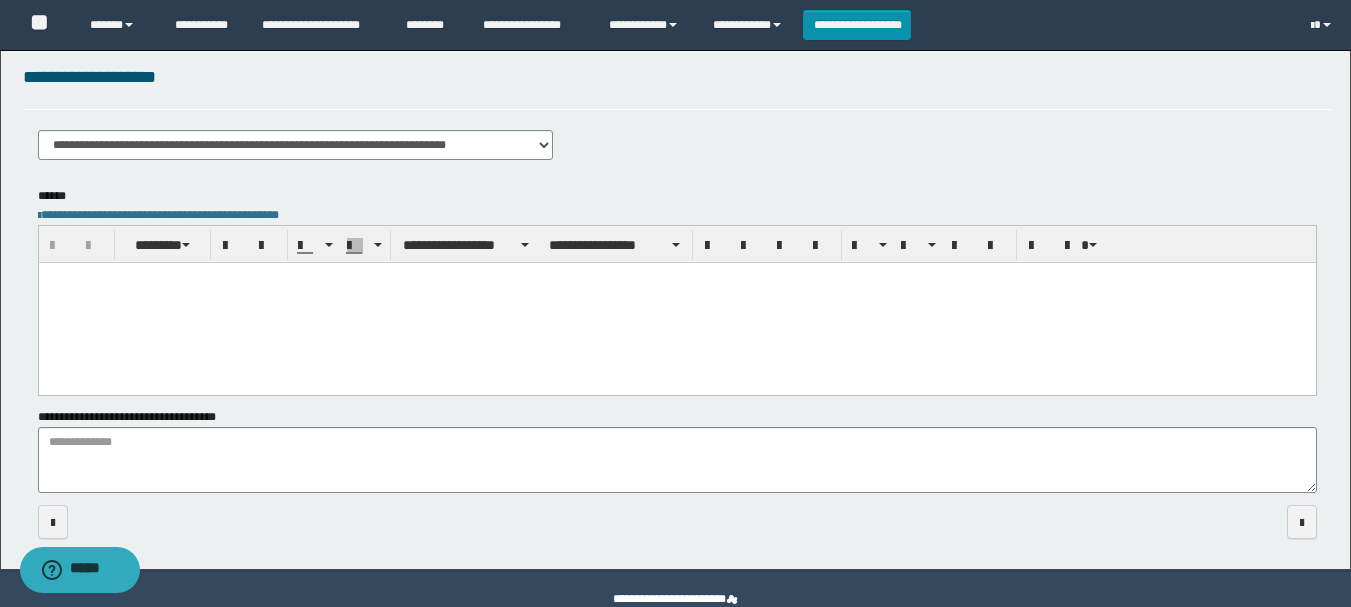 click at bounding box center [676, 303] 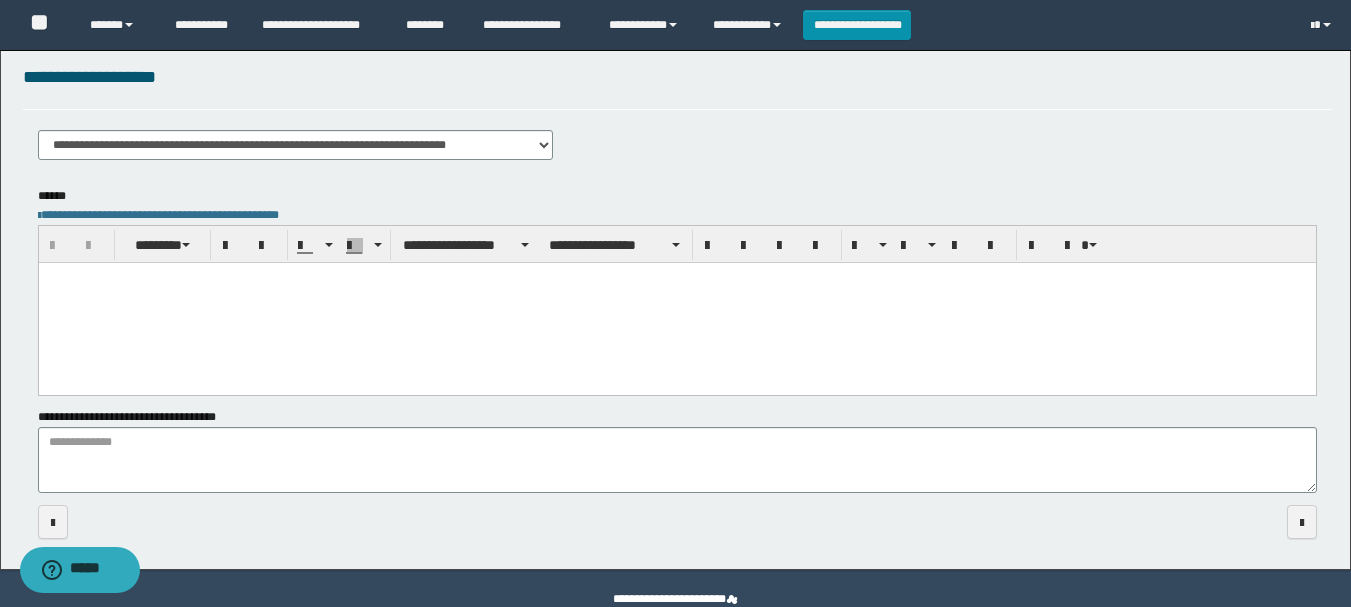 paste 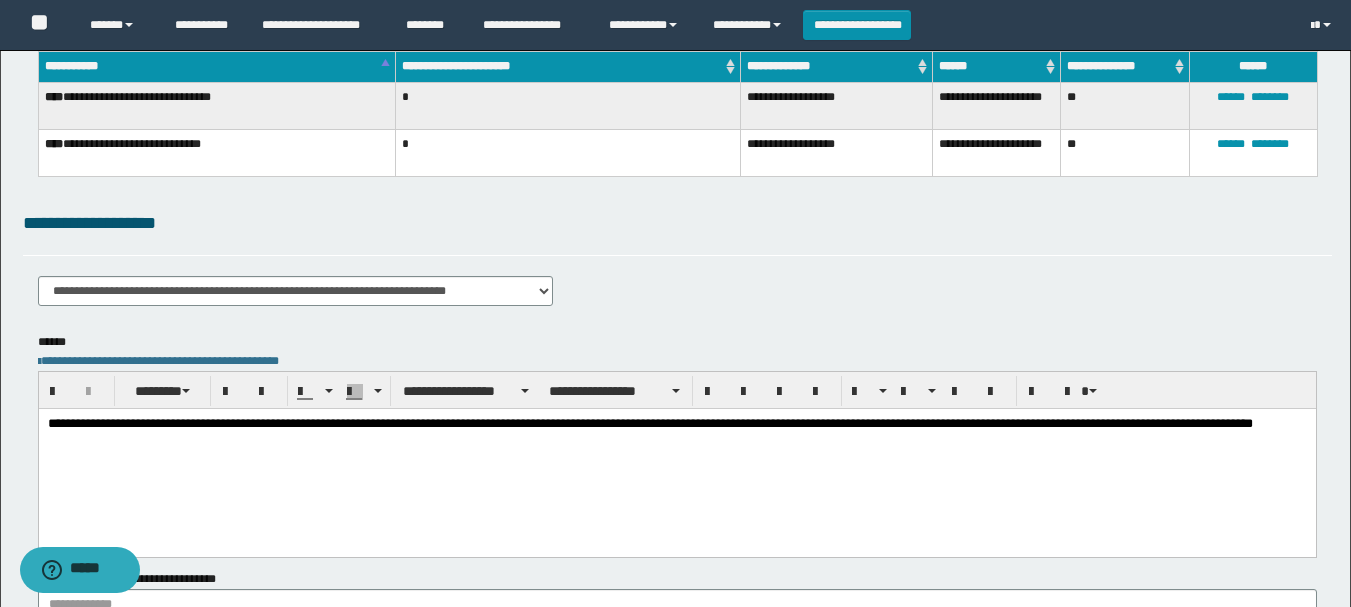 scroll, scrollTop: 0, scrollLeft: 0, axis: both 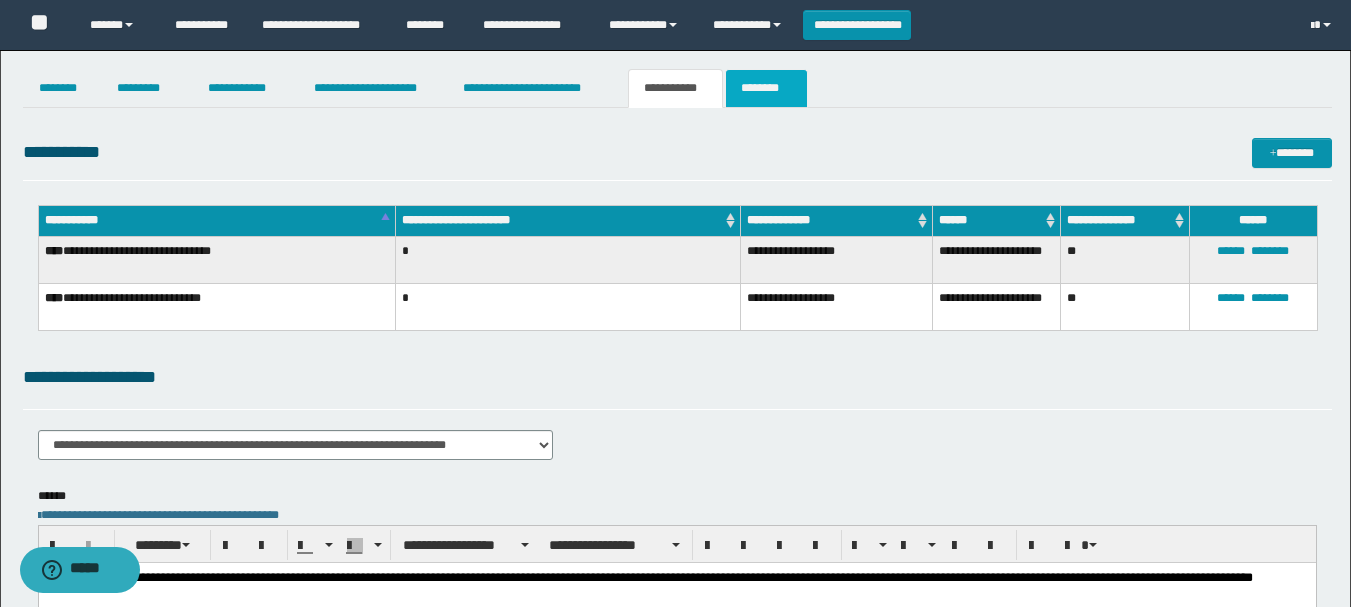 click on "********" at bounding box center (766, 88) 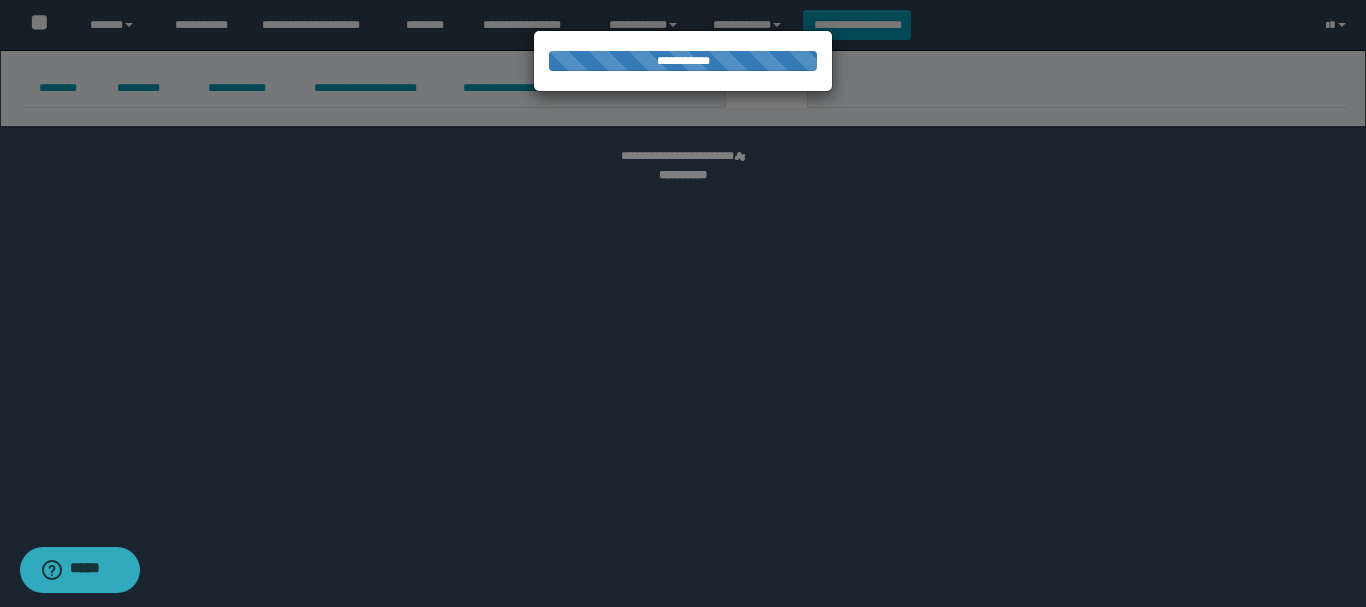 select 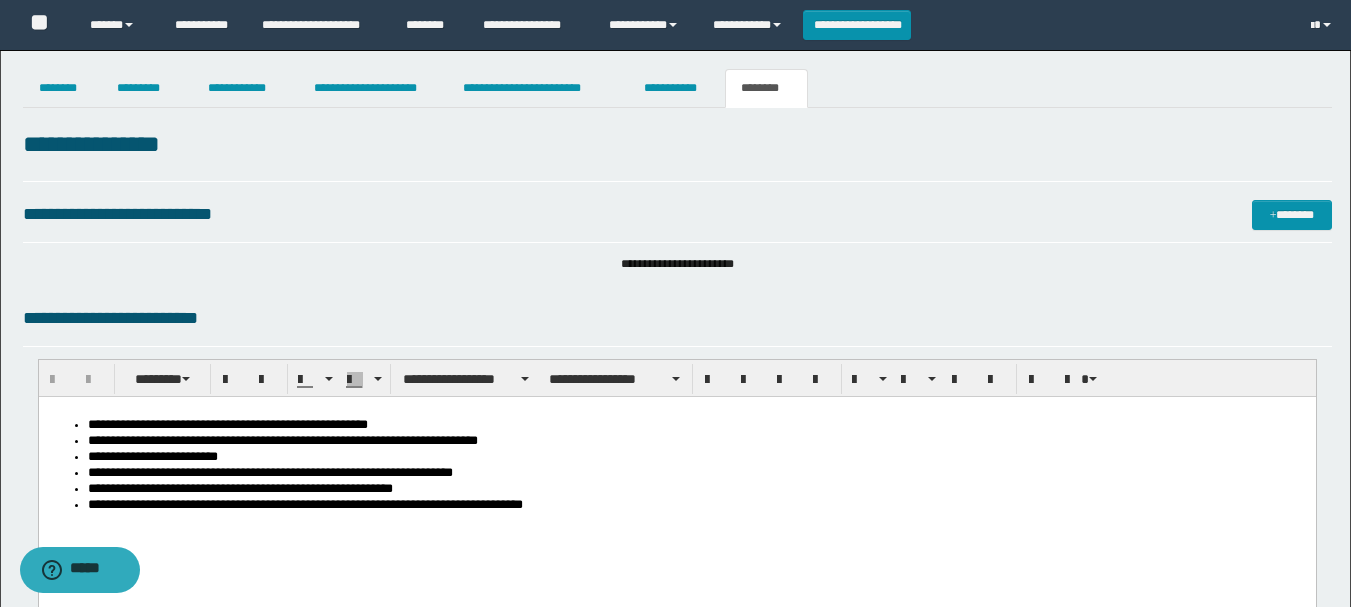 scroll, scrollTop: 0, scrollLeft: 0, axis: both 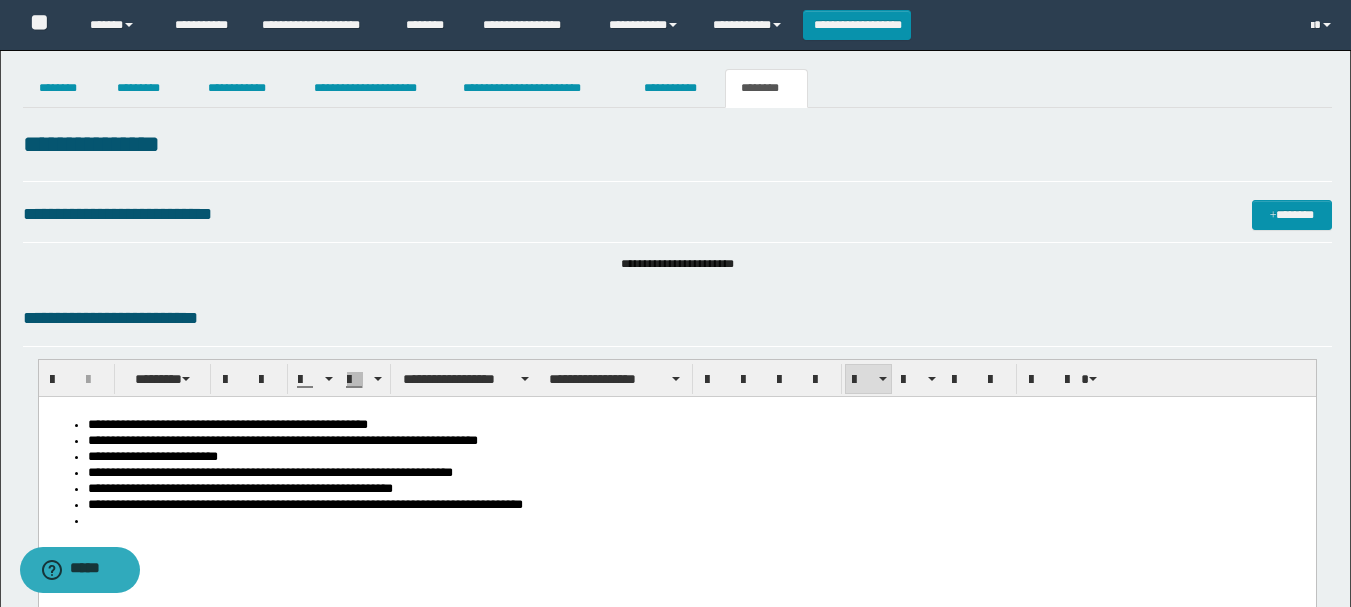 type 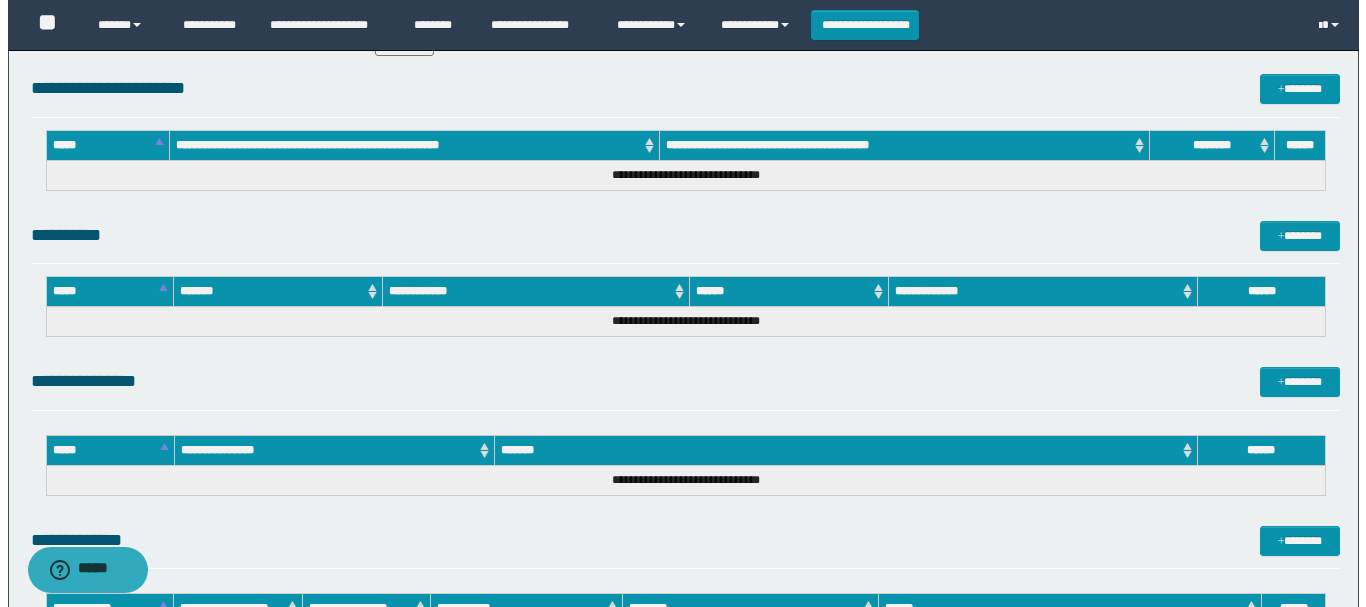 scroll, scrollTop: 1040, scrollLeft: 0, axis: vertical 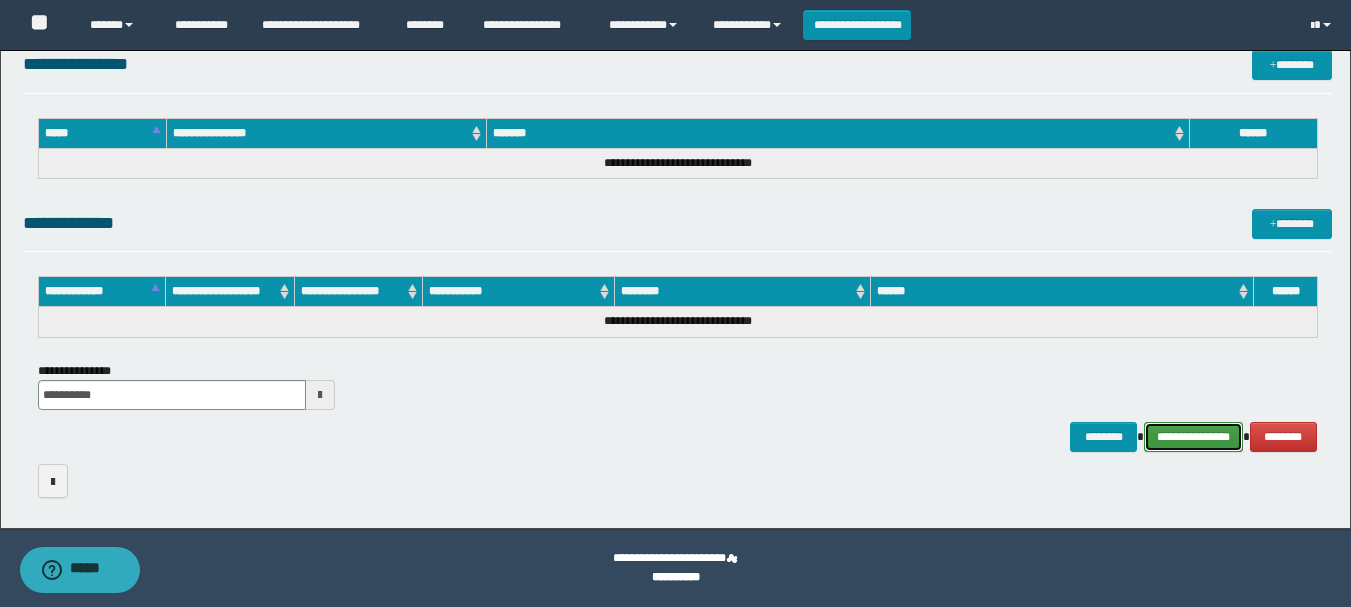 click on "**********" at bounding box center [1193, 437] 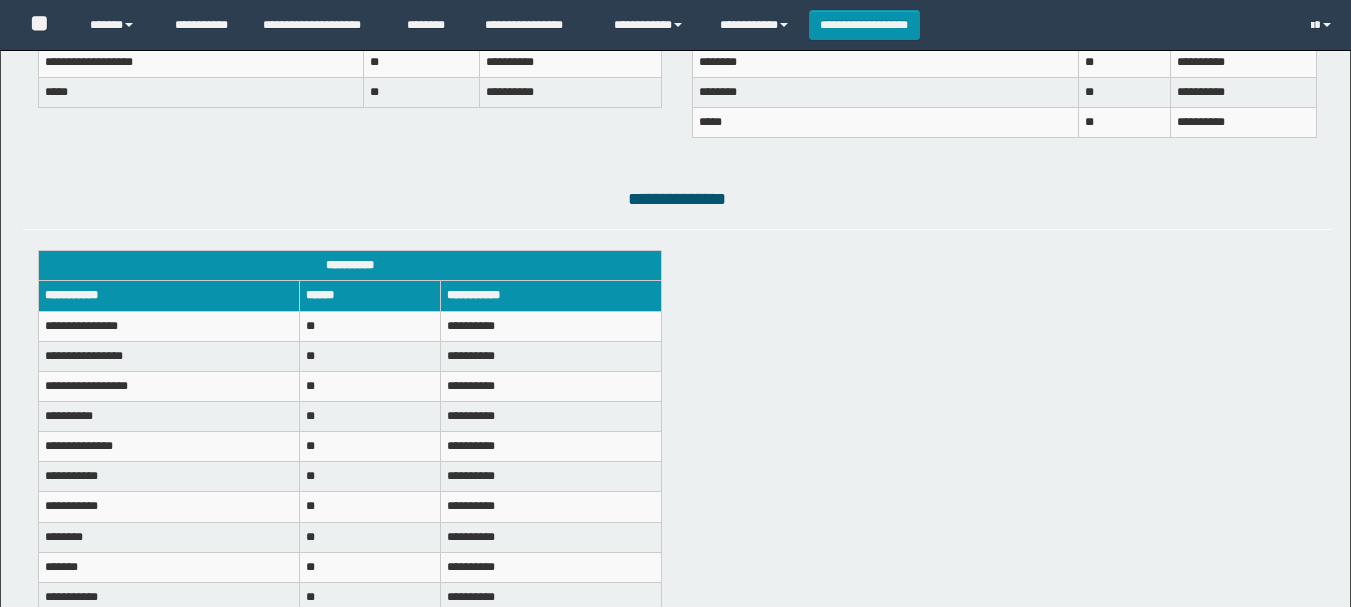 scroll, scrollTop: 1500, scrollLeft: 0, axis: vertical 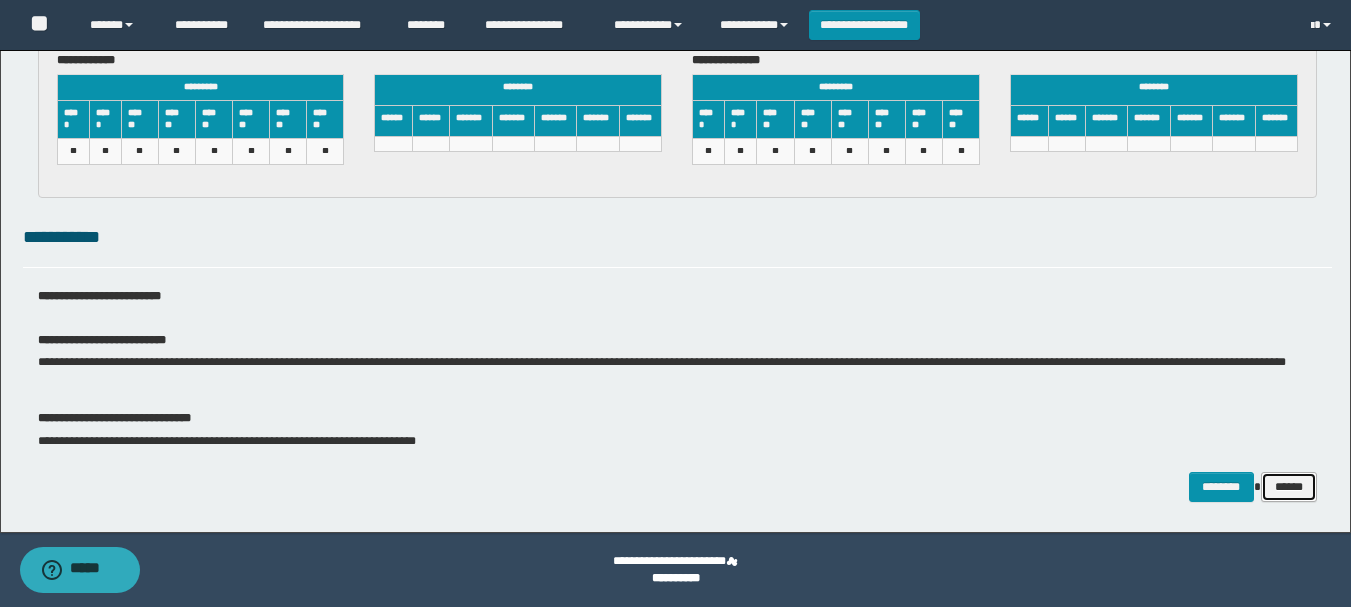 click on "******" at bounding box center [1289, 487] 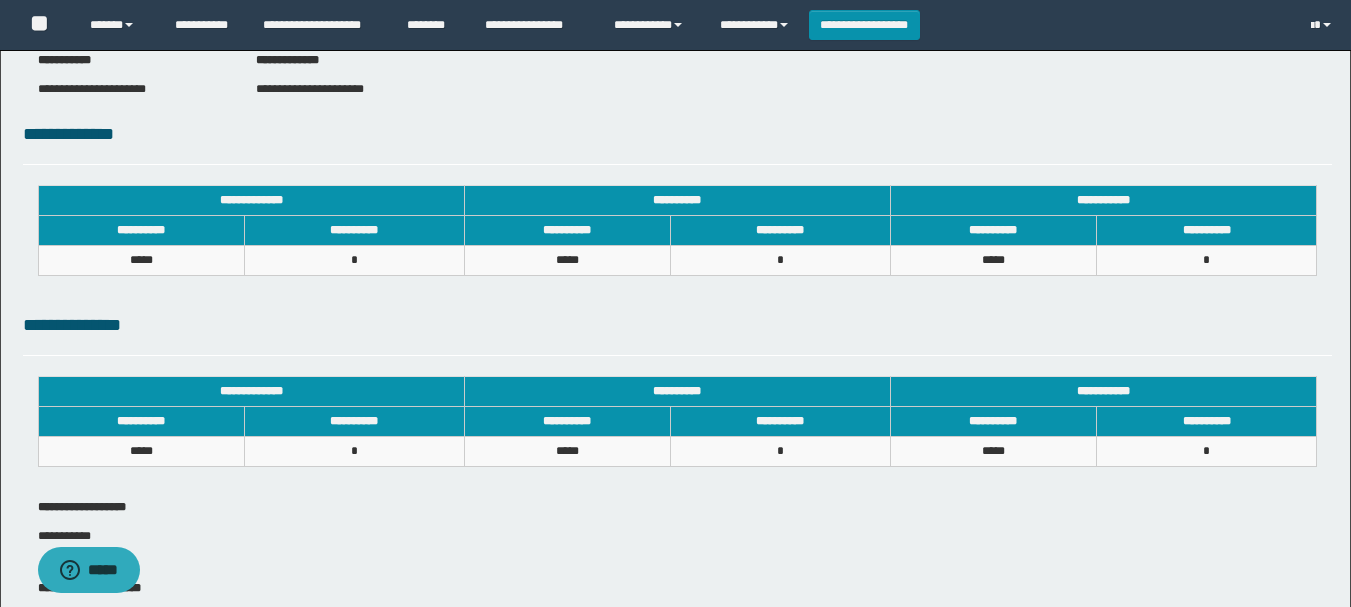 scroll, scrollTop: 500, scrollLeft: 0, axis: vertical 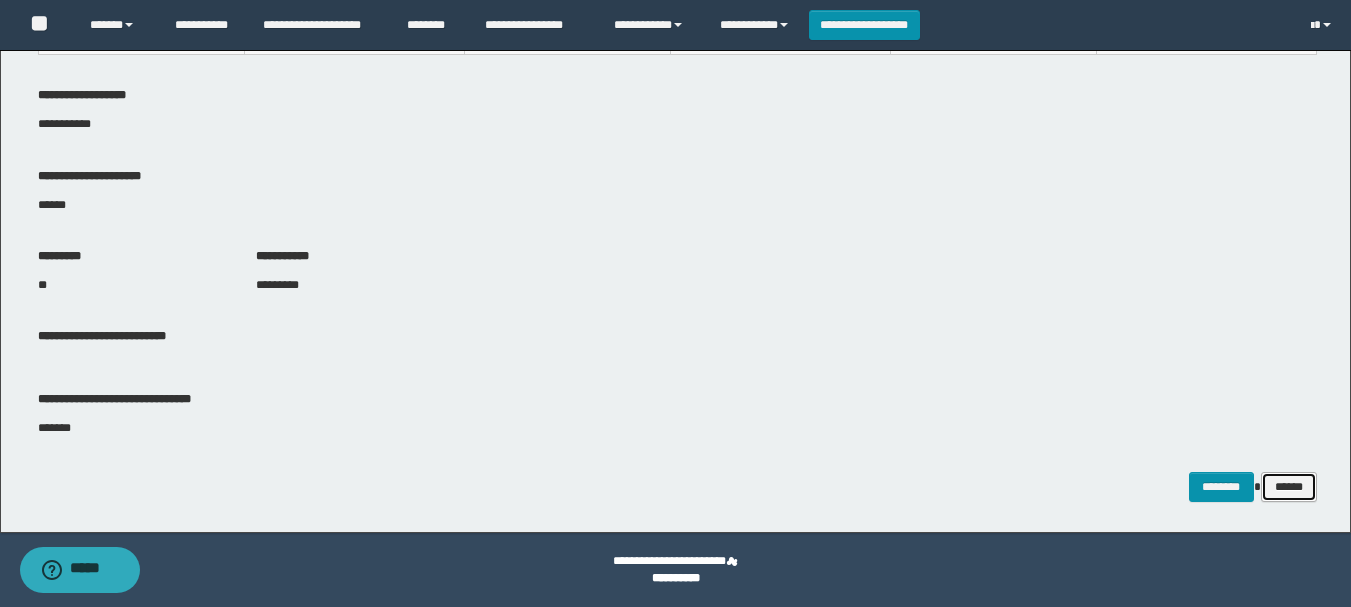 click on "******" at bounding box center (1289, 487) 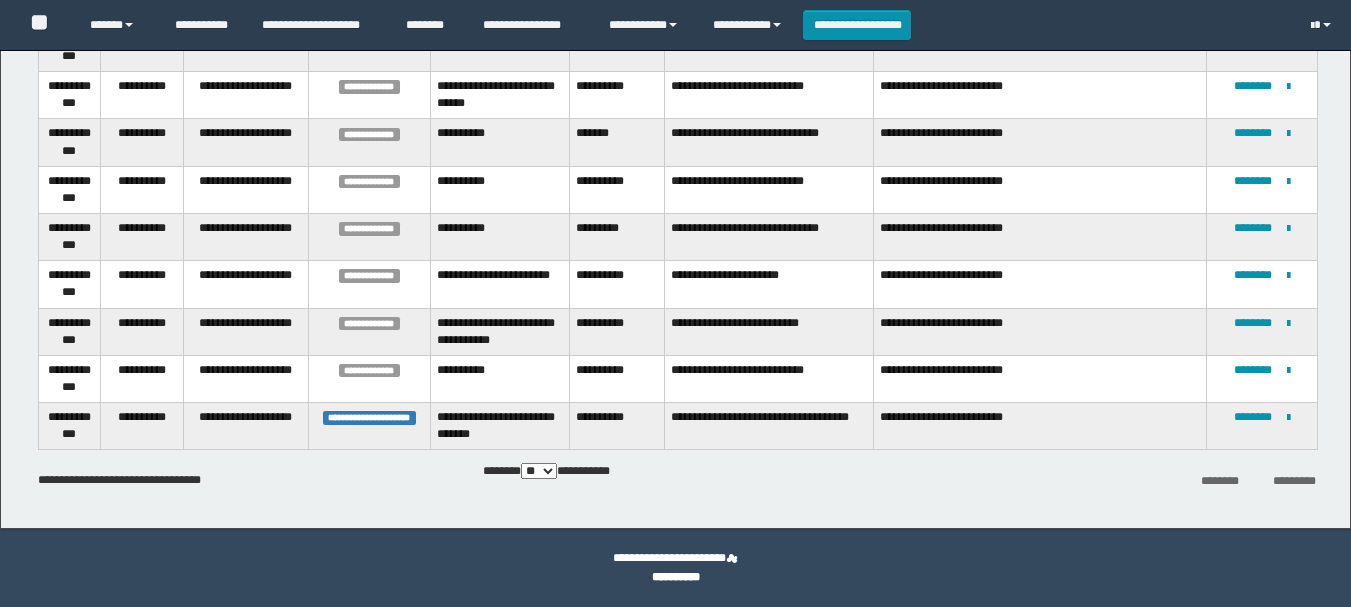 scroll, scrollTop: 491, scrollLeft: 0, axis: vertical 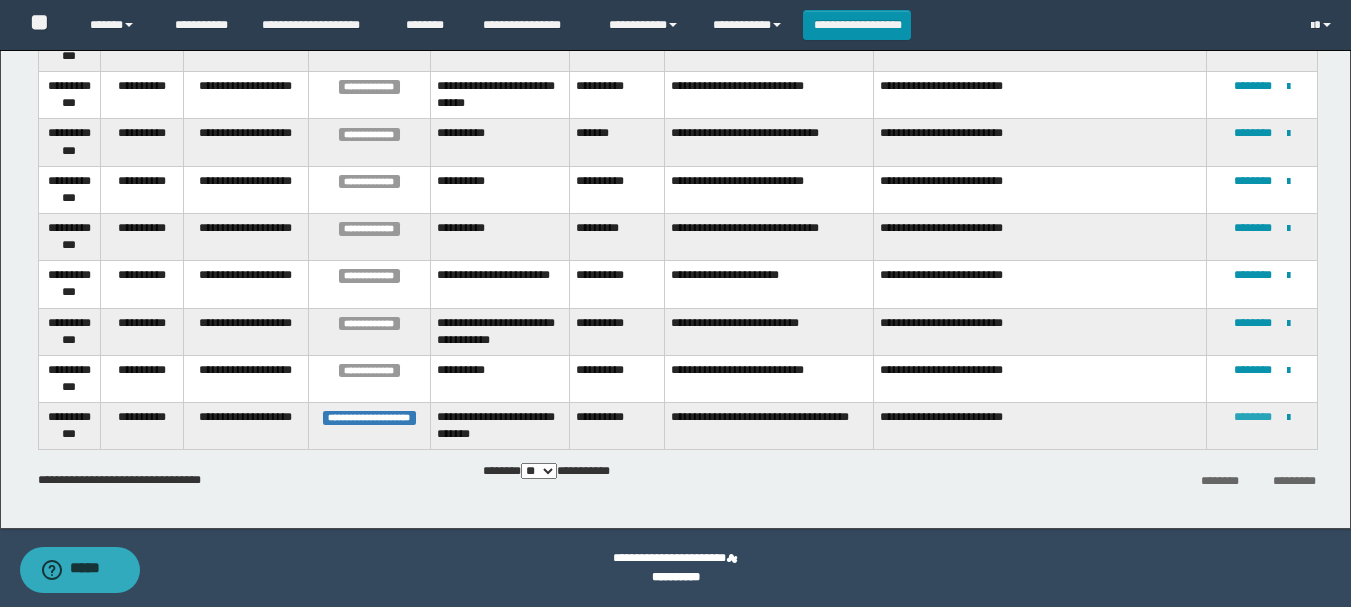 click on "********" at bounding box center [1253, 417] 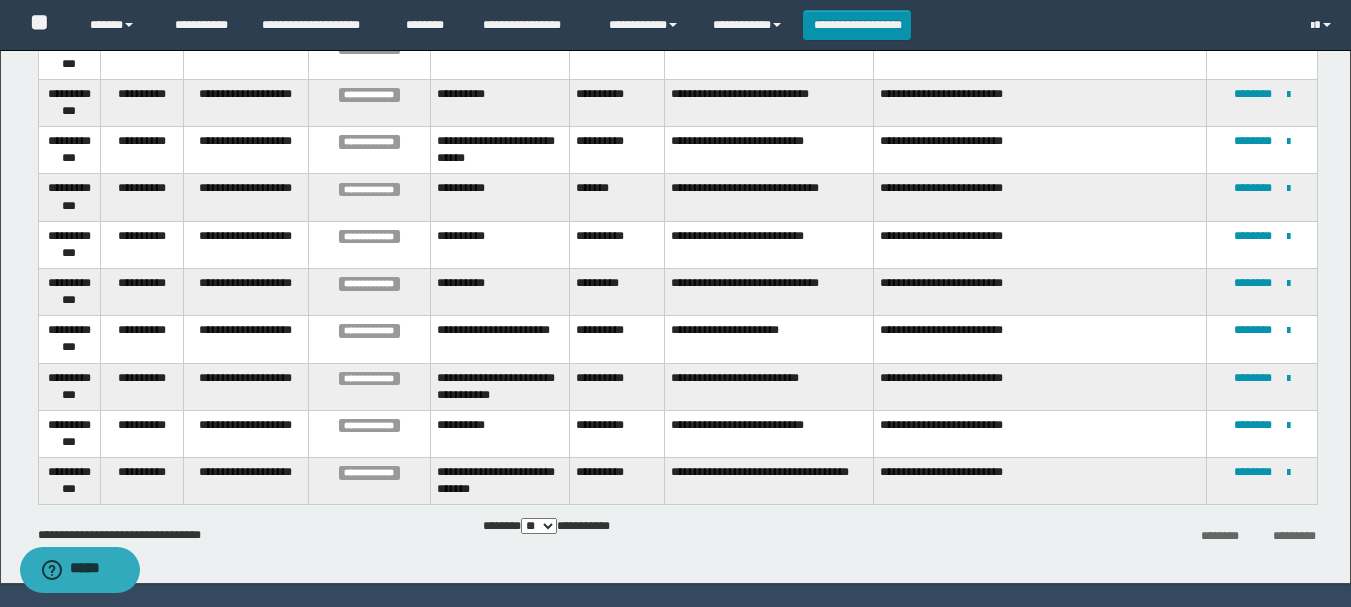 scroll, scrollTop: 391, scrollLeft: 0, axis: vertical 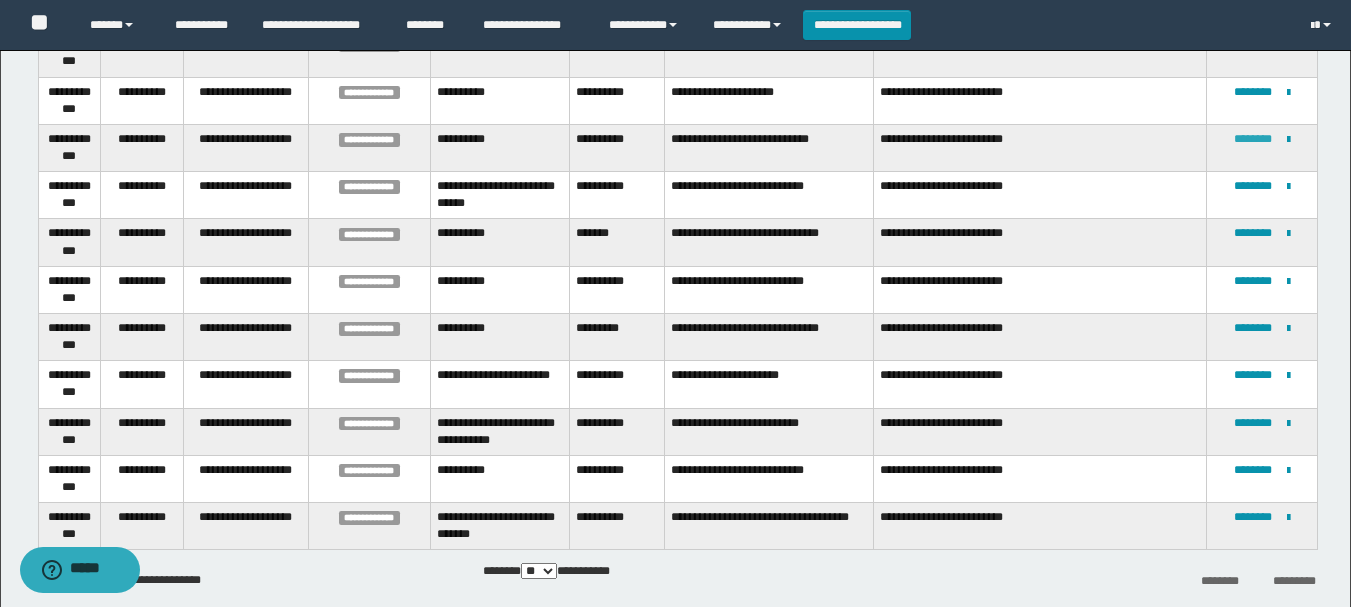 click on "********" at bounding box center (1253, 139) 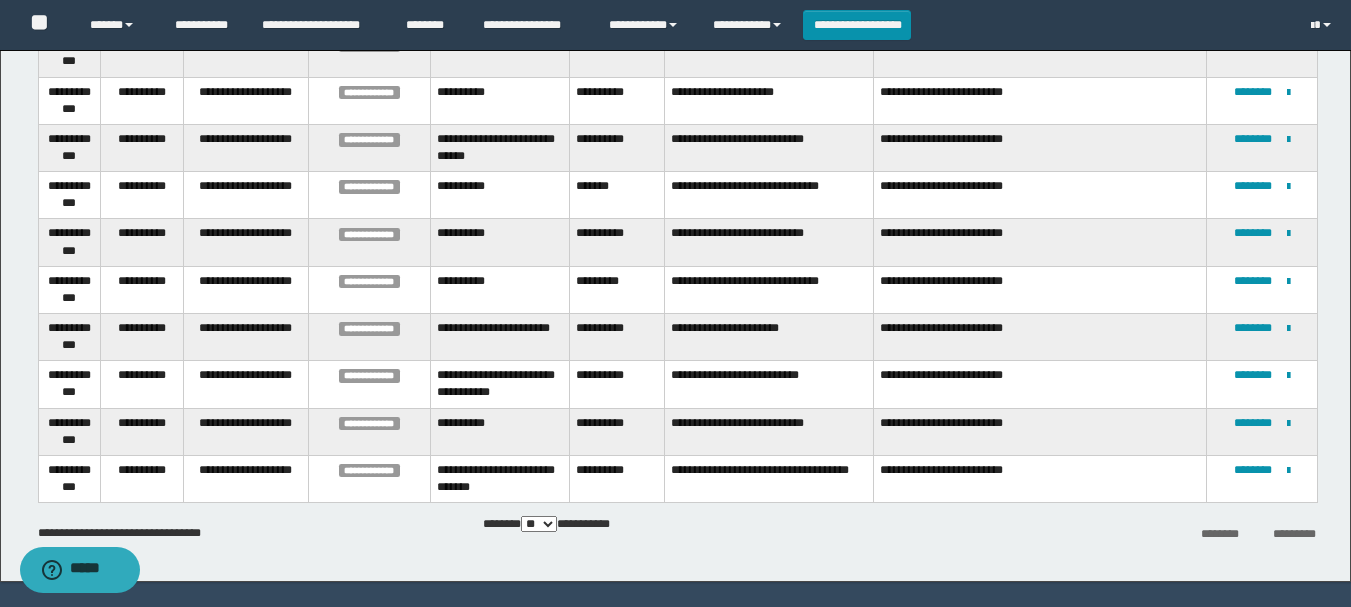 scroll, scrollTop: 297, scrollLeft: 0, axis: vertical 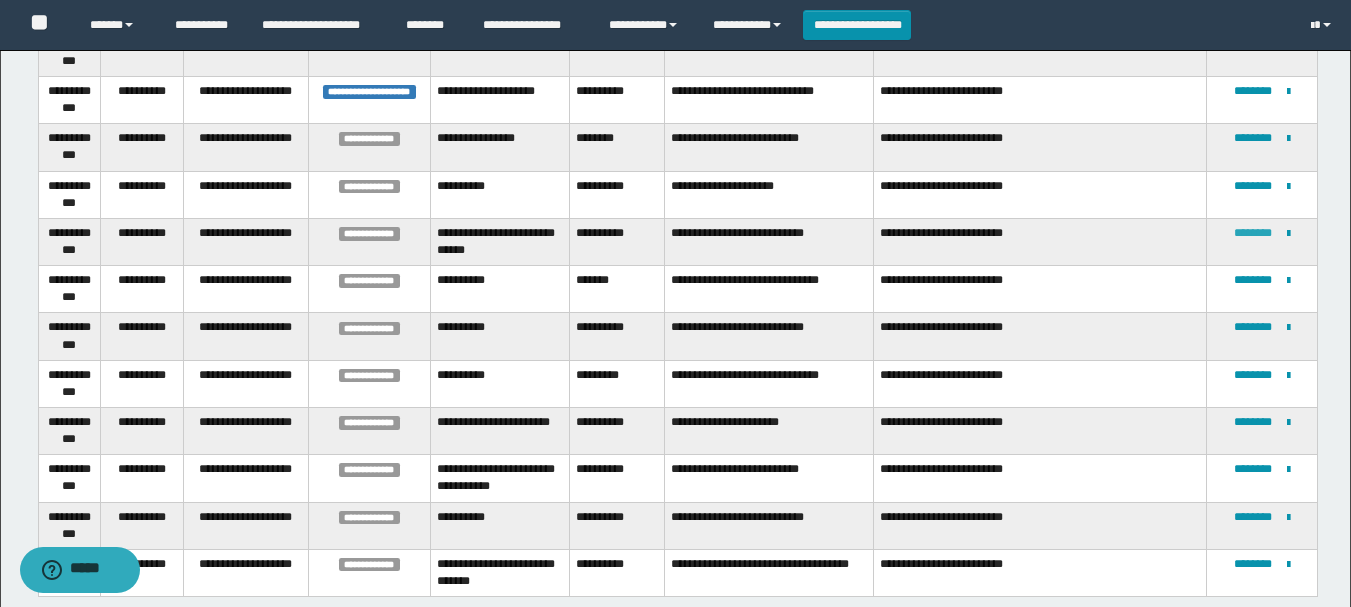 click on "********" at bounding box center [1253, 233] 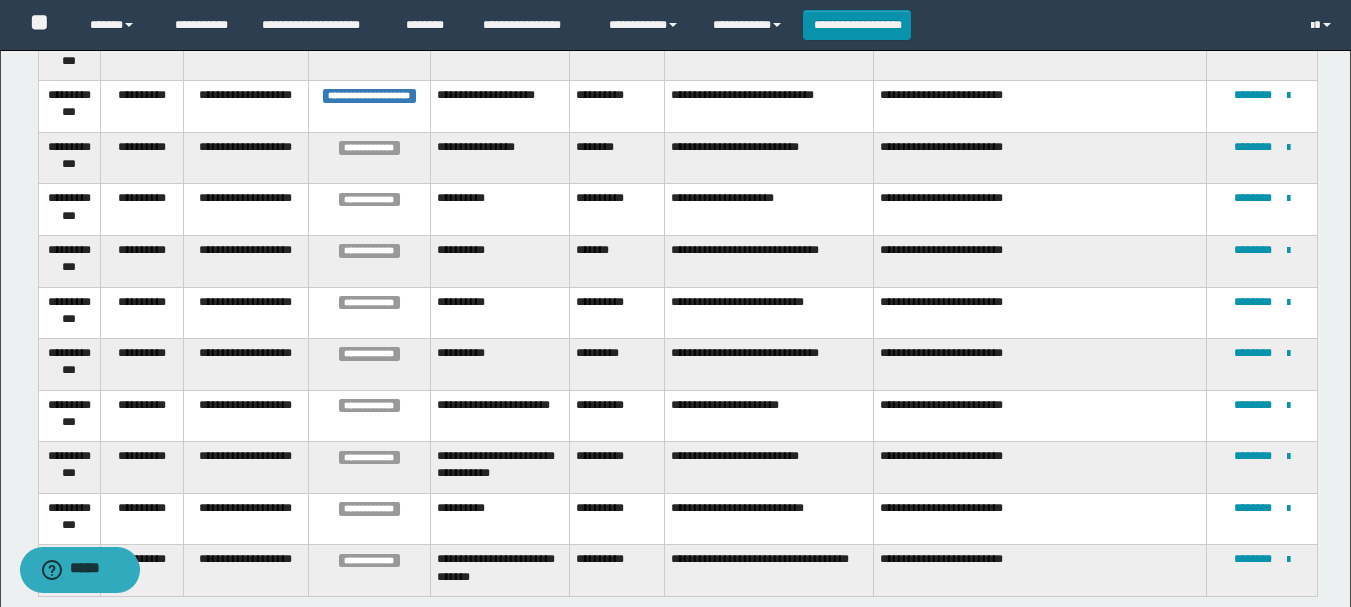 scroll, scrollTop: 202, scrollLeft: 0, axis: vertical 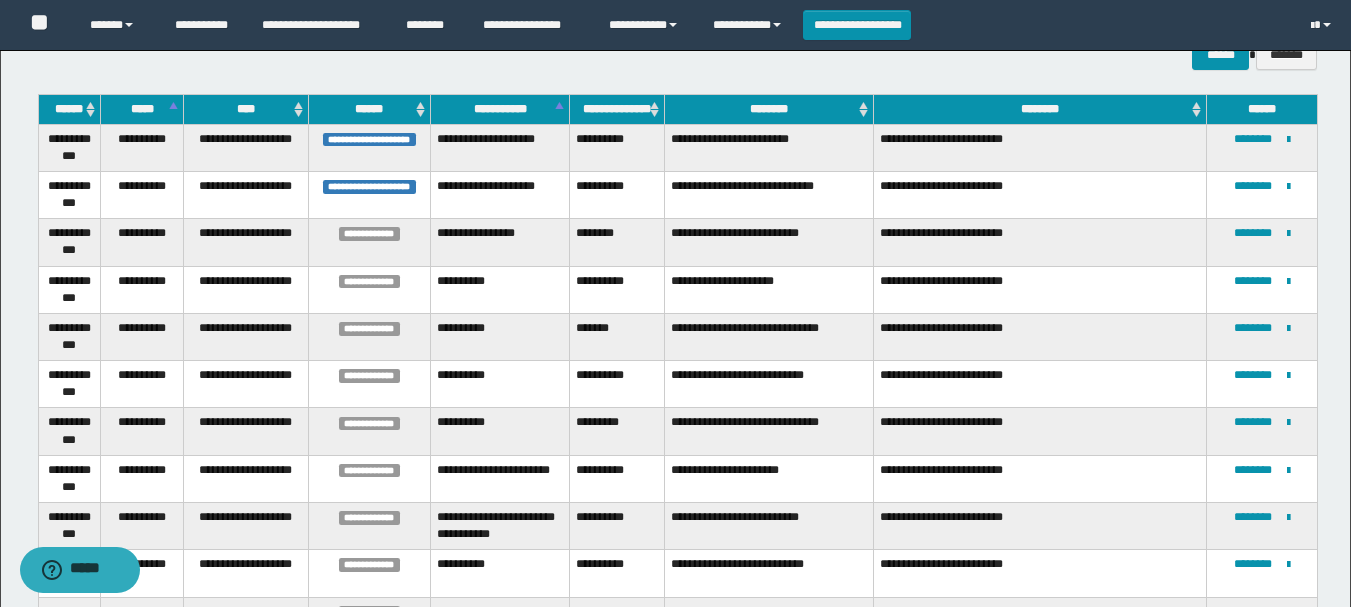 click on "**********" at bounding box center [1262, 336] 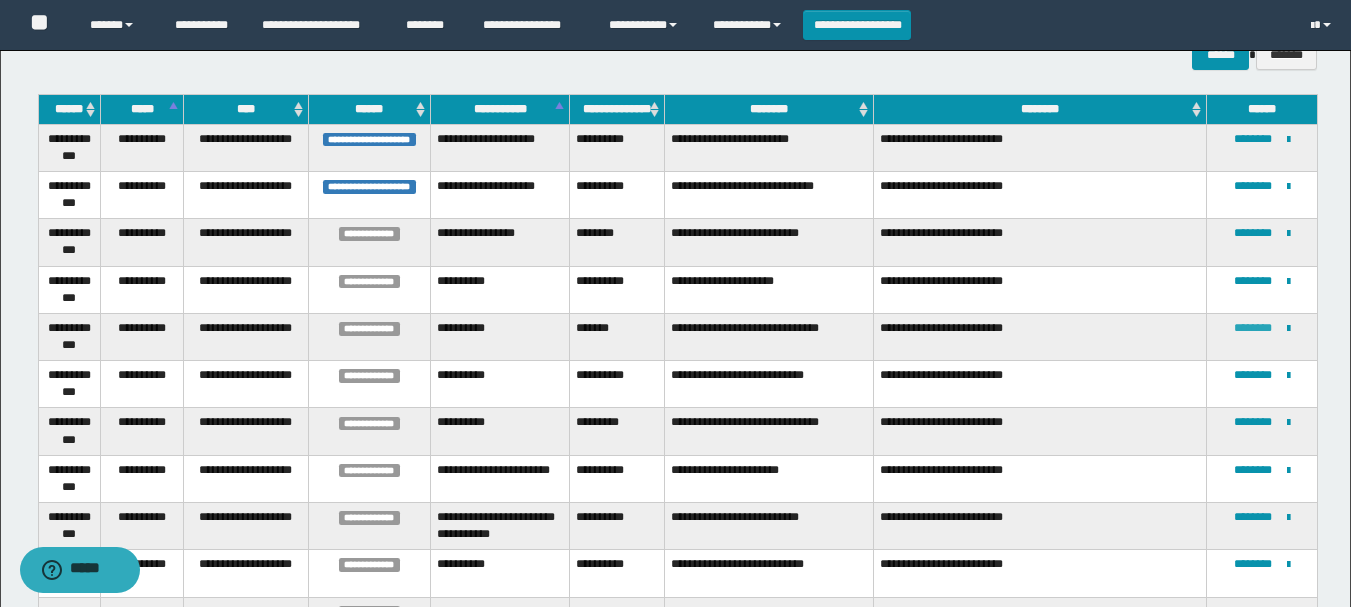 click on "********" at bounding box center [1253, 328] 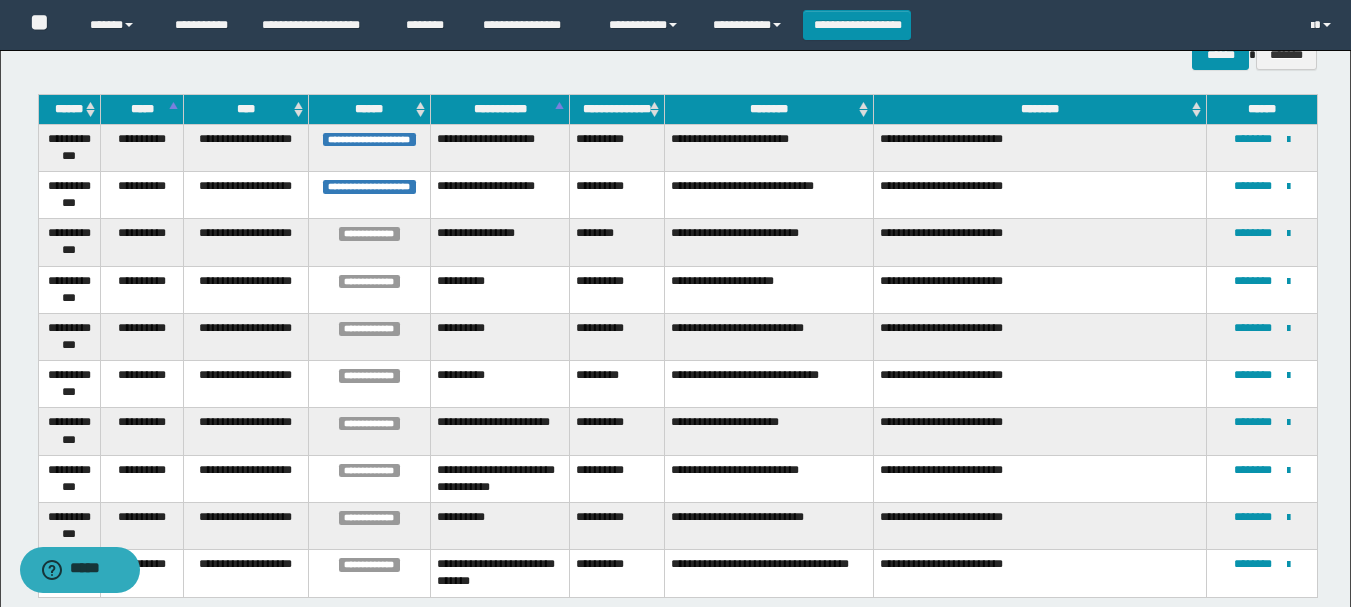 click on "**********" at bounding box center [1262, 336] 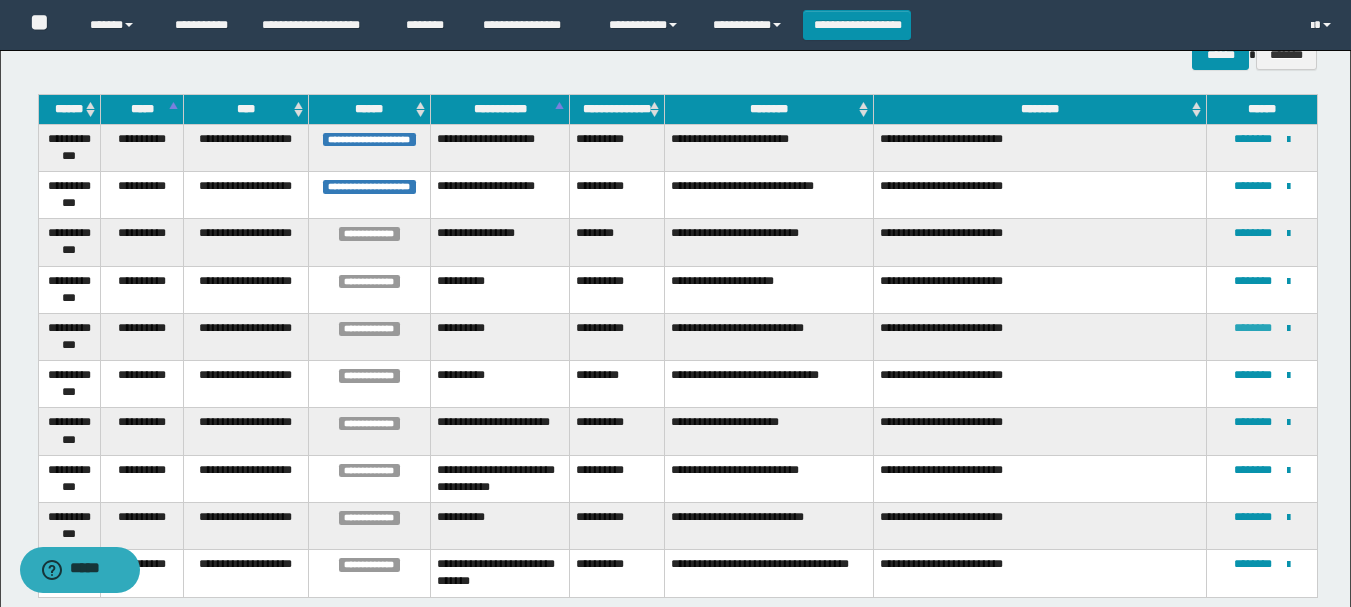 click on "********" at bounding box center [1253, 328] 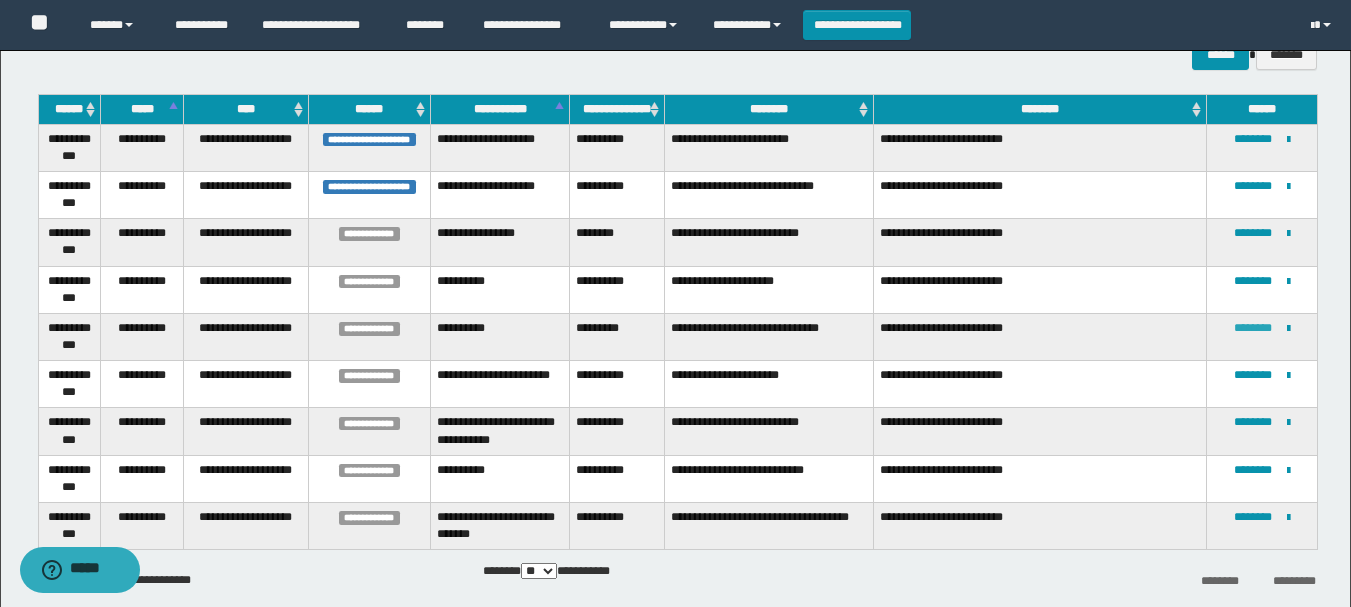 click on "********" at bounding box center [1253, 328] 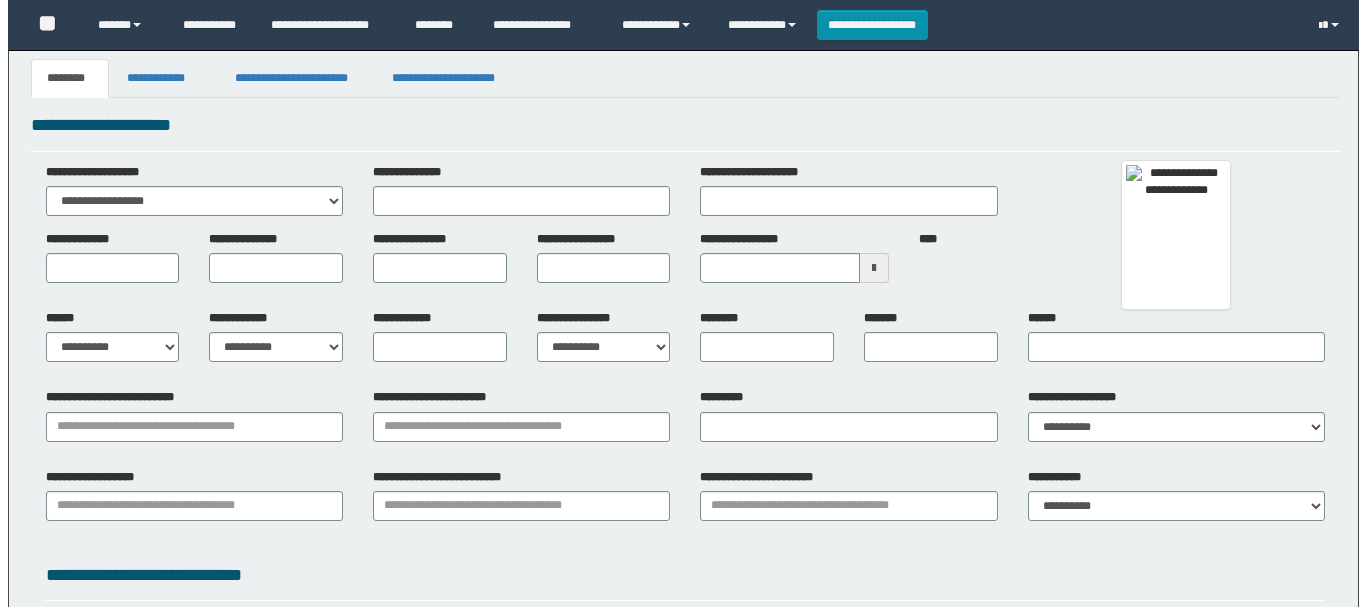 scroll, scrollTop: 0, scrollLeft: 0, axis: both 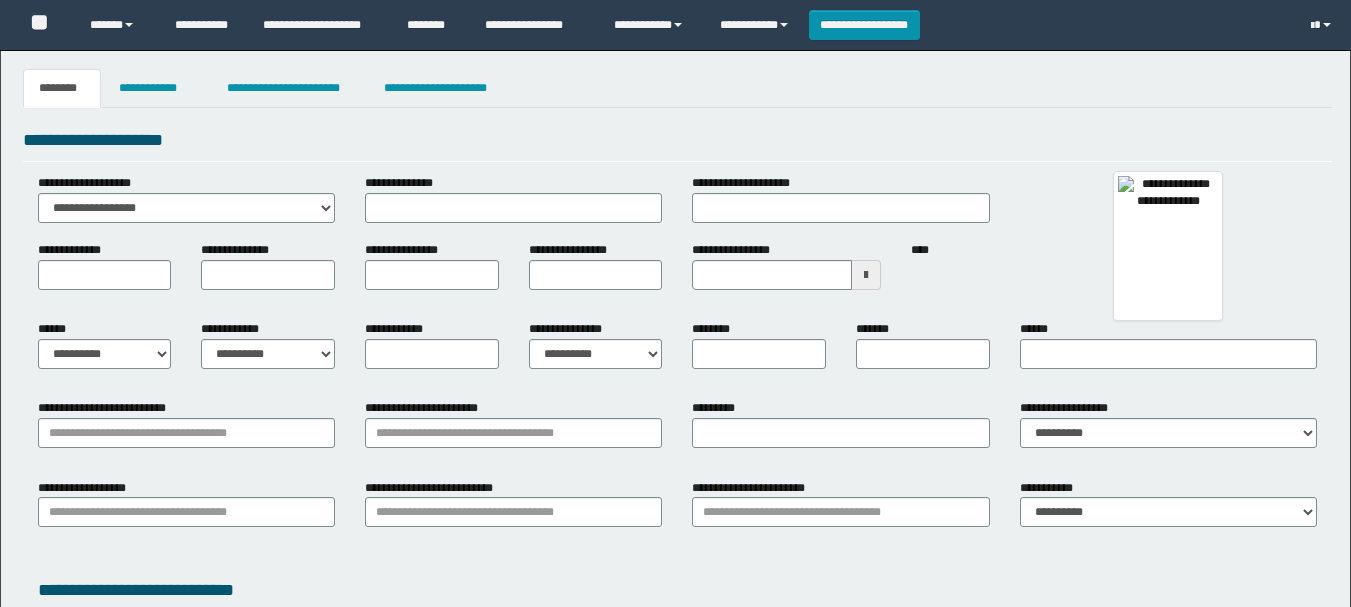 type 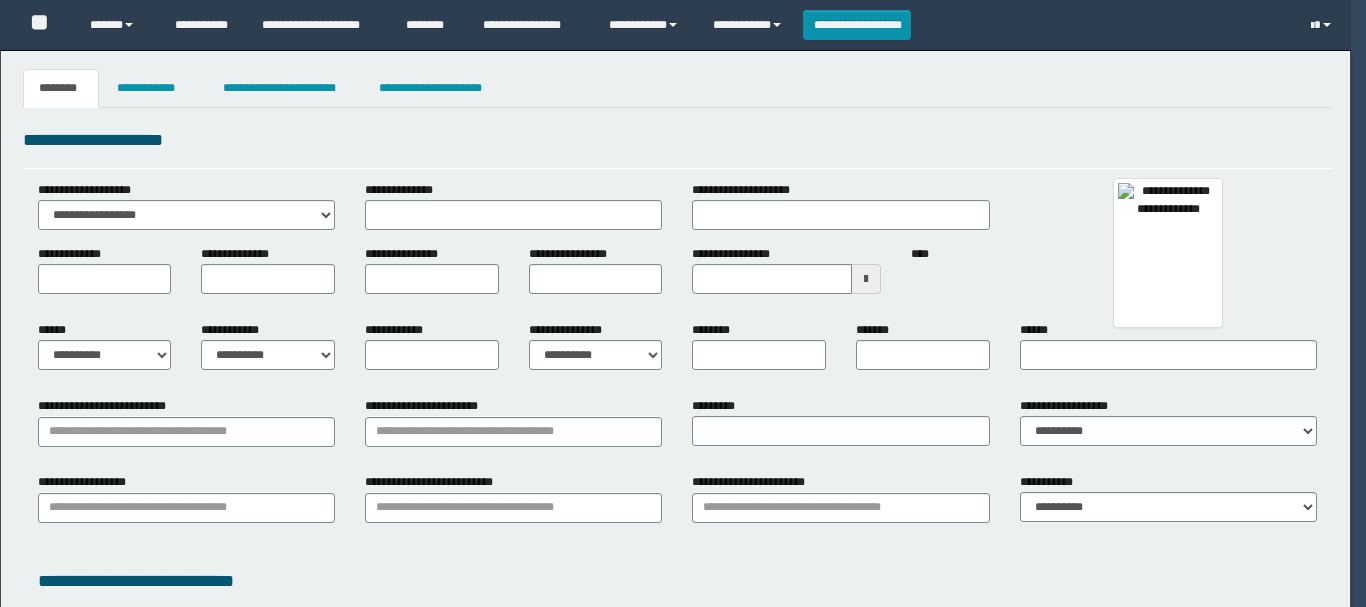 select on "***" 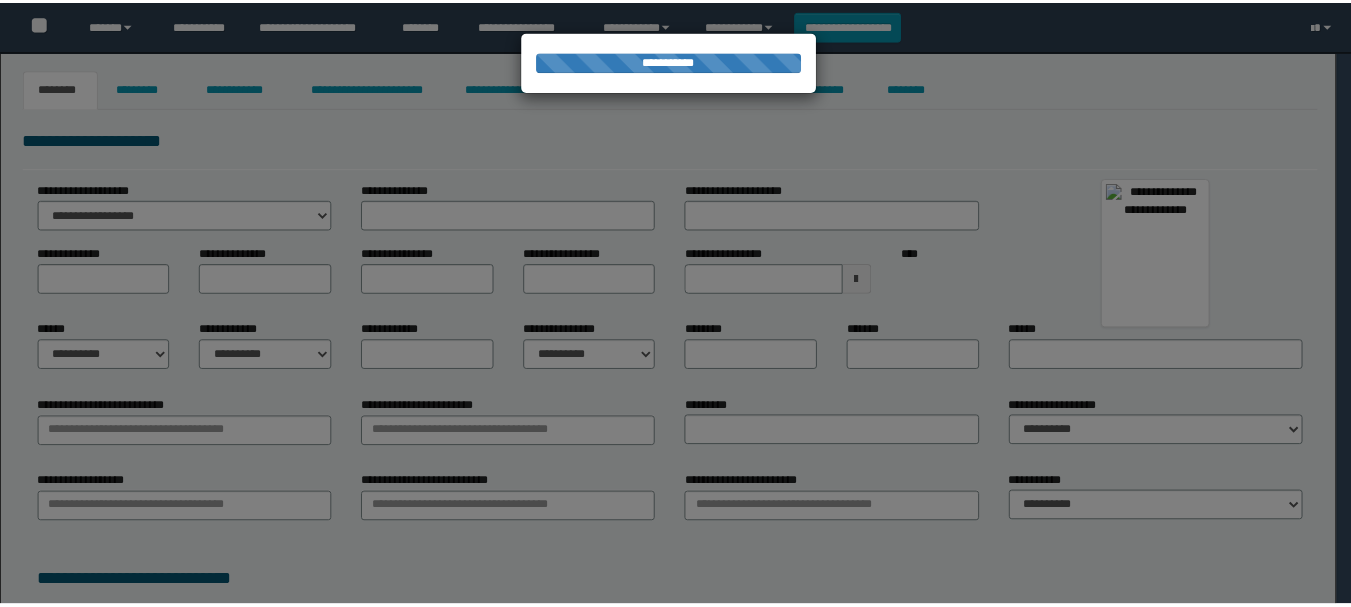 scroll, scrollTop: 0, scrollLeft: 0, axis: both 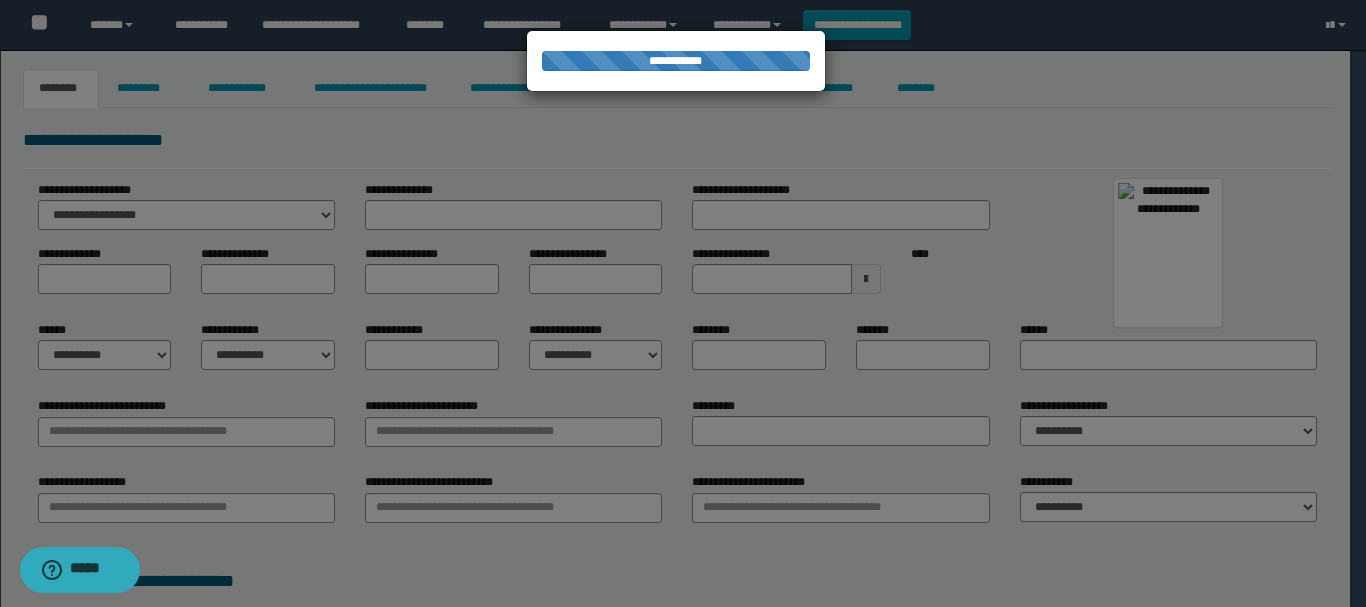 type on "**********" 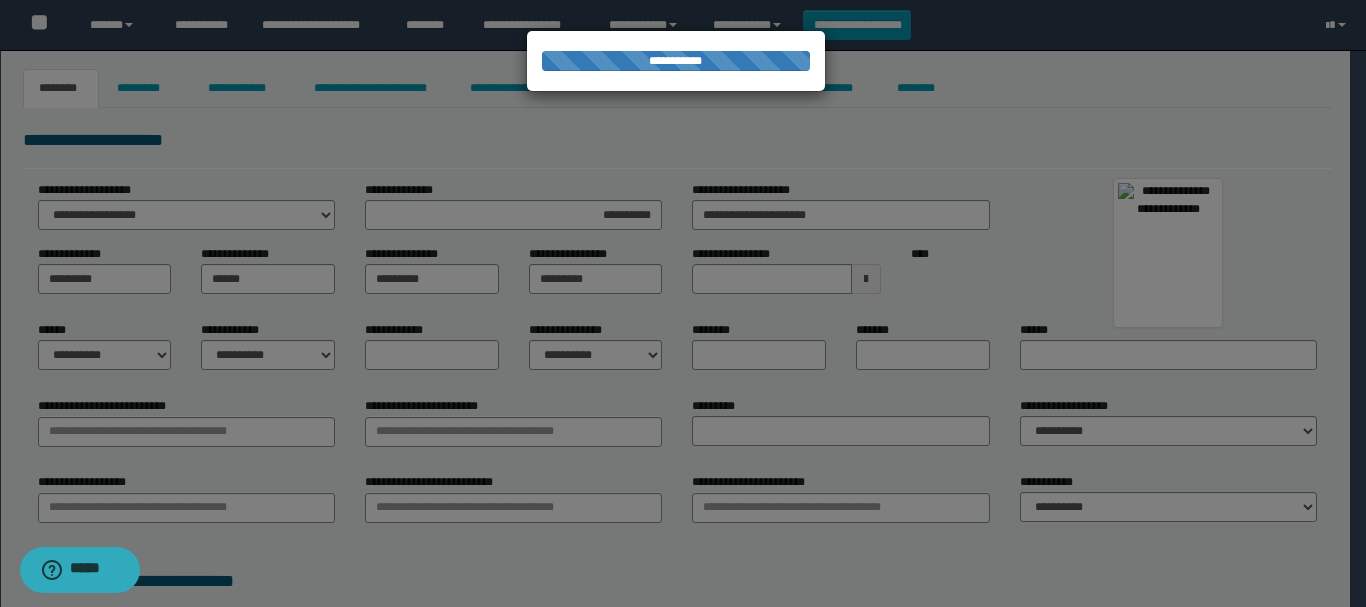 type on "**********" 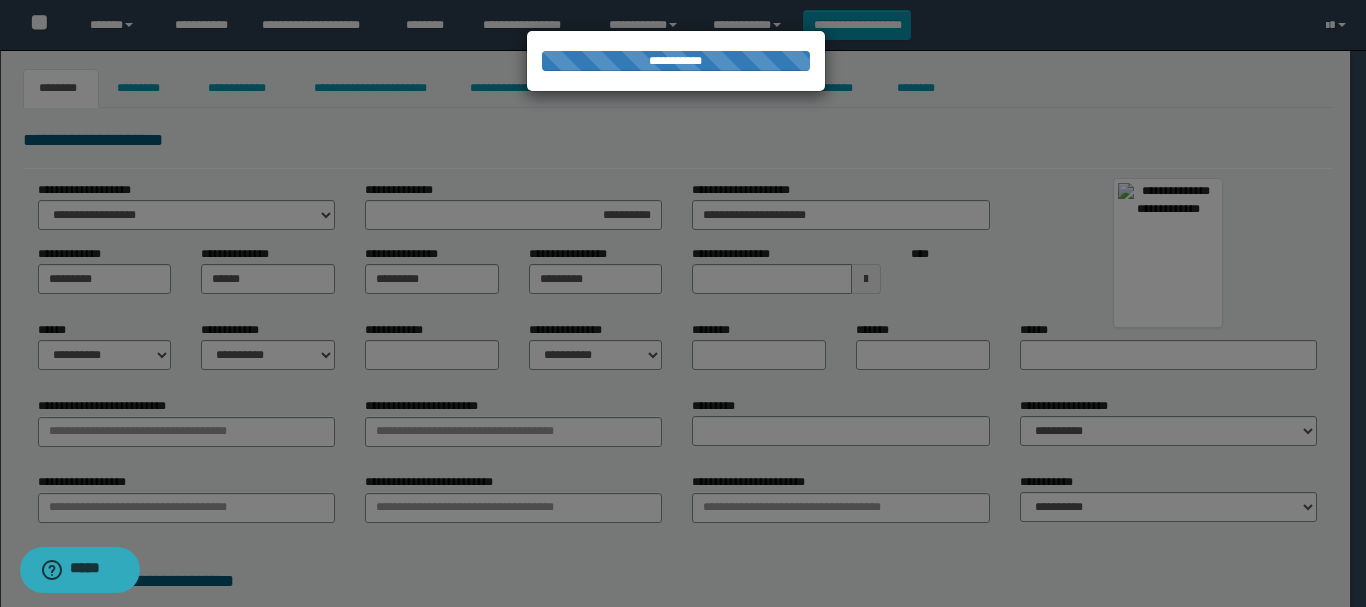select on "*" 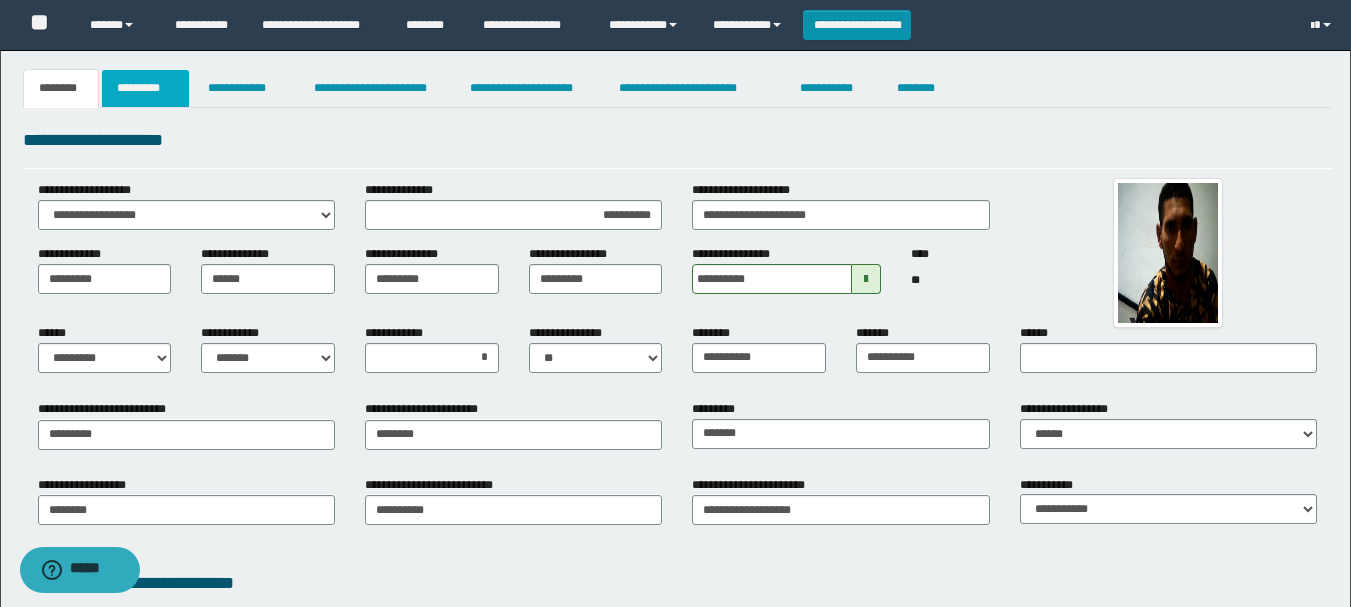 click on "*********" at bounding box center [145, 88] 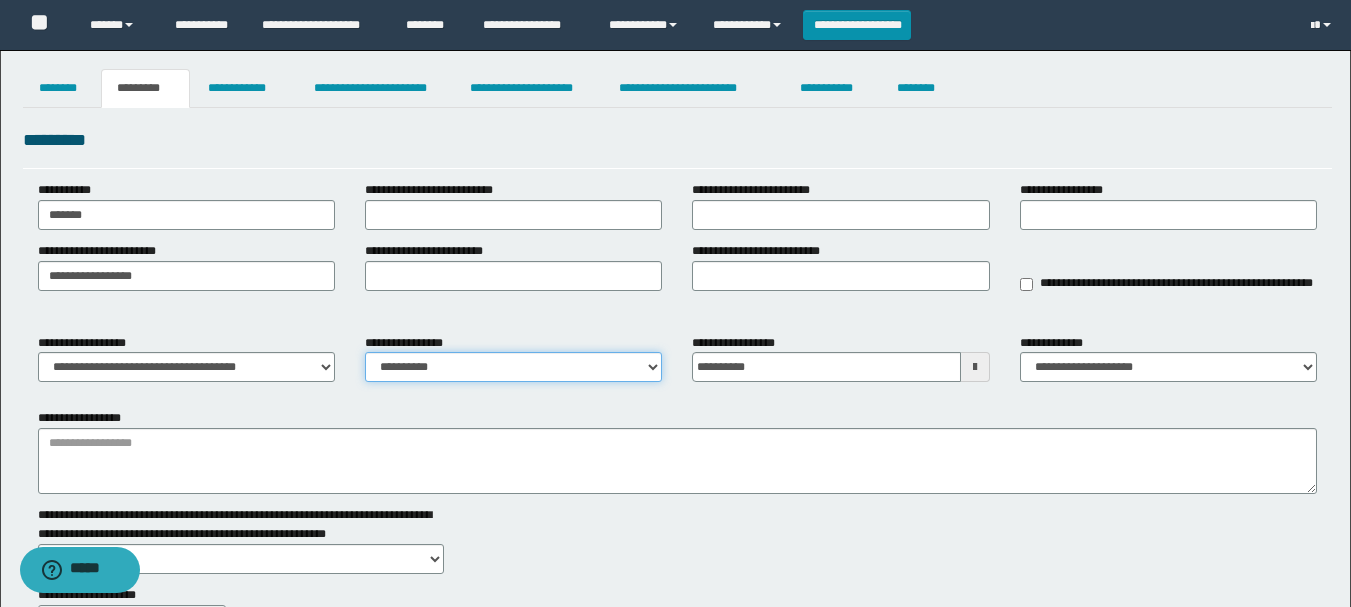 click on "**********" at bounding box center (513, 367) 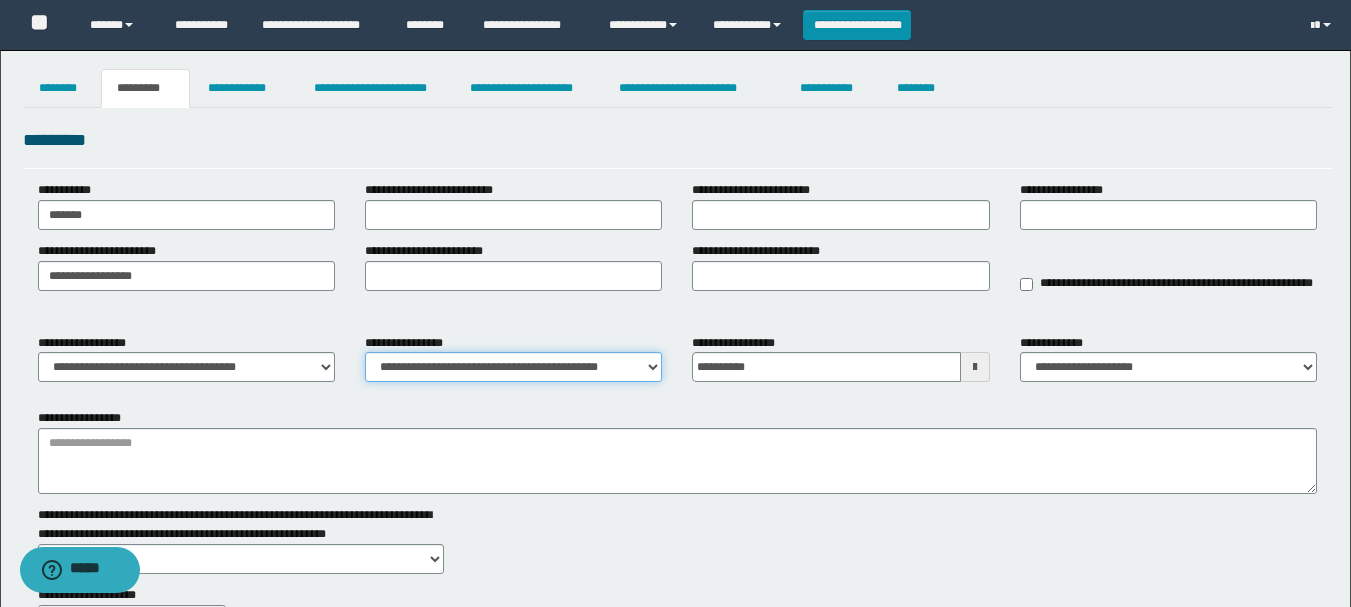 click on "**********" at bounding box center (513, 367) 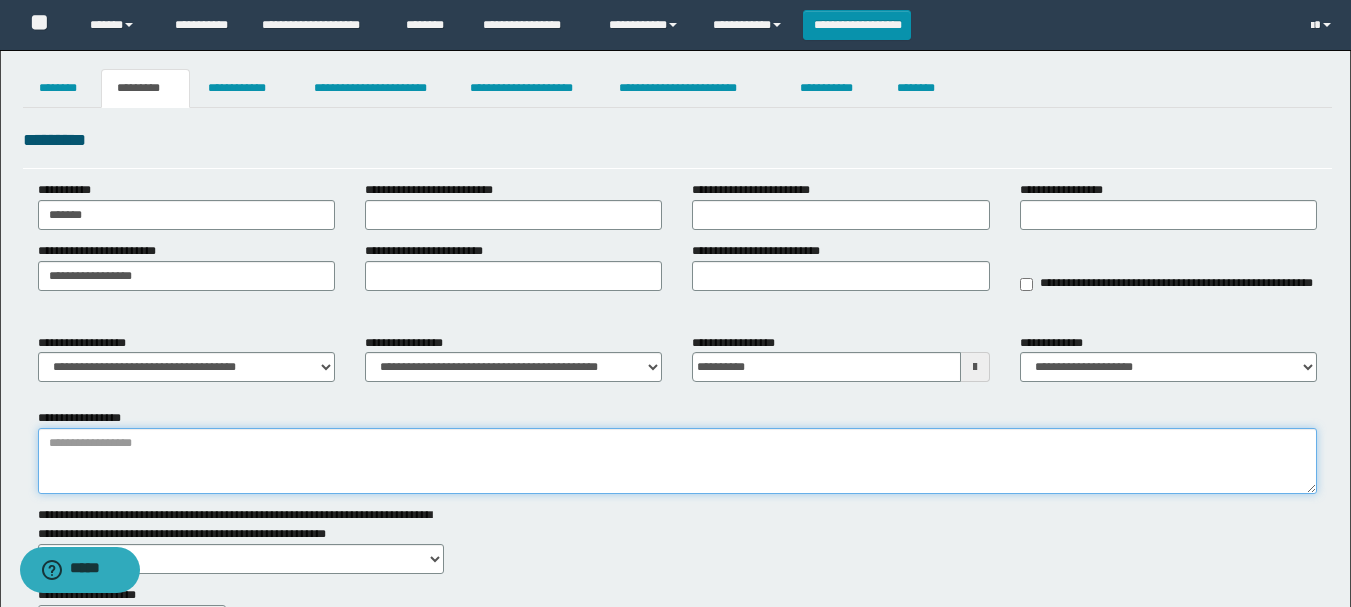 click on "**********" at bounding box center (677, 461) 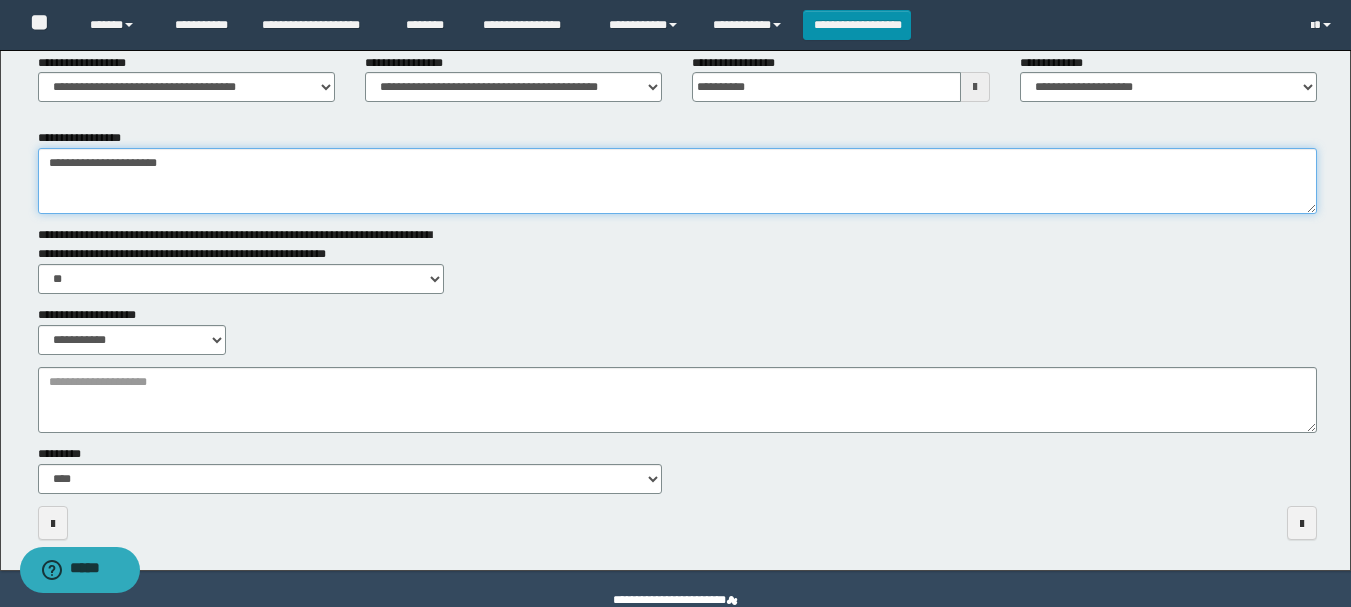 scroll, scrollTop: 321, scrollLeft: 0, axis: vertical 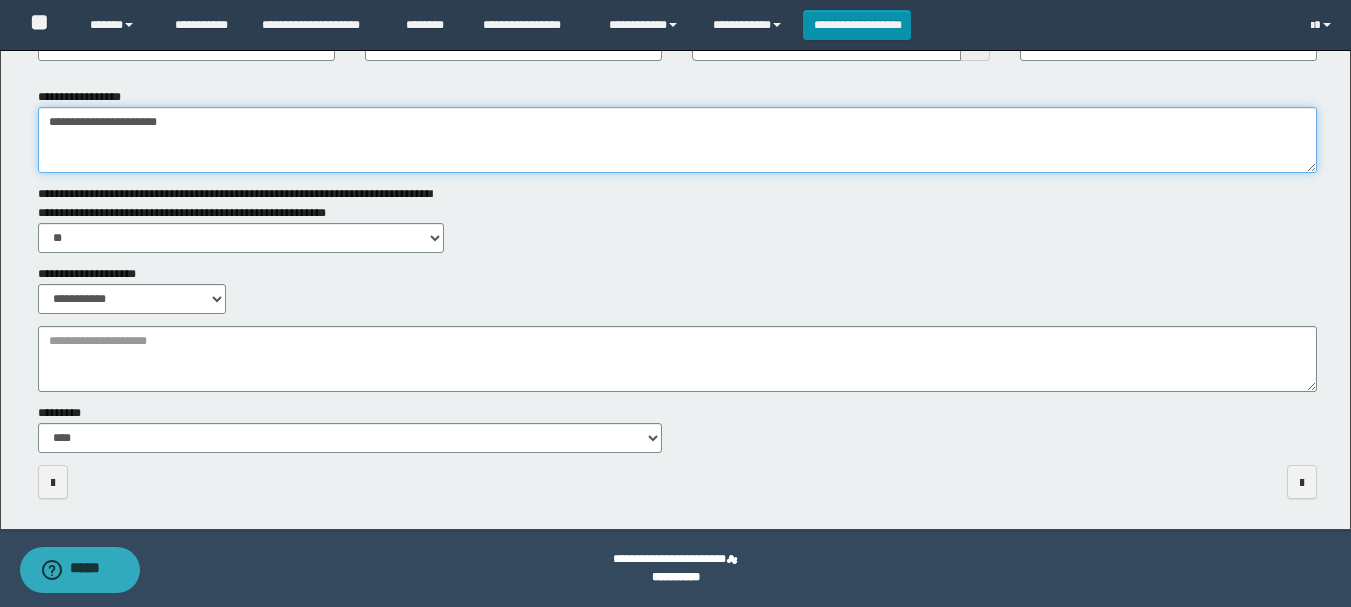 type on "**********" 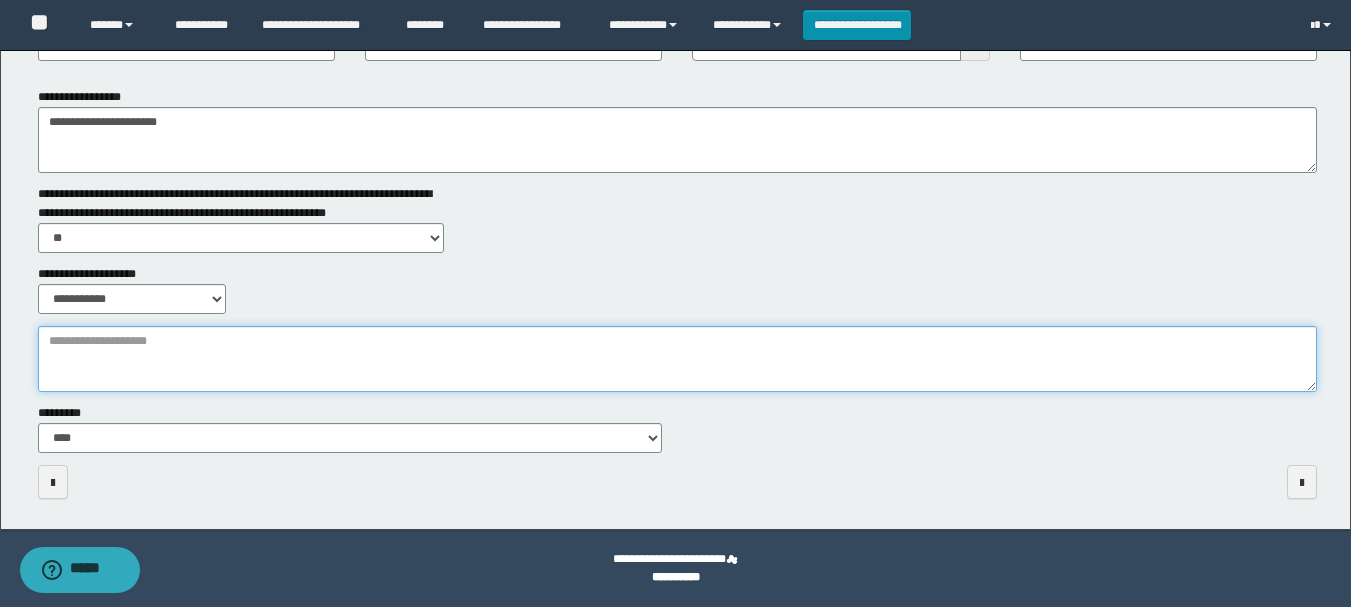 click on "**********" at bounding box center (677, 359) 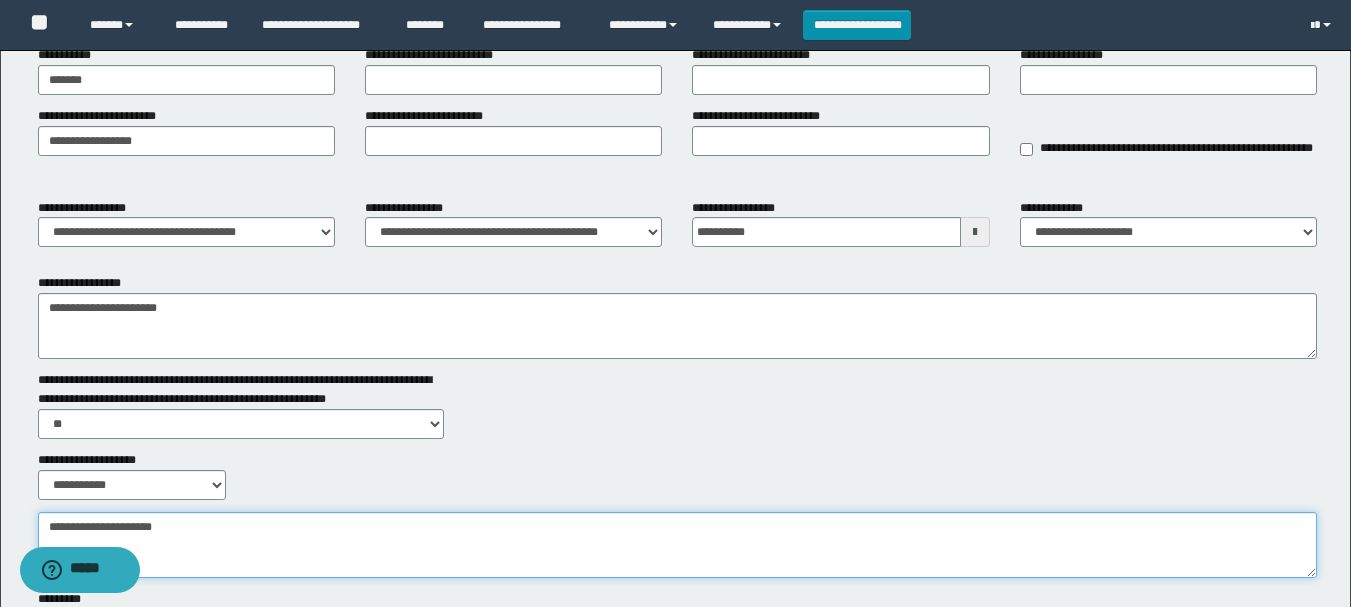 scroll, scrollTop: 0, scrollLeft: 0, axis: both 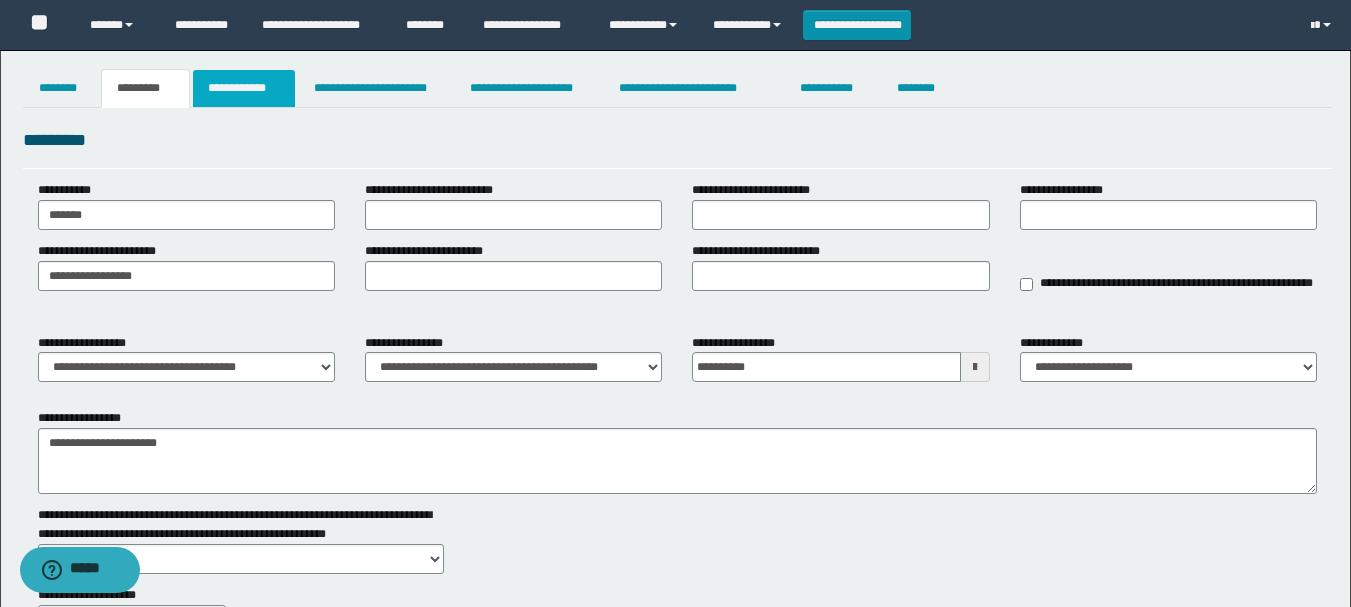 type on "**********" 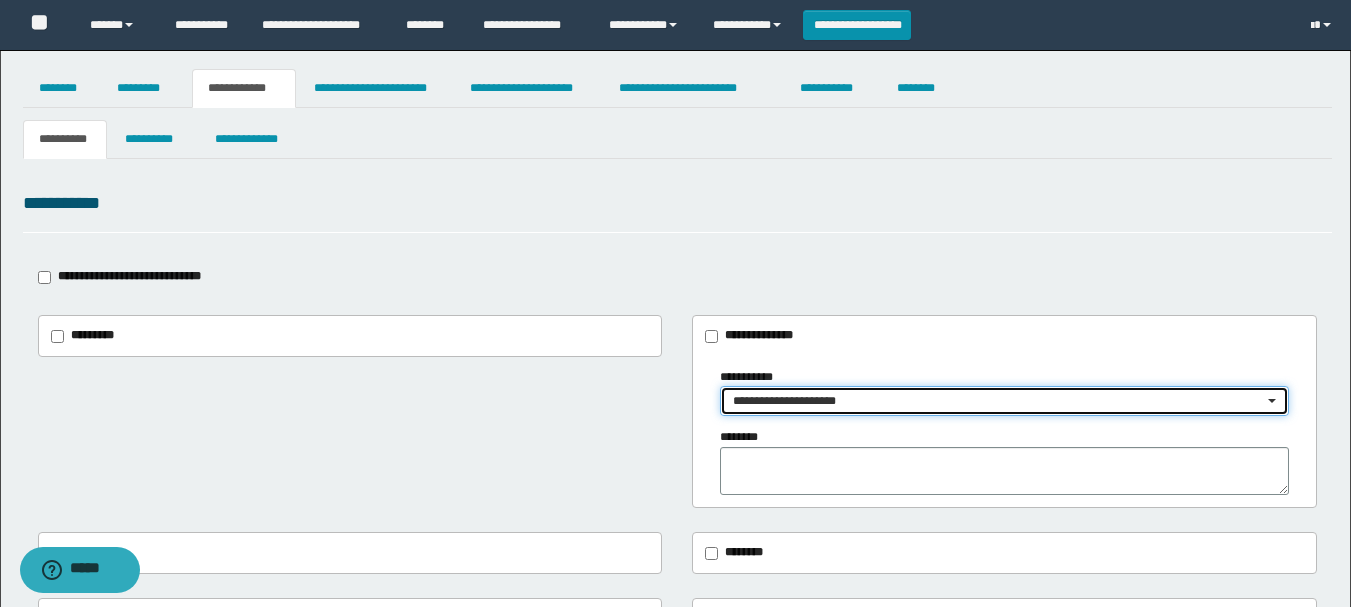 click on "**********" at bounding box center (998, 401) 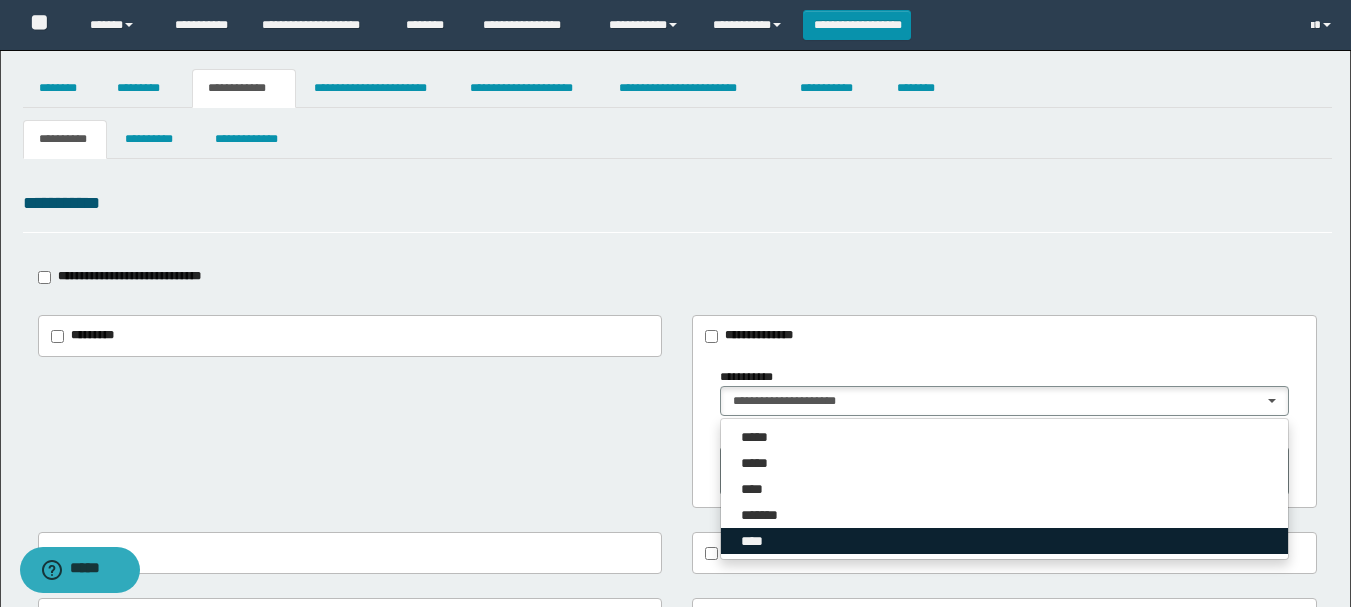 click on "****" at bounding box center [1004, 541] 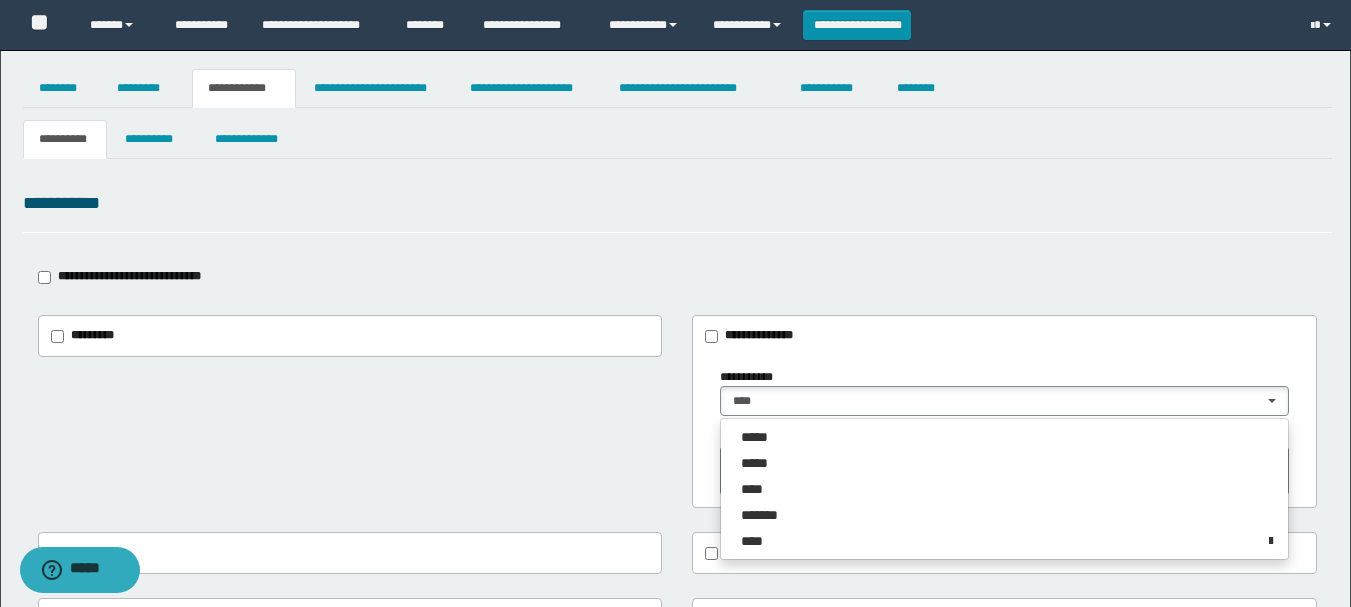 drag, startPoint x: 474, startPoint y: 442, endPoint x: 599, endPoint y: 434, distance: 125.25574 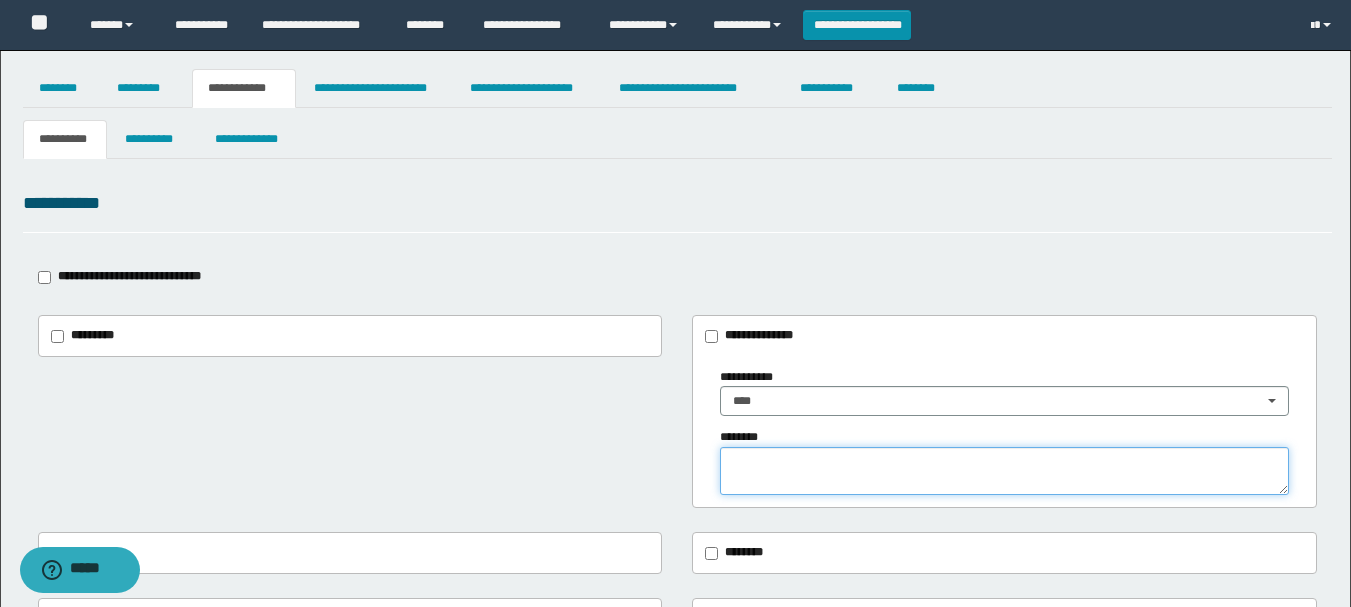 click at bounding box center (1004, 471) 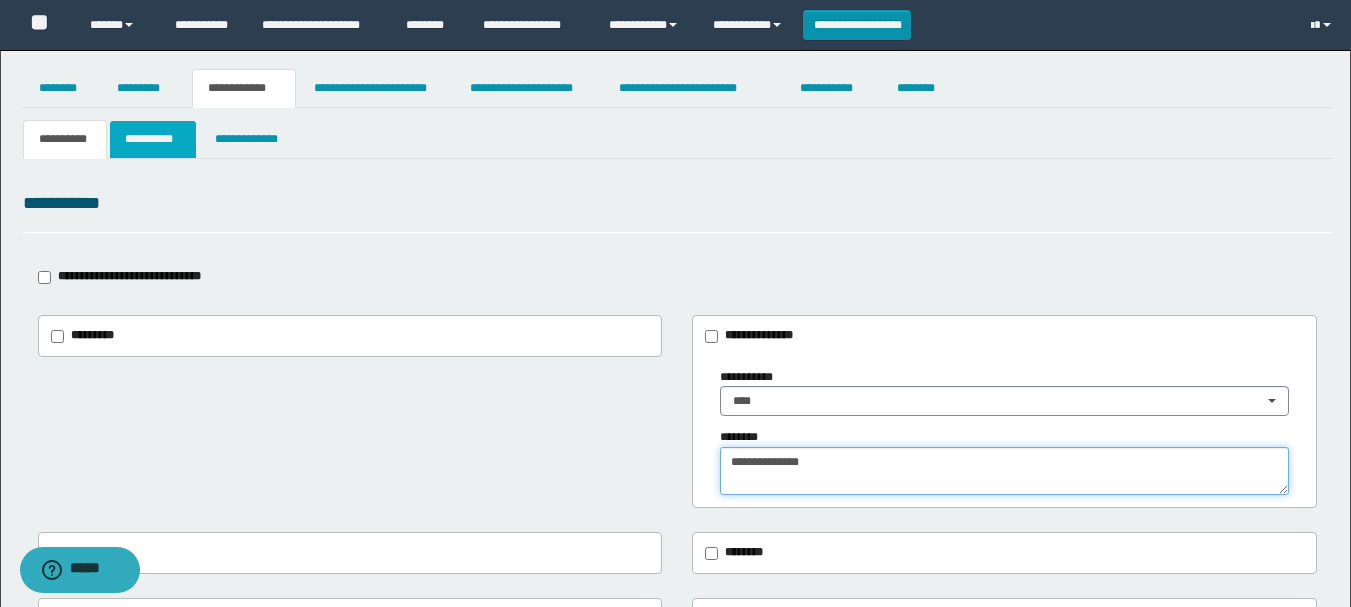 type on "**********" 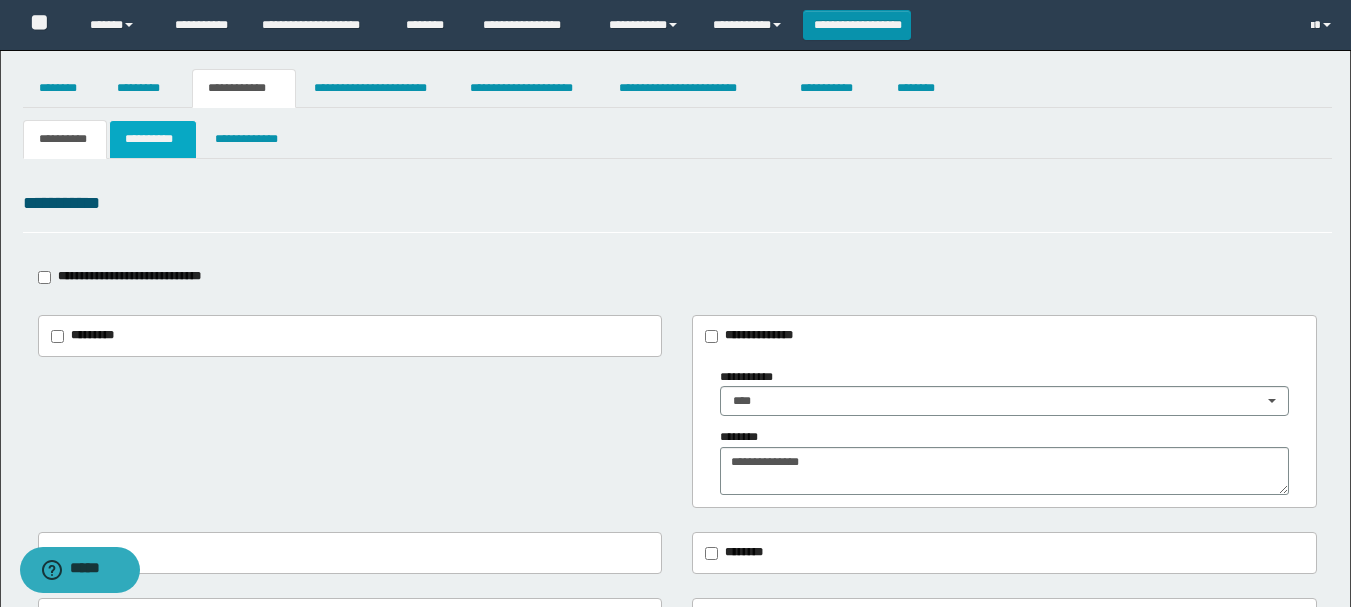 click on "**********" at bounding box center [153, 139] 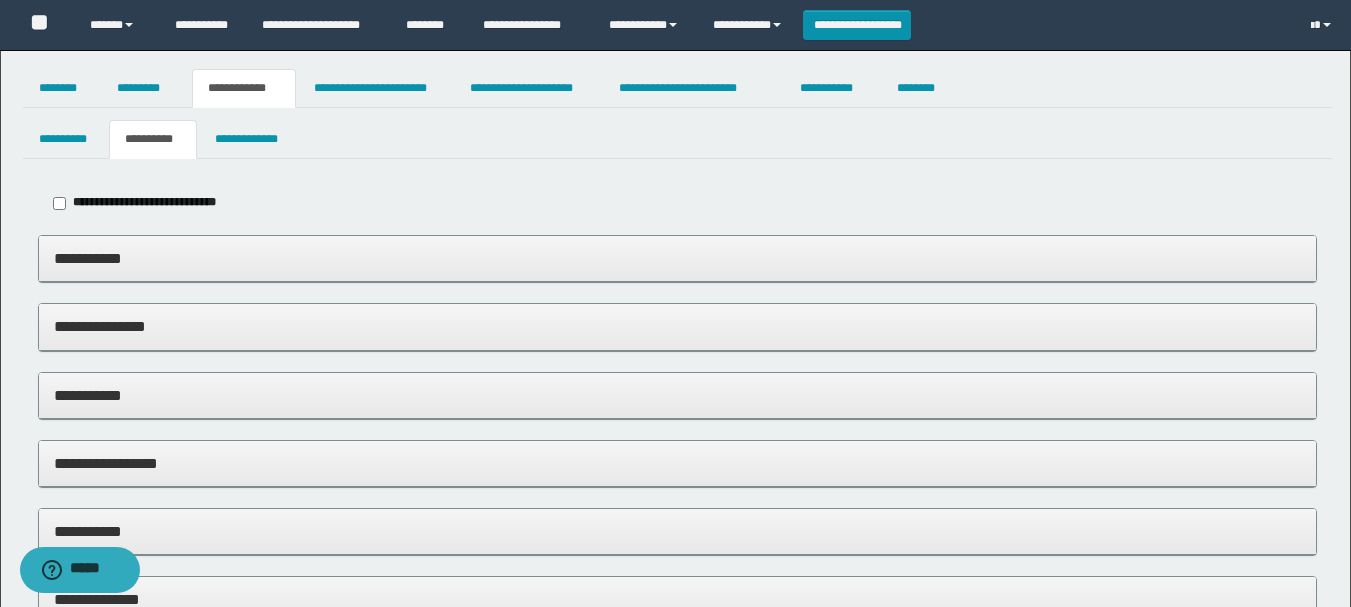 click on "**********" at bounding box center (677, 395) 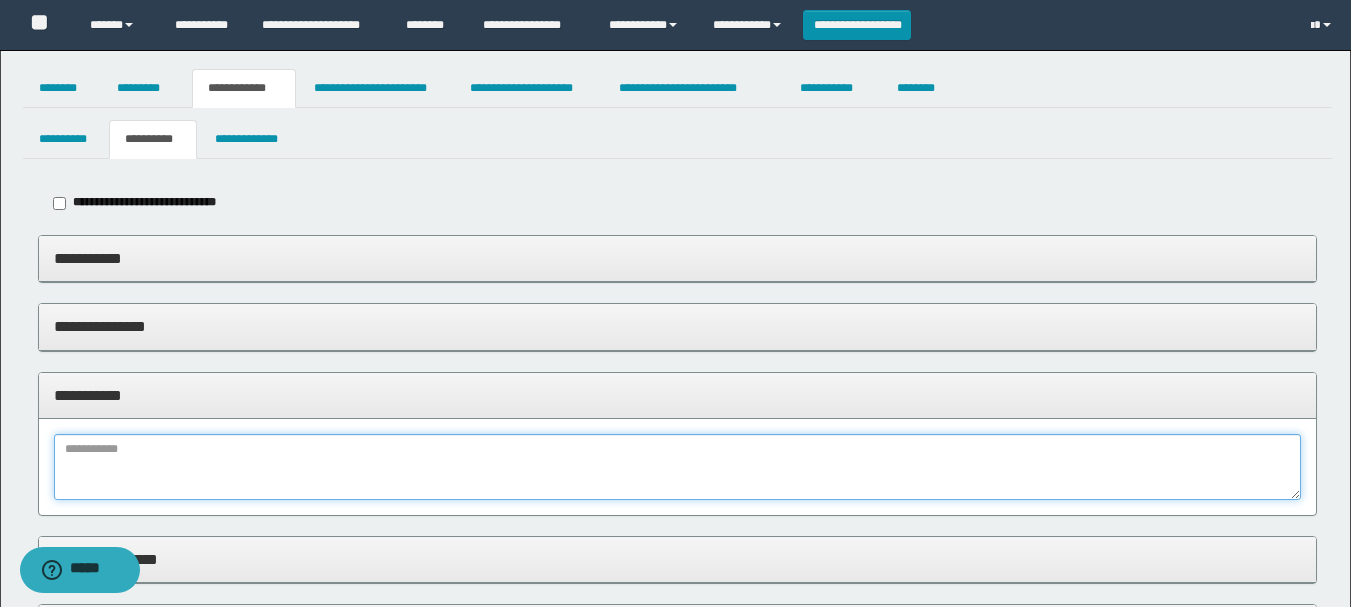 click at bounding box center (677, 467) 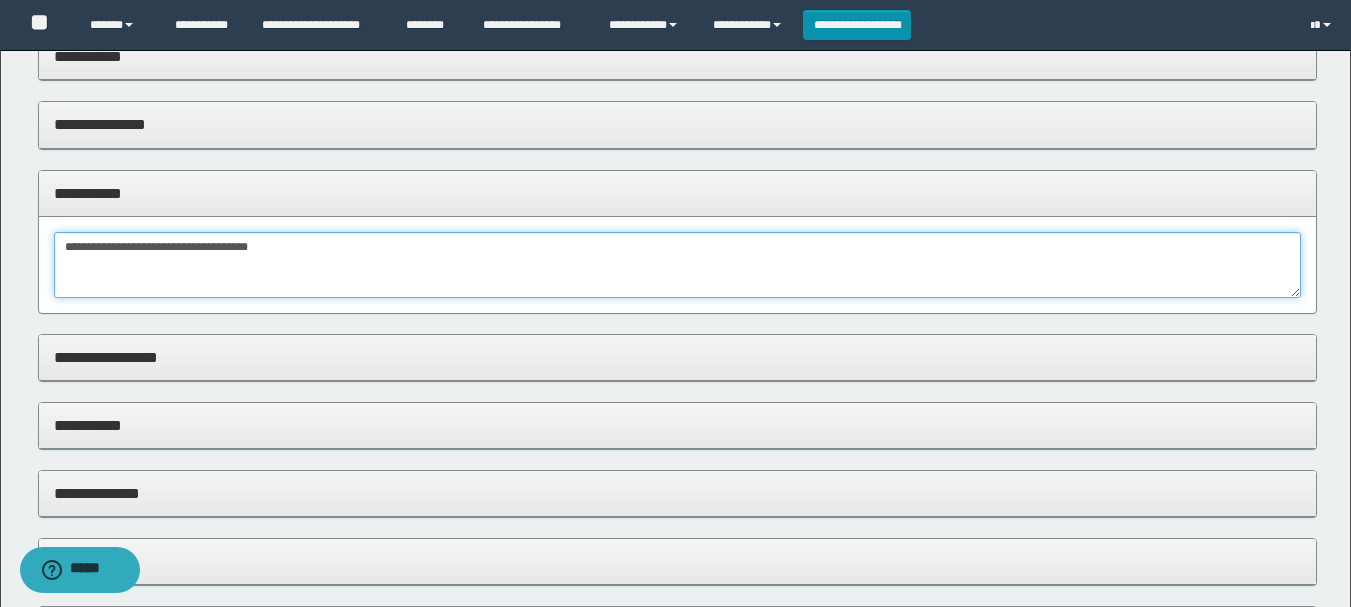 scroll, scrollTop: 200, scrollLeft: 0, axis: vertical 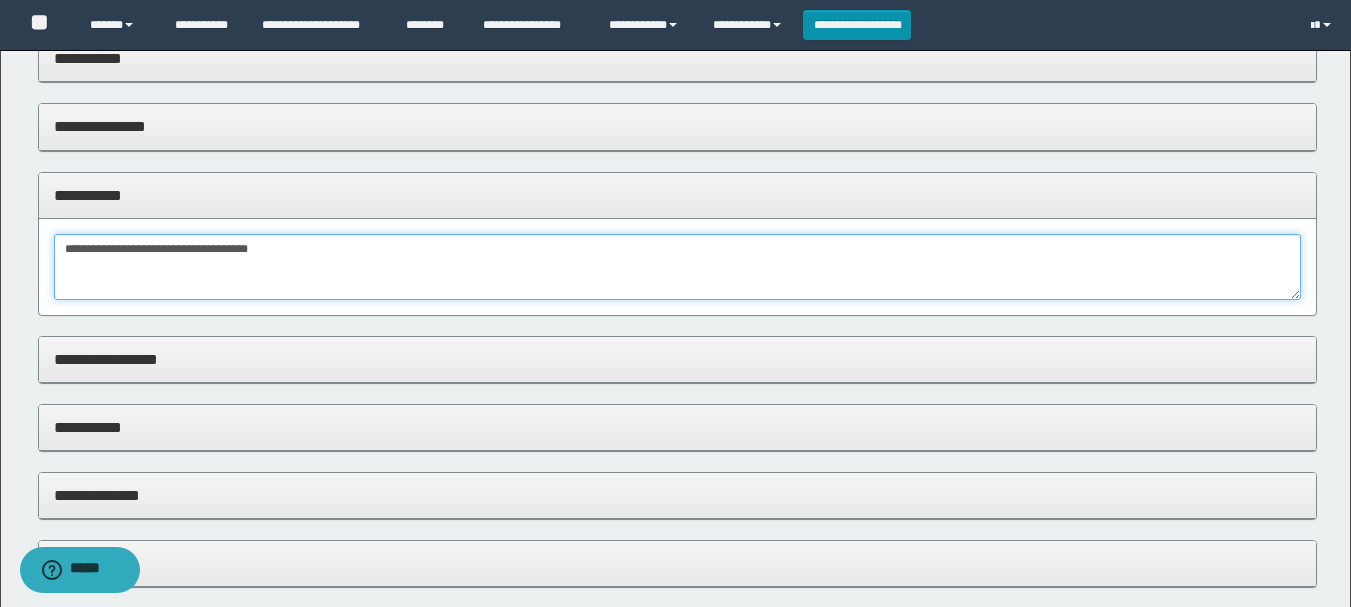 type on "**********" 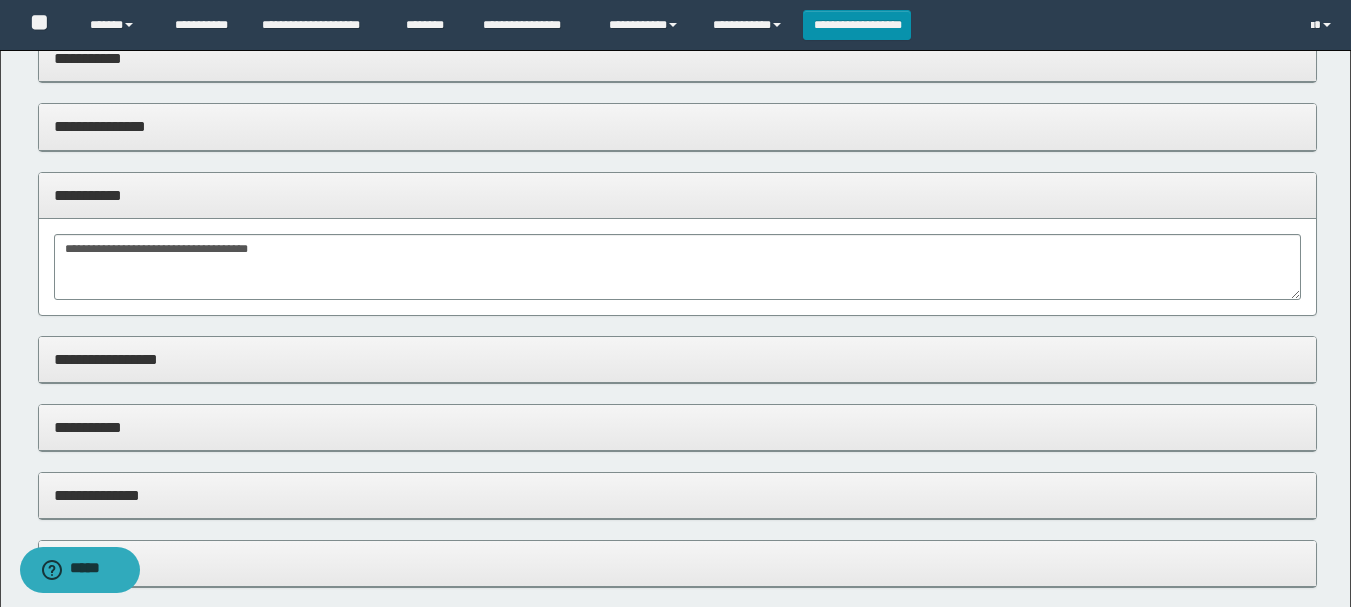 click on "**********" at bounding box center (677, 427) 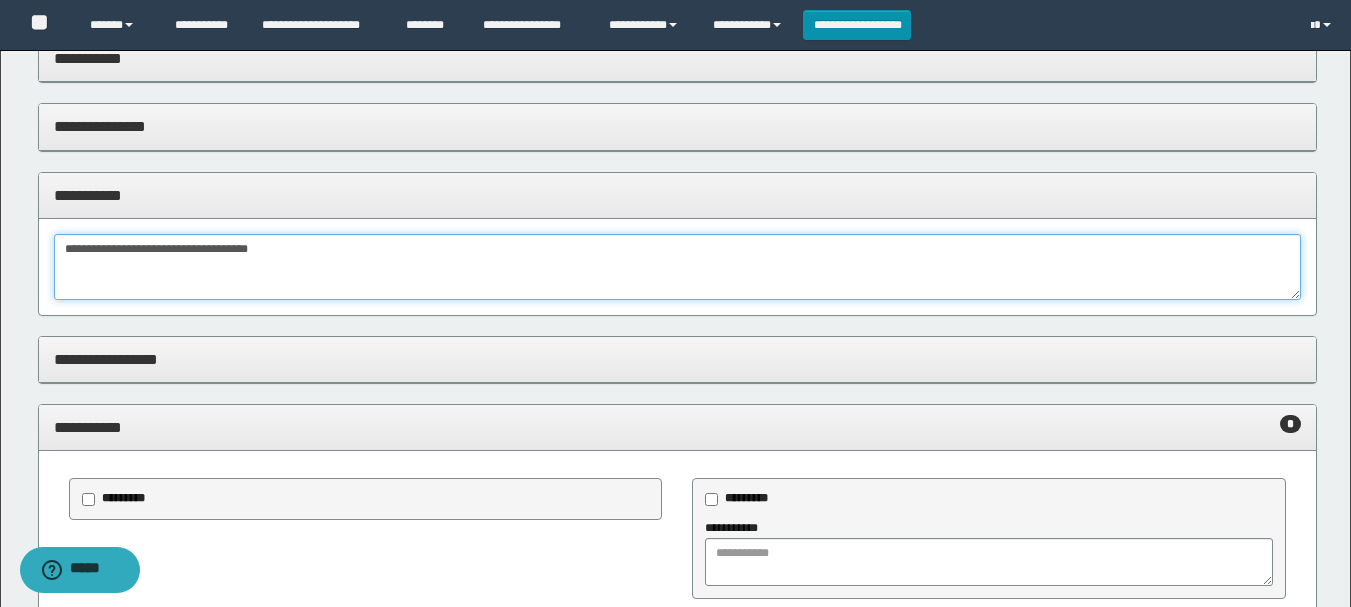 drag, startPoint x: 136, startPoint y: 251, endPoint x: 286, endPoint y: 251, distance: 150 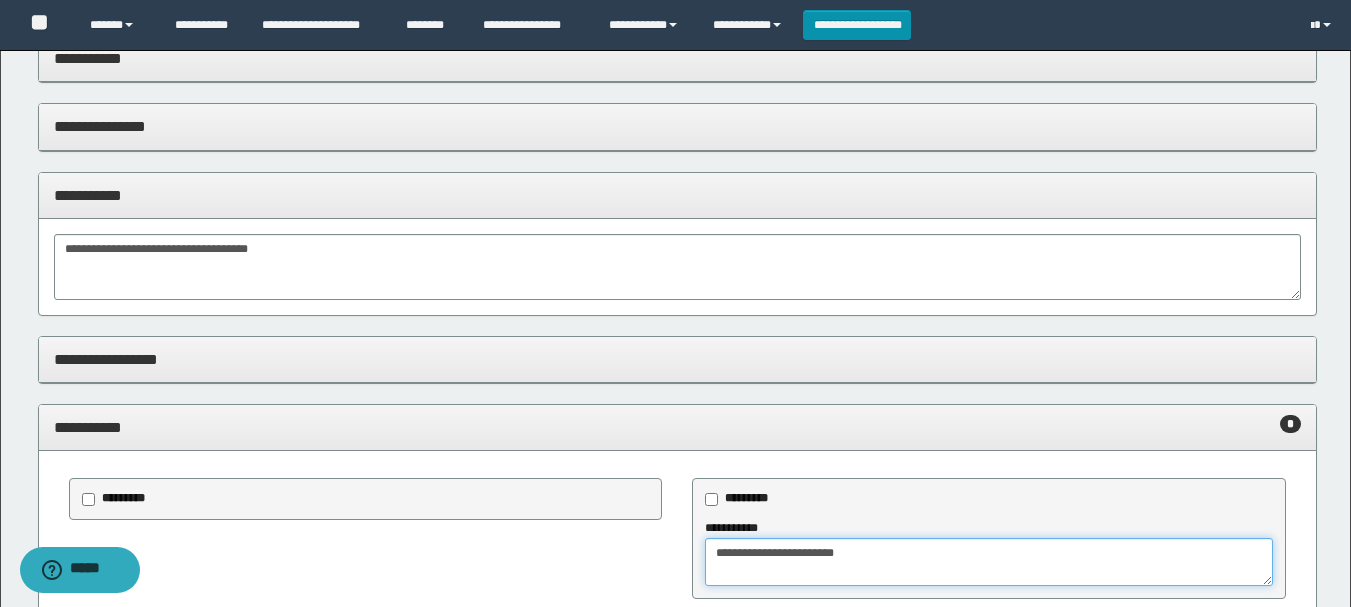 drag, startPoint x: 863, startPoint y: 560, endPoint x: 874, endPoint y: 560, distance: 11 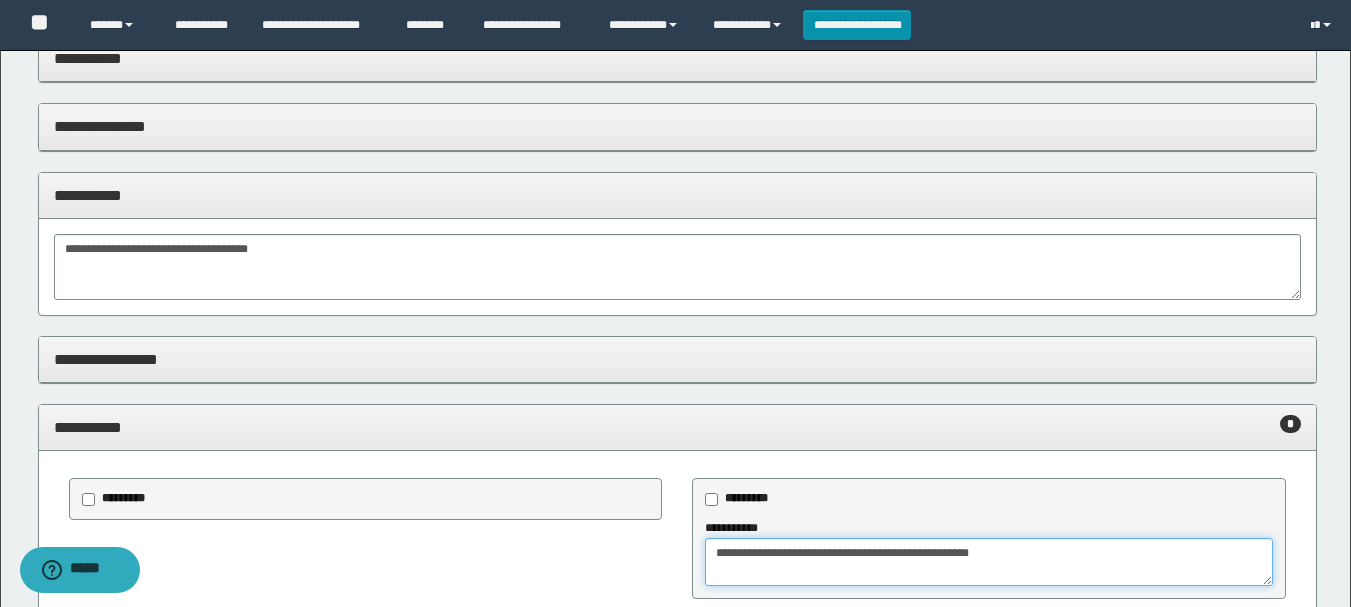 type on "**********" 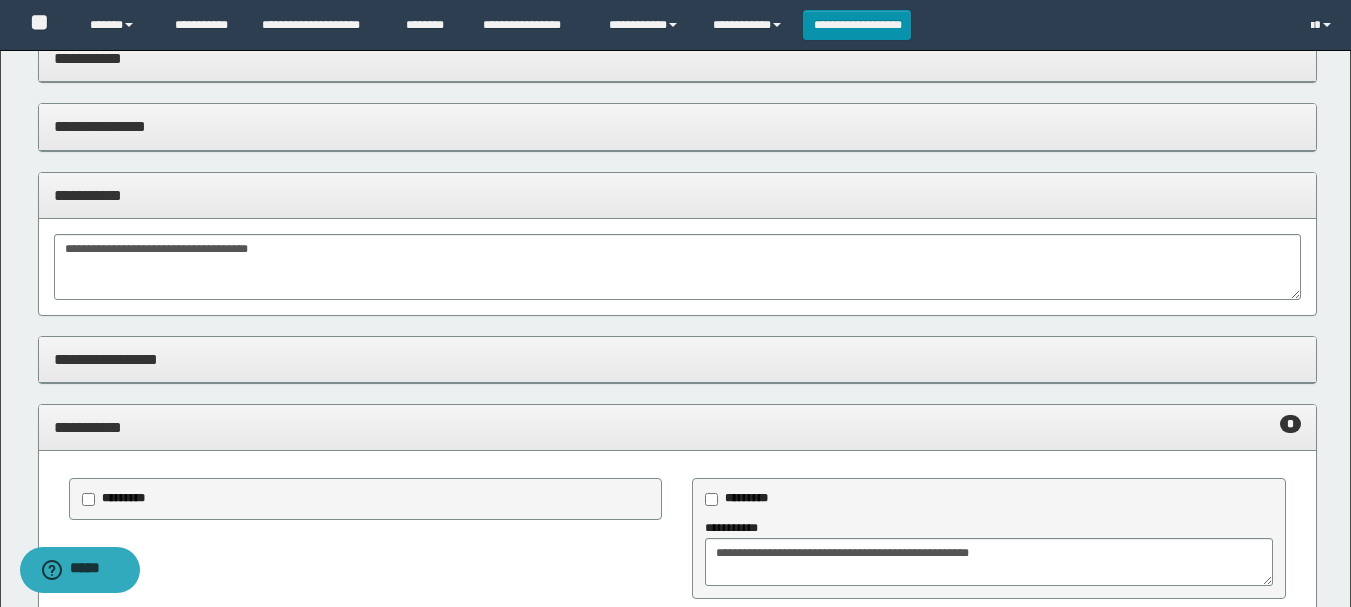 click on "**********" at bounding box center [677, 428] 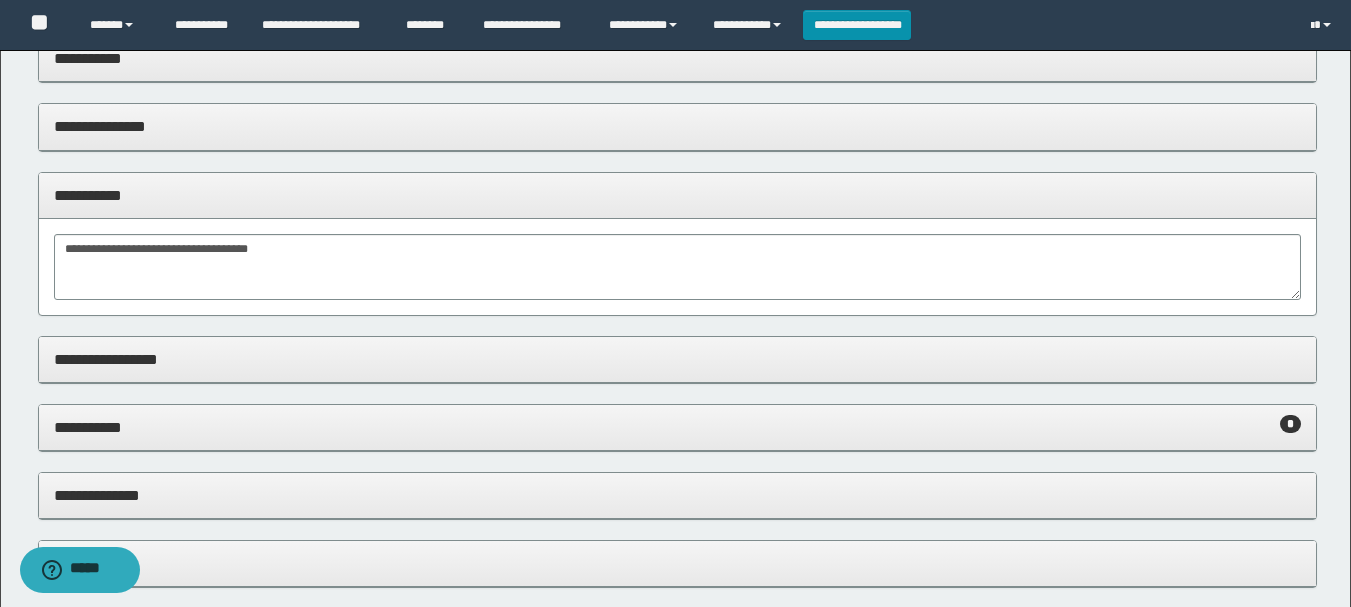 click on "**********" at bounding box center (677, 195) 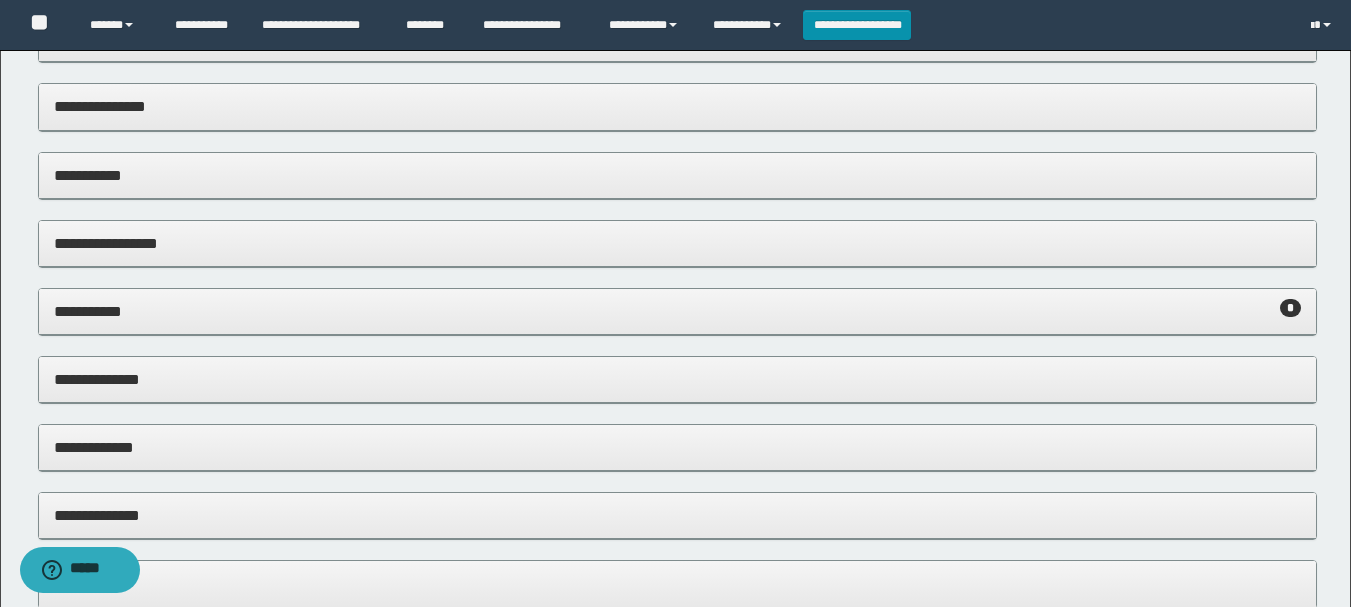 scroll, scrollTop: 0, scrollLeft: 0, axis: both 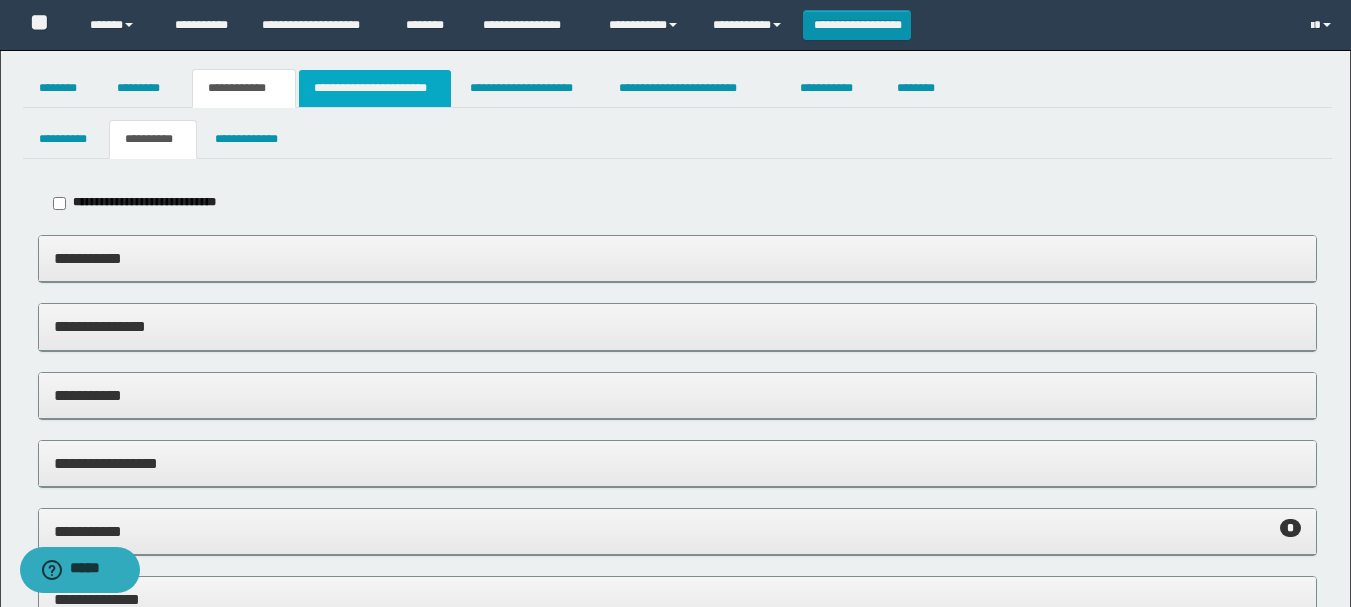 click on "**********" at bounding box center (375, 88) 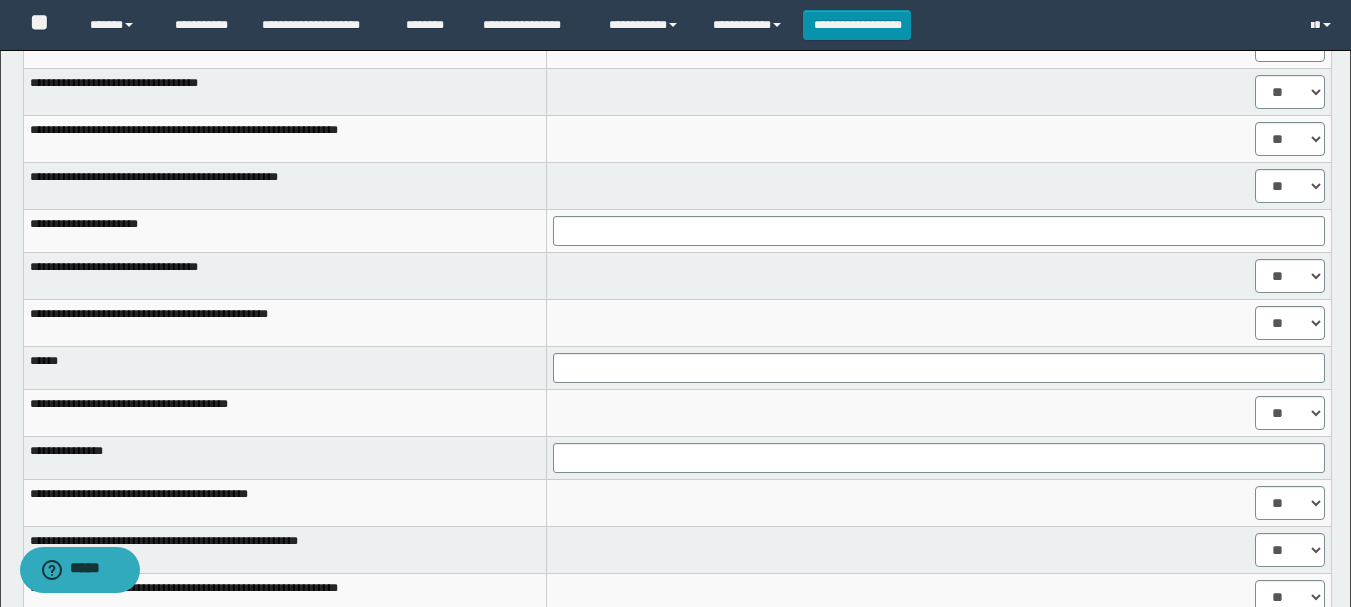 scroll, scrollTop: 1000, scrollLeft: 0, axis: vertical 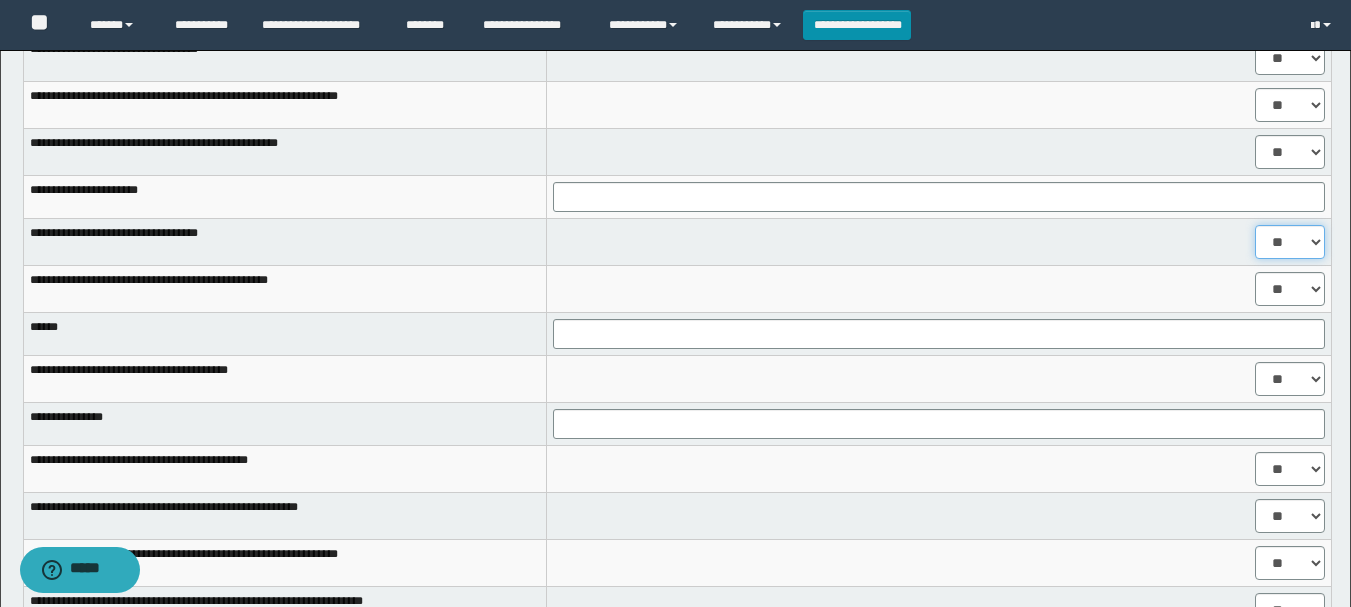 drag, startPoint x: 1272, startPoint y: 236, endPoint x: 1272, endPoint y: 254, distance: 18 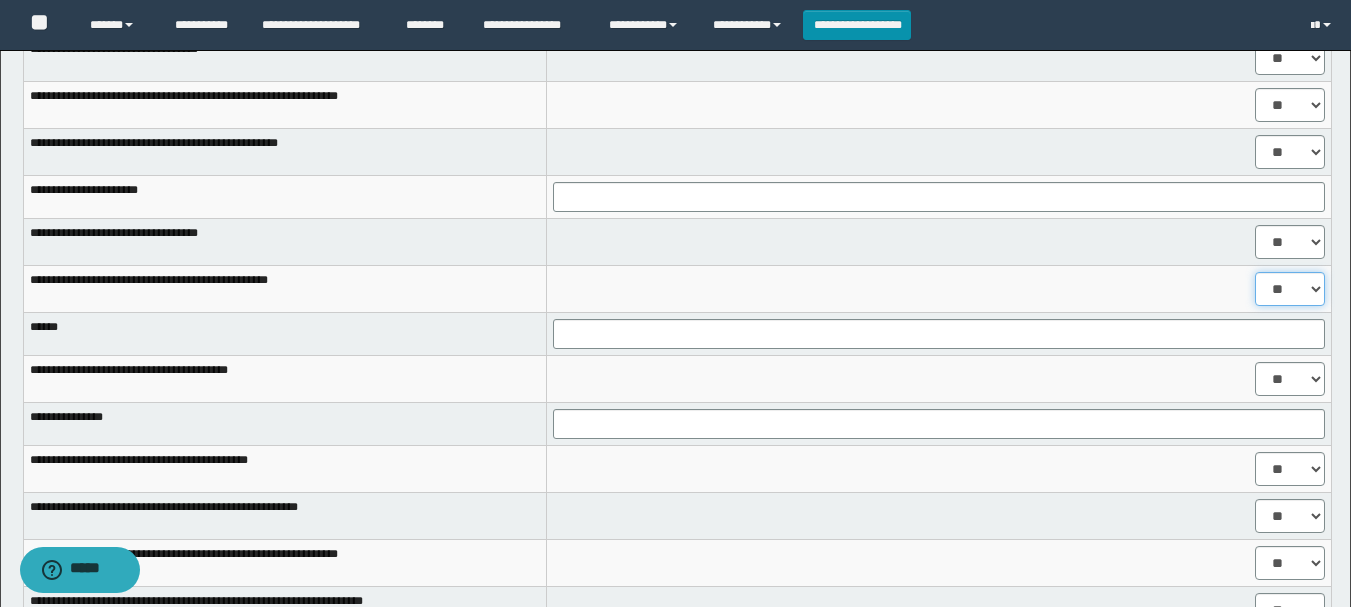 click on "**
**" at bounding box center [1290, 289] 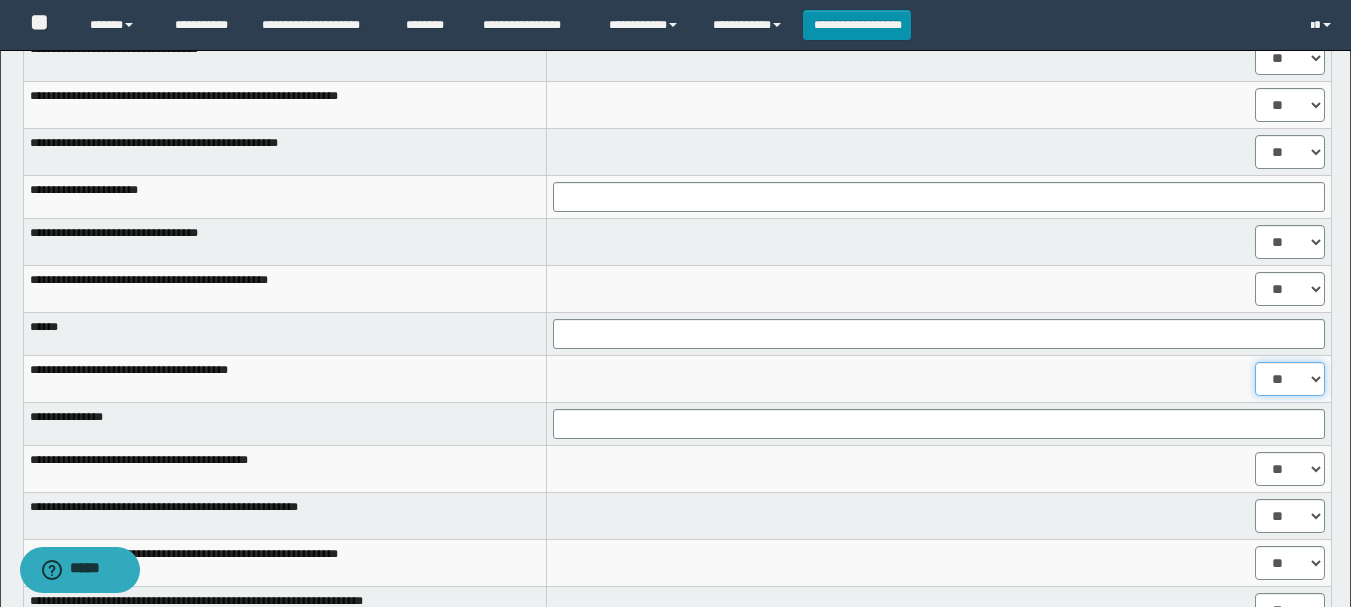 click on "**
**" at bounding box center (1290, 379) 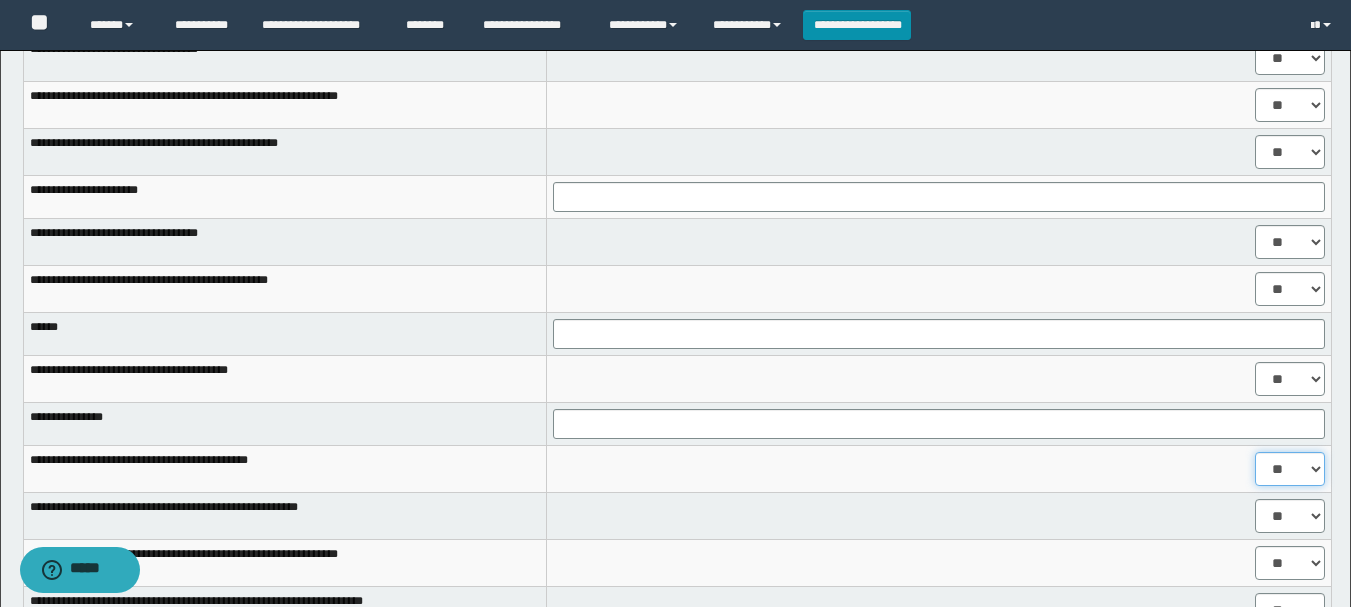 drag, startPoint x: 1290, startPoint y: 468, endPoint x: 1289, endPoint y: 484, distance: 16.03122 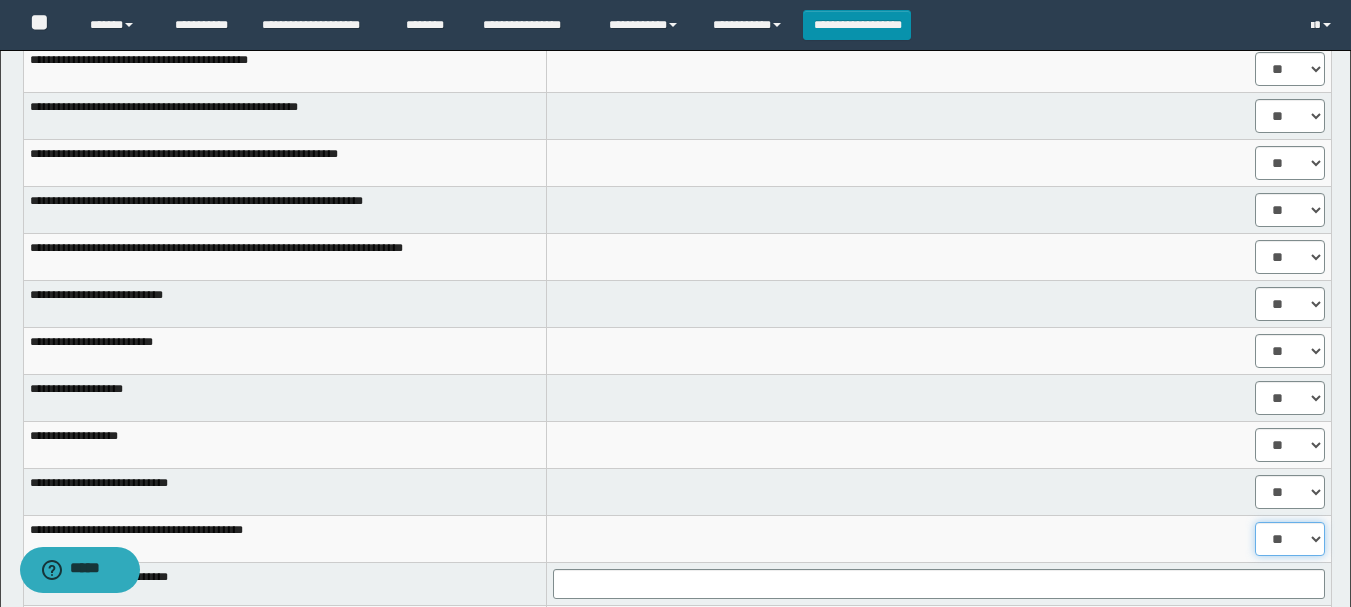 click on "**
**" at bounding box center (1290, 539) 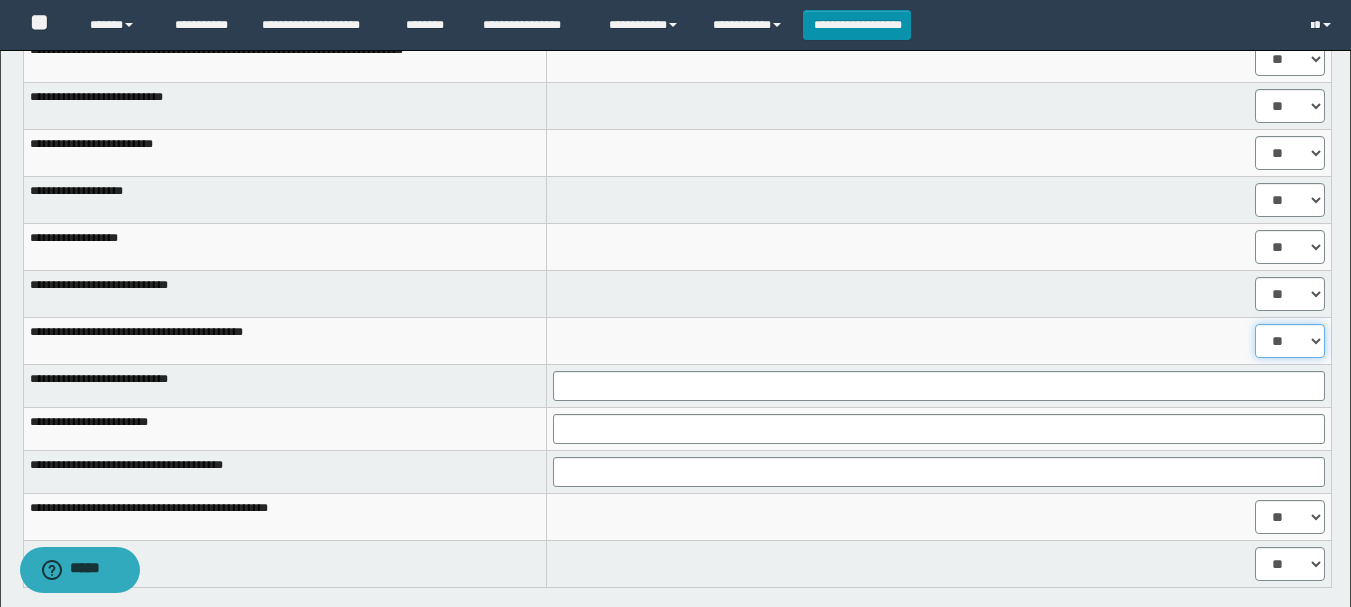 scroll, scrollTop: 1600, scrollLeft: 0, axis: vertical 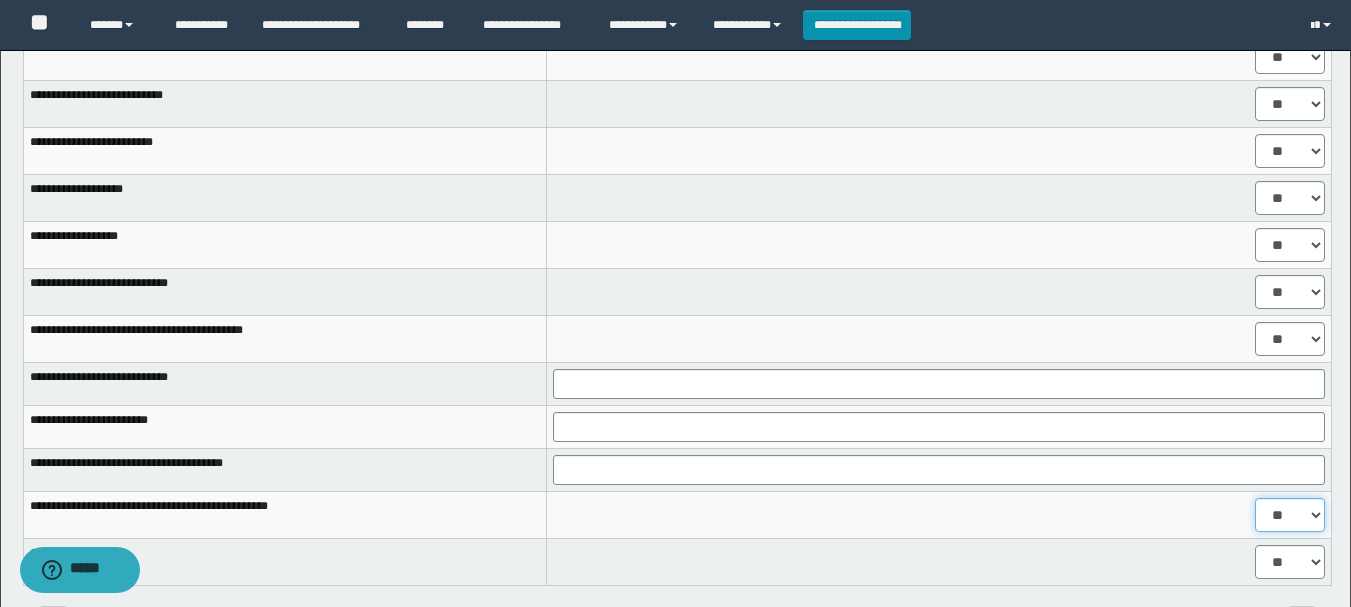 click on "**
**" at bounding box center (1290, 515) 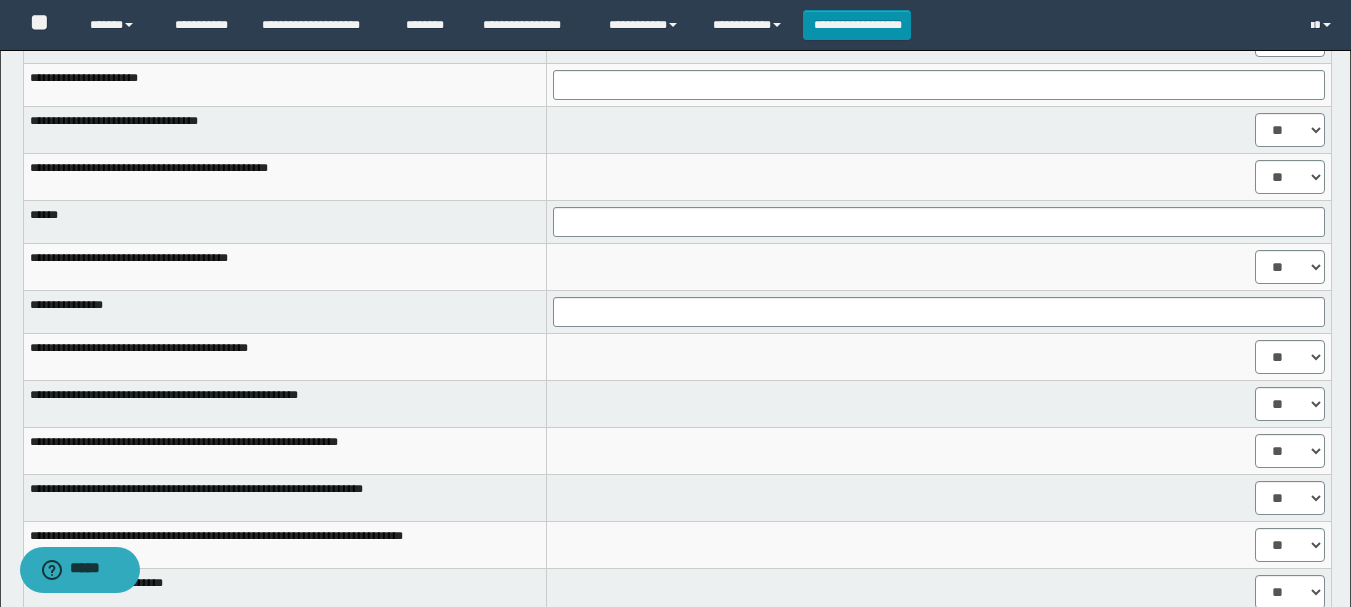 scroll, scrollTop: 1100, scrollLeft: 0, axis: vertical 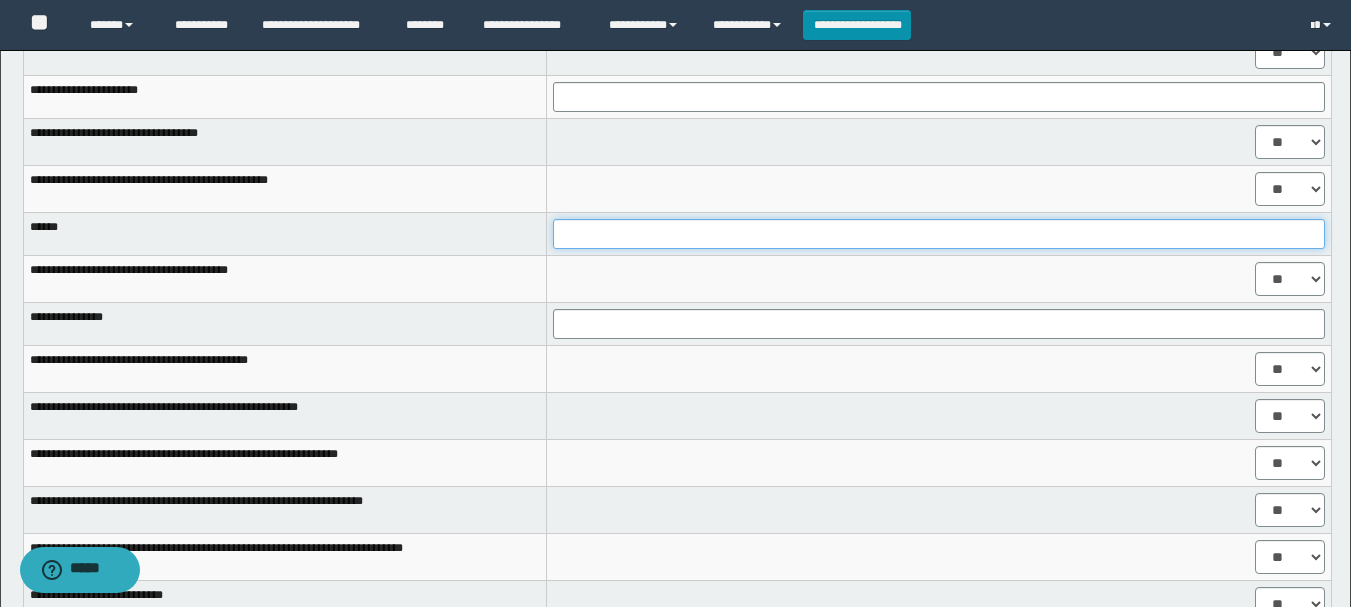 click at bounding box center (939, 234) 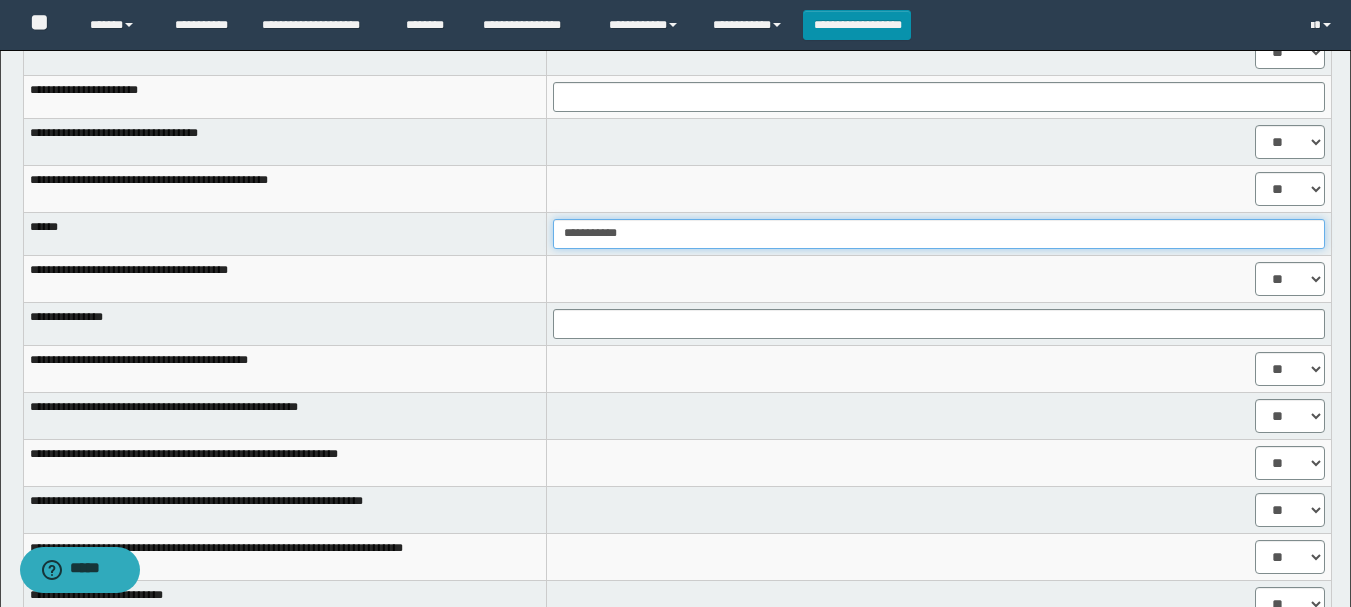 type on "**********" 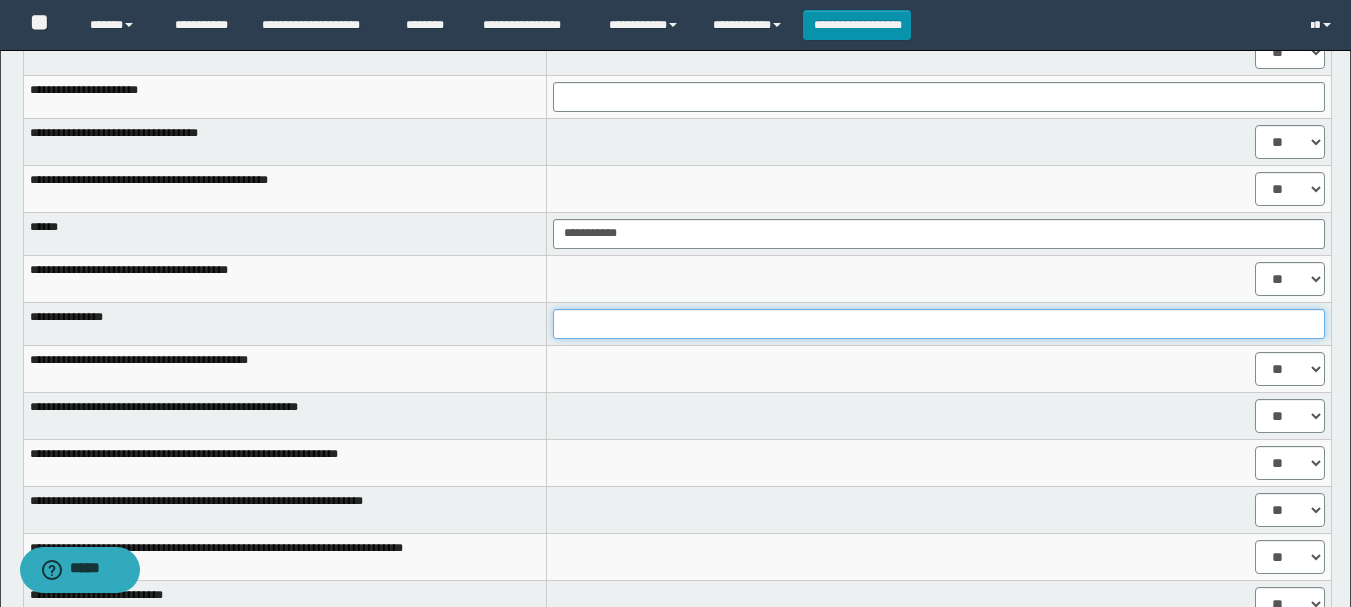 click at bounding box center [939, 324] 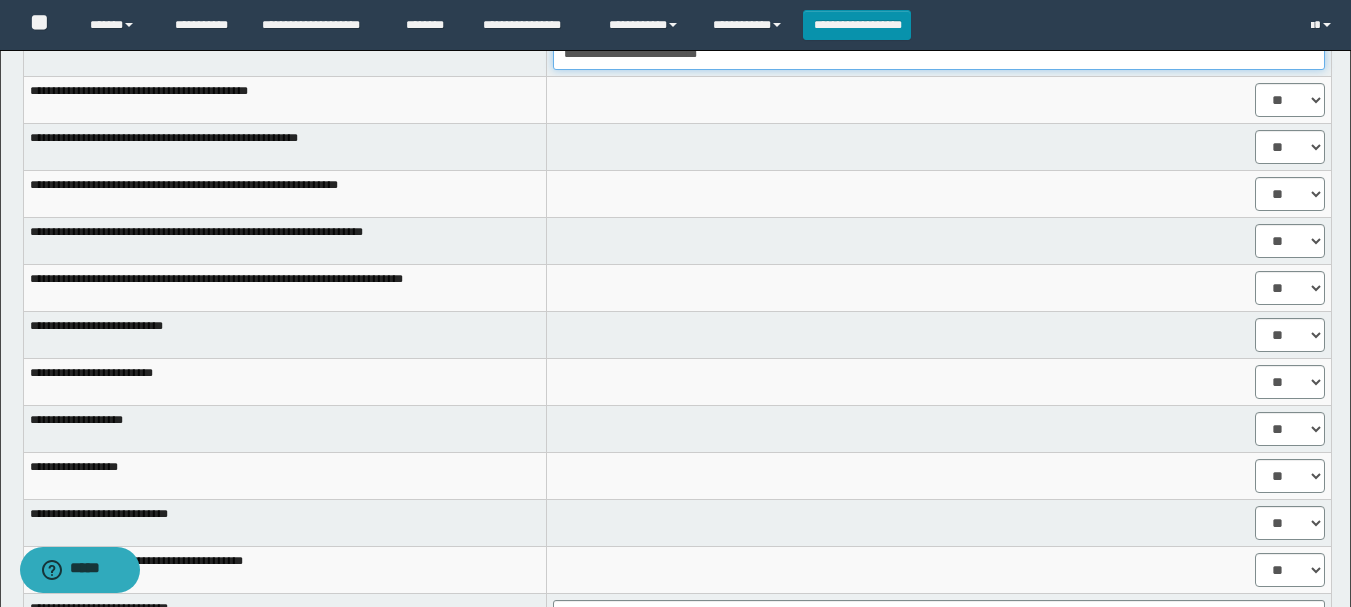 scroll, scrollTop: 1741, scrollLeft: 0, axis: vertical 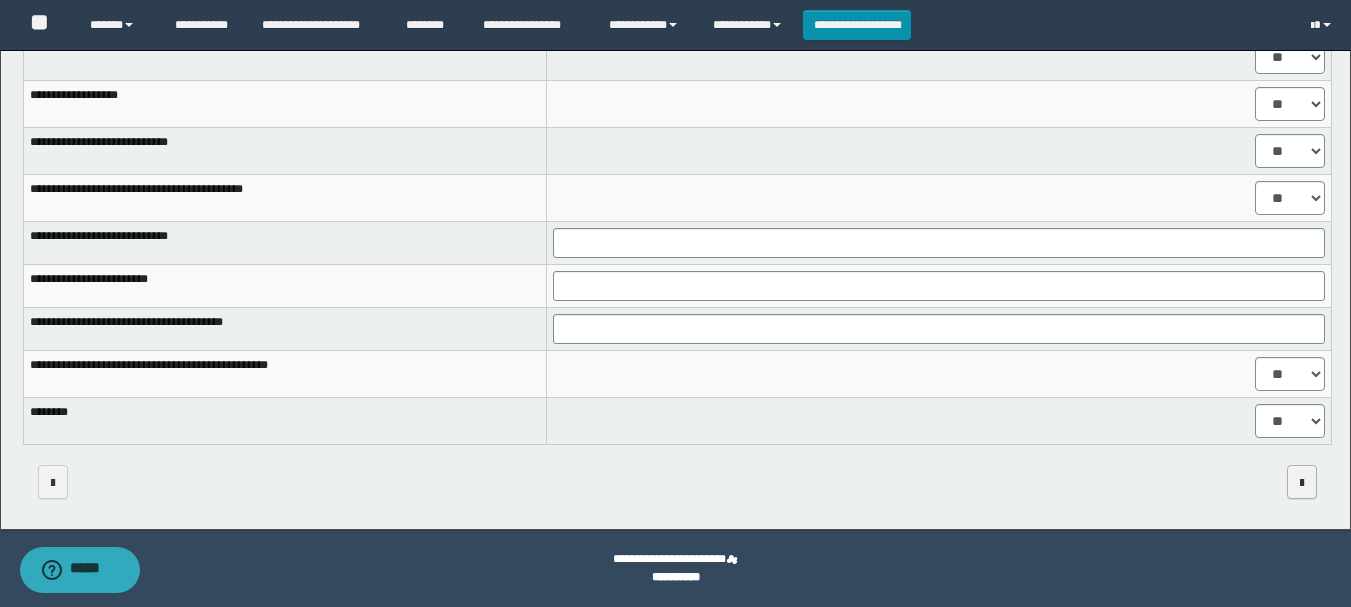 type on "**********" 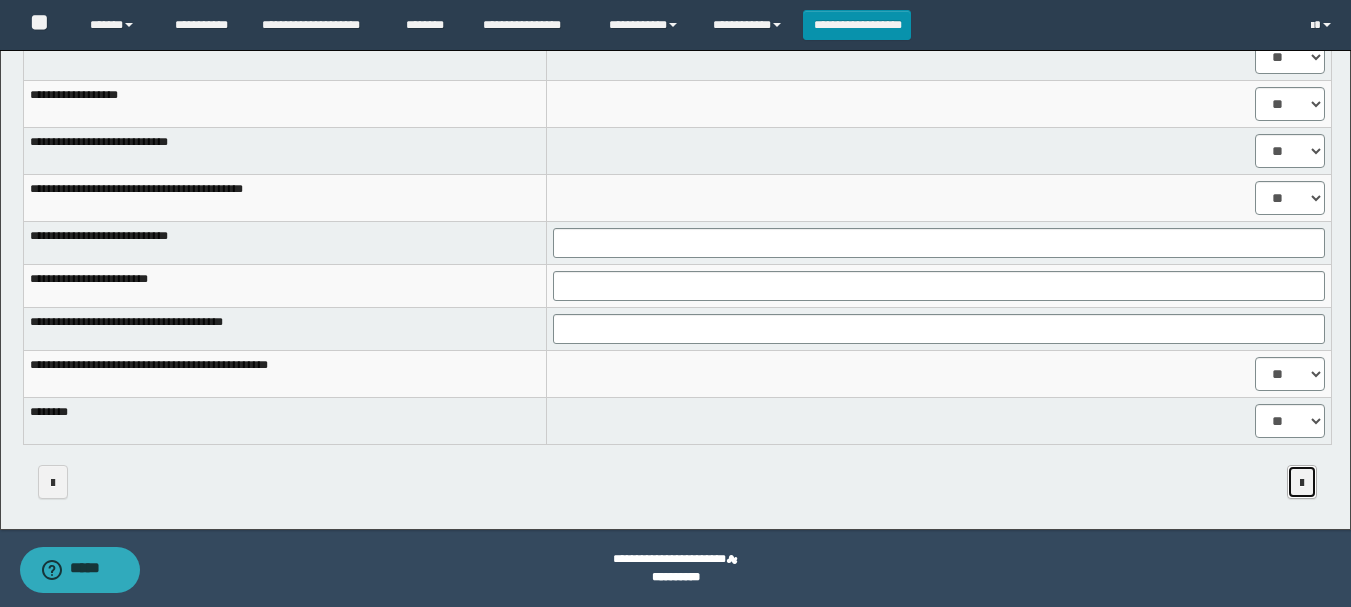click at bounding box center [1302, 482] 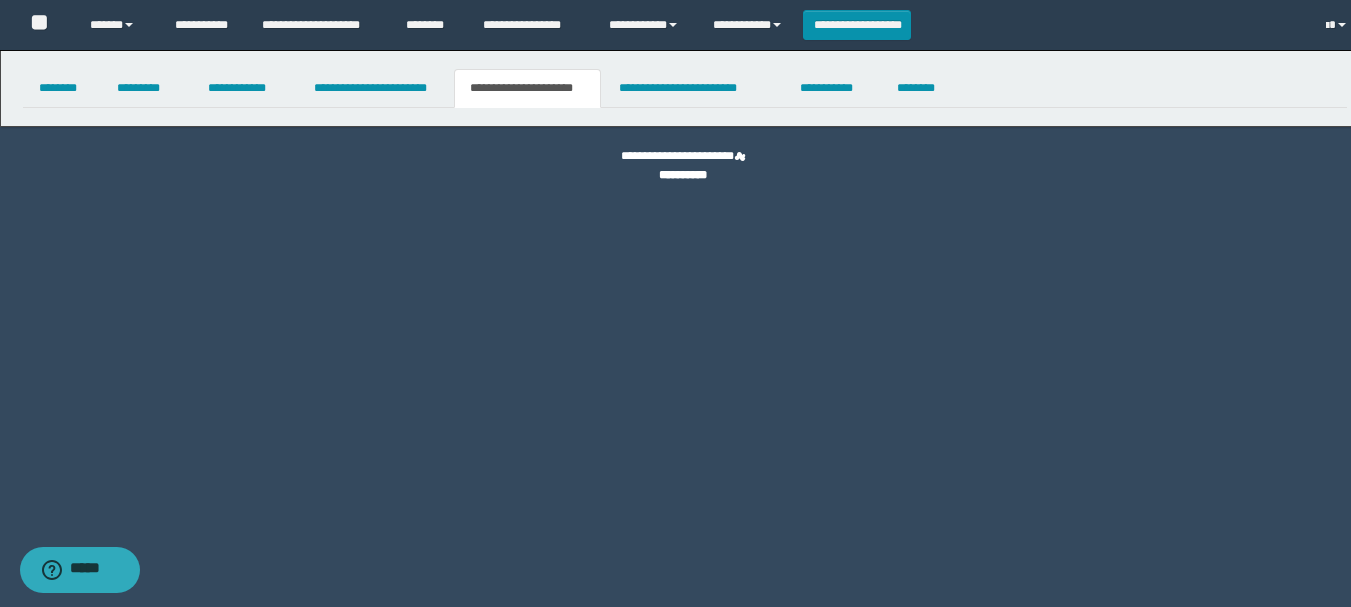 scroll, scrollTop: 0, scrollLeft: 0, axis: both 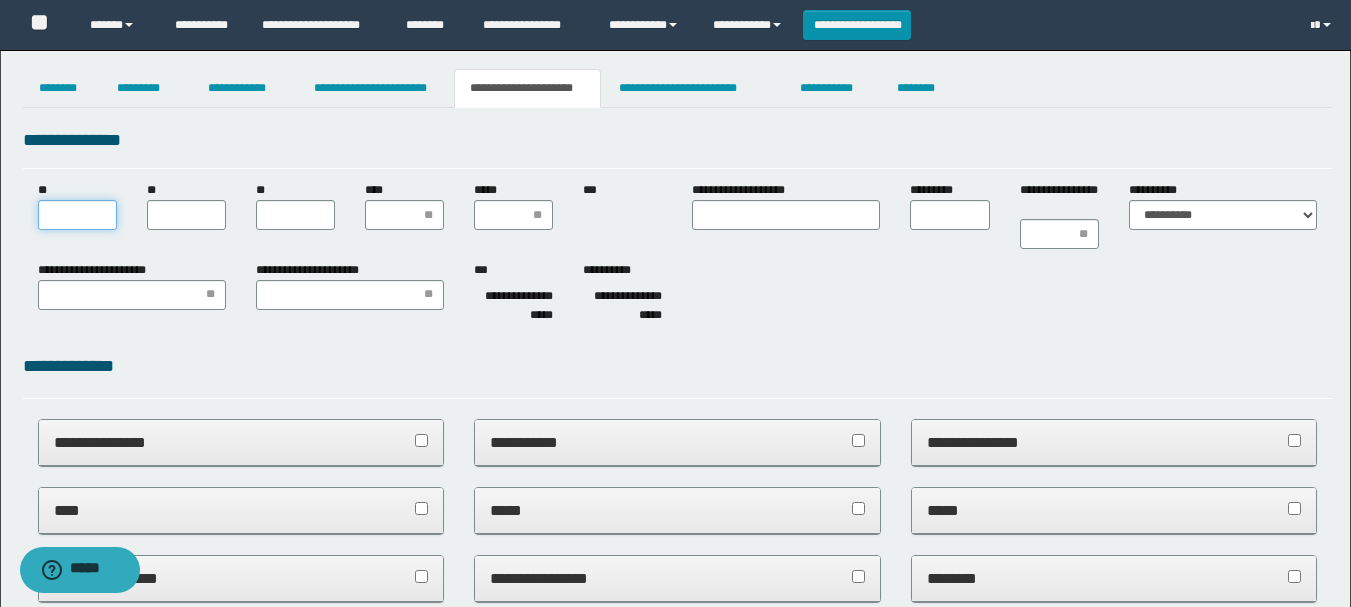 click on "**" at bounding box center (77, 215) 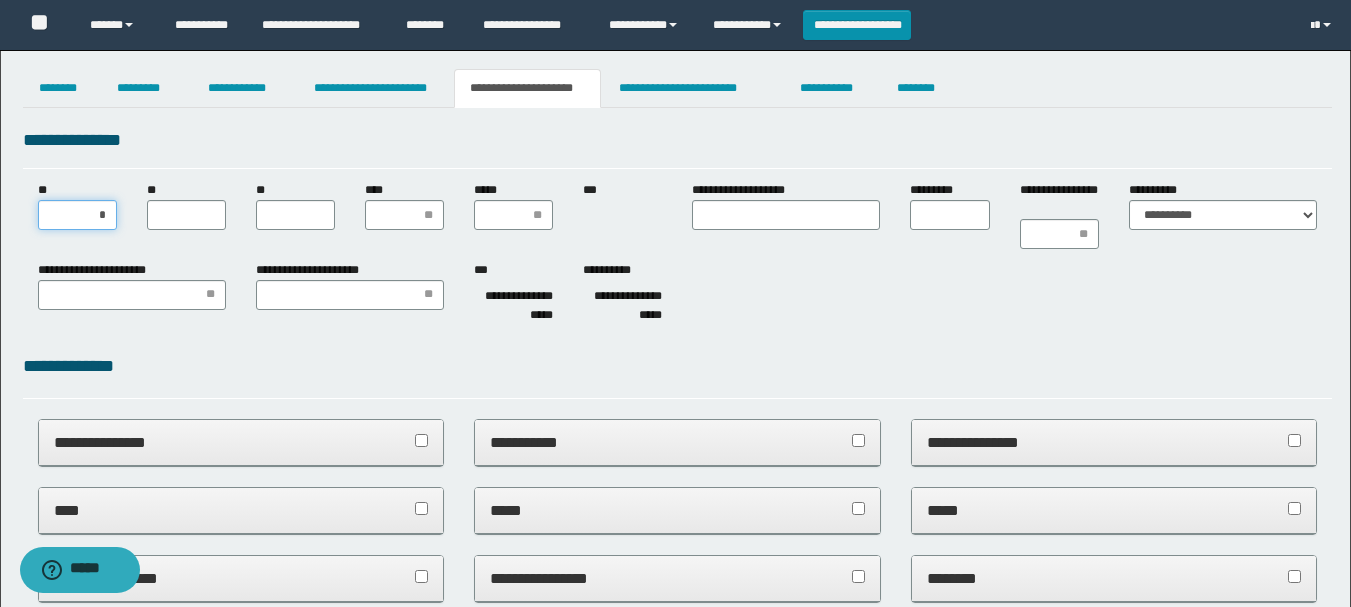 type on "**" 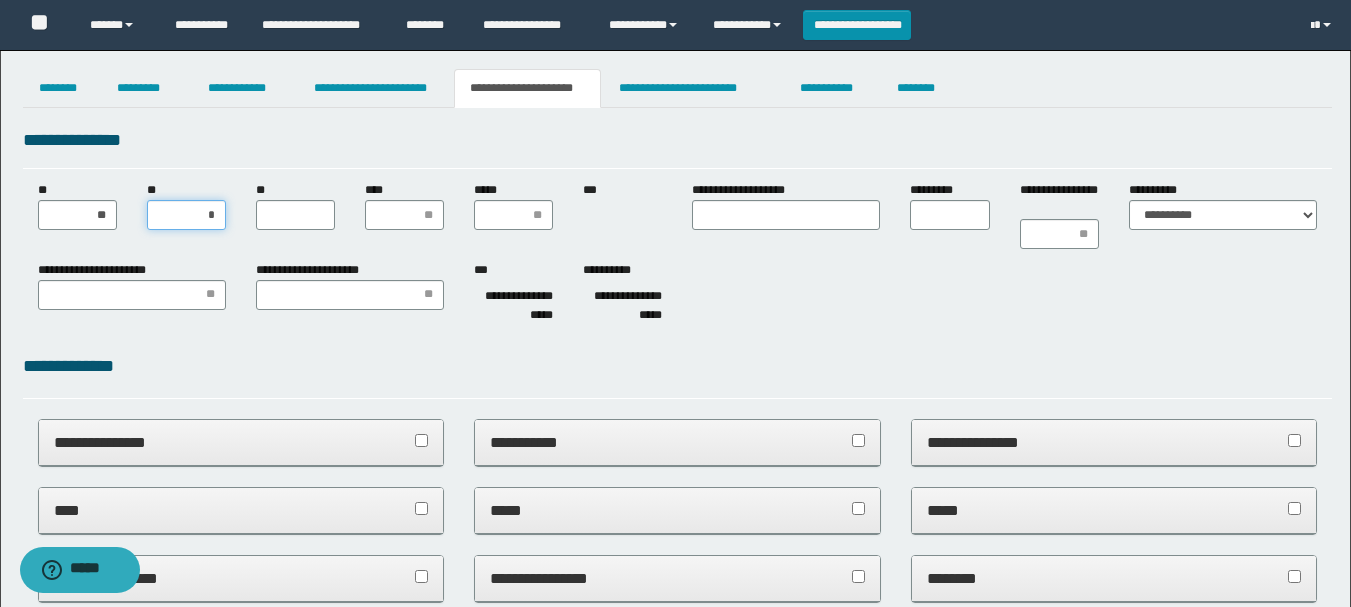 type on "**" 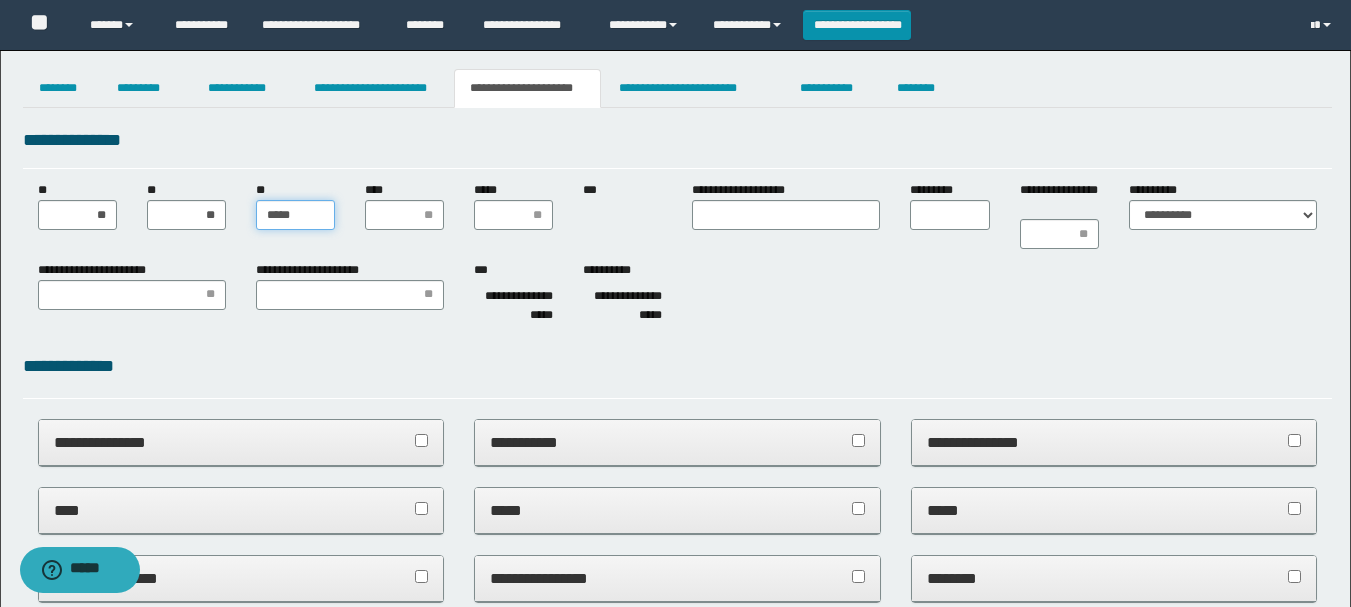 type on "******" 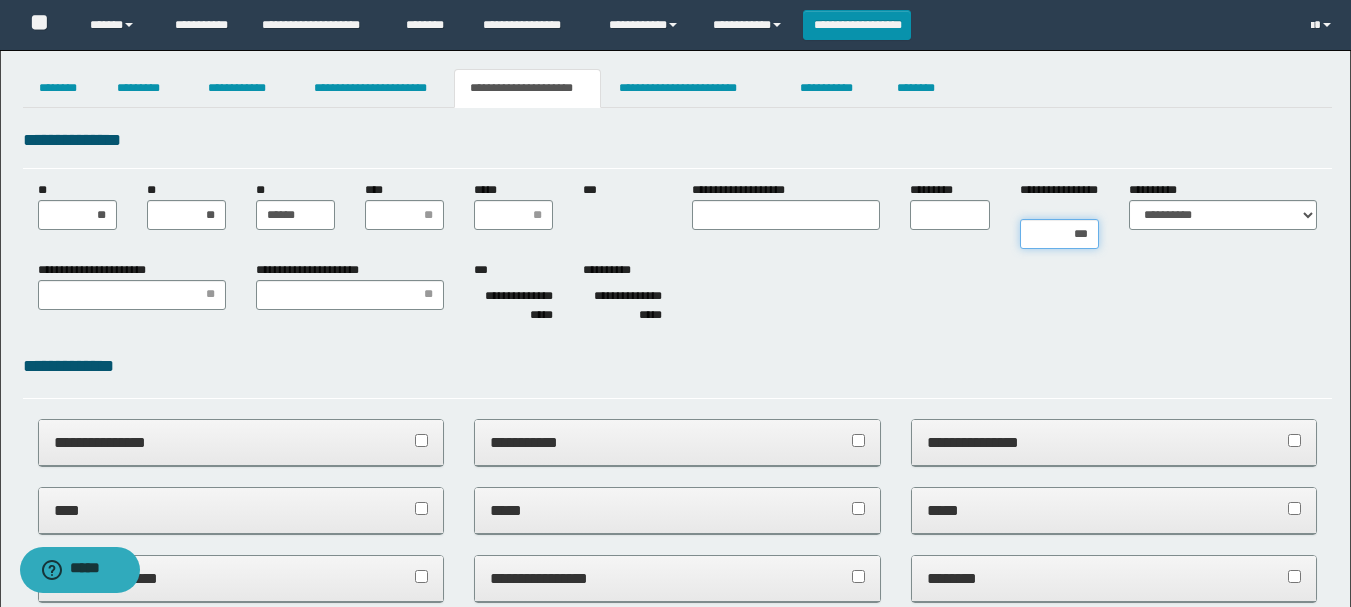 type on "****" 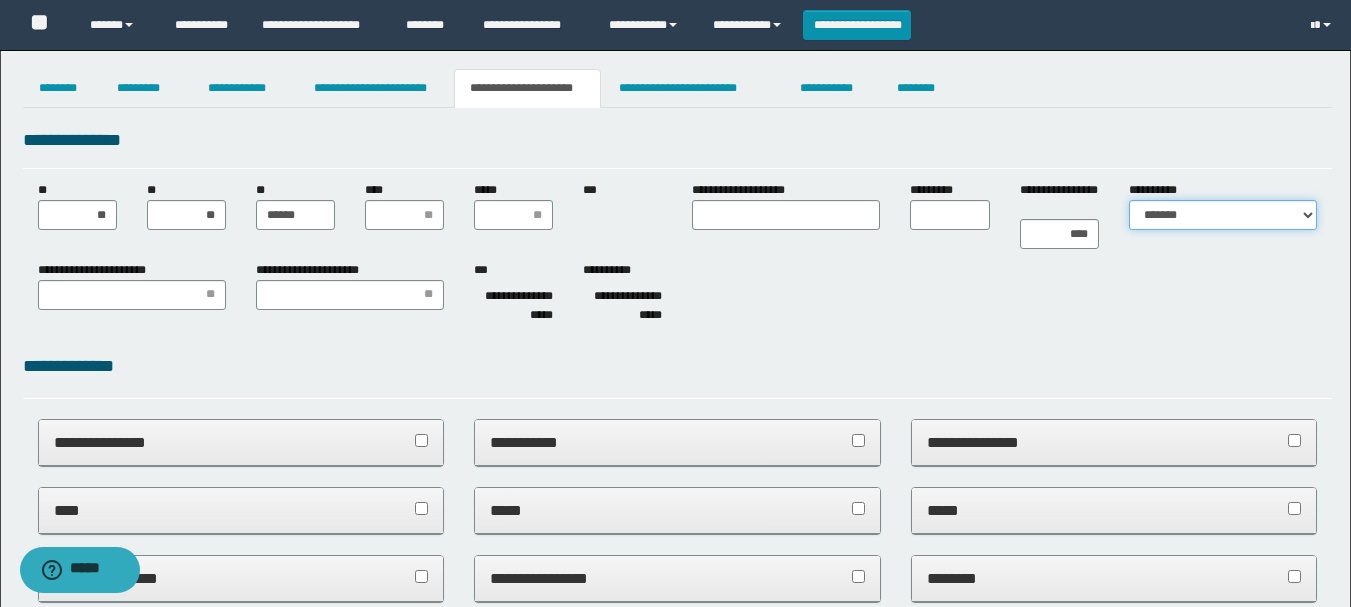 select on "*" 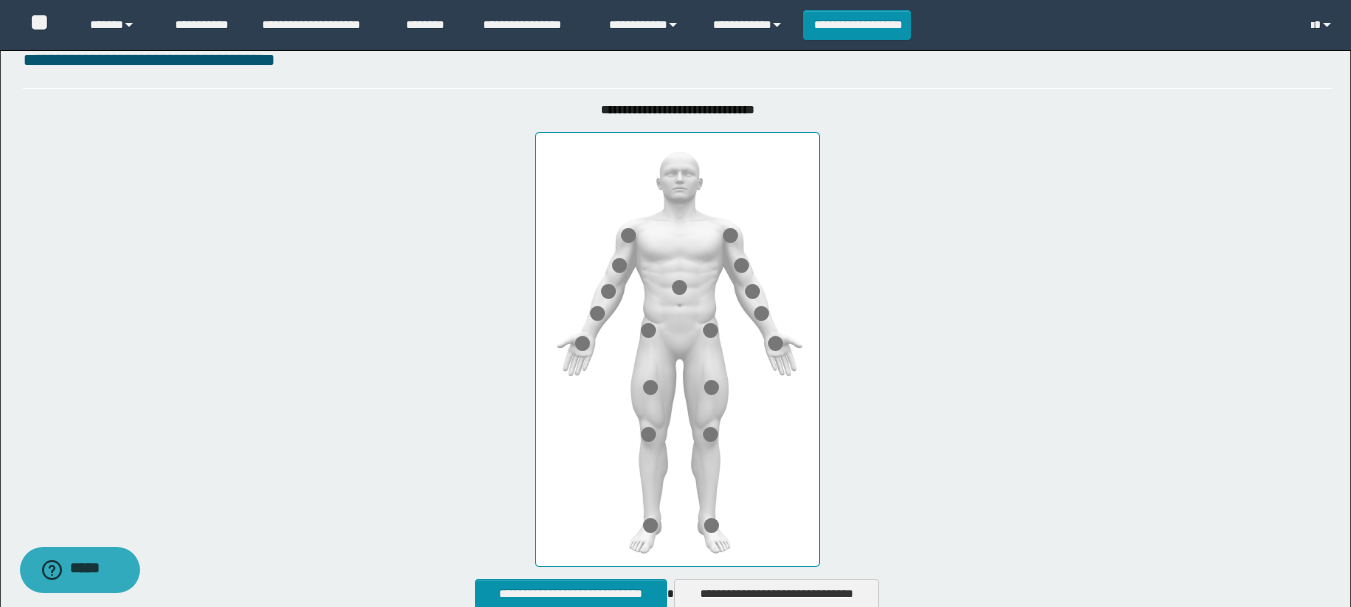 scroll, scrollTop: 1000, scrollLeft: 0, axis: vertical 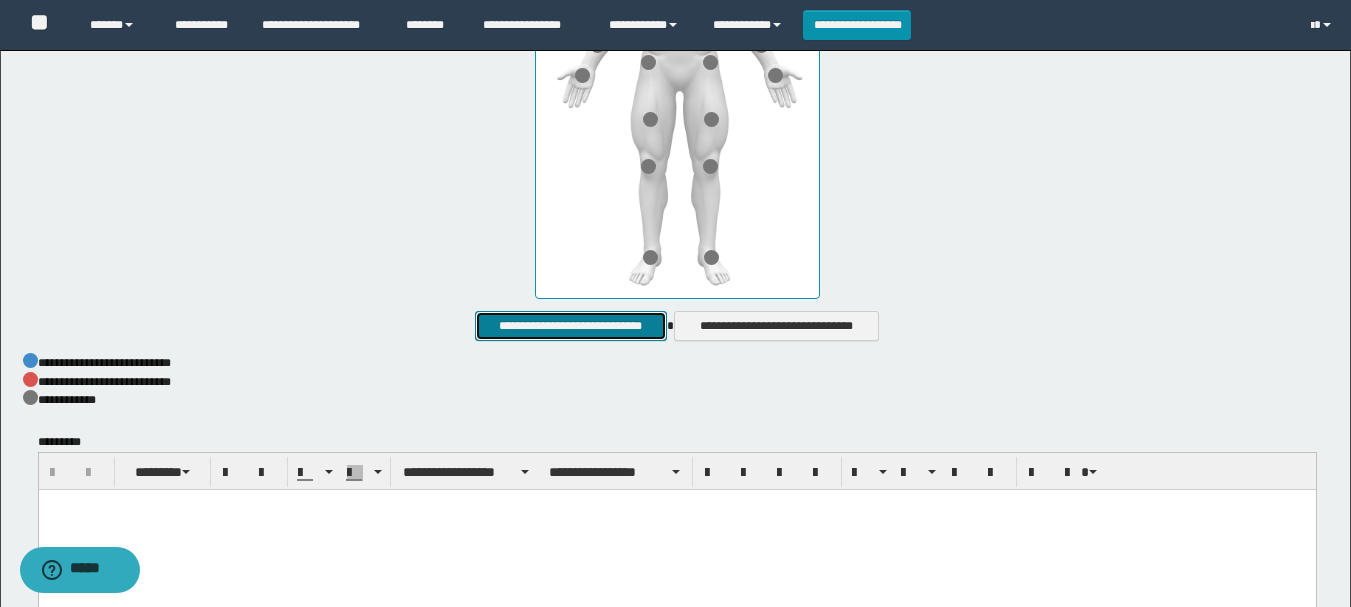 click on "**********" at bounding box center [570, 326] 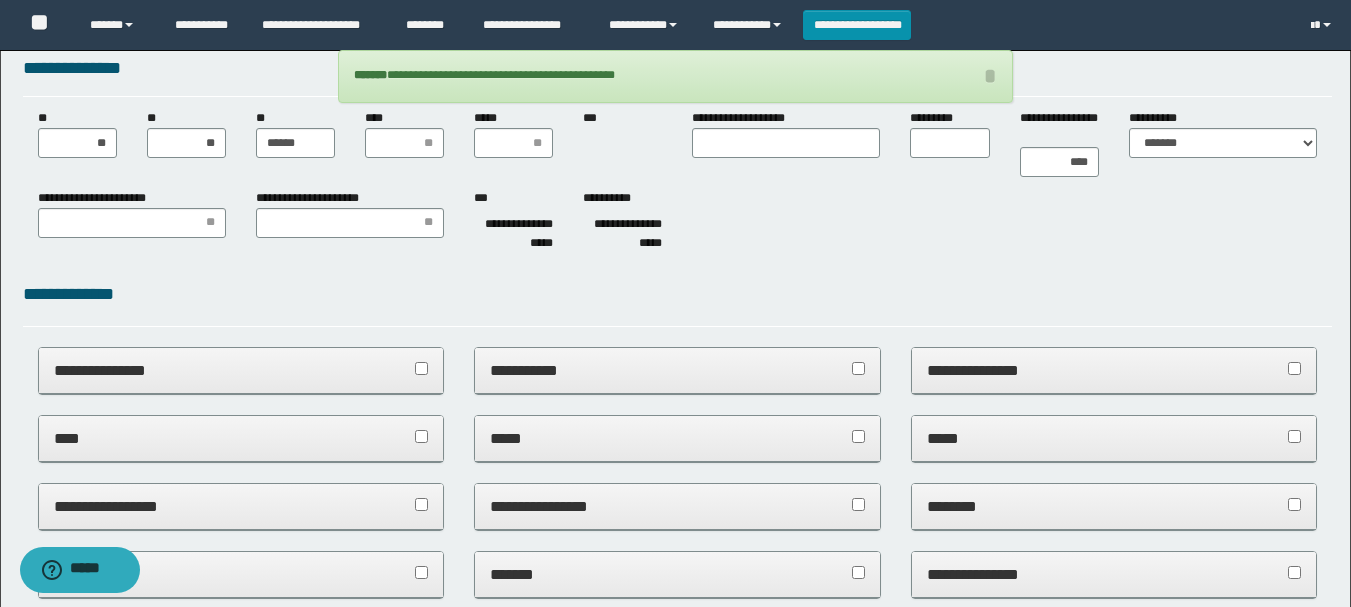scroll, scrollTop: 0, scrollLeft: 0, axis: both 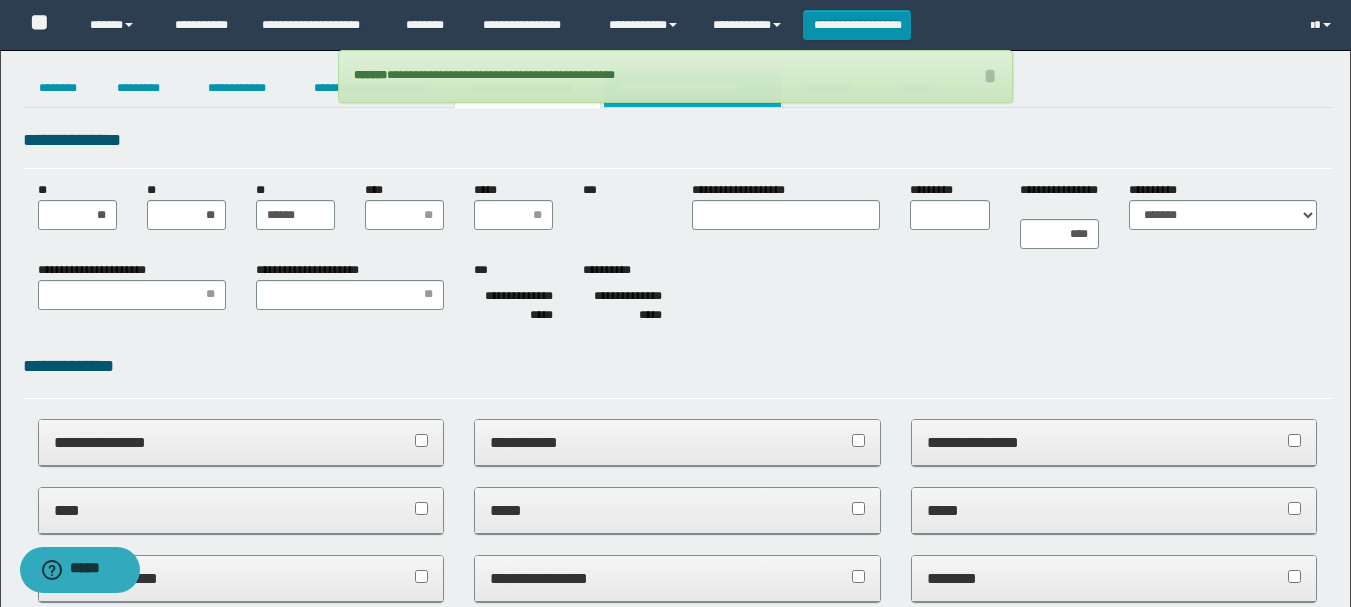 click on "**********" at bounding box center (693, 88) 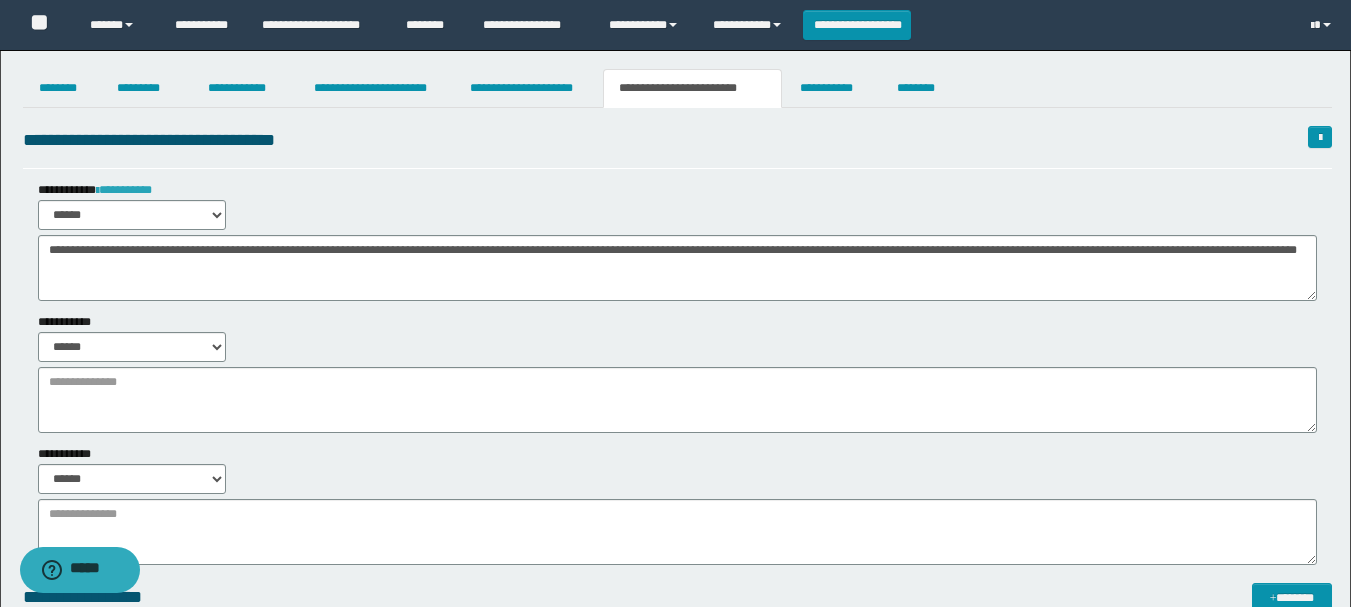 click on "**********" at bounding box center [124, 190] 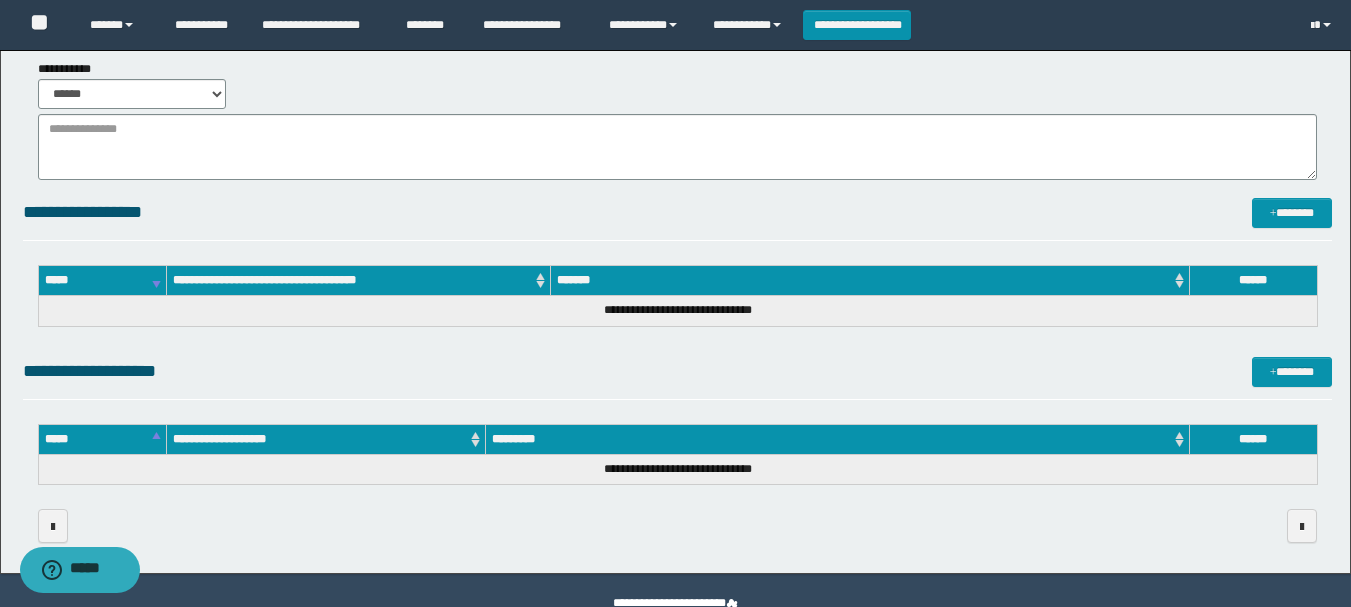 scroll, scrollTop: 430, scrollLeft: 0, axis: vertical 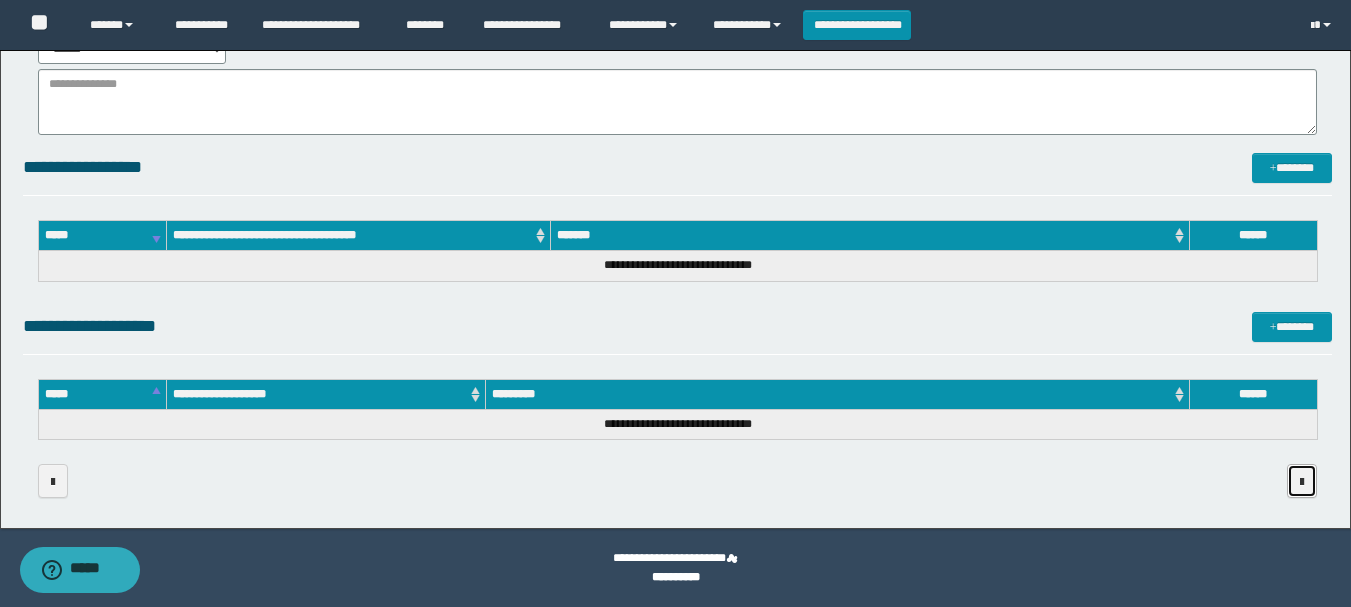 click at bounding box center (1302, 481) 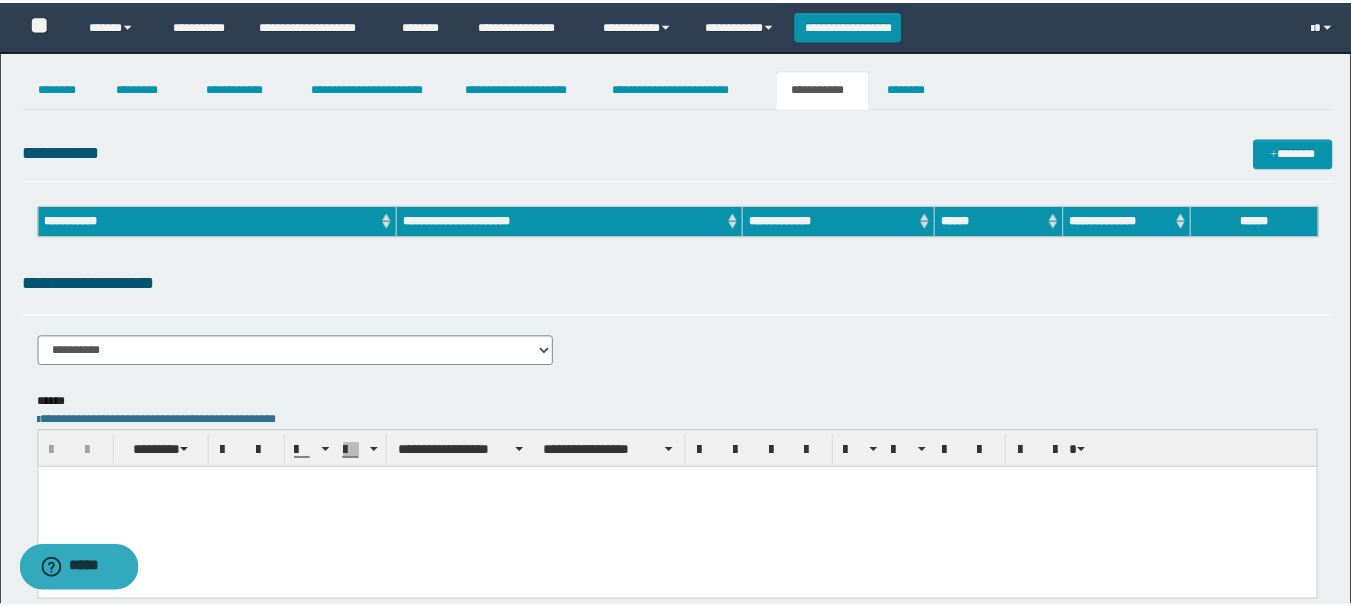 scroll, scrollTop: 0, scrollLeft: 0, axis: both 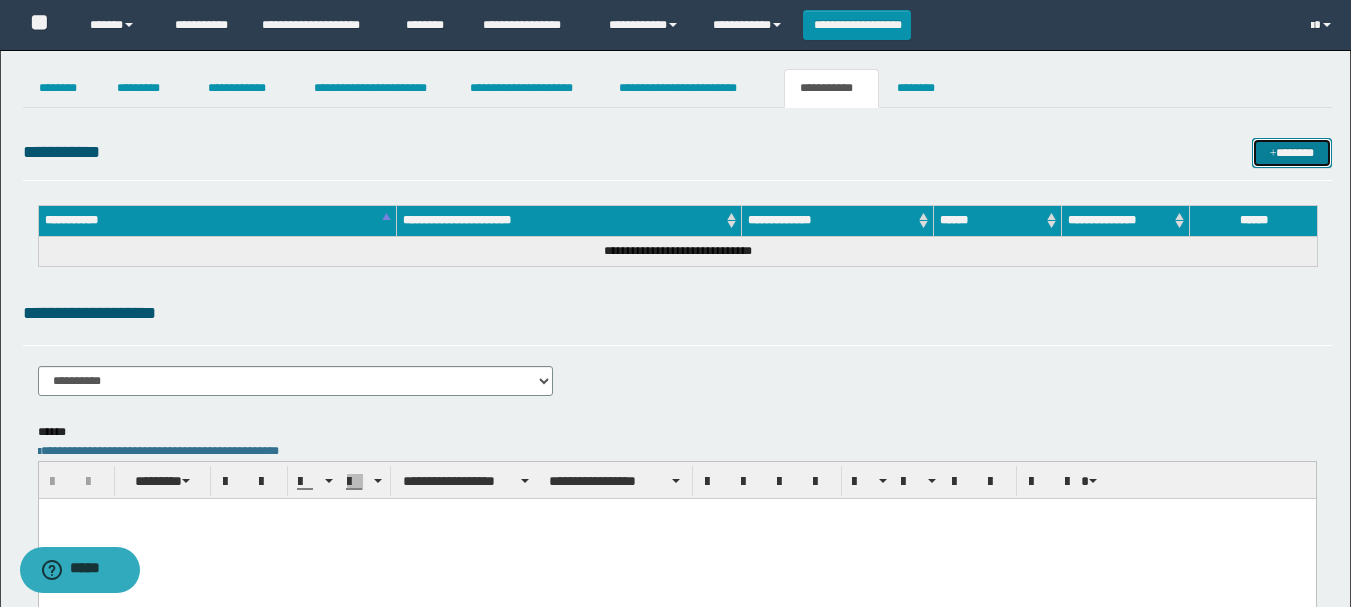 click on "*******" at bounding box center (1292, 153) 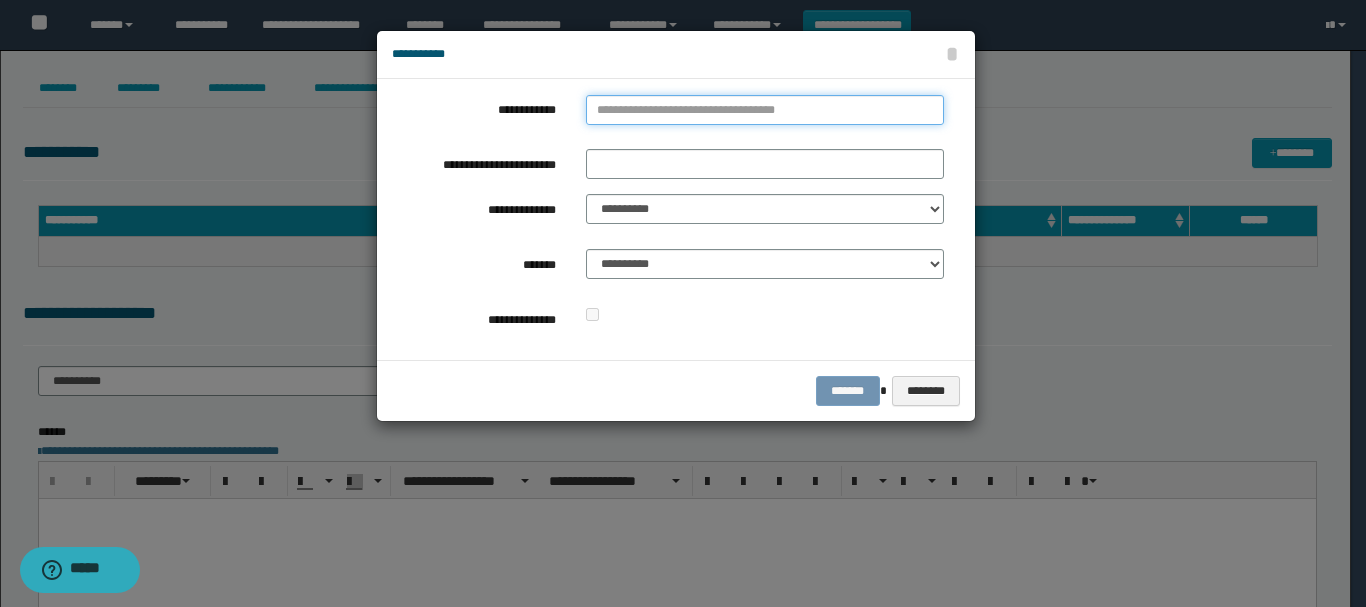 click on "**********" at bounding box center [765, 110] 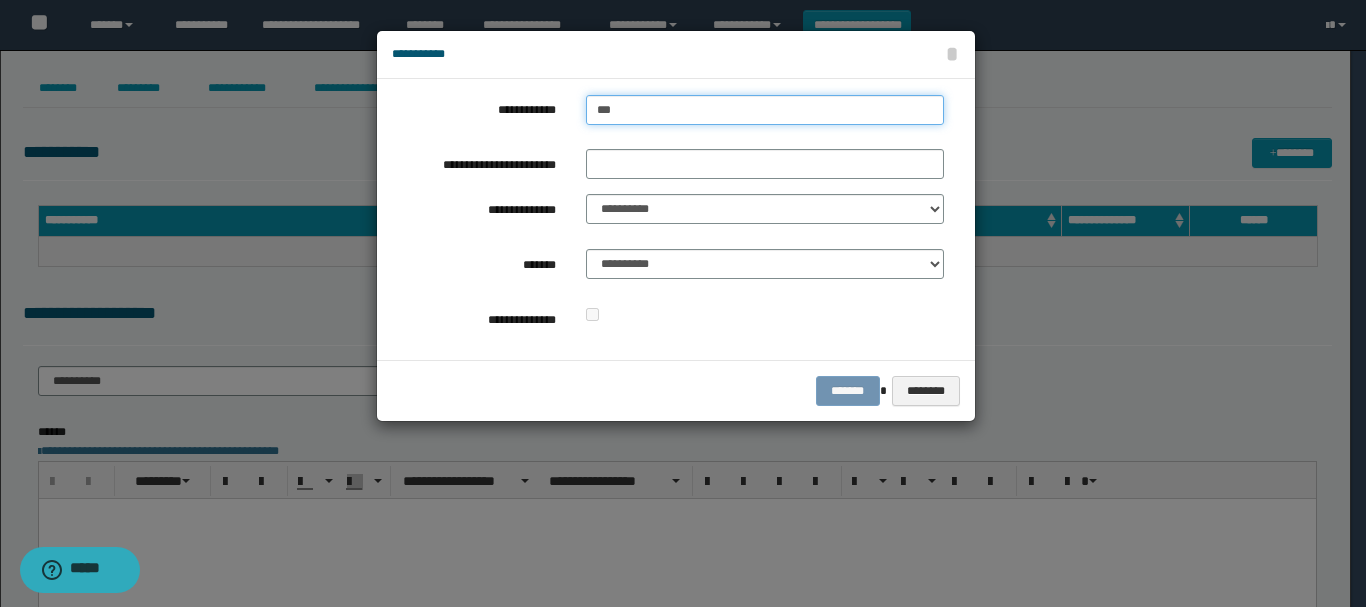 type on "****" 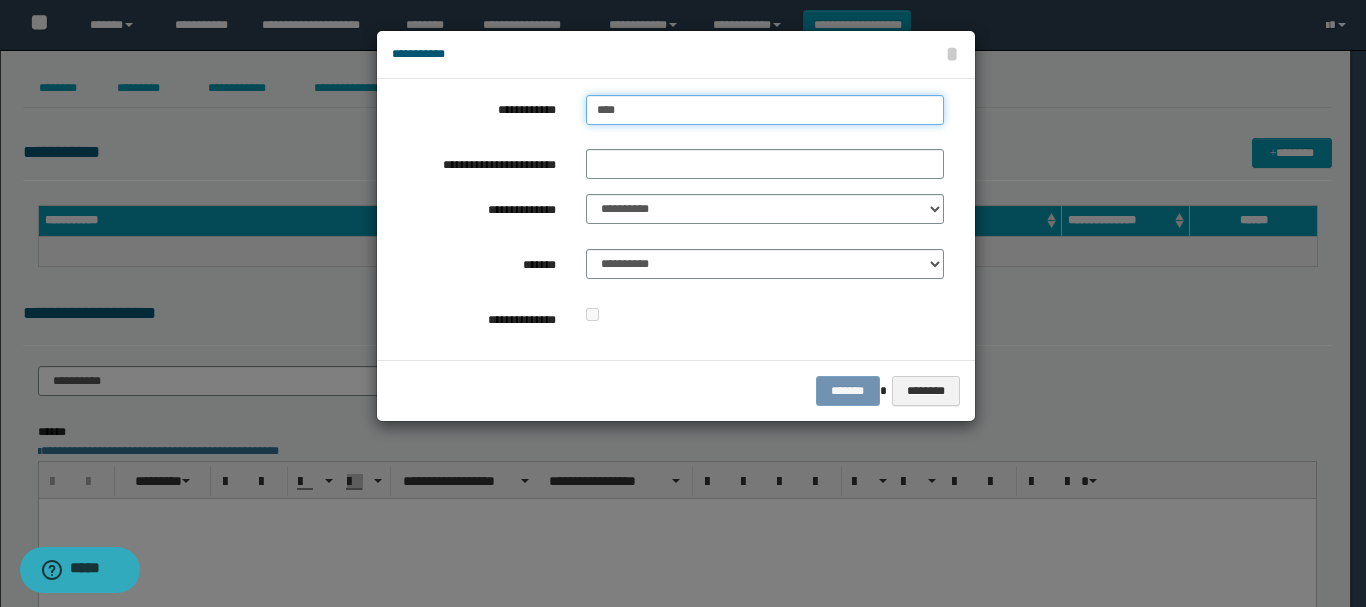 type on "****" 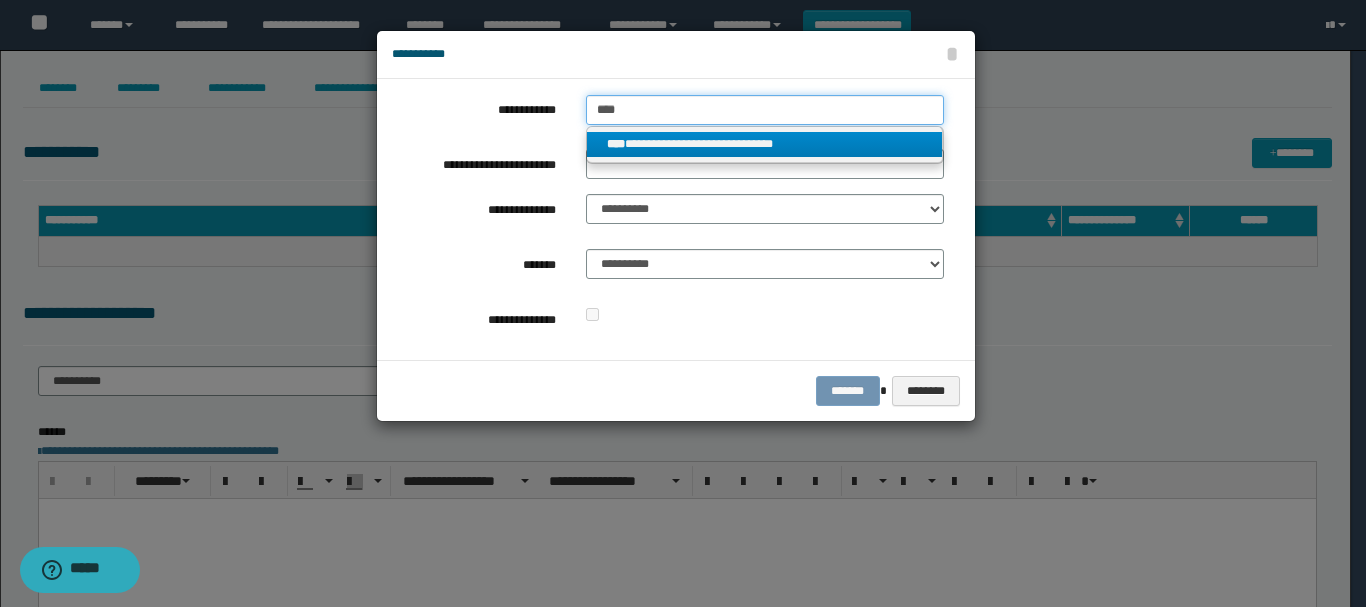 type on "****" 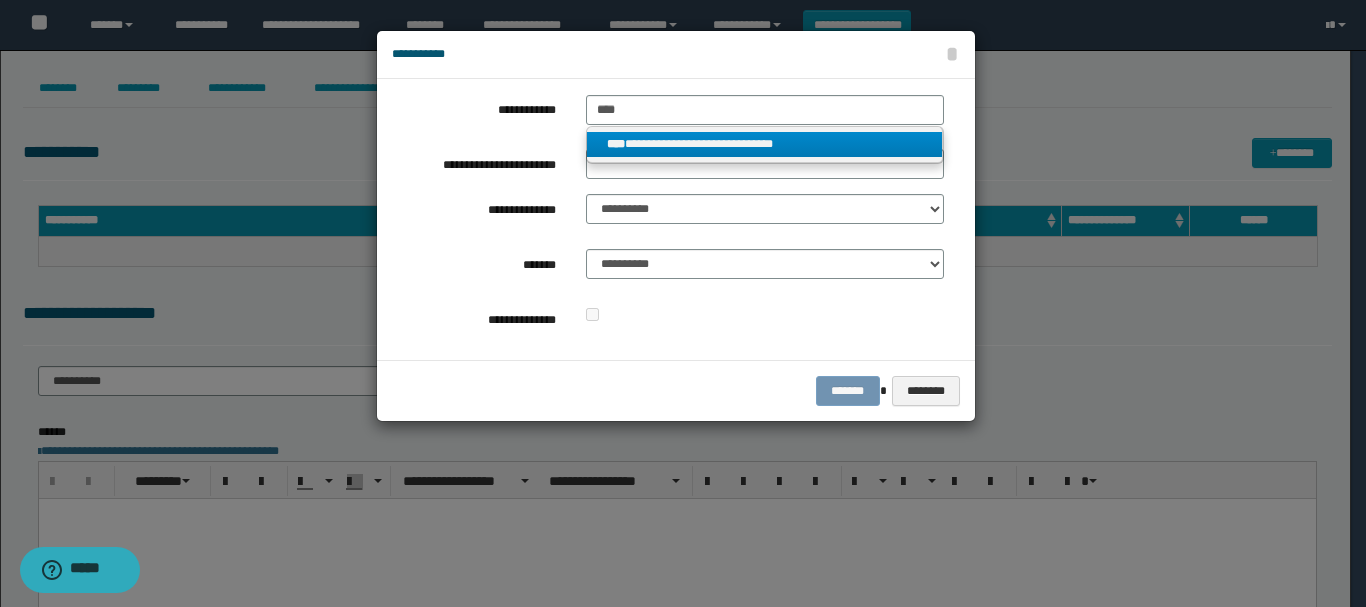 click on "**********" at bounding box center (765, 144) 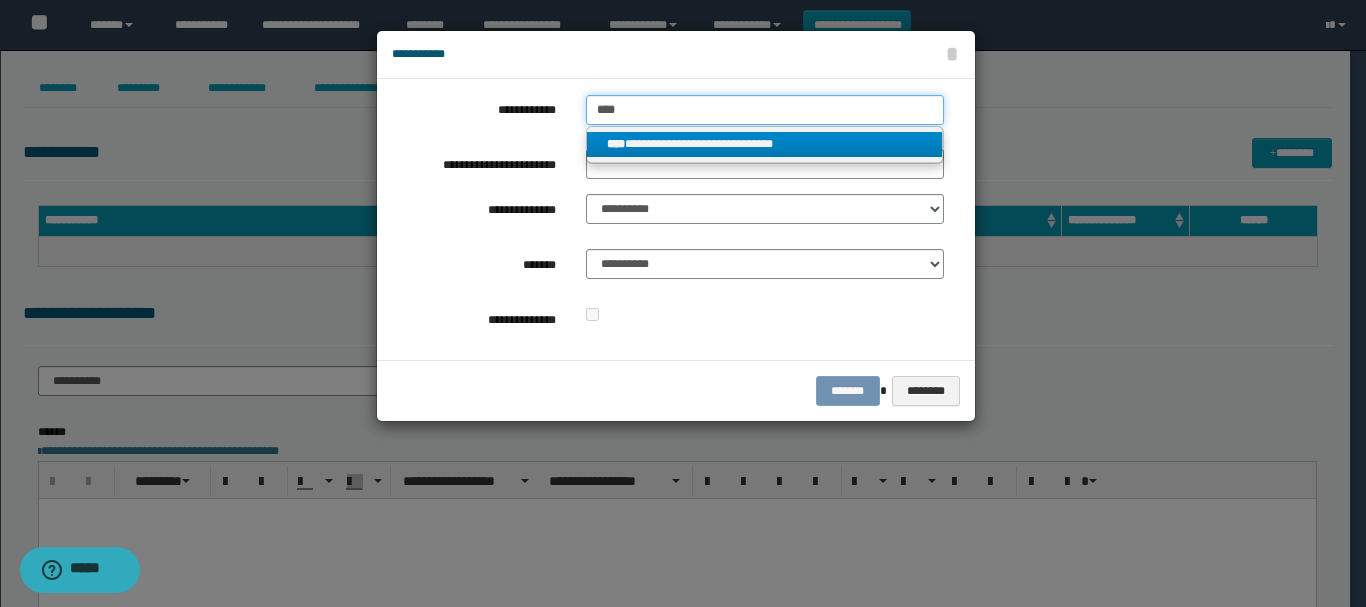 type 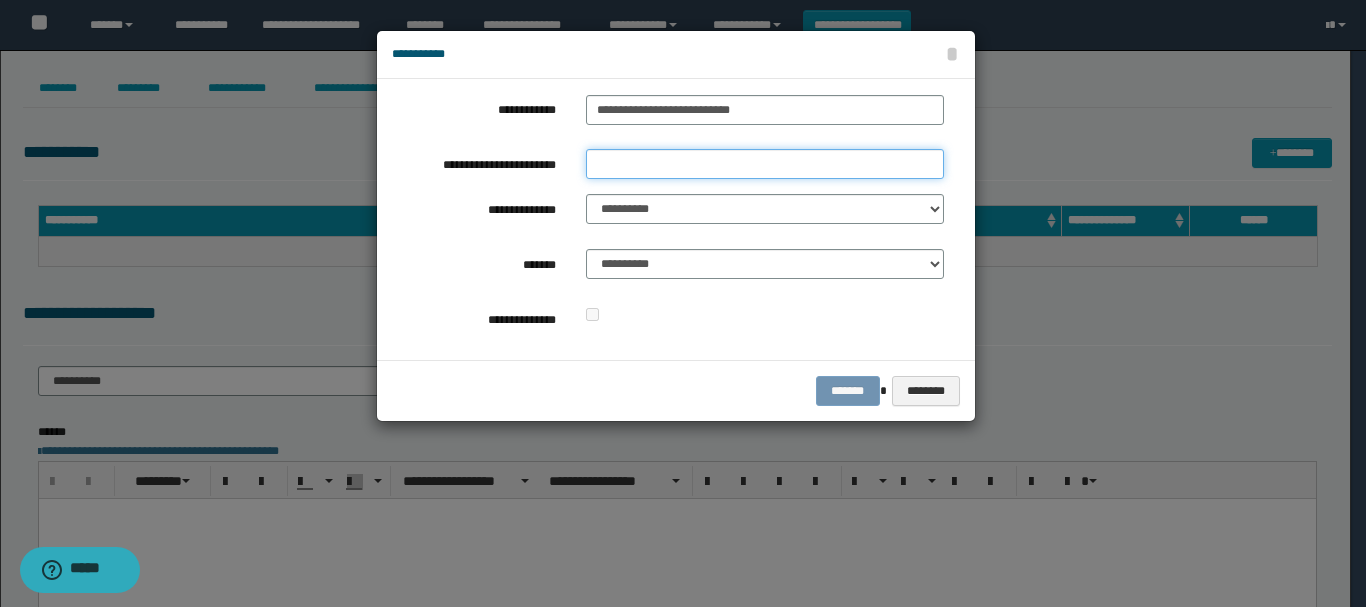 click on "**********" at bounding box center (765, 164) 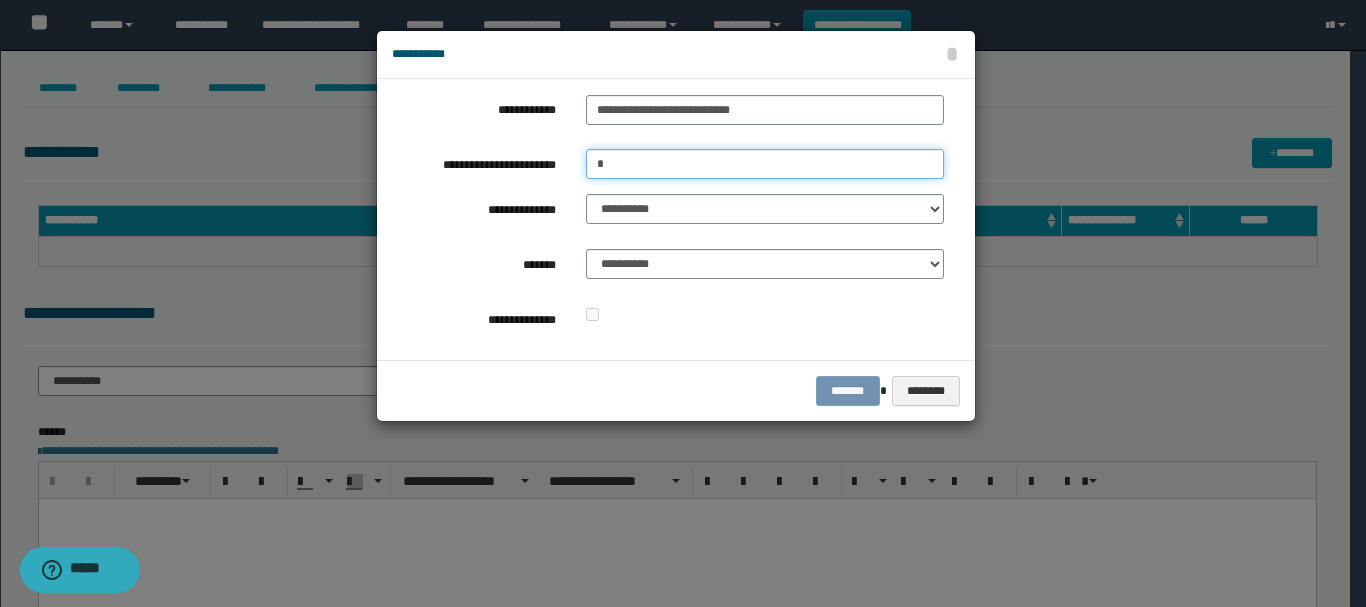 type on "*" 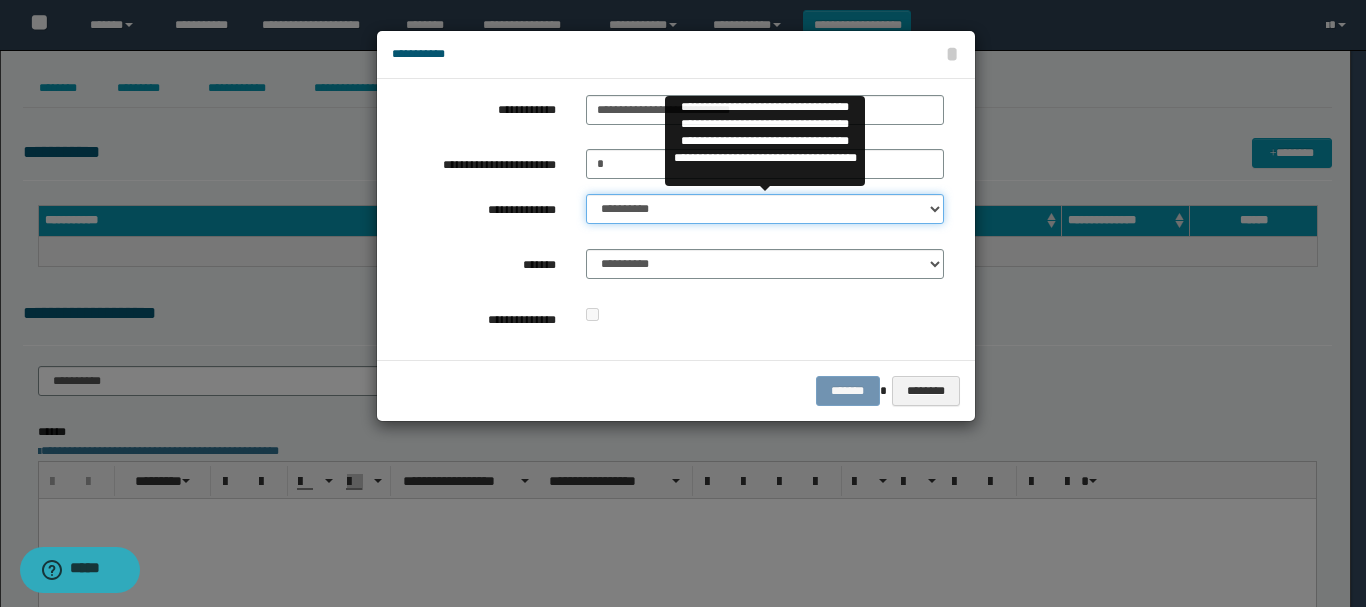 select on "**" 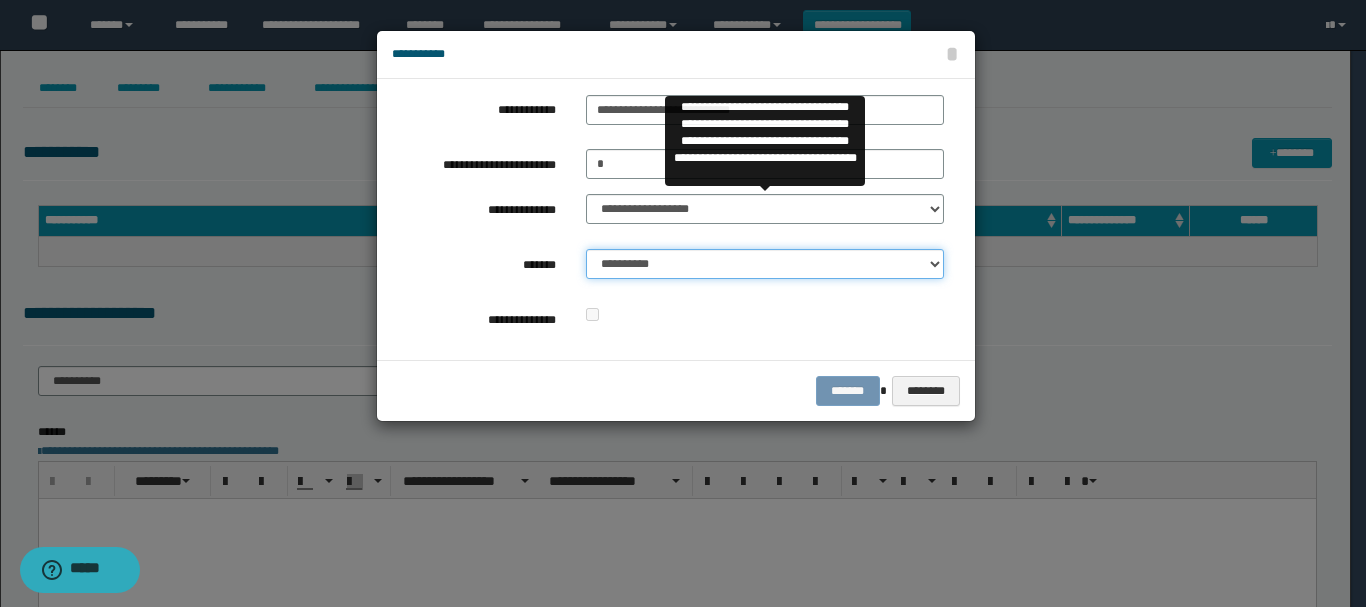 select on "*" 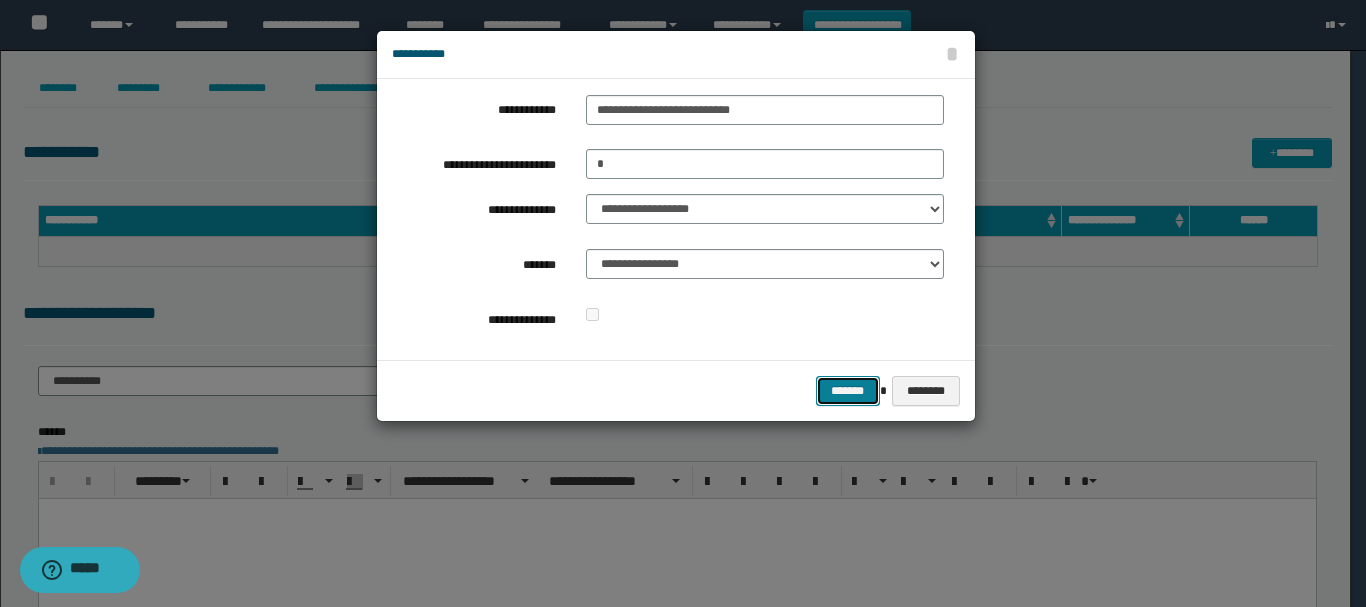 type 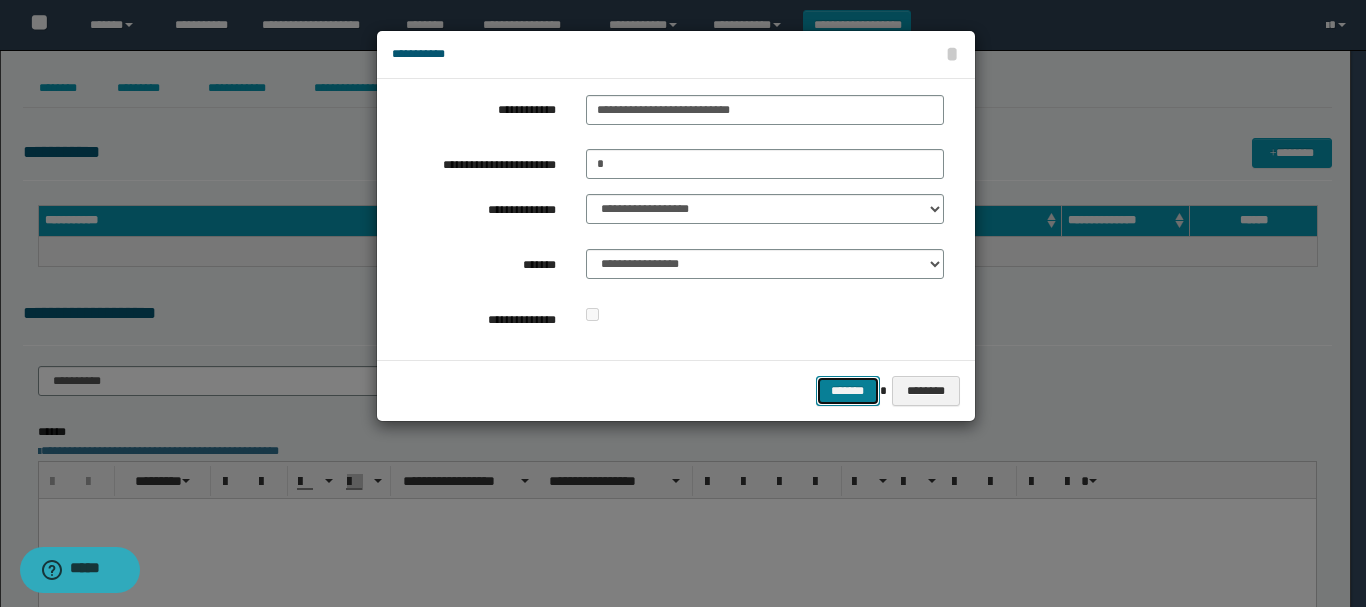 click on "*******" at bounding box center [848, 391] 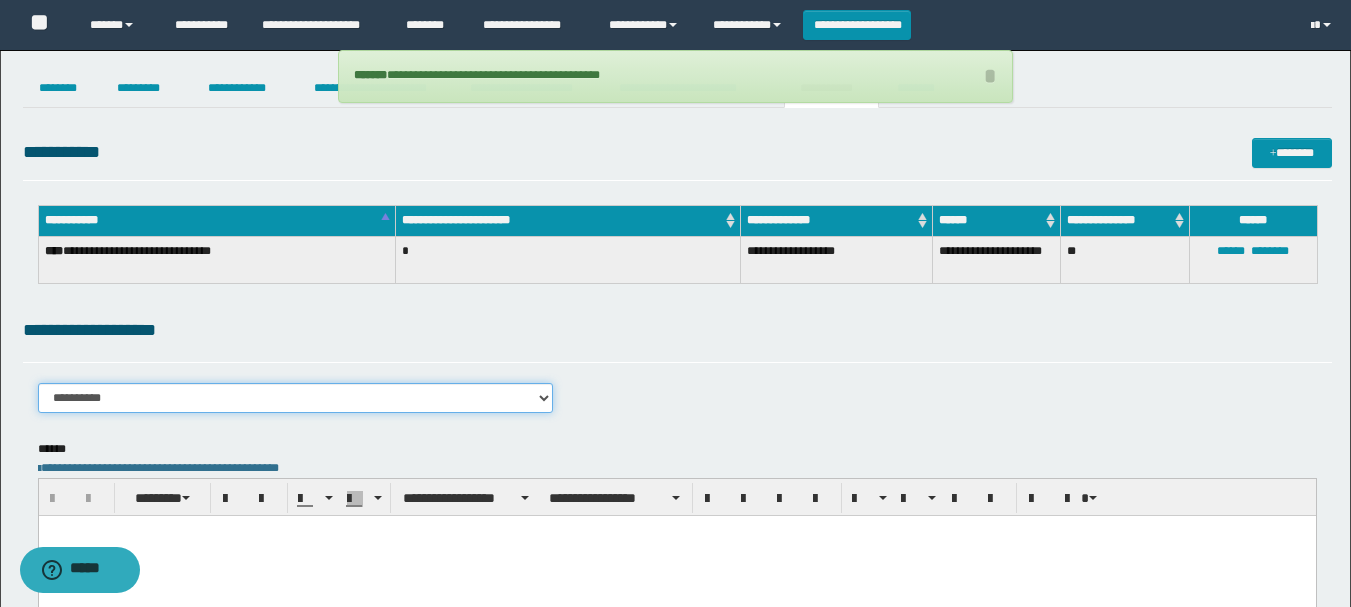 click on "**********" at bounding box center (296, 398) 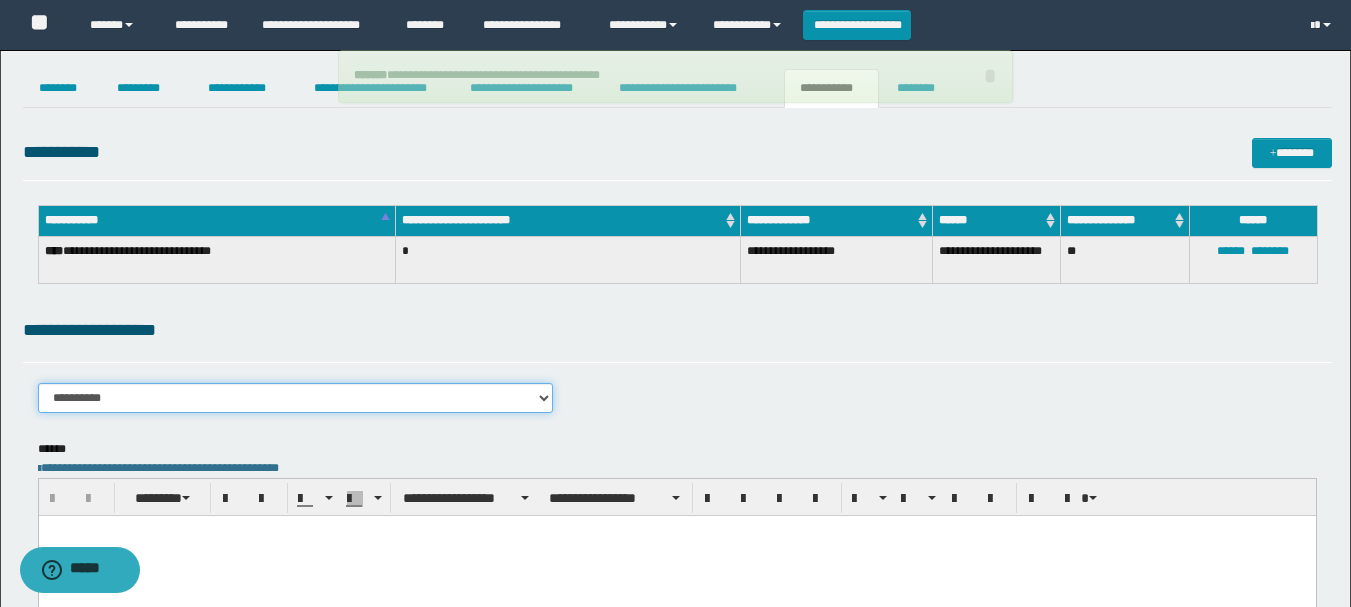 select on "****" 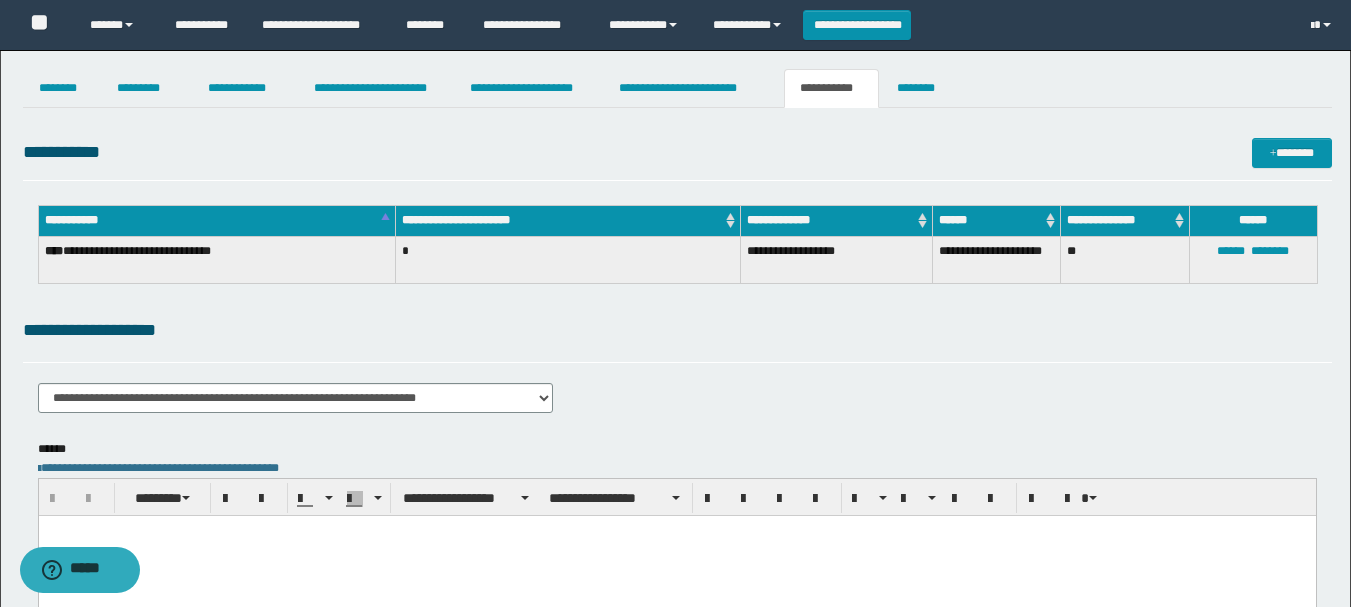 click at bounding box center (676, 555) 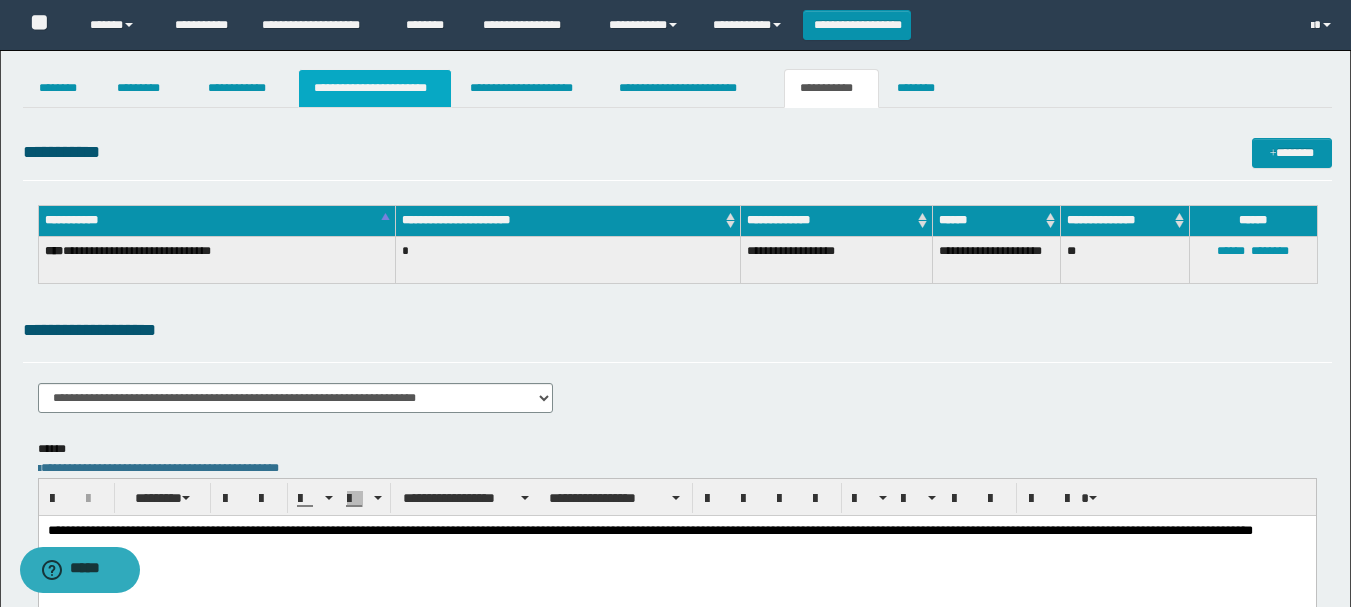click on "**********" at bounding box center (375, 88) 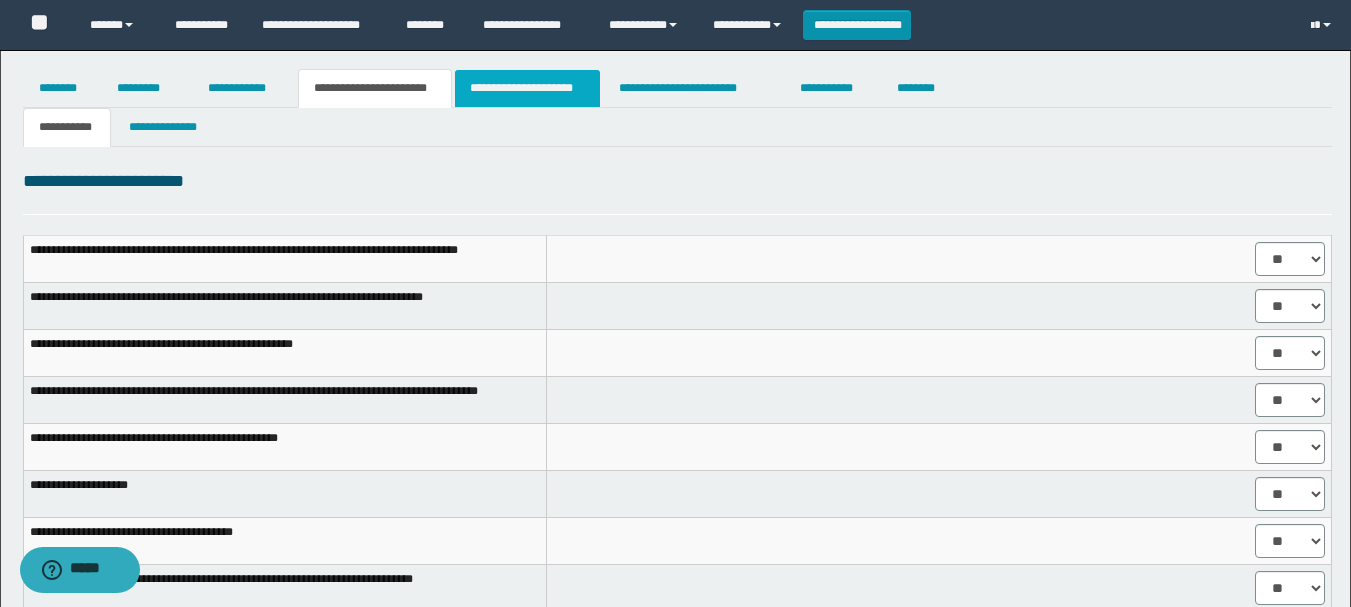 click on "**********" at bounding box center [527, 88] 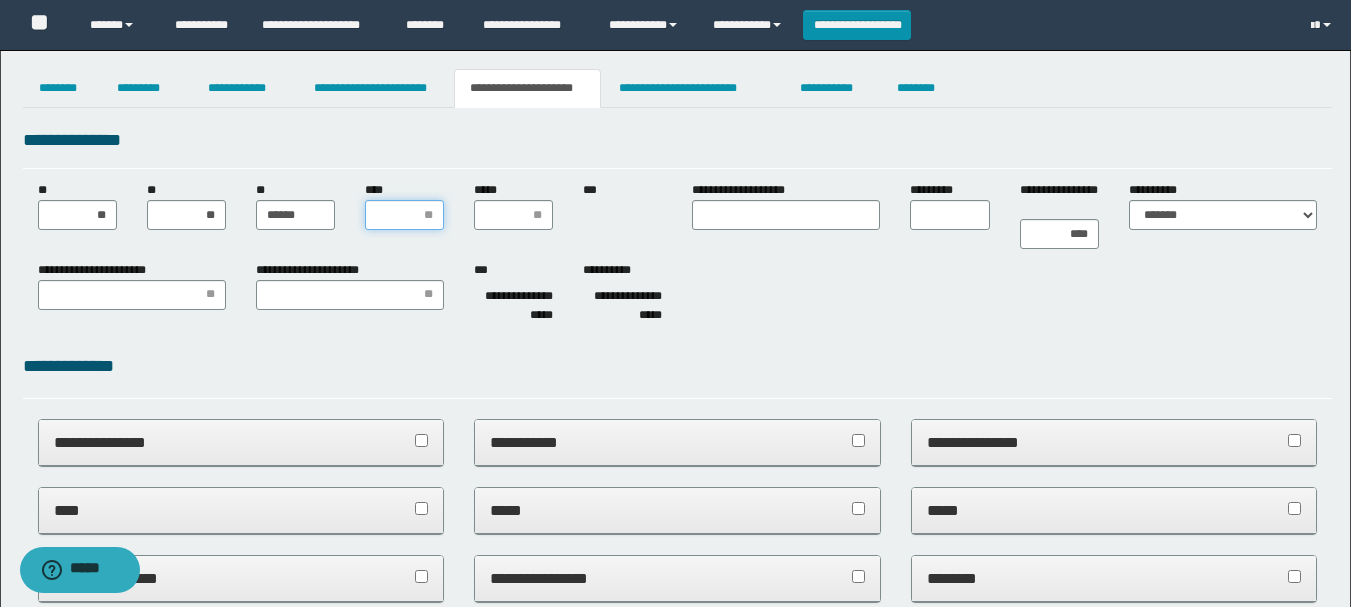 click on "****" at bounding box center [404, 215] 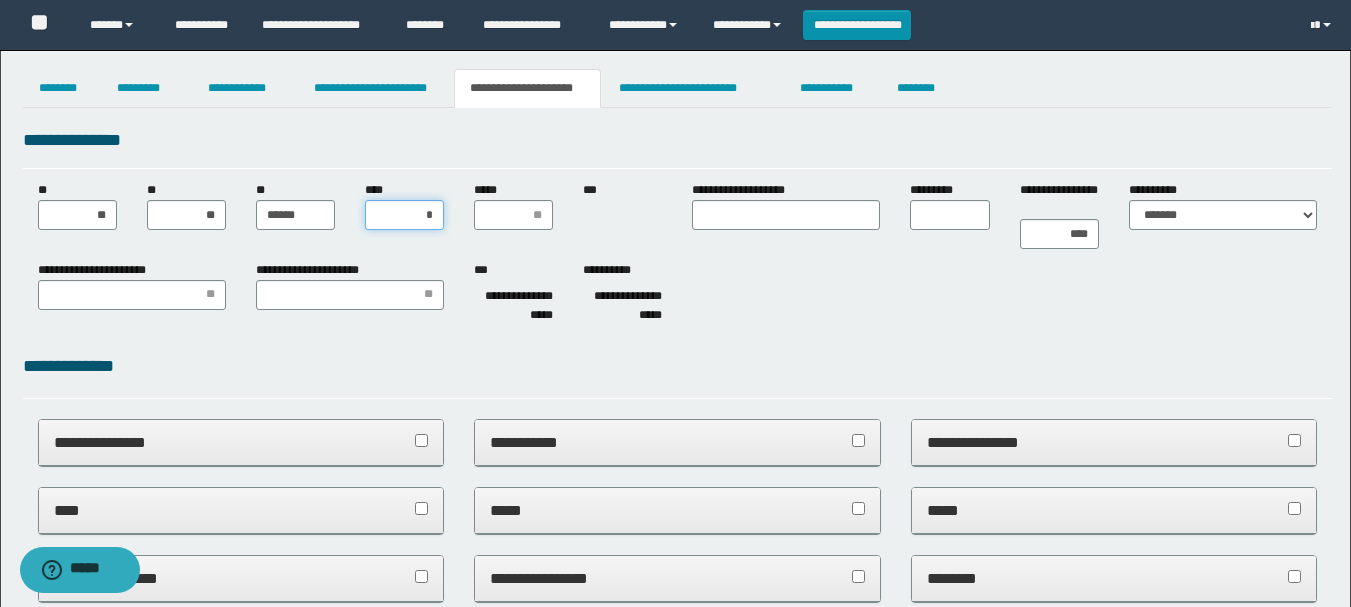 type on "**" 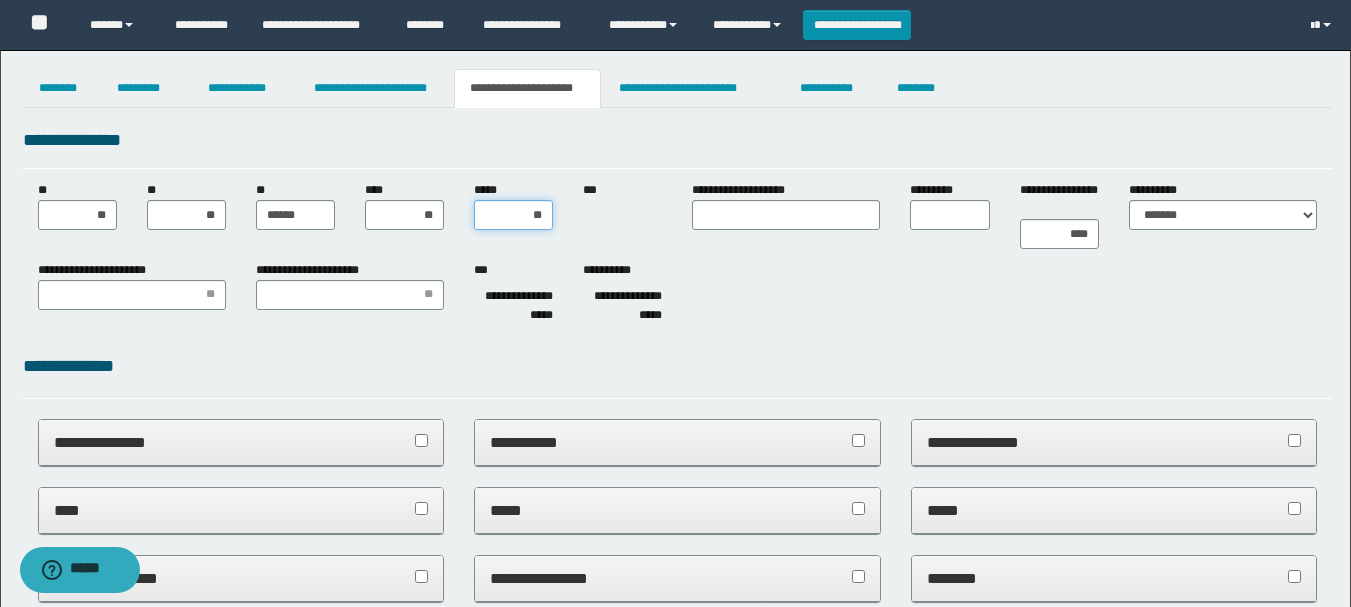 type on "***" 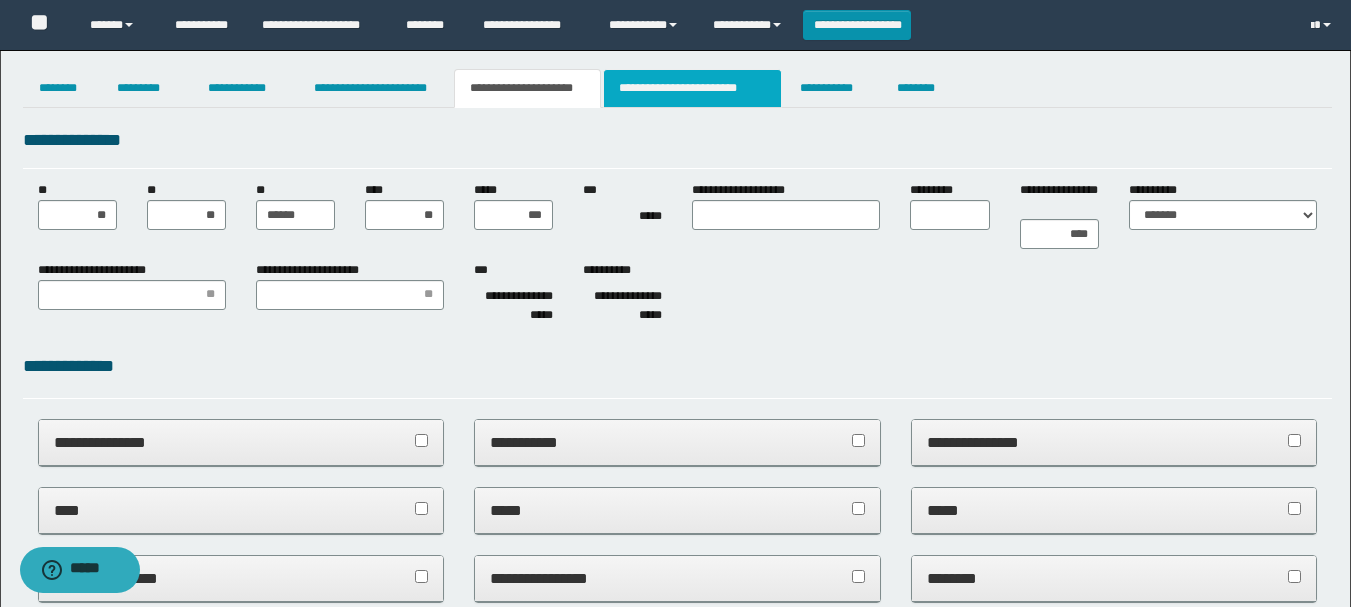 click on "**********" at bounding box center [693, 88] 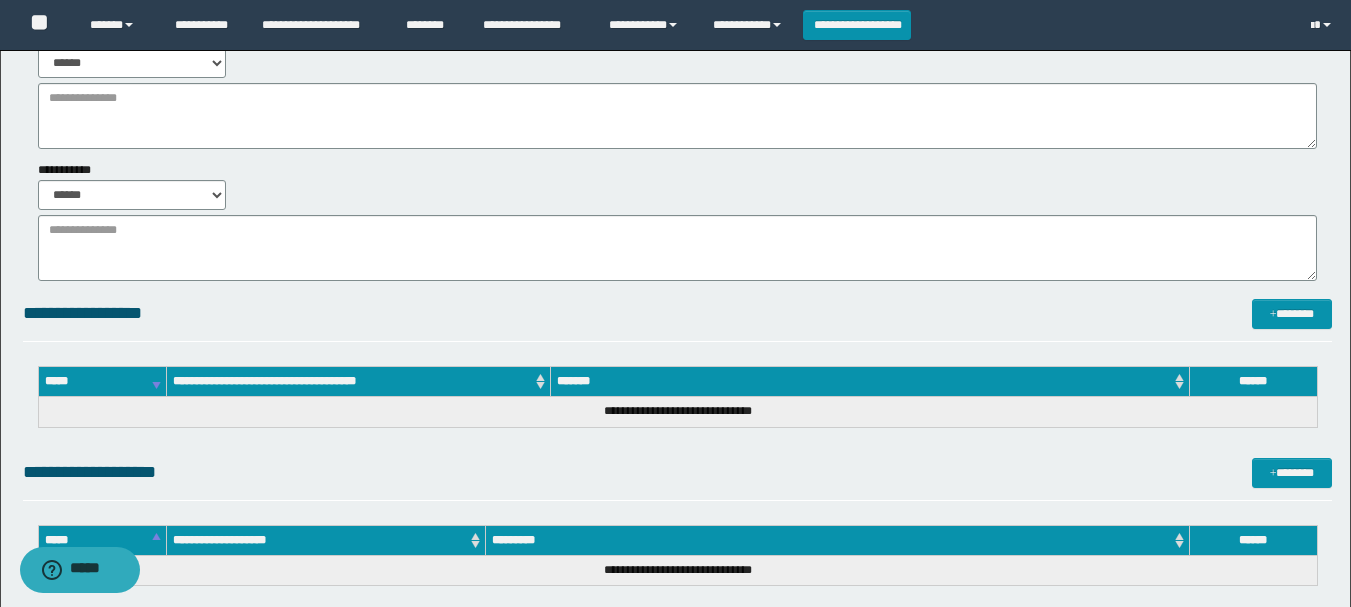 scroll, scrollTop: 0, scrollLeft: 0, axis: both 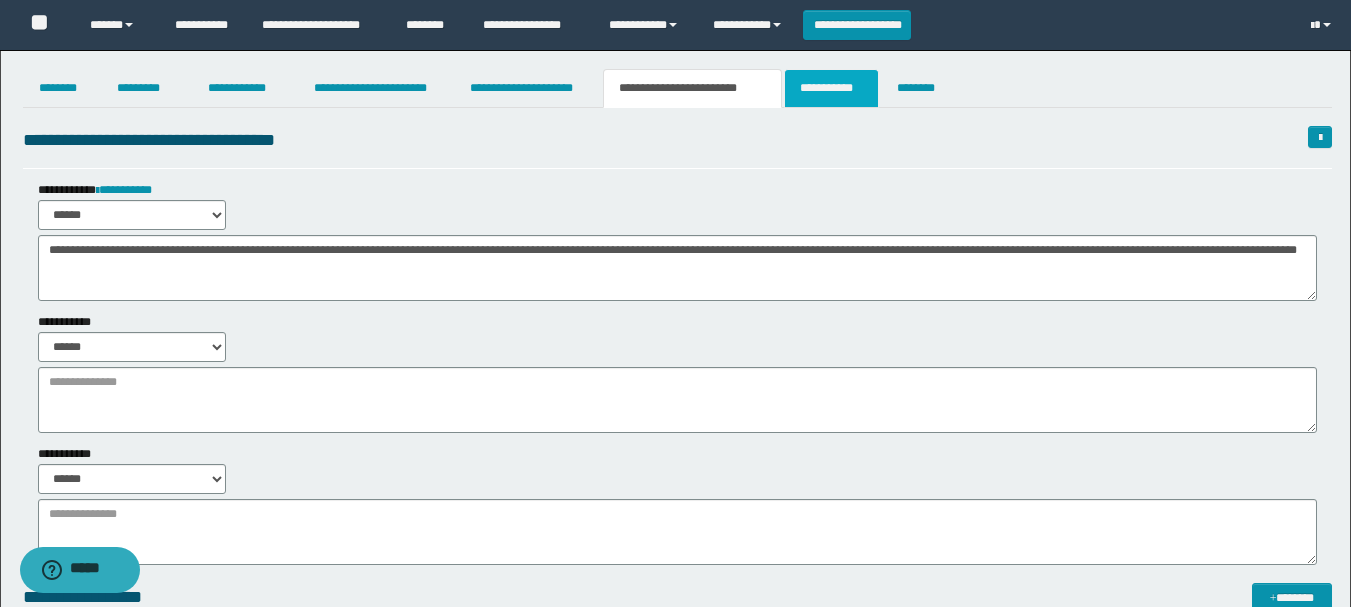 click on "**********" at bounding box center (831, 88) 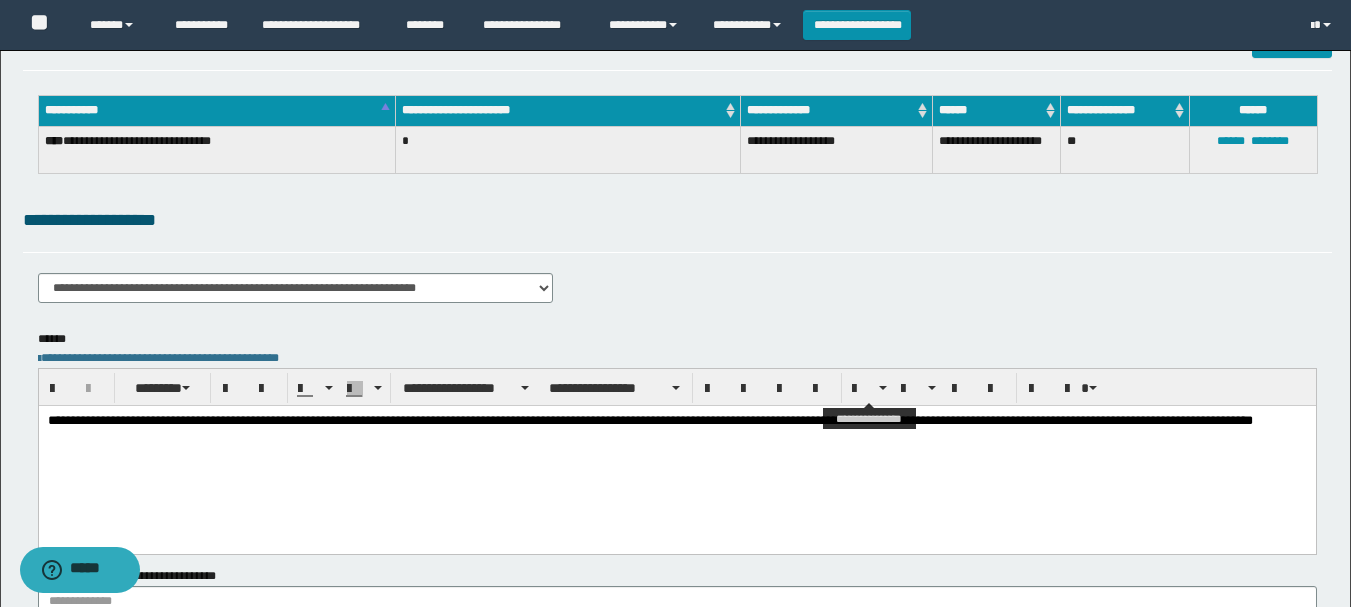 scroll, scrollTop: 0, scrollLeft: 0, axis: both 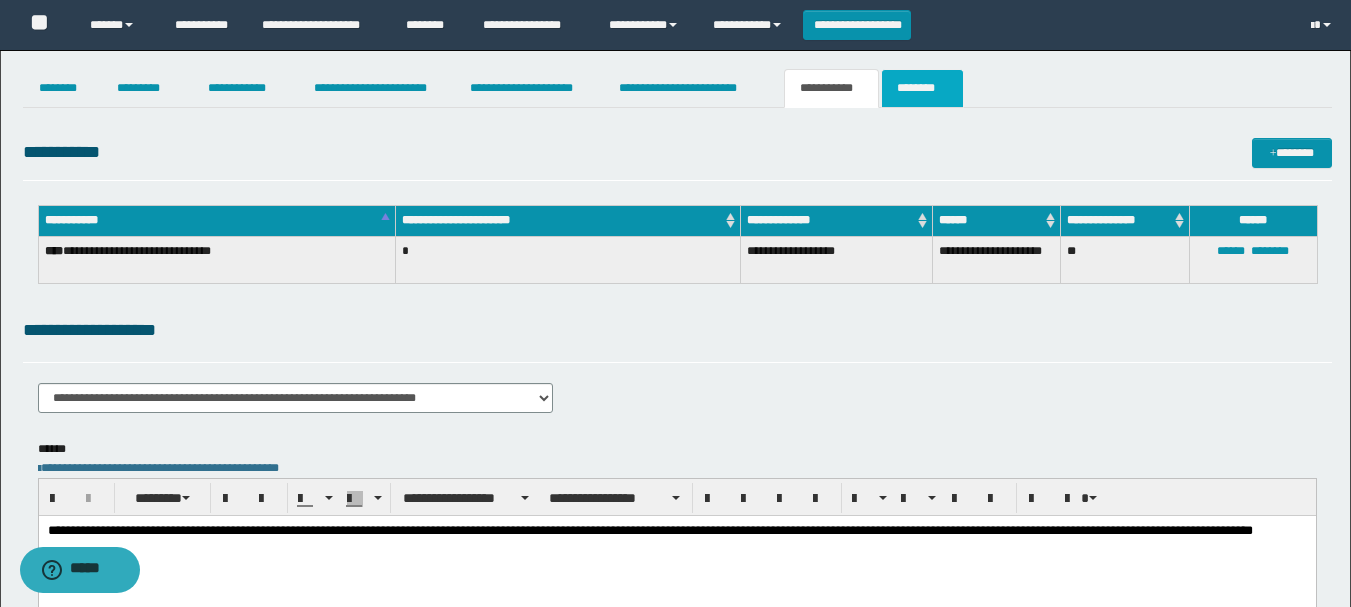 click on "********" at bounding box center (922, 88) 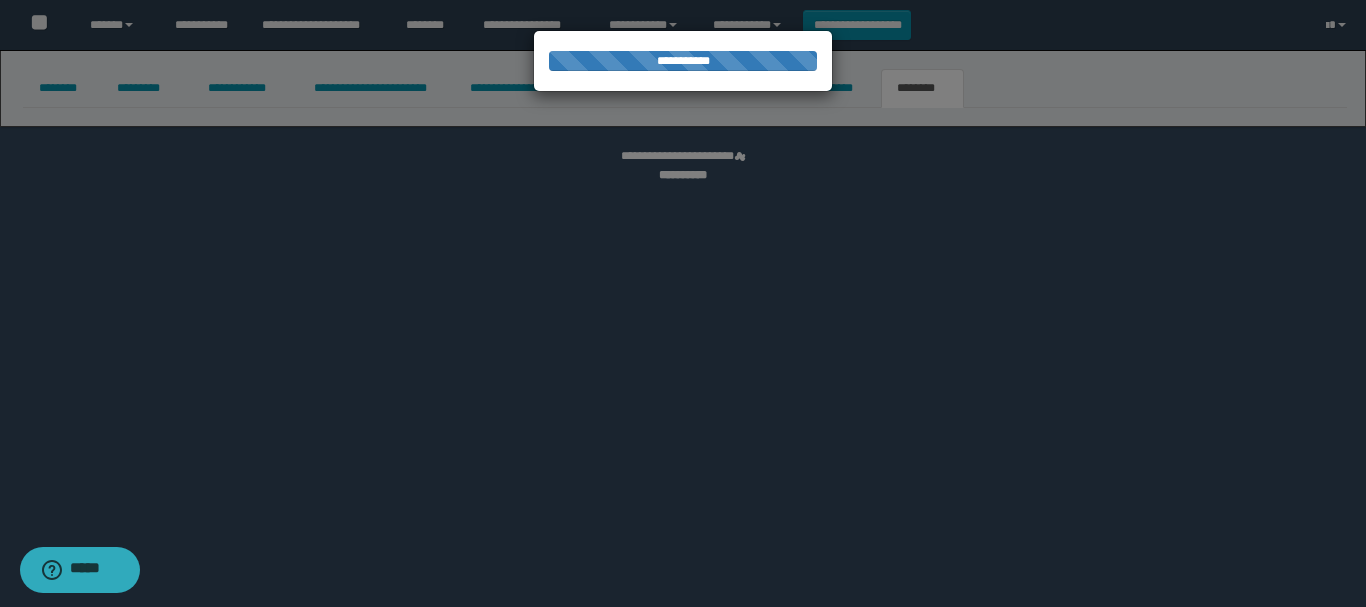 select 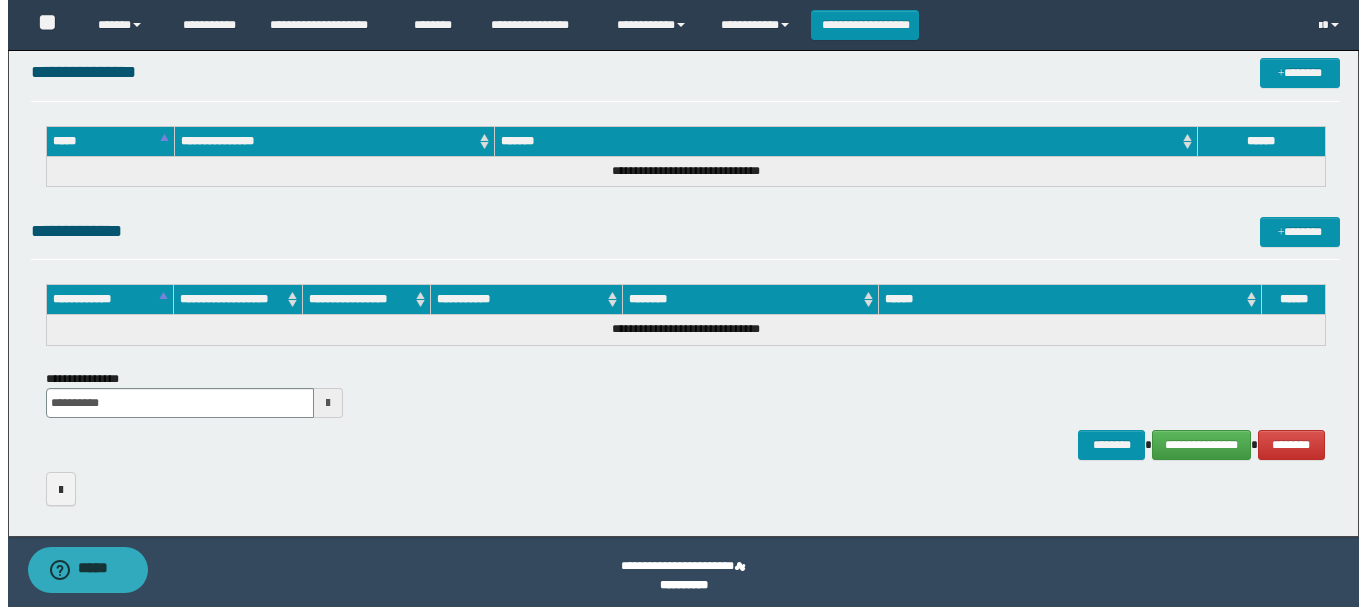 scroll, scrollTop: 1024, scrollLeft: 0, axis: vertical 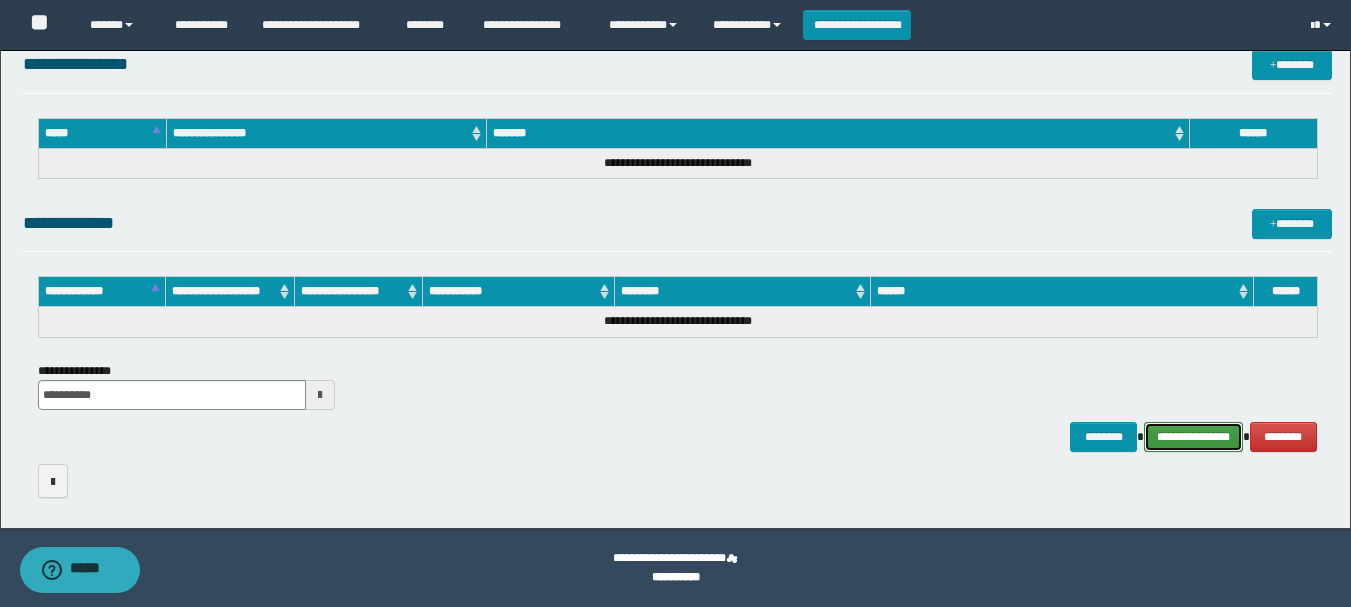 click on "**********" at bounding box center [1193, 437] 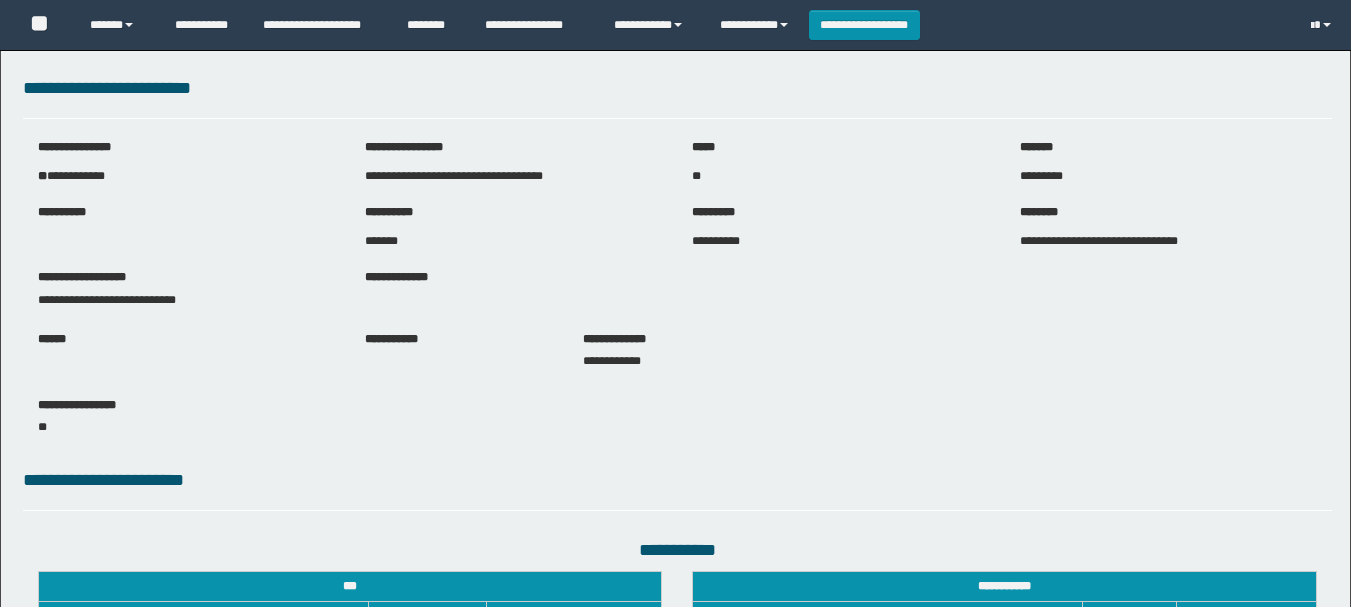 scroll, scrollTop: 0, scrollLeft: 0, axis: both 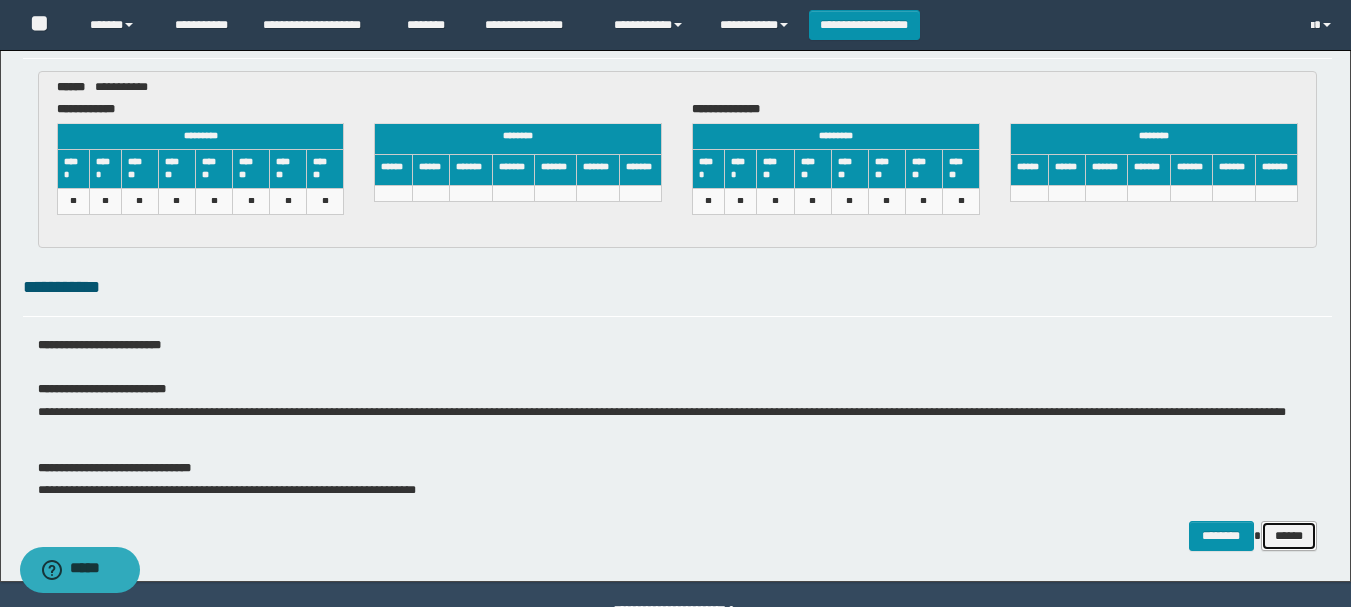 click on "******" at bounding box center (1289, 536) 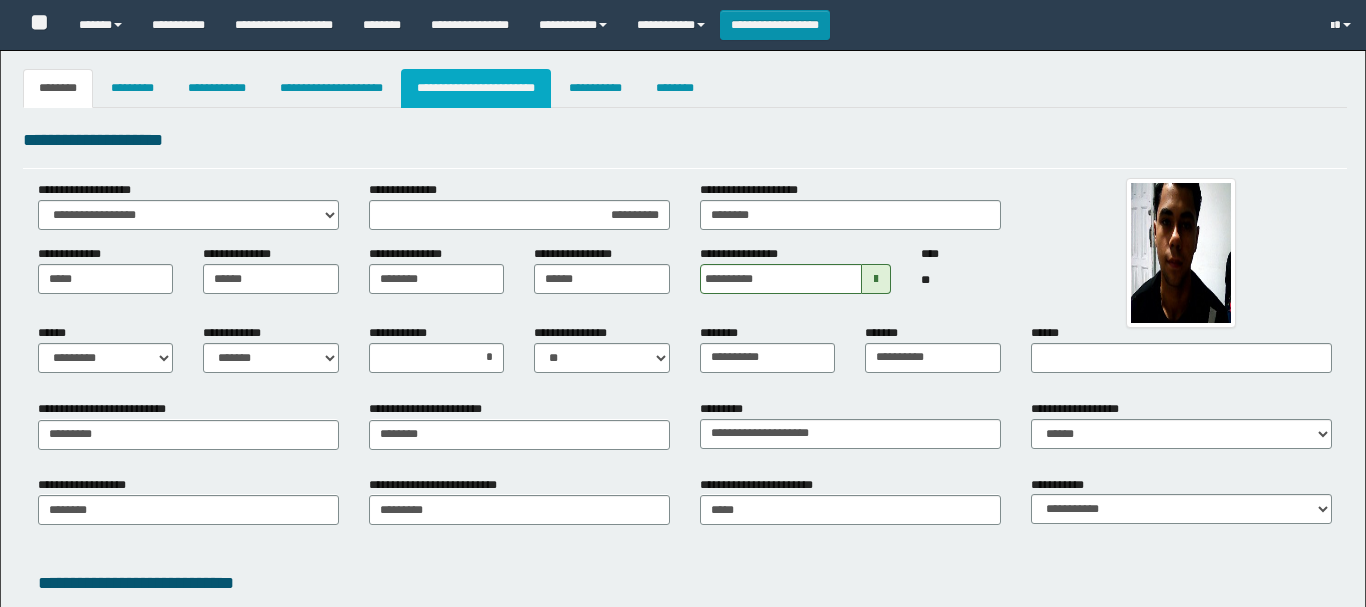 click on "**********" at bounding box center (476, 88) 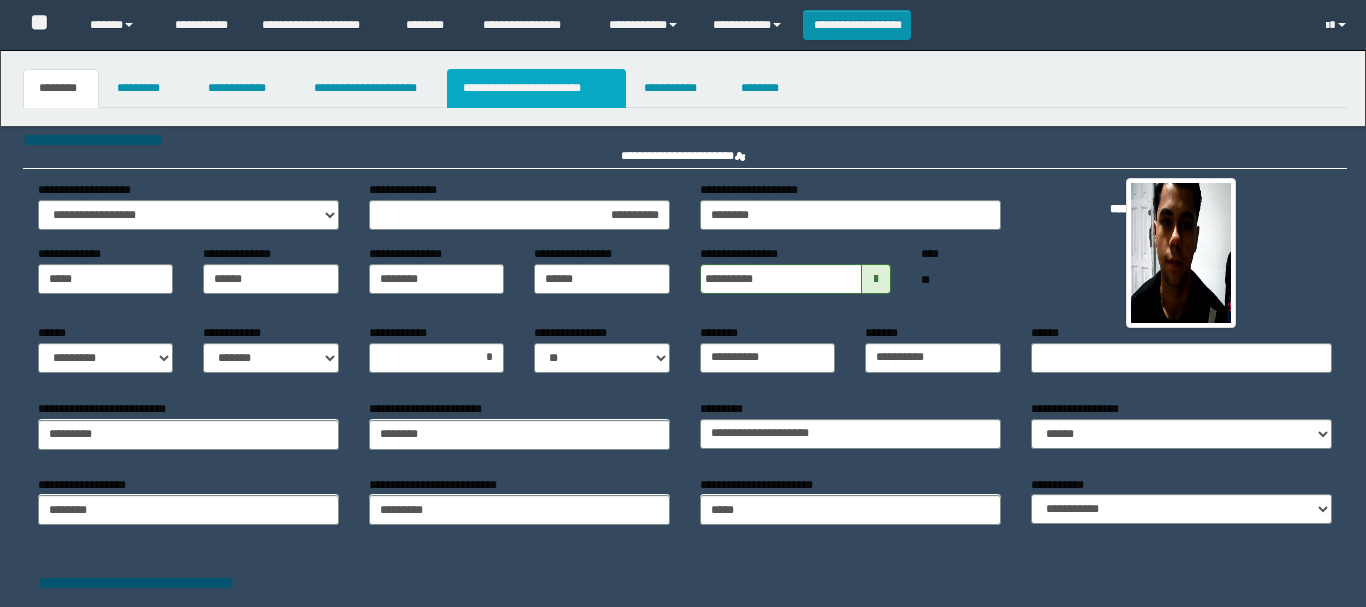 scroll, scrollTop: 0, scrollLeft: 0, axis: both 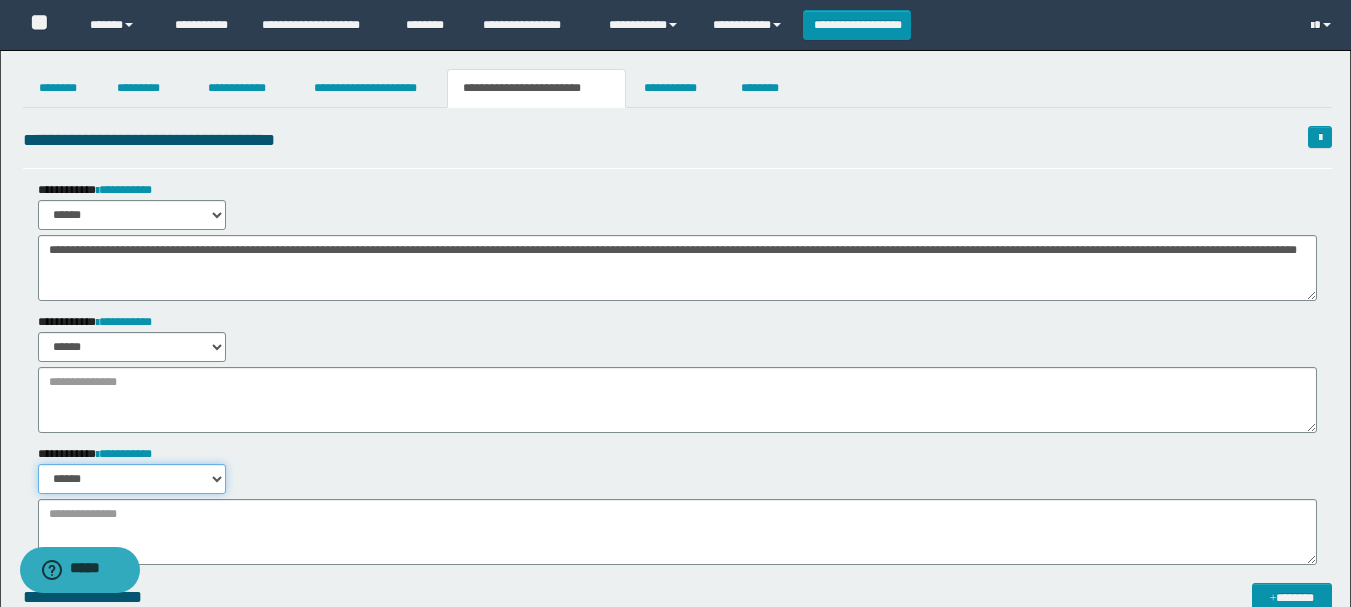 click on "******
*******" at bounding box center [132, 479] 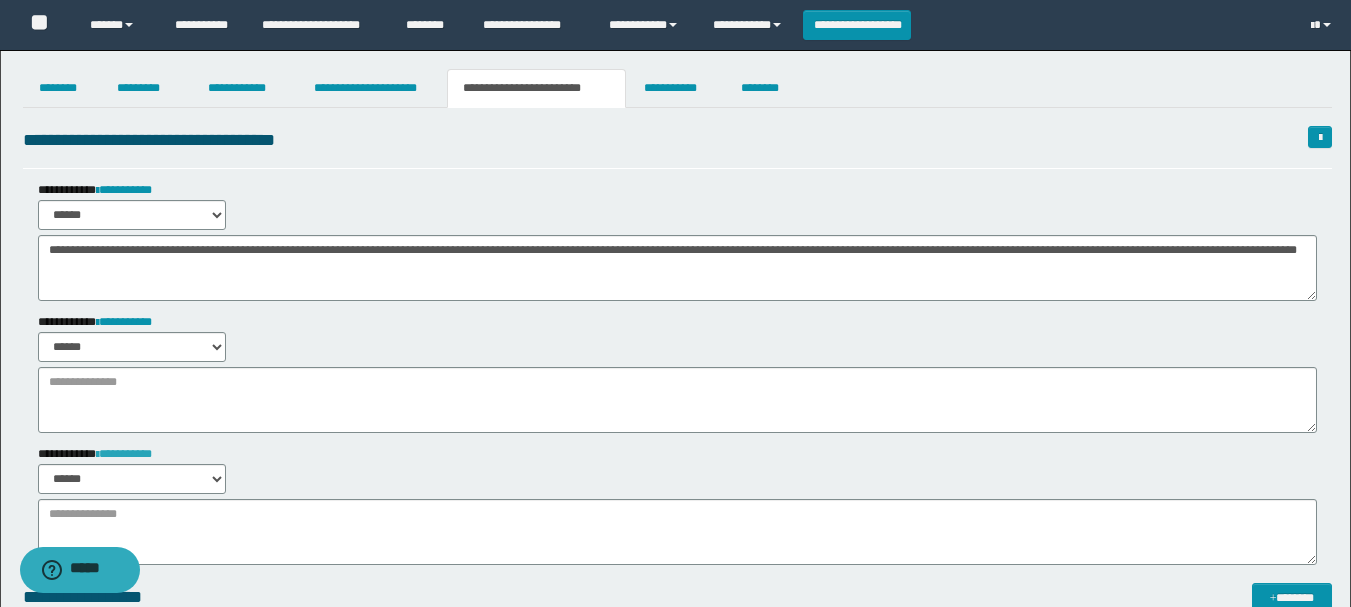 click on "**********" at bounding box center (124, 454) 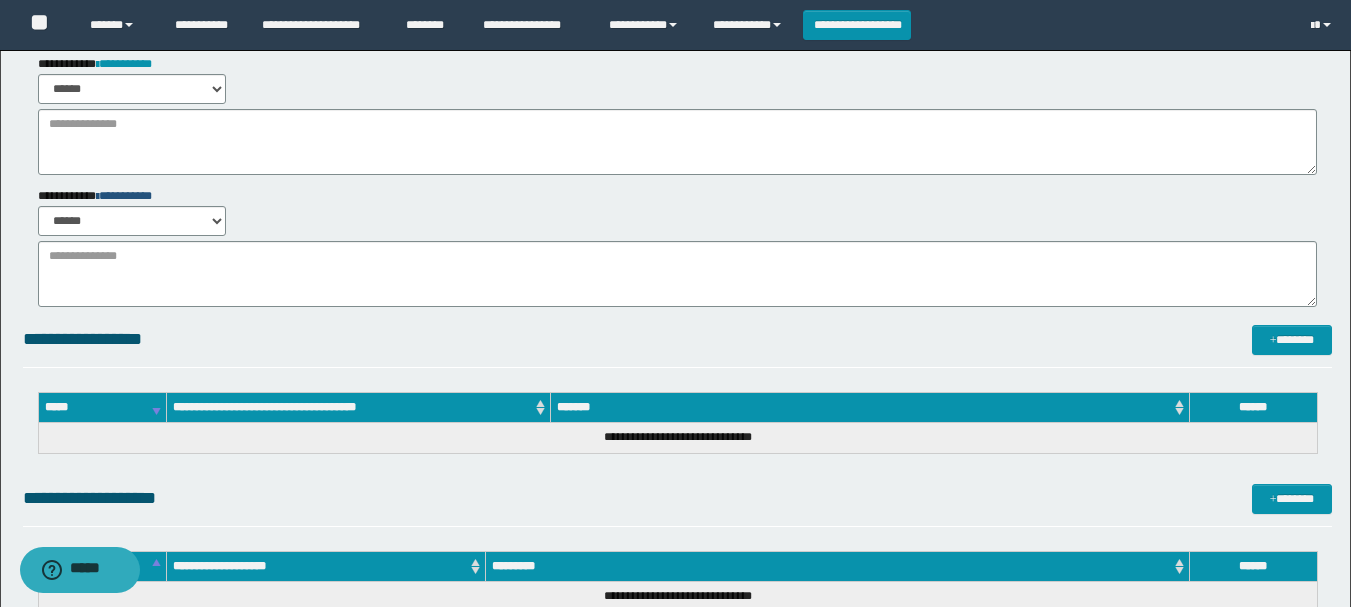 scroll, scrollTop: 0, scrollLeft: 0, axis: both 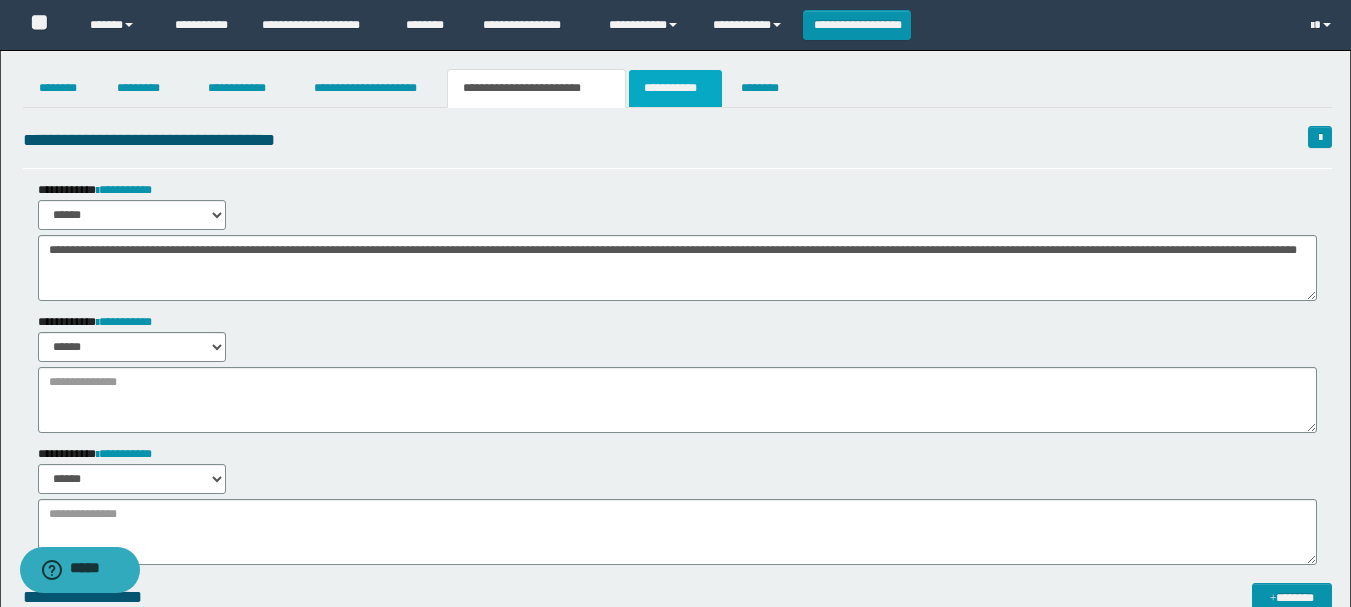 click on "**********" at bounding box center (675, 88) 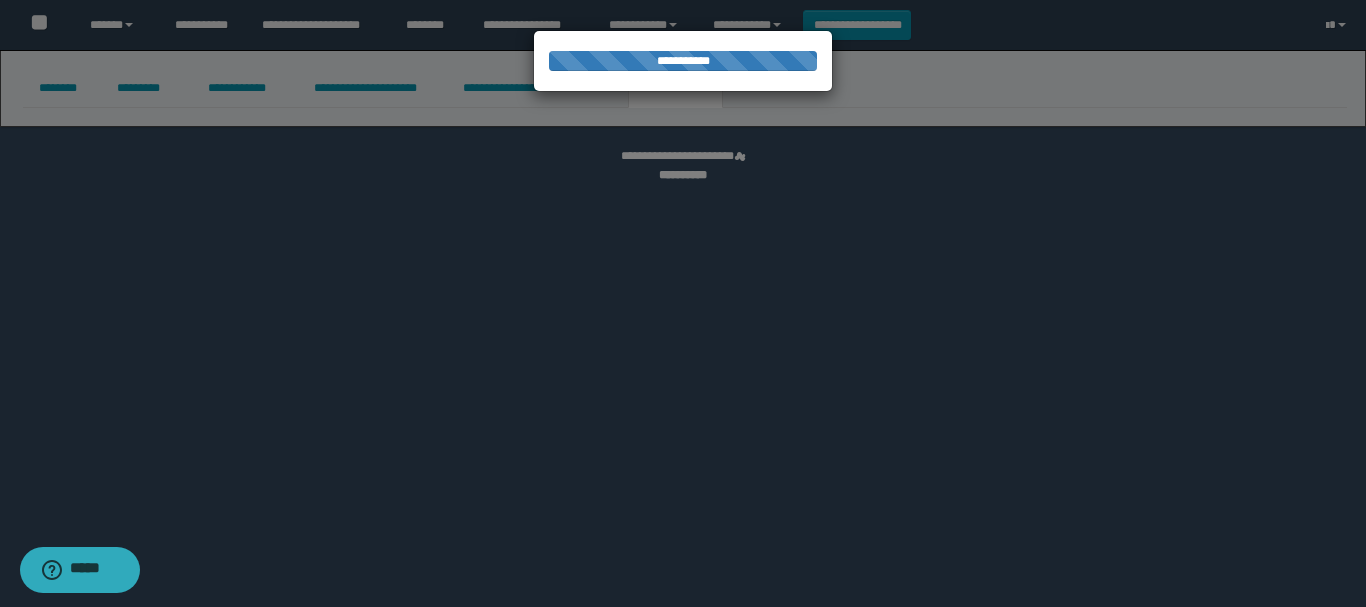 select on "****" 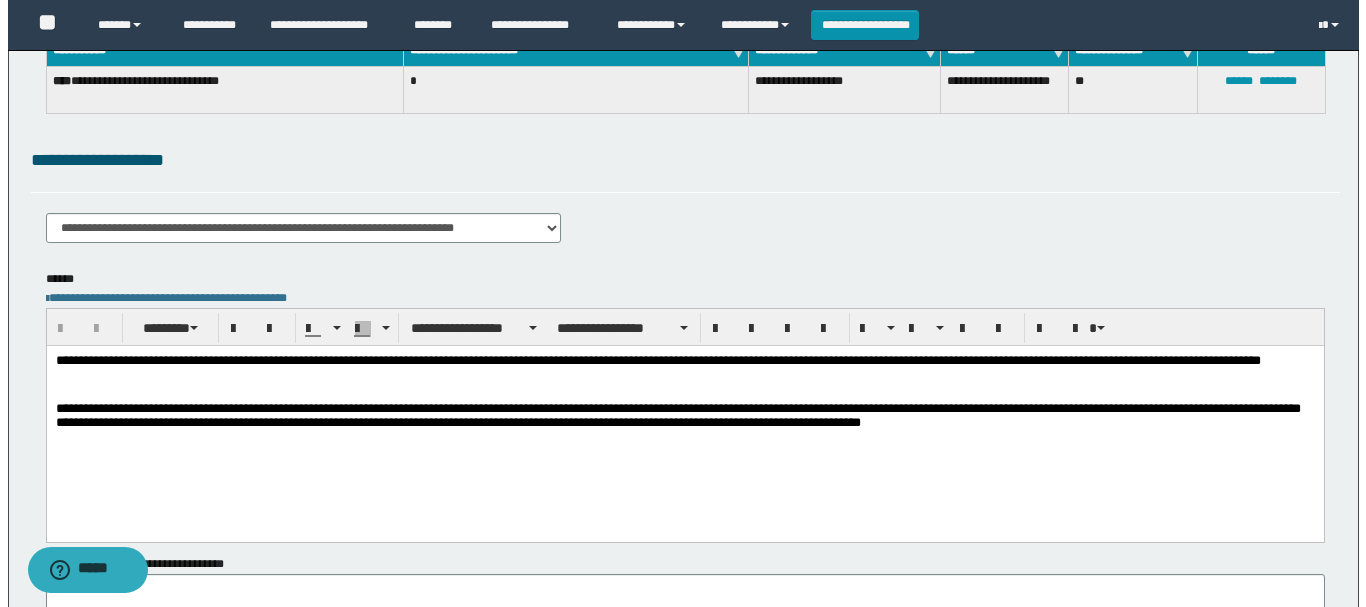scroll, scrollTop: 0, scrollLeft: 0, axis: both 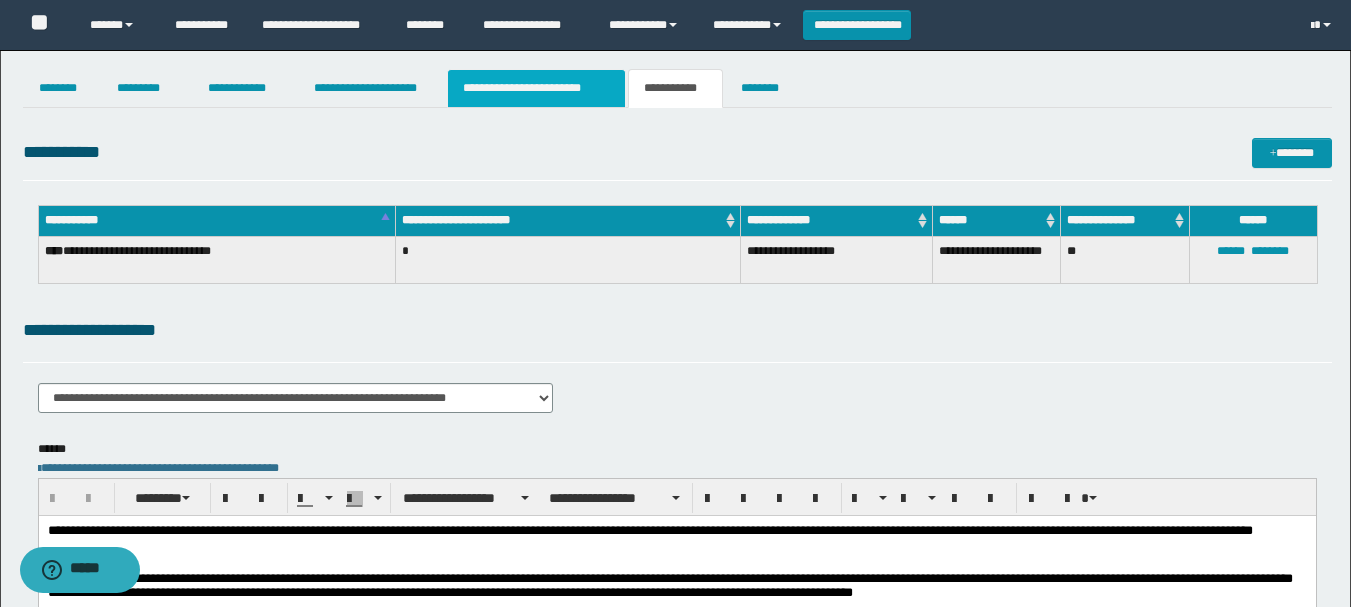 click on "**********" at bounding box center [537, 88] 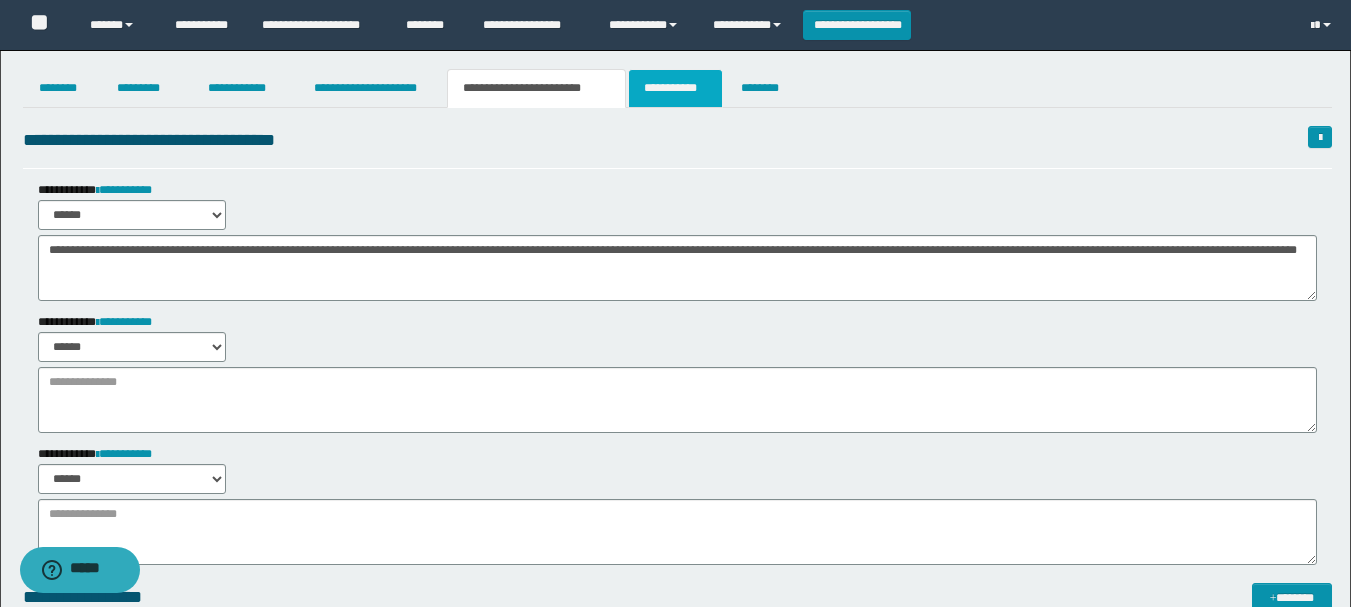 click on "**********" at bounding box center [675, 88] 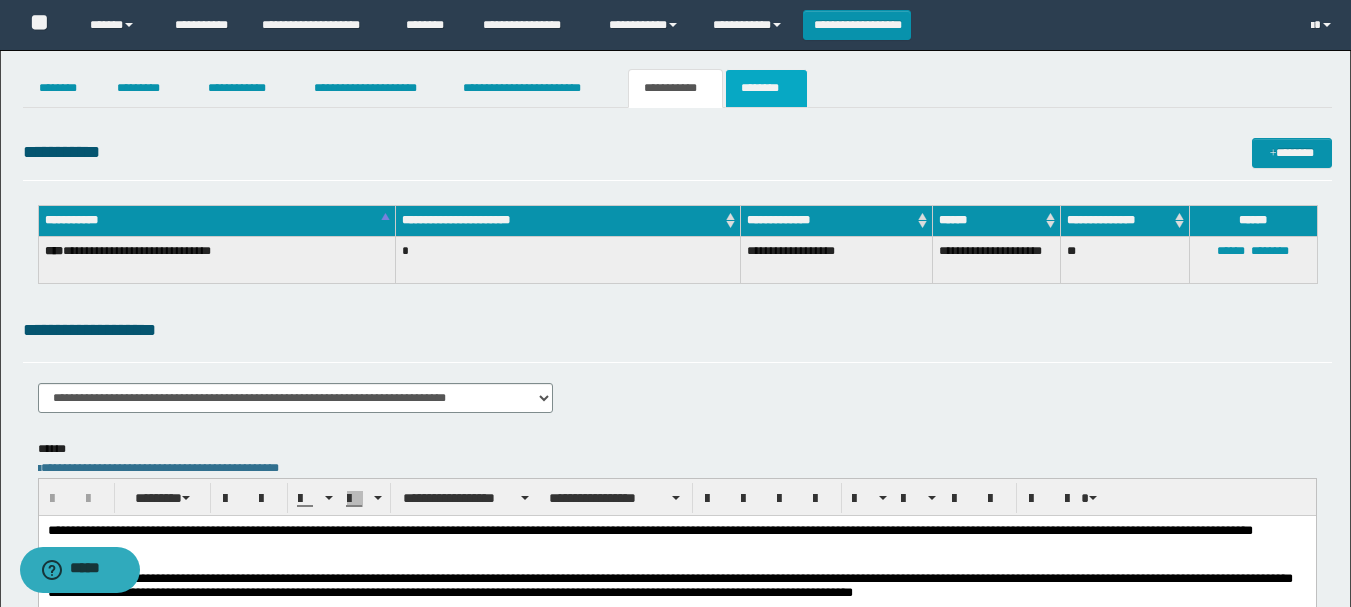 click on "********" at bounding box center (766, 88) 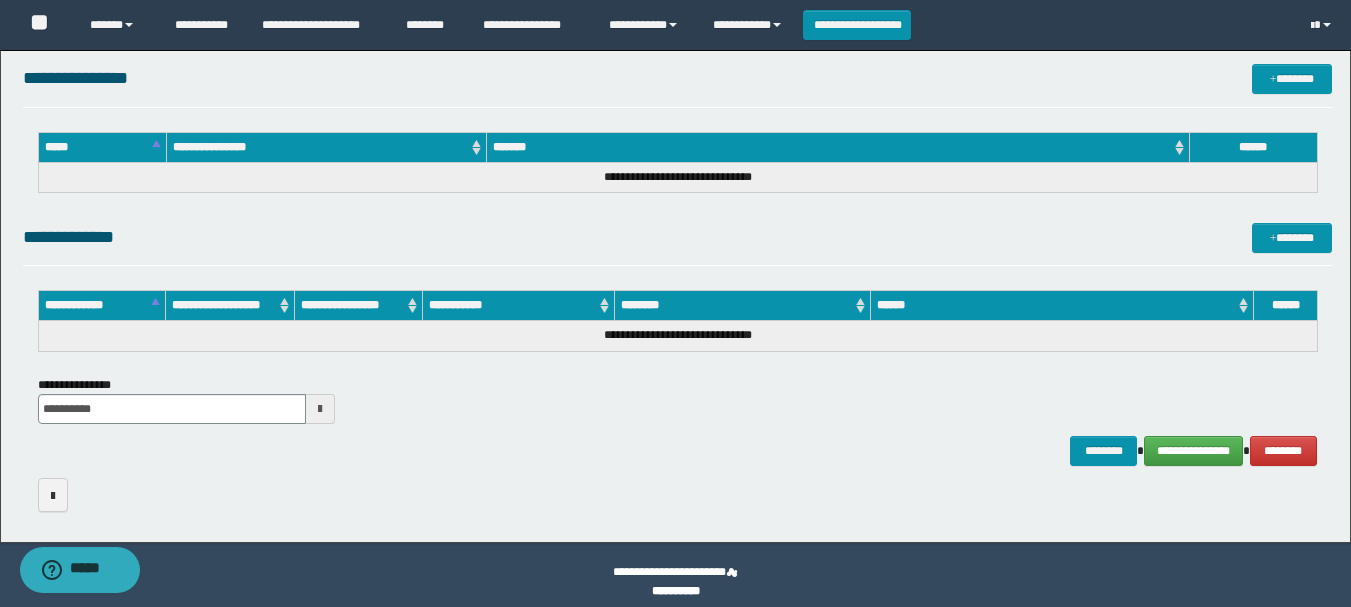 scroll, scrollTop: 1024, scrollLeft: 0, axis: vertical 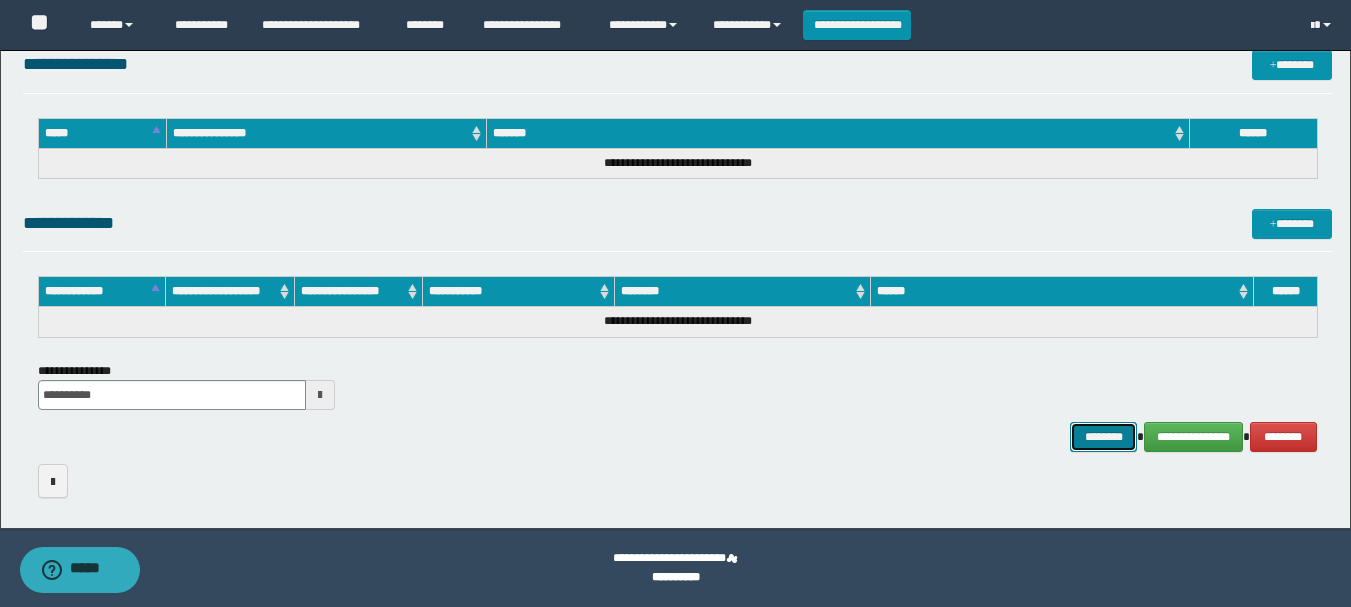 click on "********" at bounding box center [1104, 437] 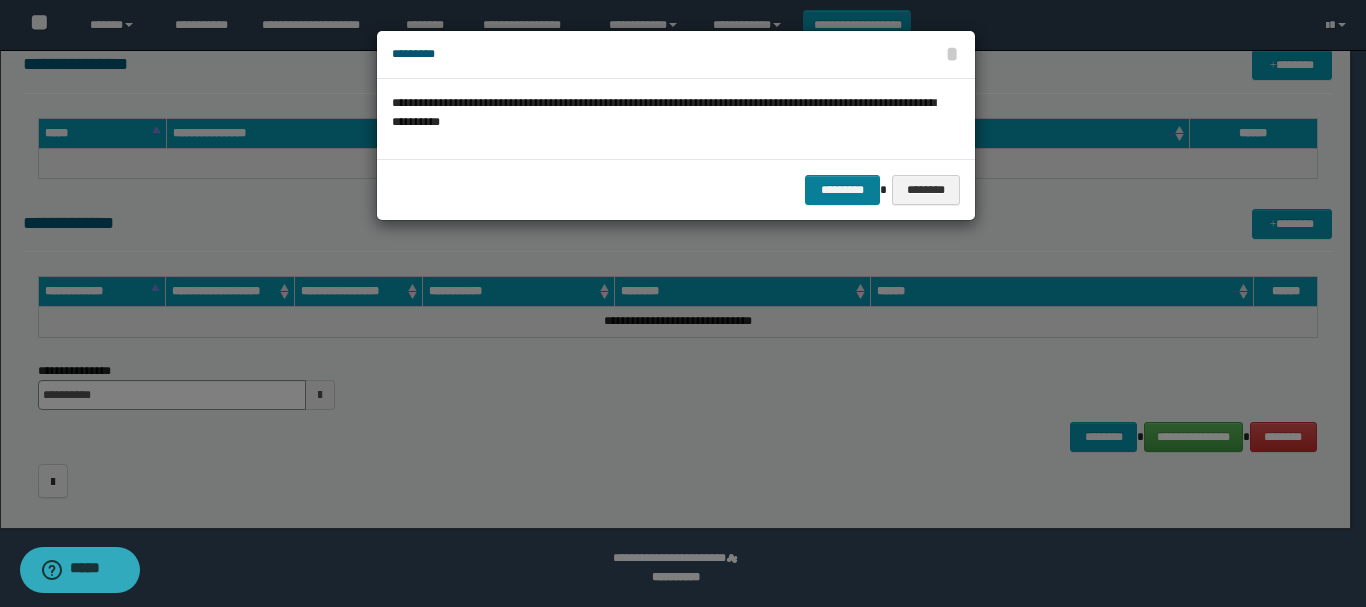 drag, startPoint x: 836, startPoint y: 168, endPoint x: 853, endPoint y: 202, distance: 38.013157 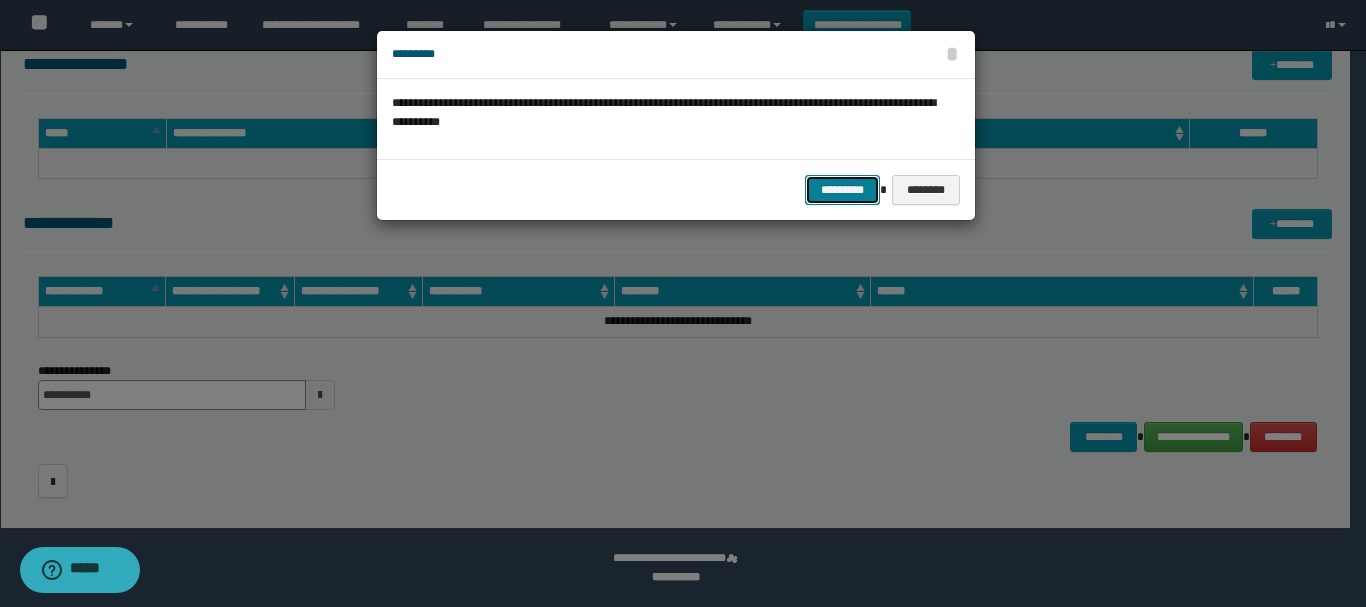 click on "*********" at bounding box center (842, 190) 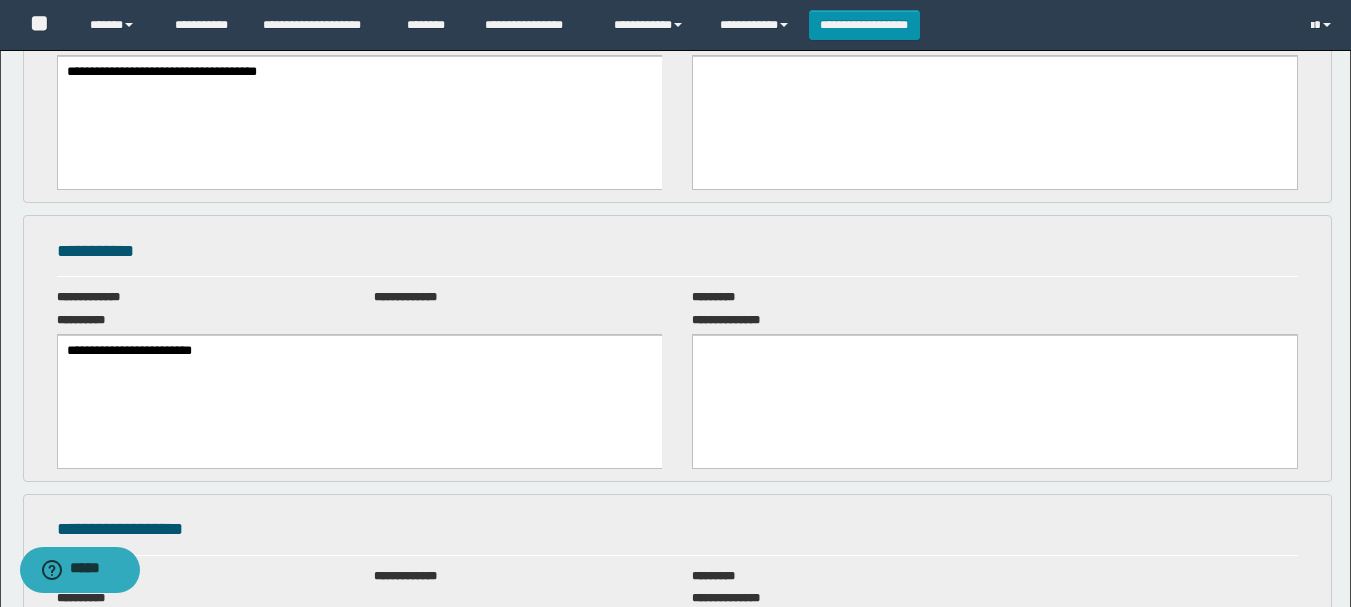 scroll, scrollTop: 0, scrollLeft: 0, axis: both 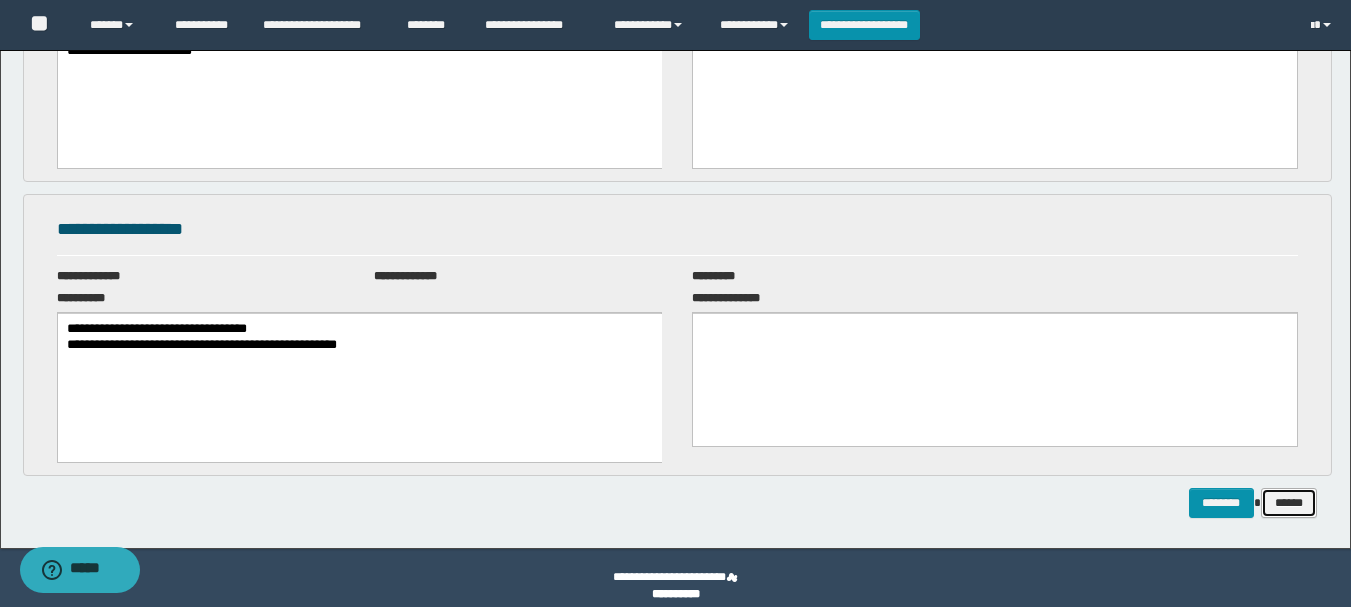 click on "******" at bounding box center (1289, 503) 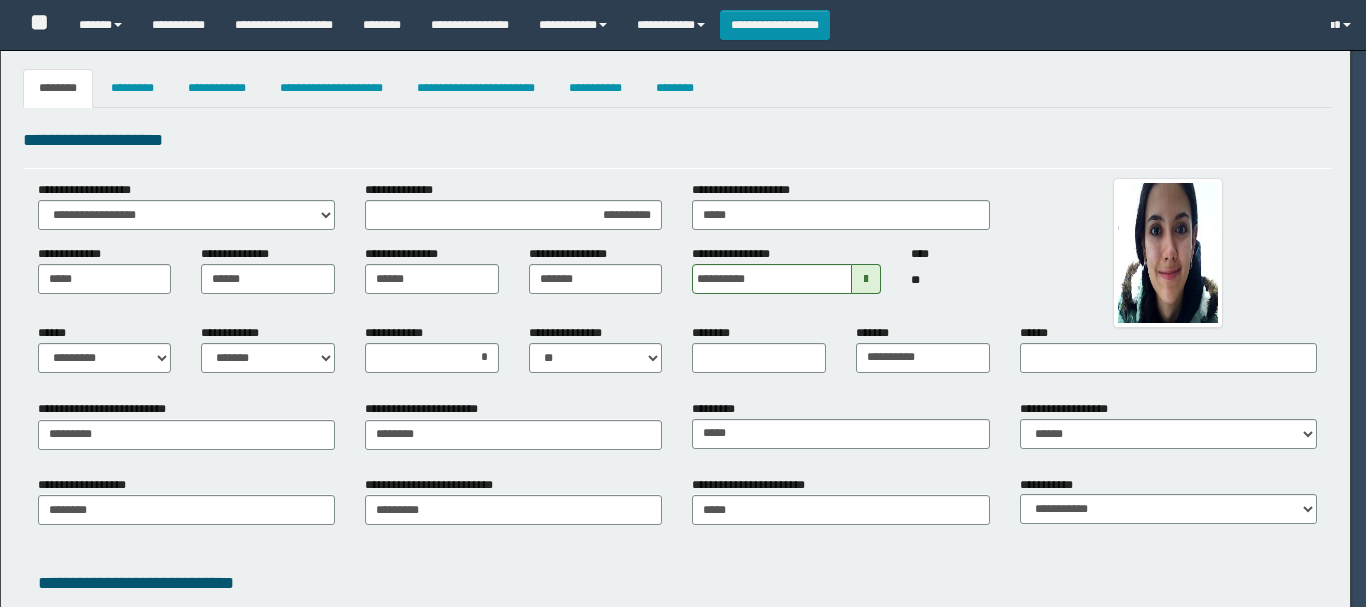 select on "*" 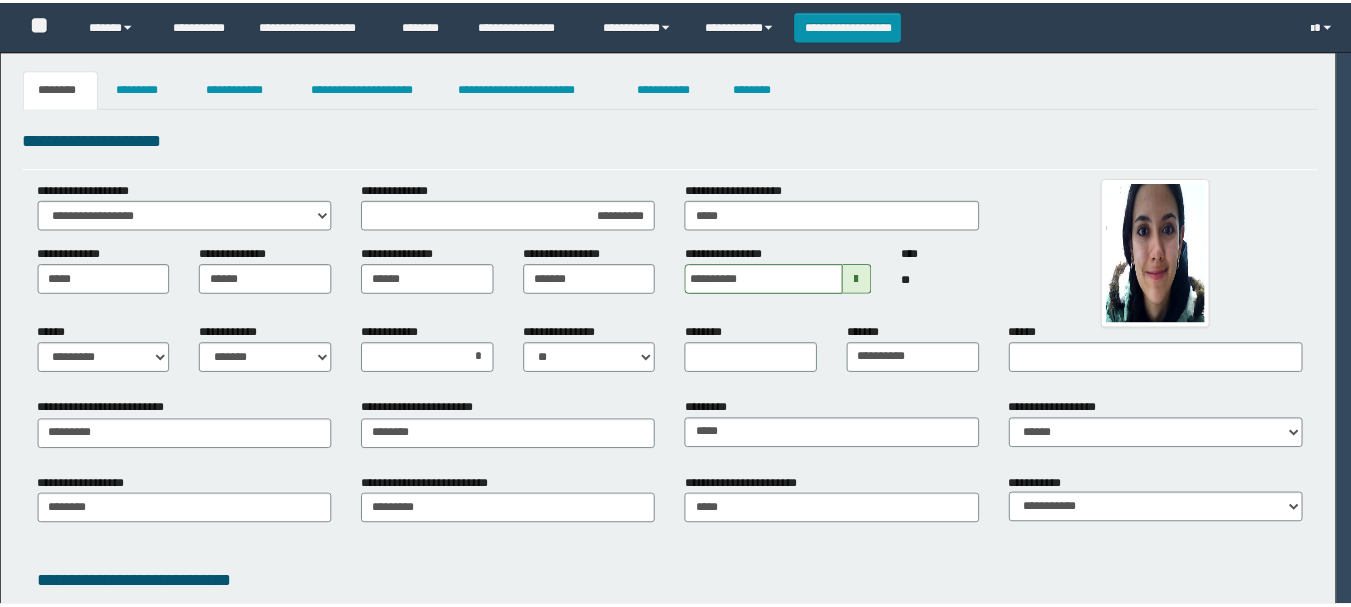 scroll, scrollTop: 0, scrollLeft: 0, axis: both 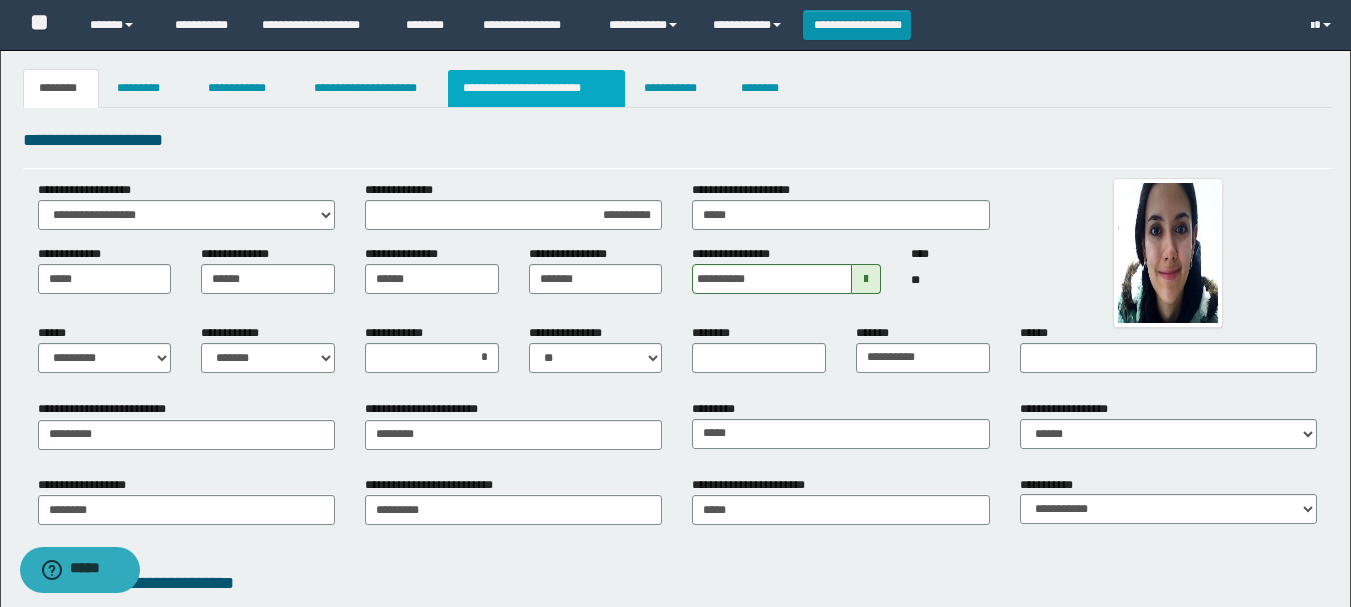 click on "**********" at bounding box center (537, 88) 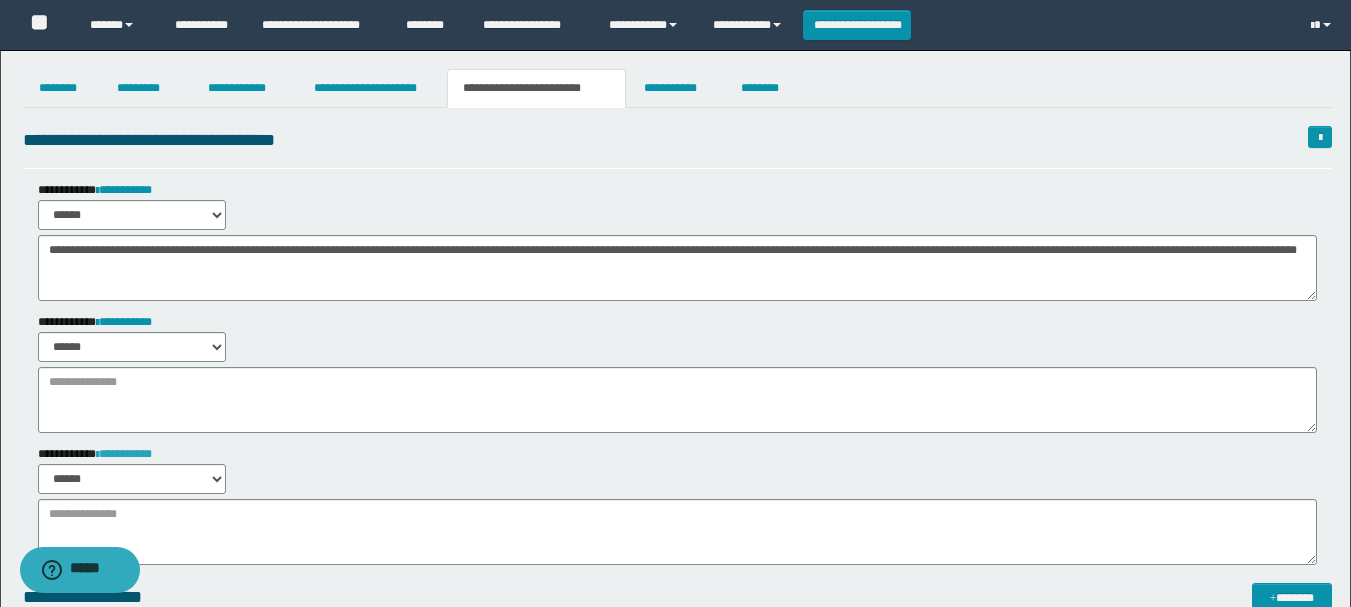 click on "**********" at bounding box center (124, 454) 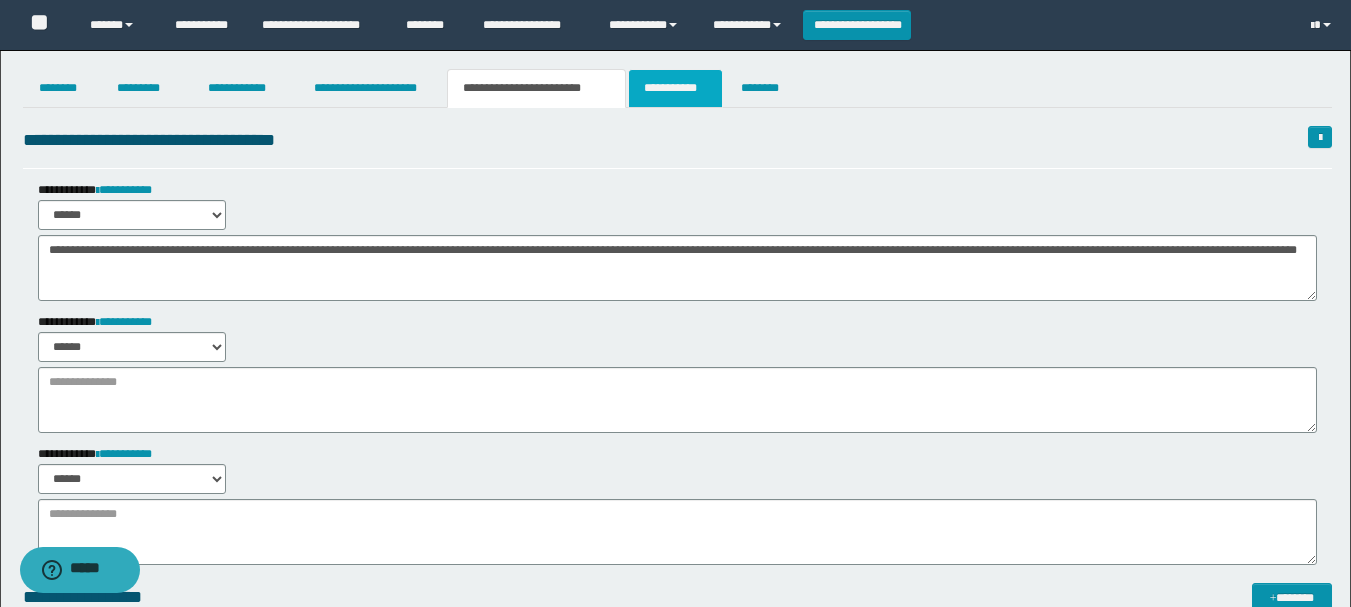 click on "**********" at bounding box center (675, 88) 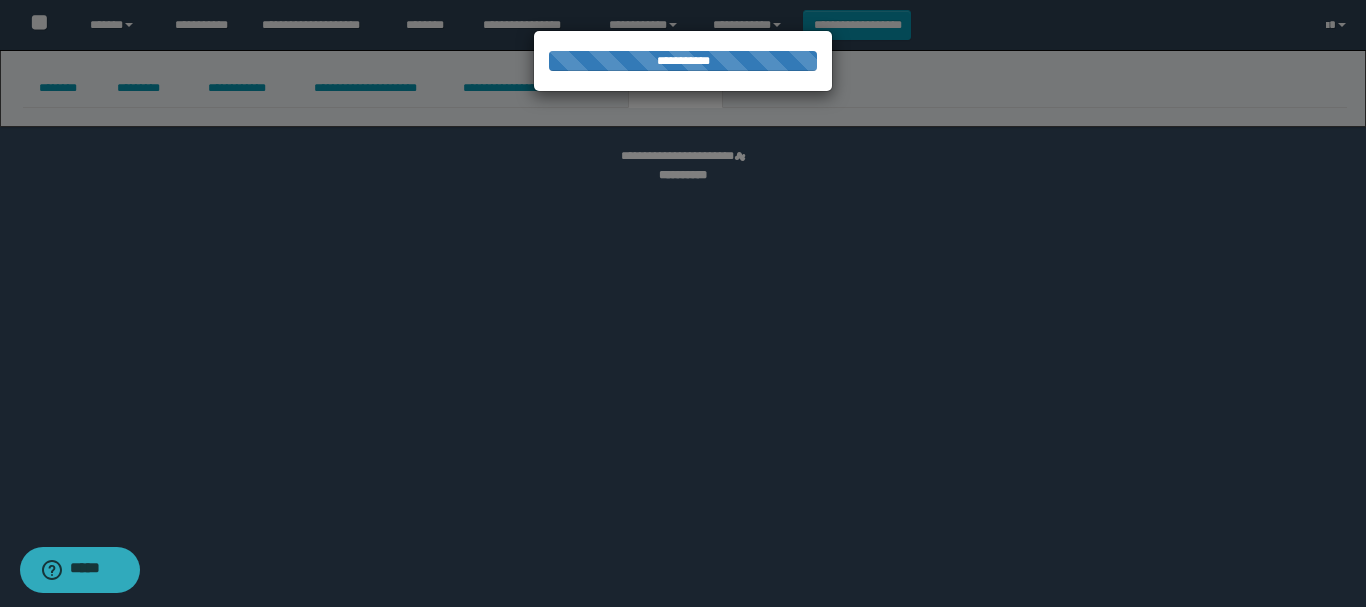 select on "****" 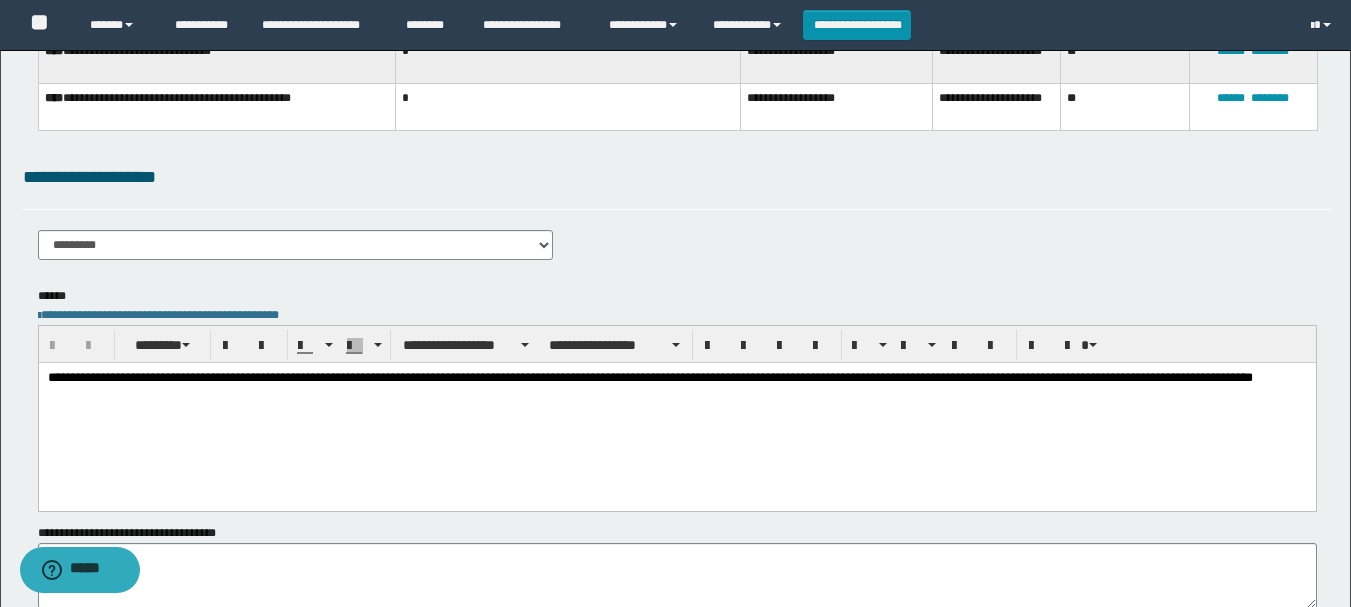 scroll, scrollTop: 0, scrollLeft: 0, axis: both 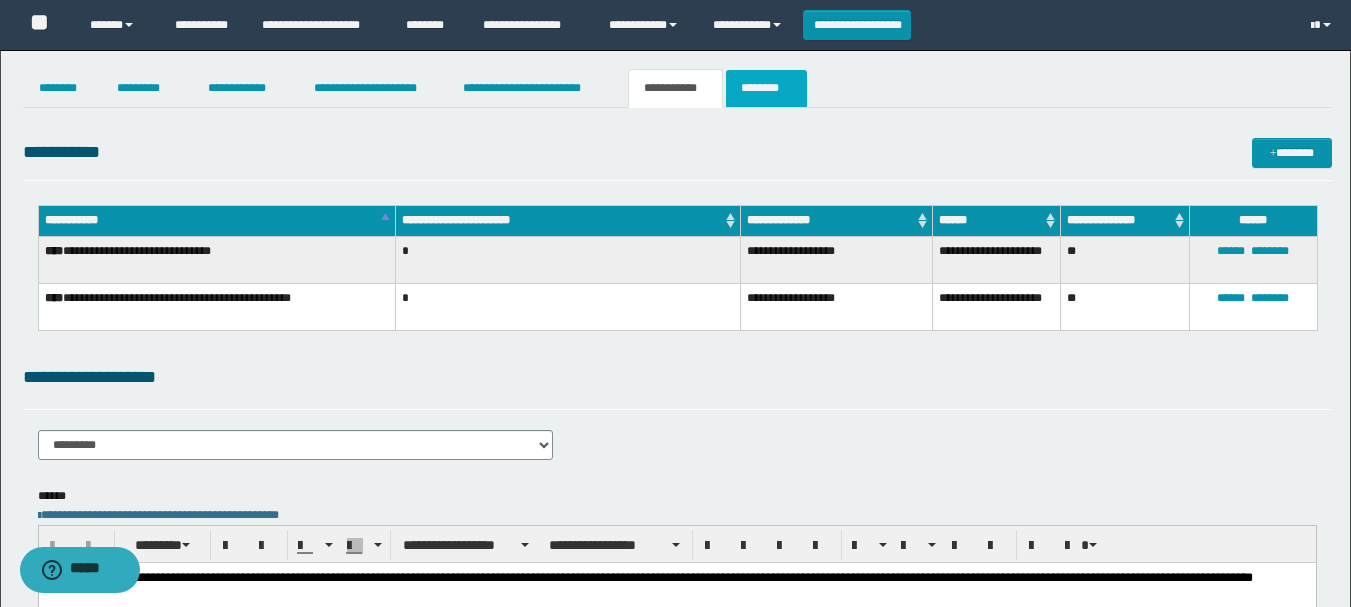 click on "********" at bounding box center [766, 88] 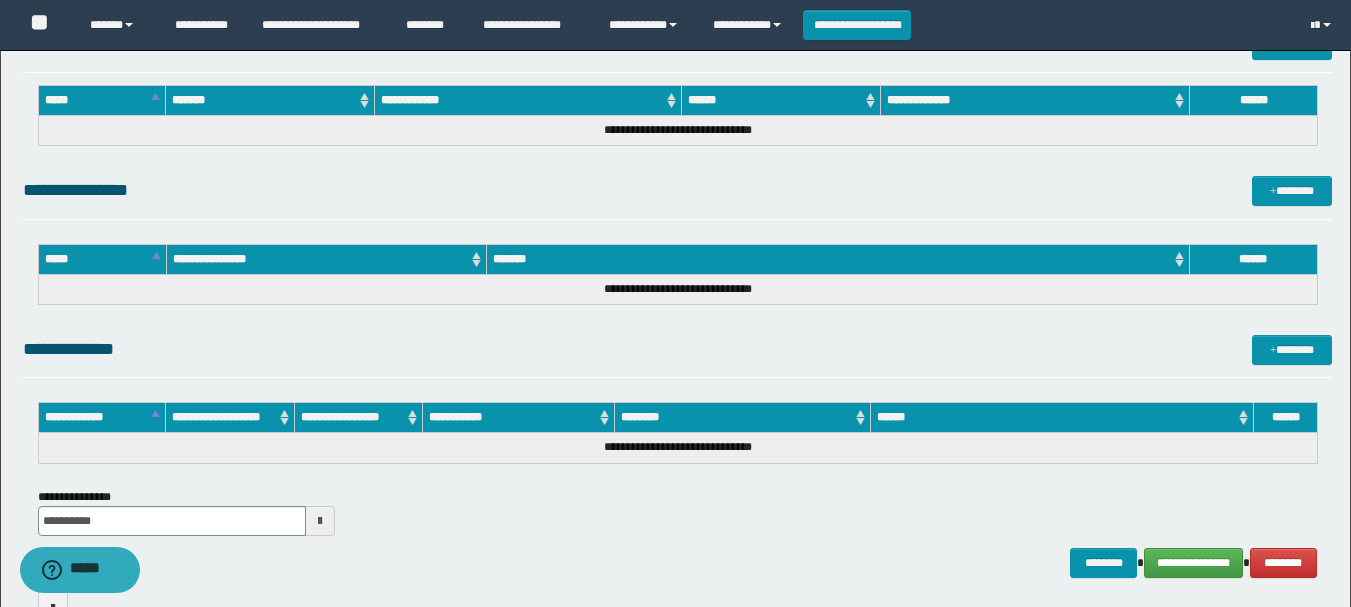scroll, scrollTop: 1040, scrollLeft: 0, axis: vertical 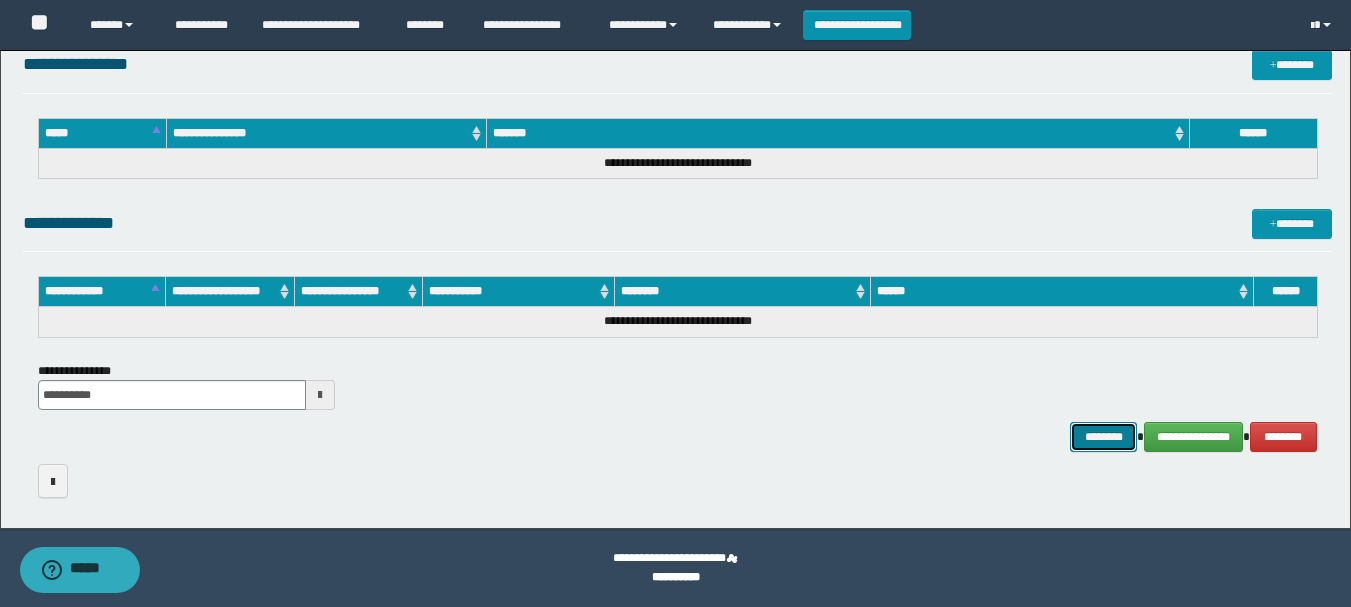 click on "********" at bounding box center [1104, 437] 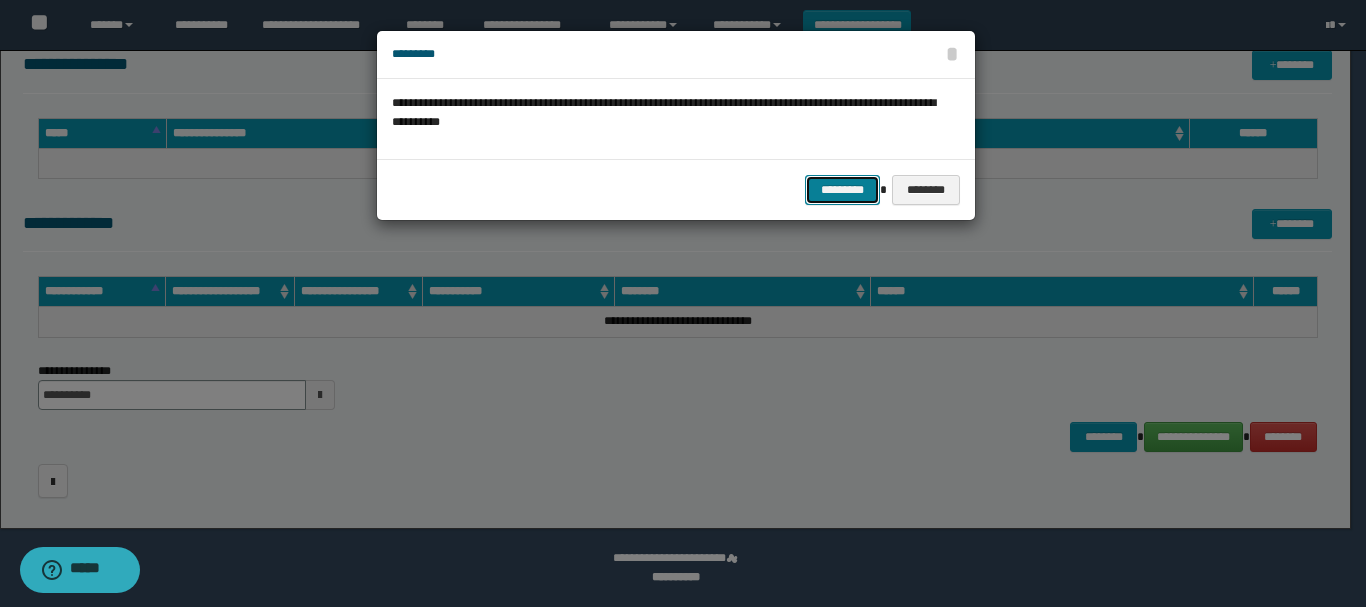 click on "*********" at bounding box center [842, 190] 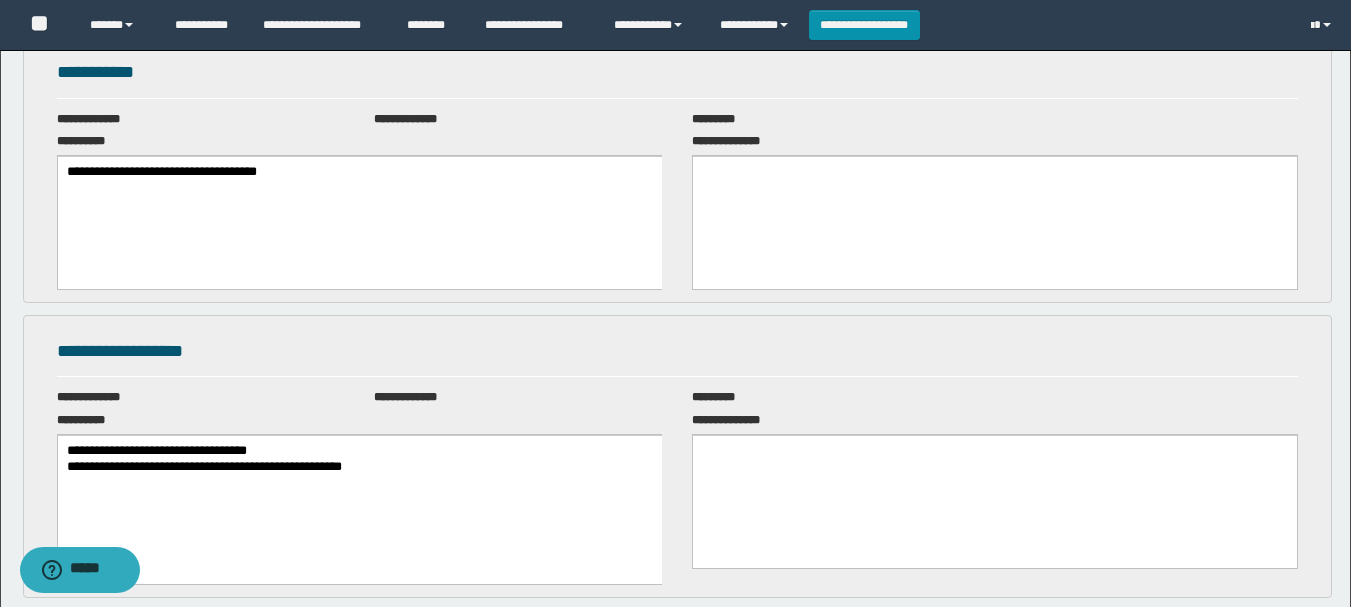 scroll, scrollTop: 0, scrollLeft: 0, axis: both 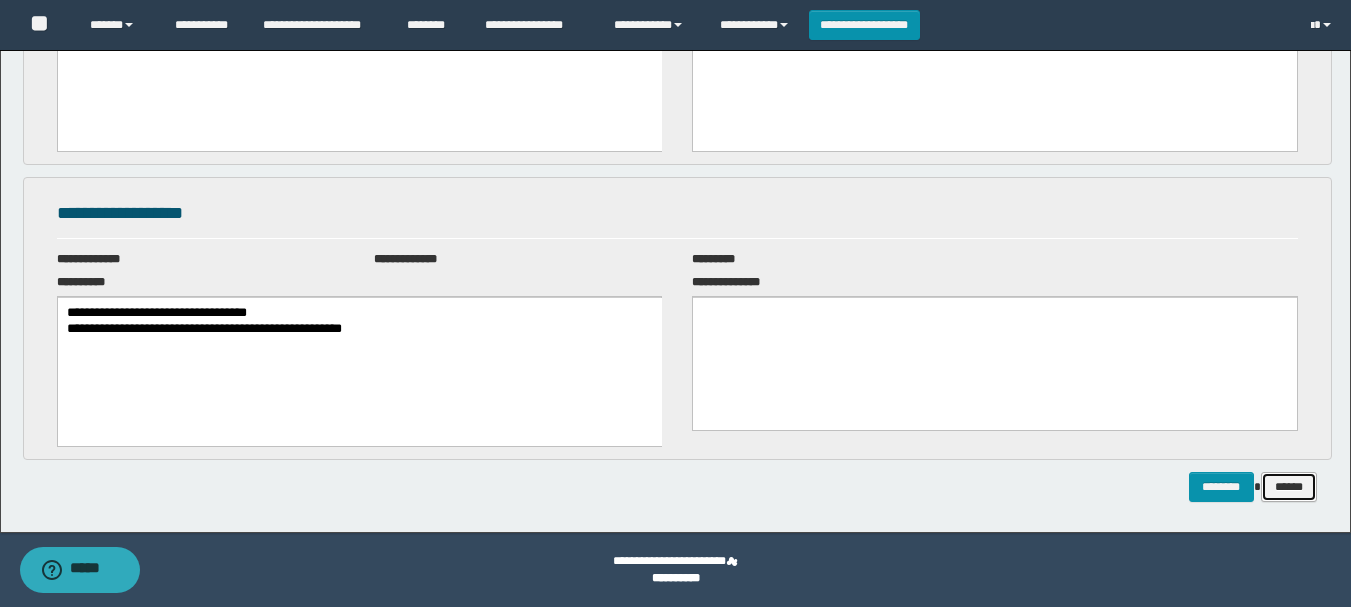 click on "******" at bounding box center (1289, 487) 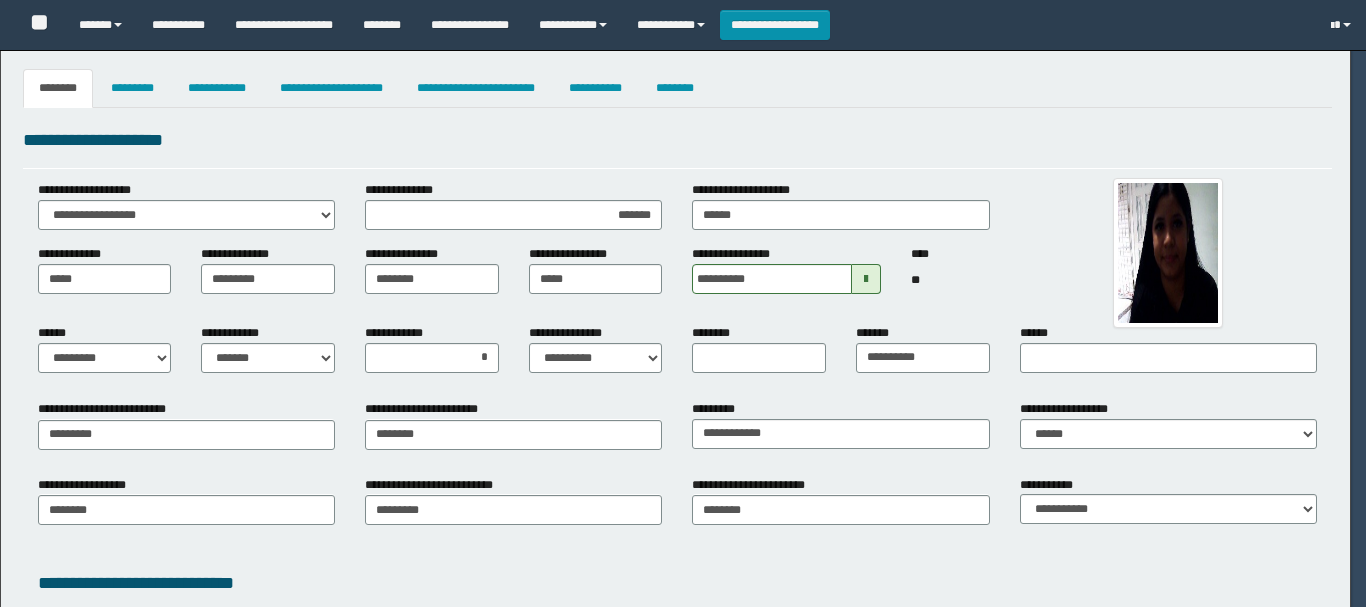 select on "*" 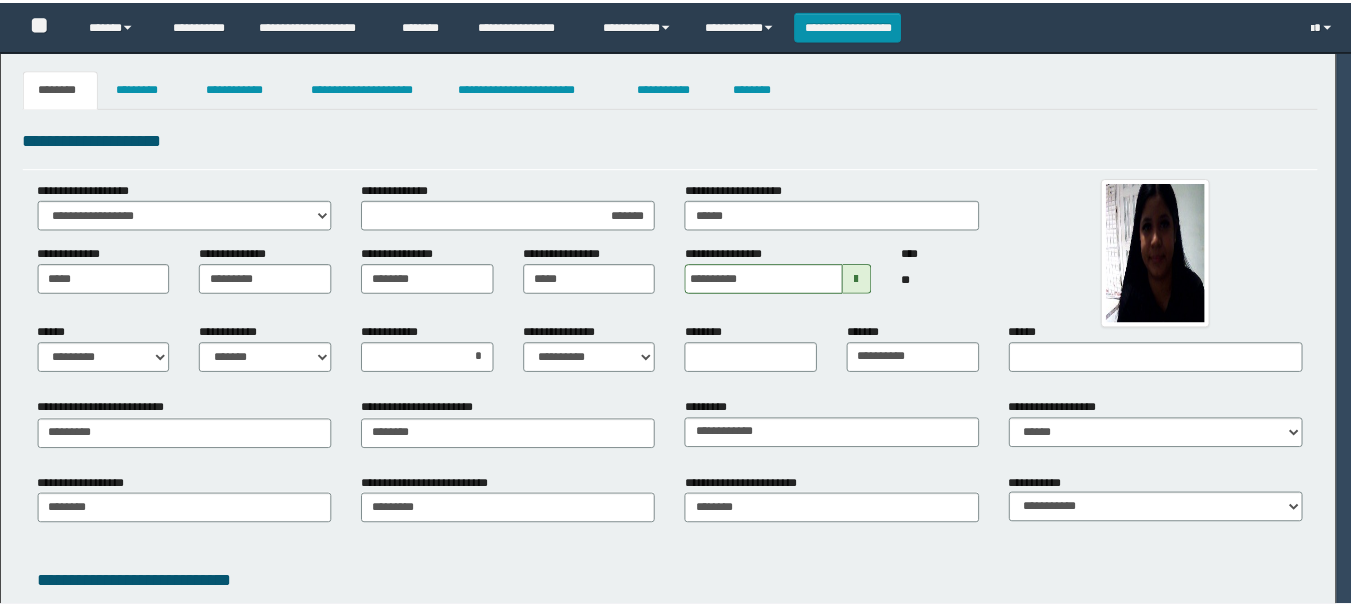 scroll, scrollTop: 0, scrollLeft: 0, axis: both 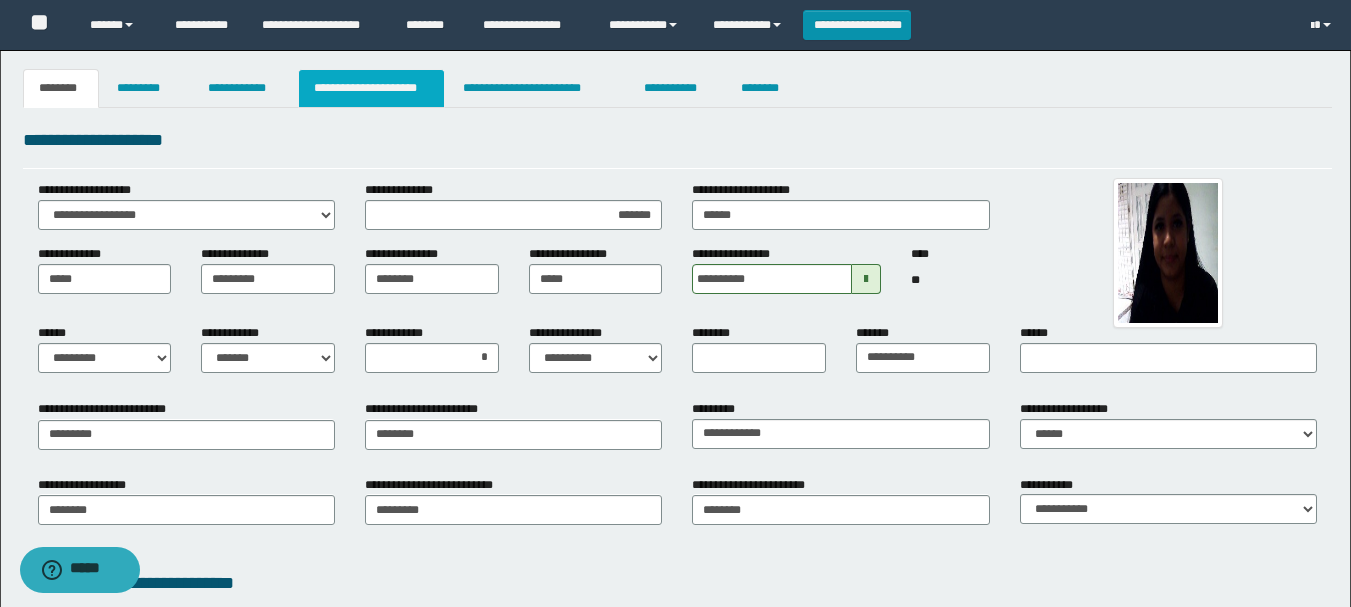 click on "**********" at bounding box center (371, 88) 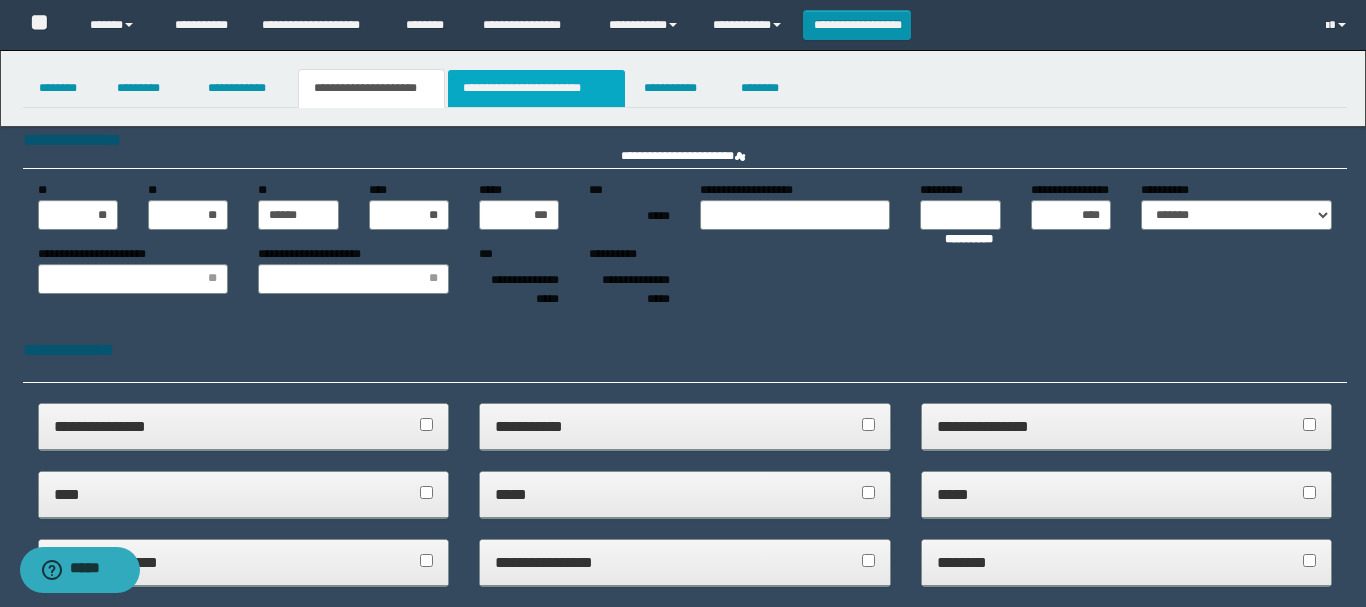 click on "**********" at bounding box center (537, 88) 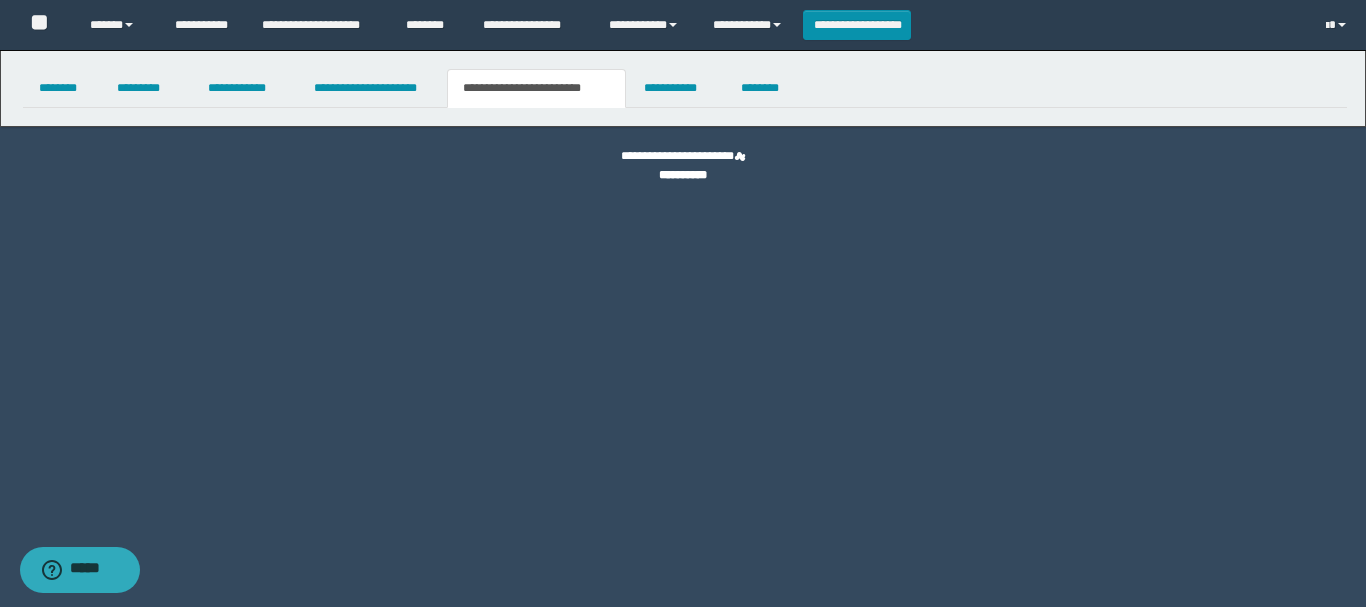 scroll, scrollTop: 0, scrollLeft: 0, axis: both 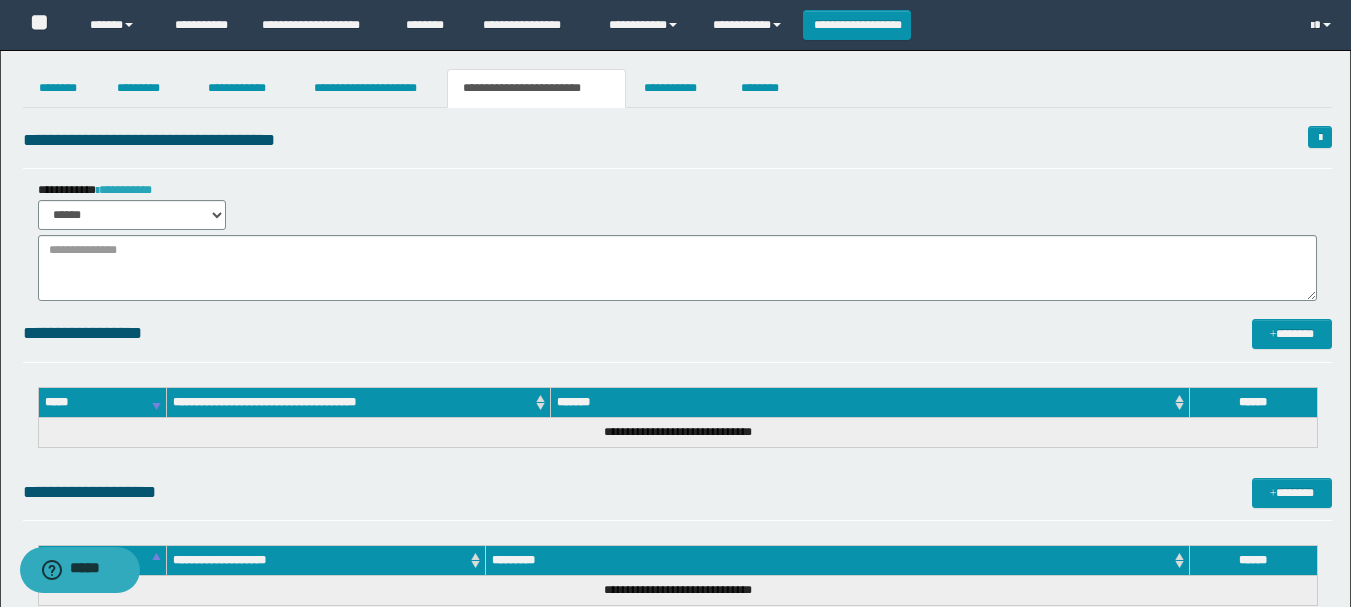 click on "**********" at bounding box center [124, 190] 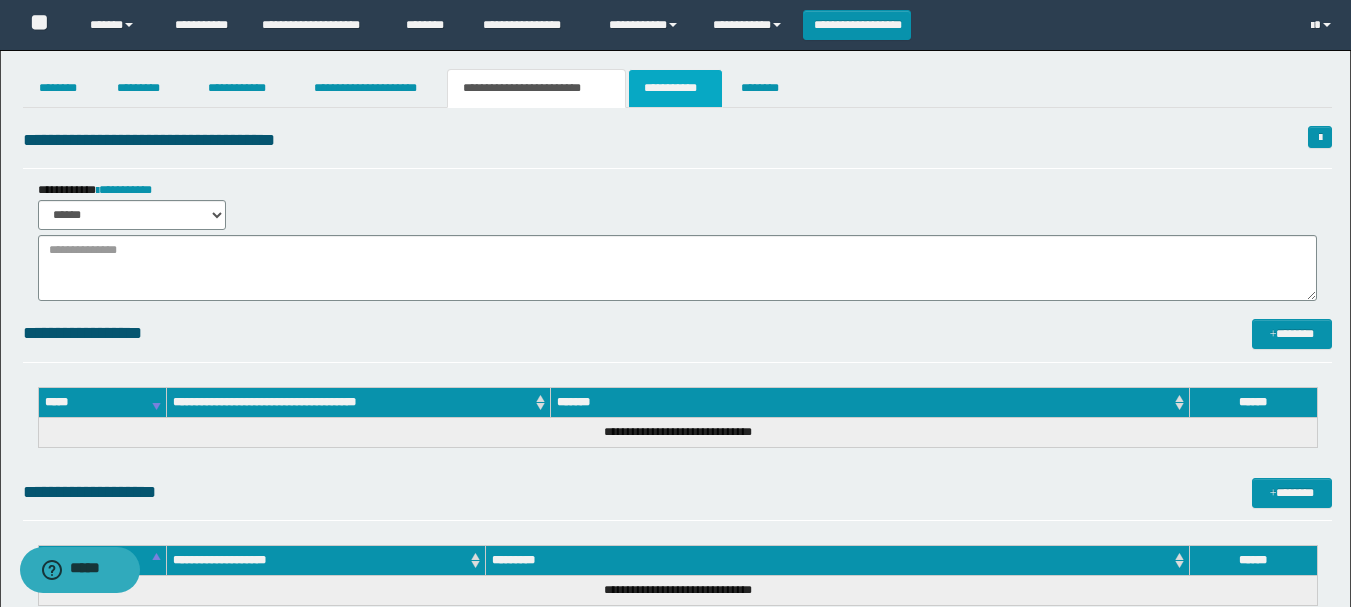 click on "**********" at bounding box center (675, 88) 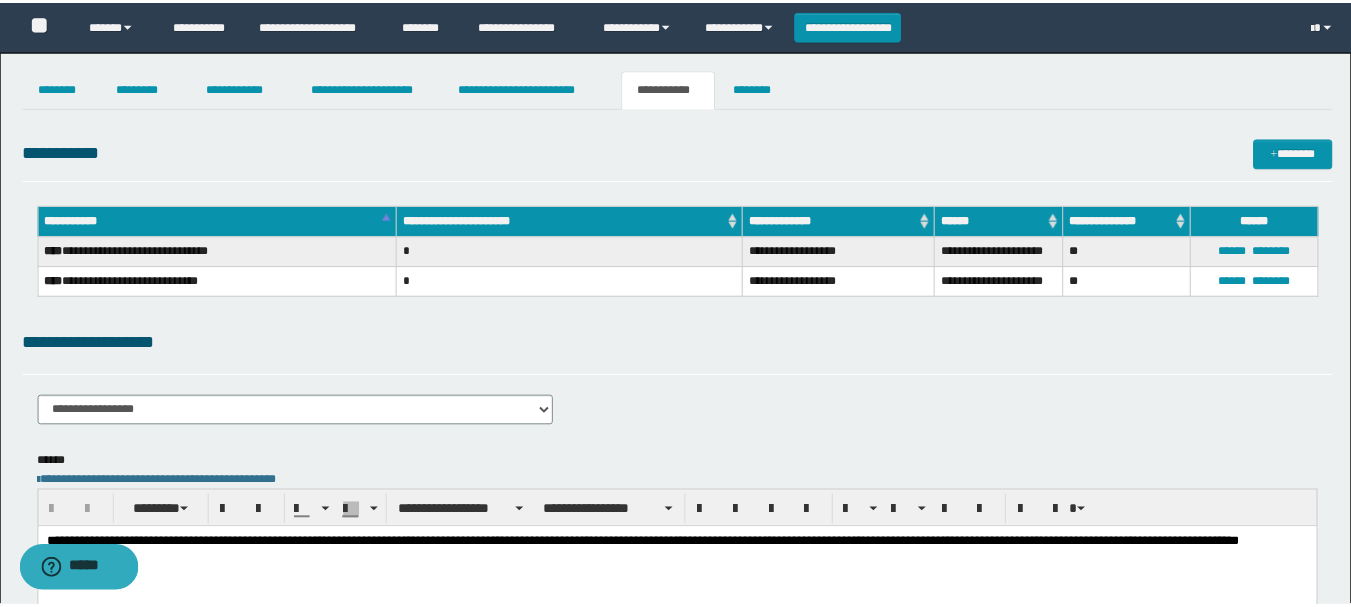 scroll, scrollTop: 0, scrollLeft: 0, axis: both 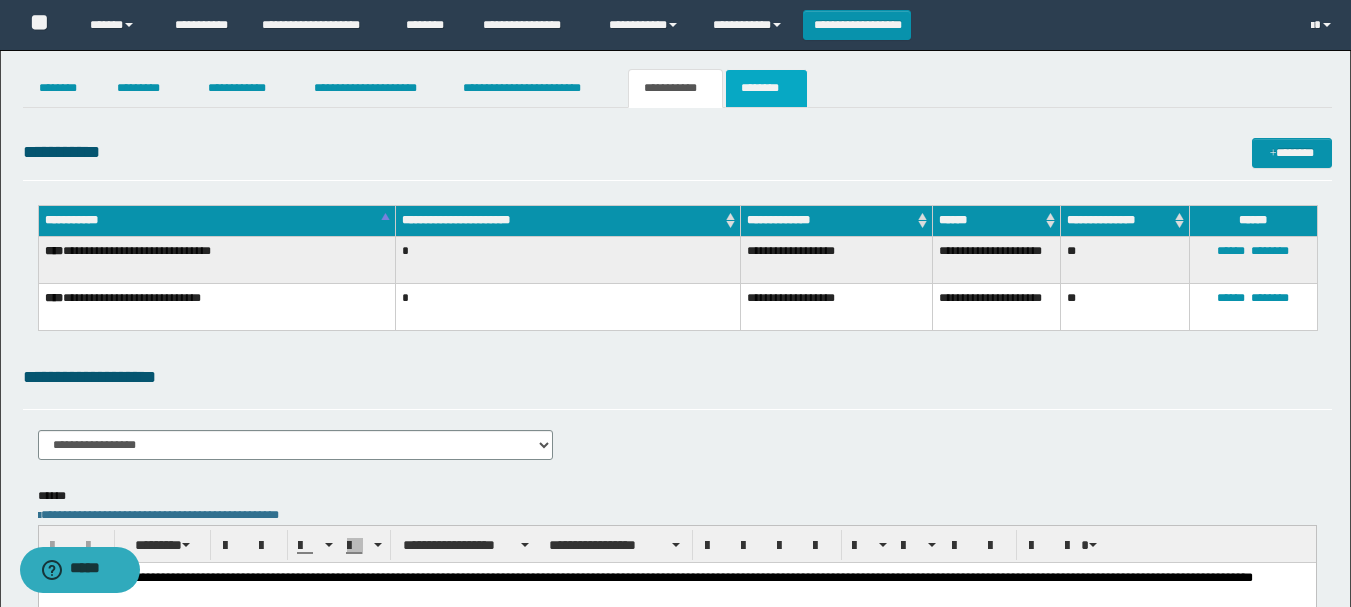 click on "********" at bounding box center [766, 88] 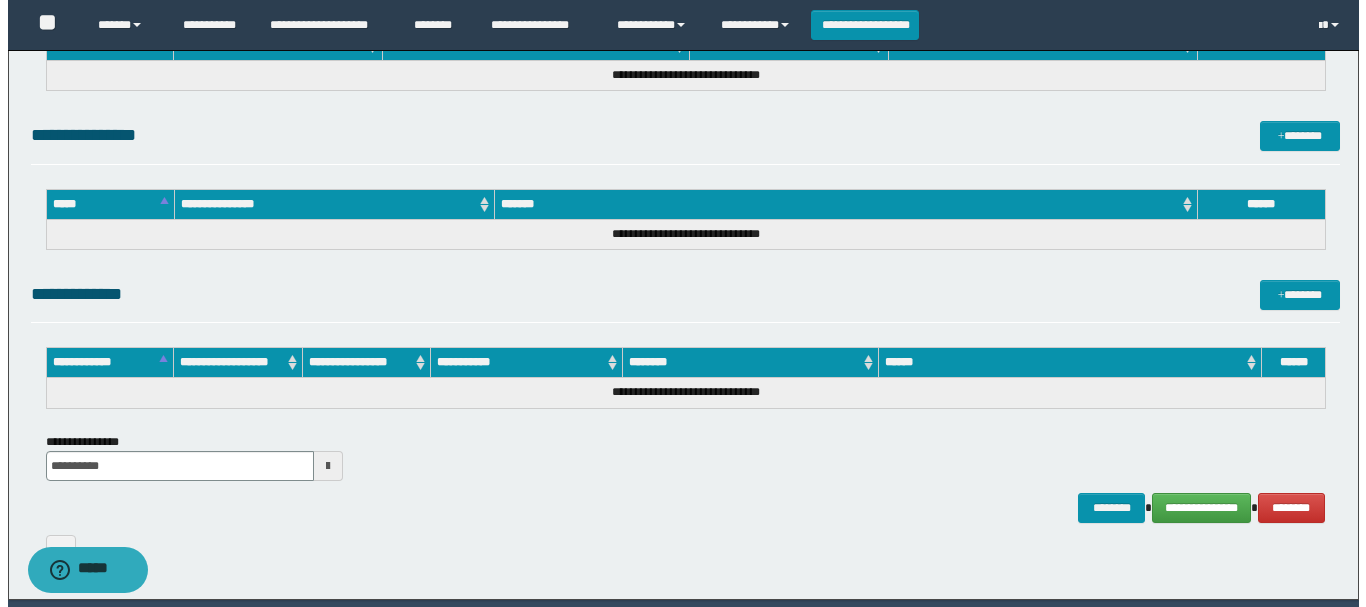 scroll, scrollTop: 1040, scrollLeft: 0, axis: vertical 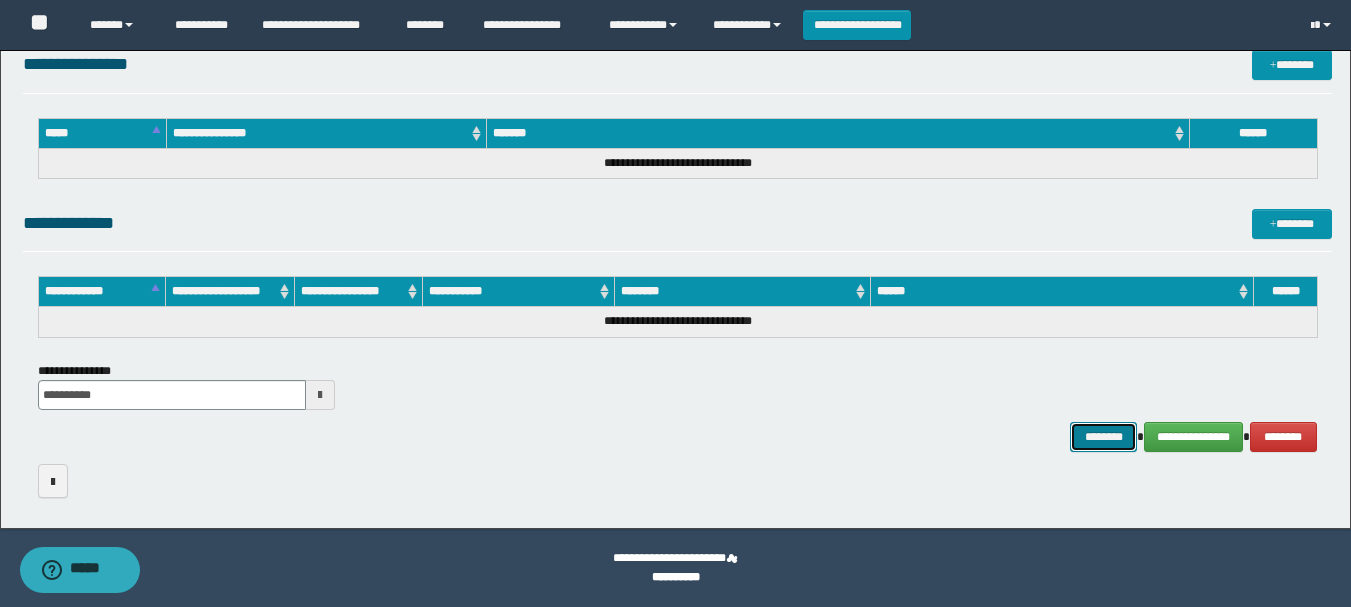 click on "********" at bounding box center [1104, 437] 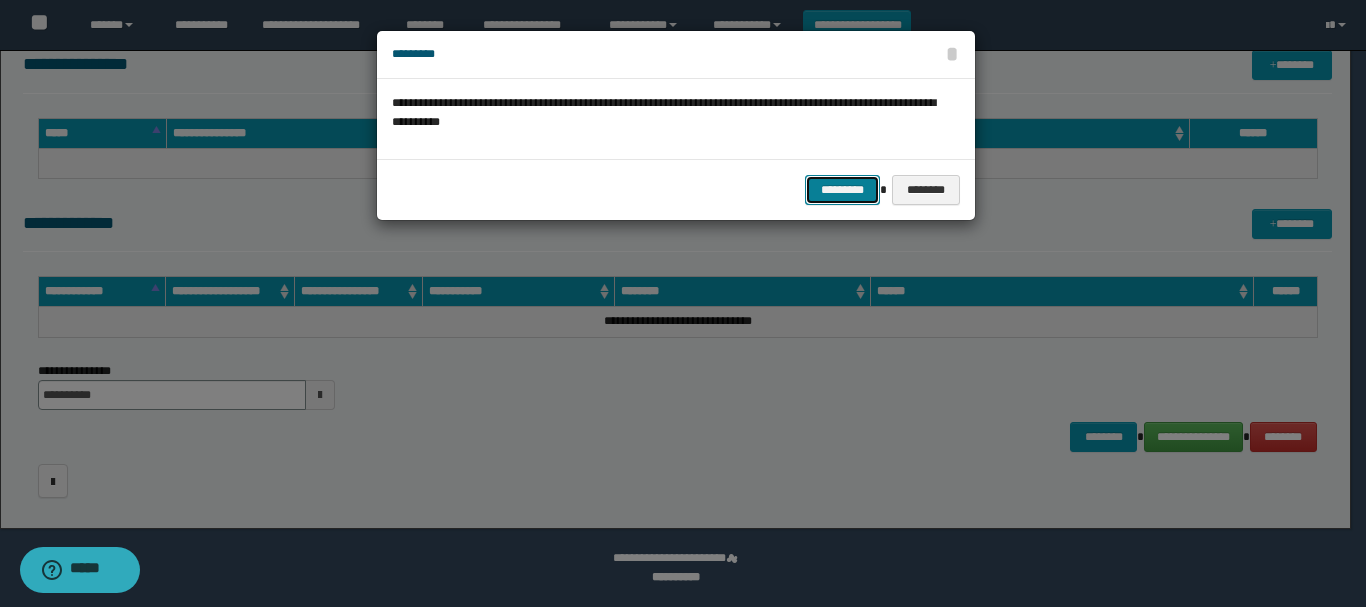 click on "*********" at bounding box center [842, 190] 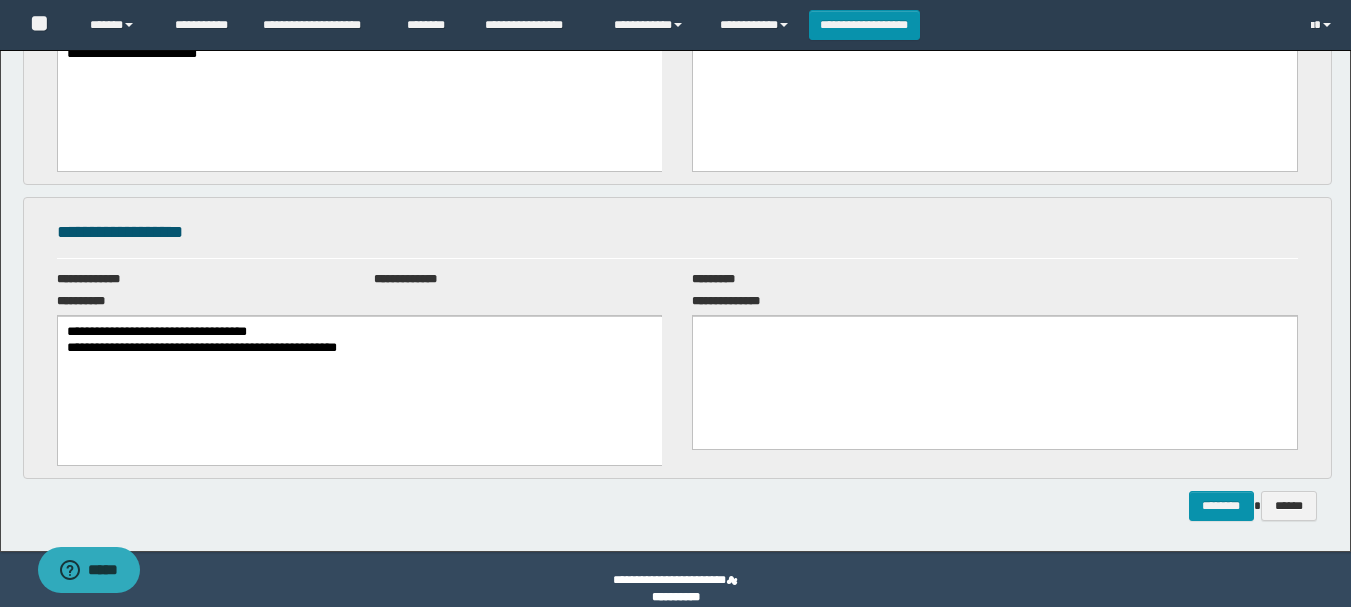 scroll, scrollTop: 0, scrollLeft: 0, axis: both 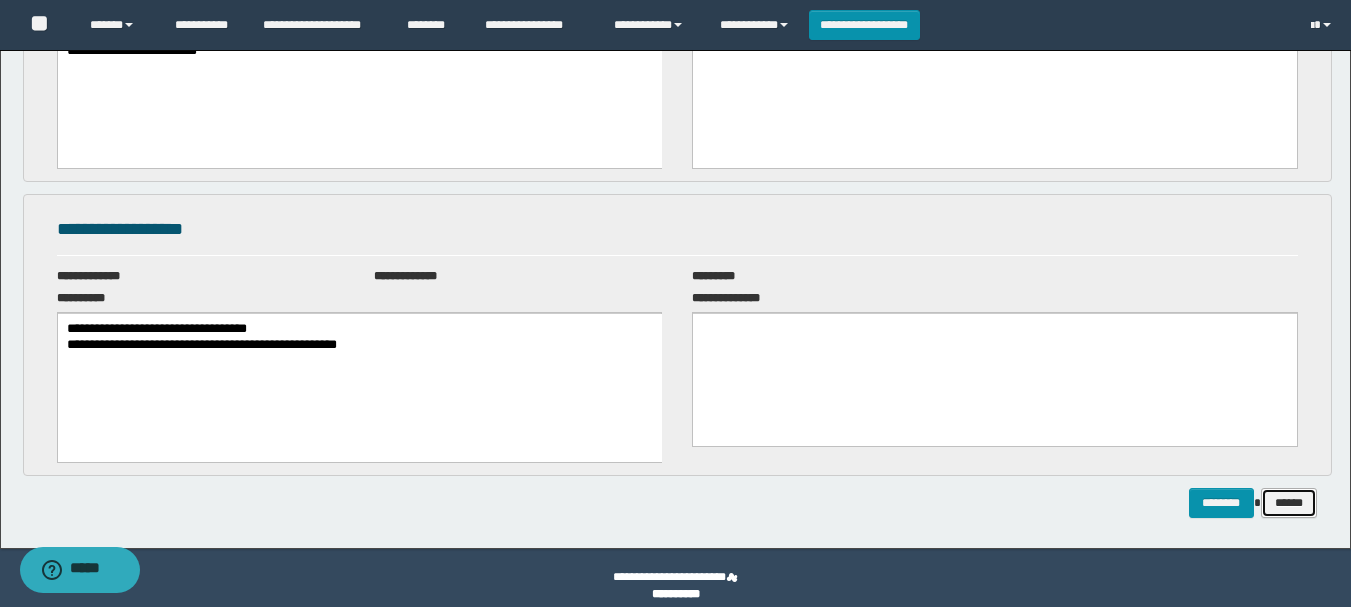 click on "******" at bounding box center [1289, 503] 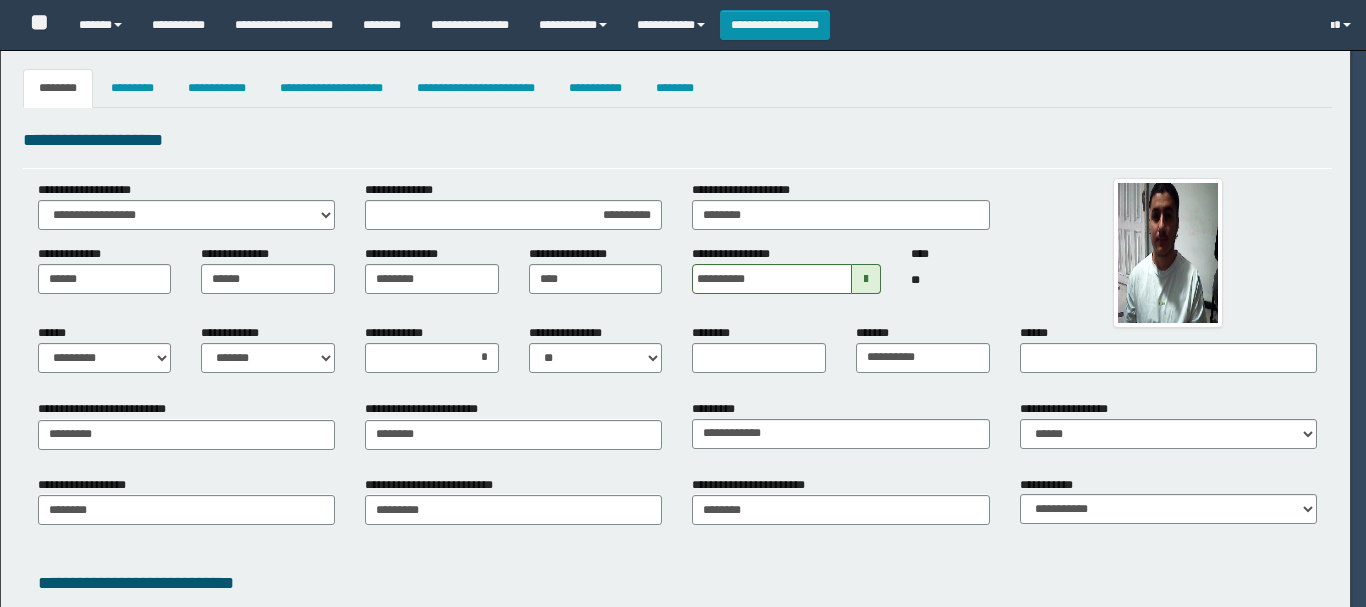 select on "*" 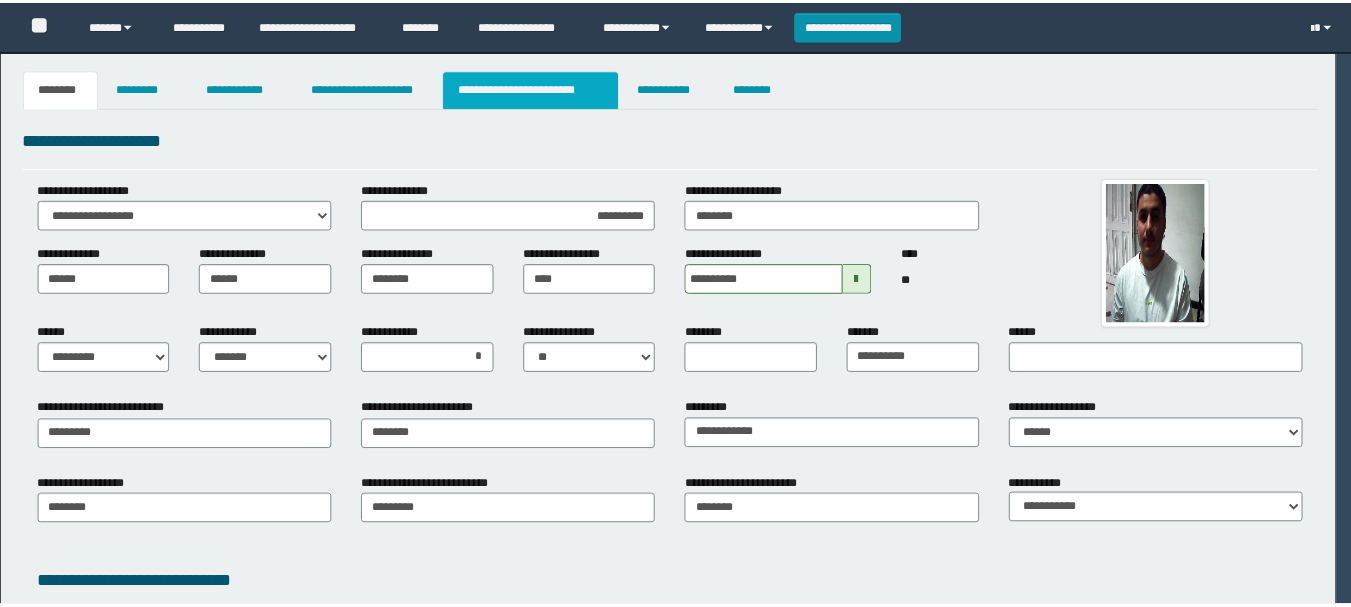 scroll, scrollTop: 0, scrollLeft: 0, axis: both 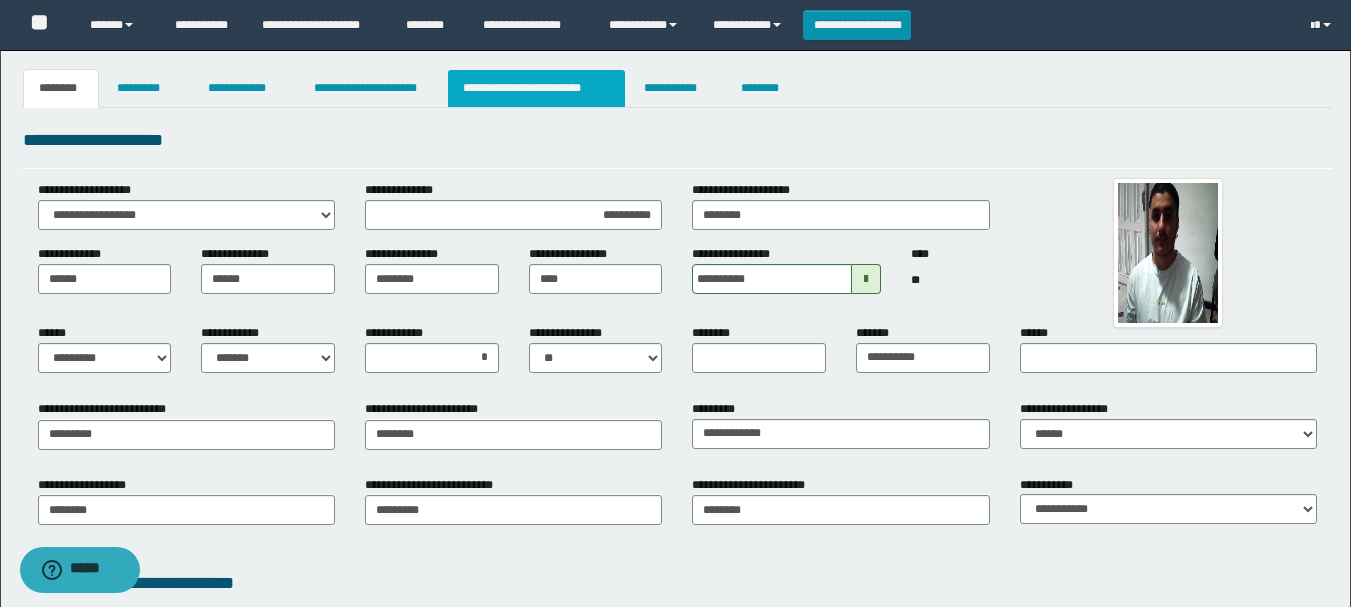 click on "**********" at bounding box center [537, 88] 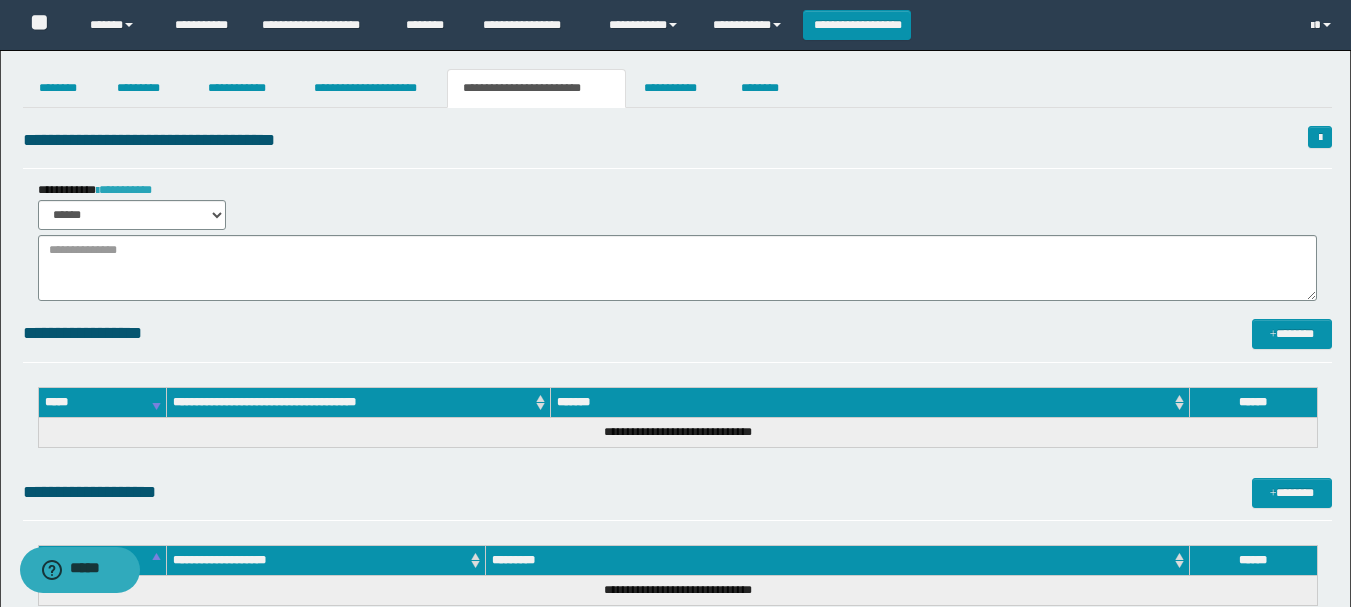 click on "**********" at bounding box center [124, 190] 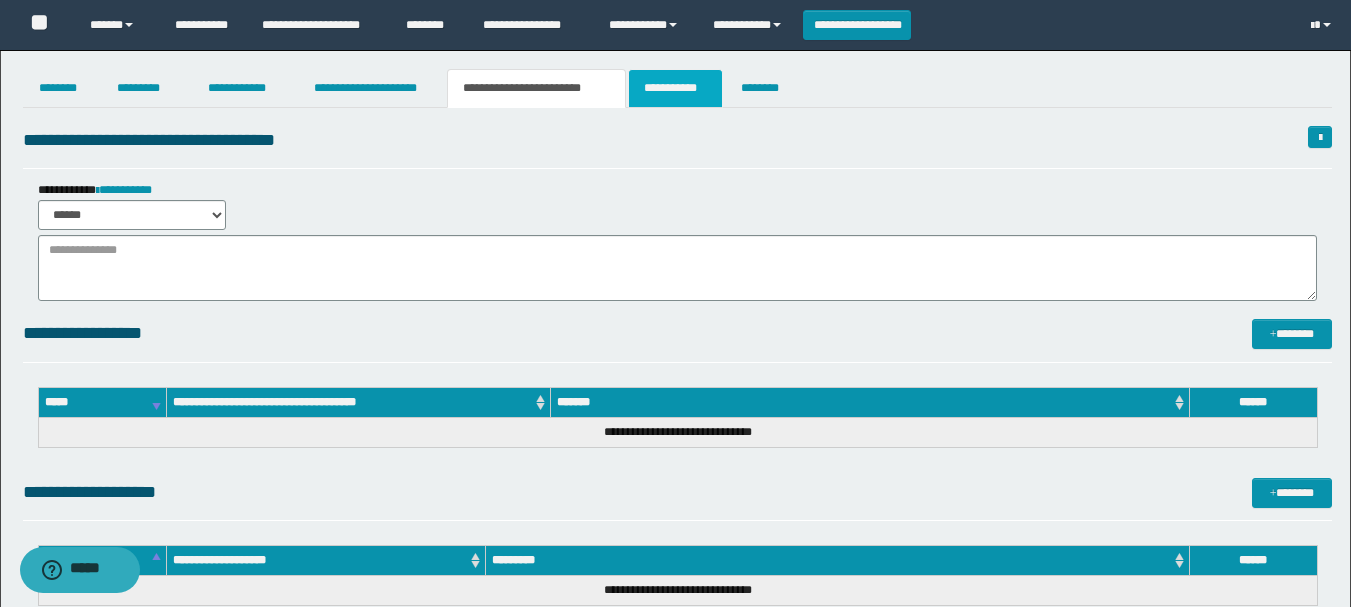 click on "**********" at bounding box center [675, 88] 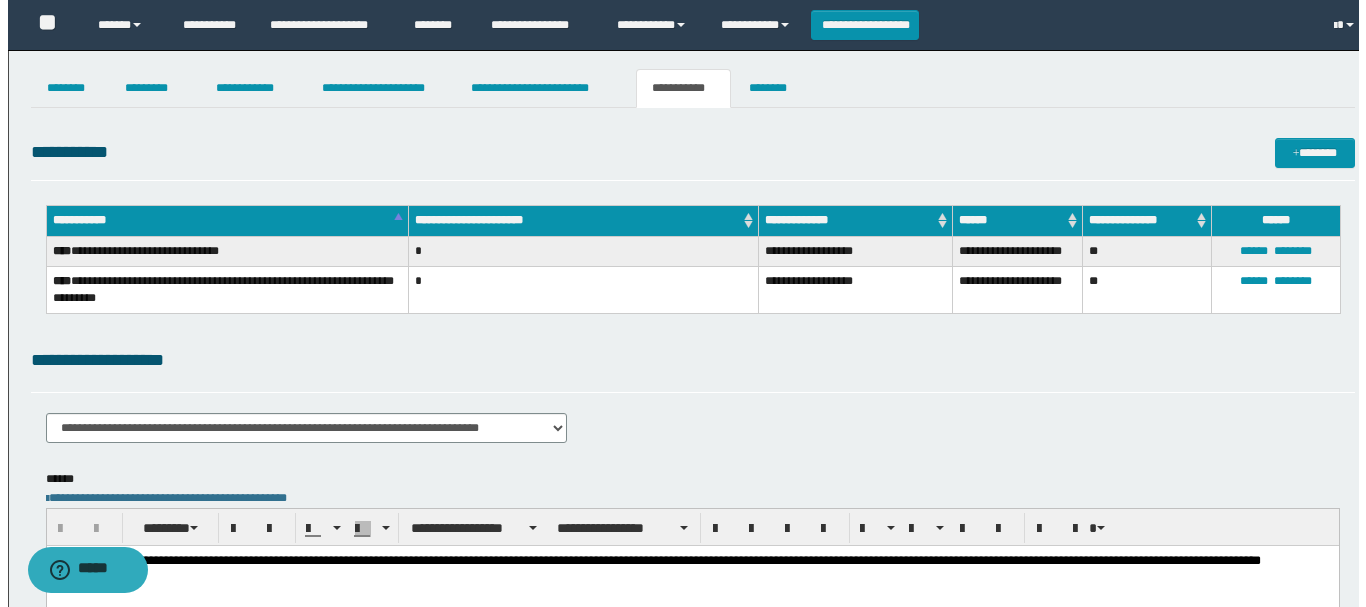 scroll, scrollTop: 0, scrollLeft: 0, axis: both 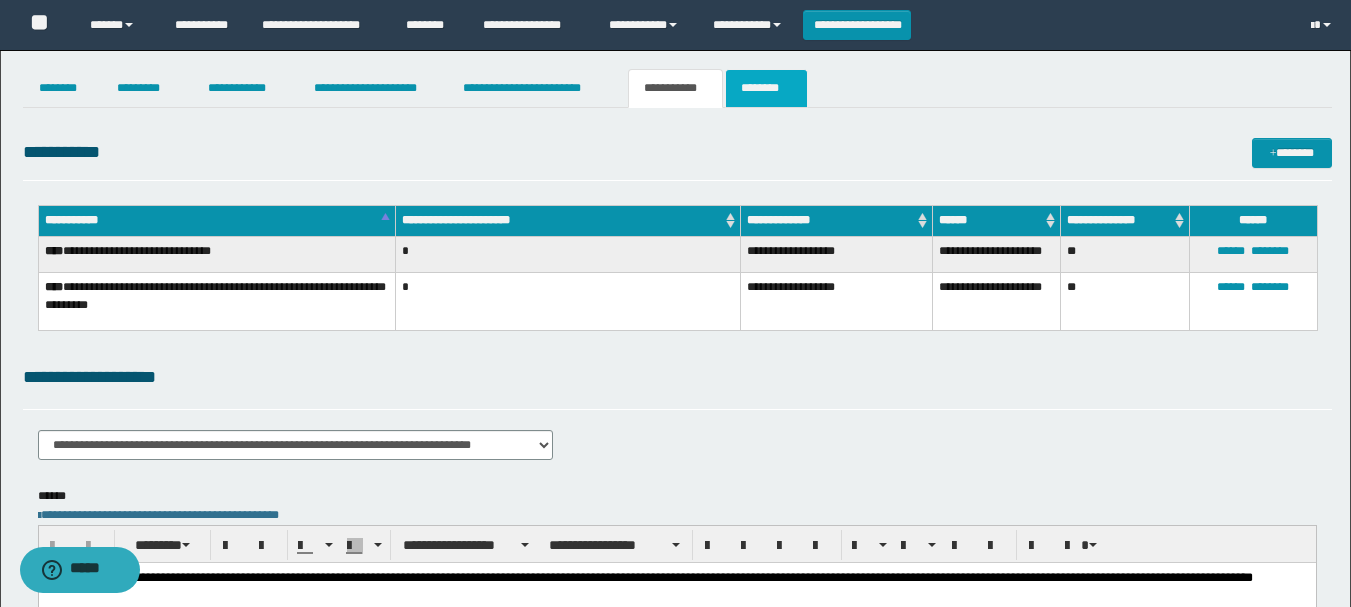 click on "********" at bounding box center [766, 88] 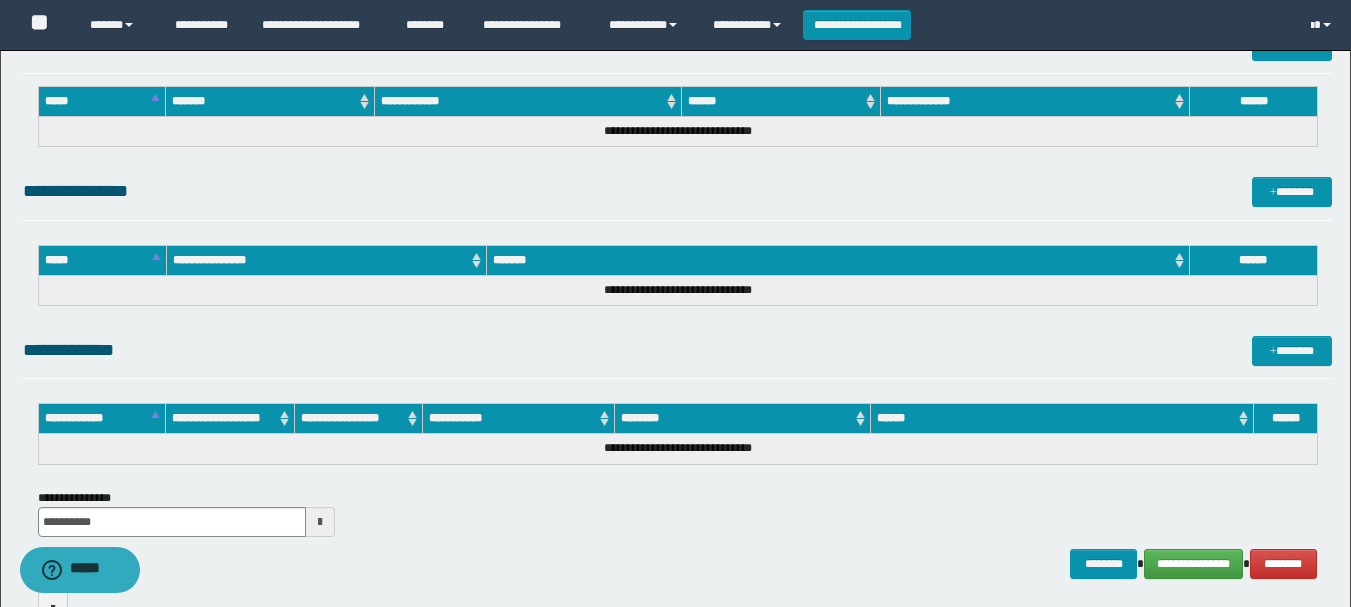 scroll, scrollTop: 1040, scrollLeft: 0, axis: vertical 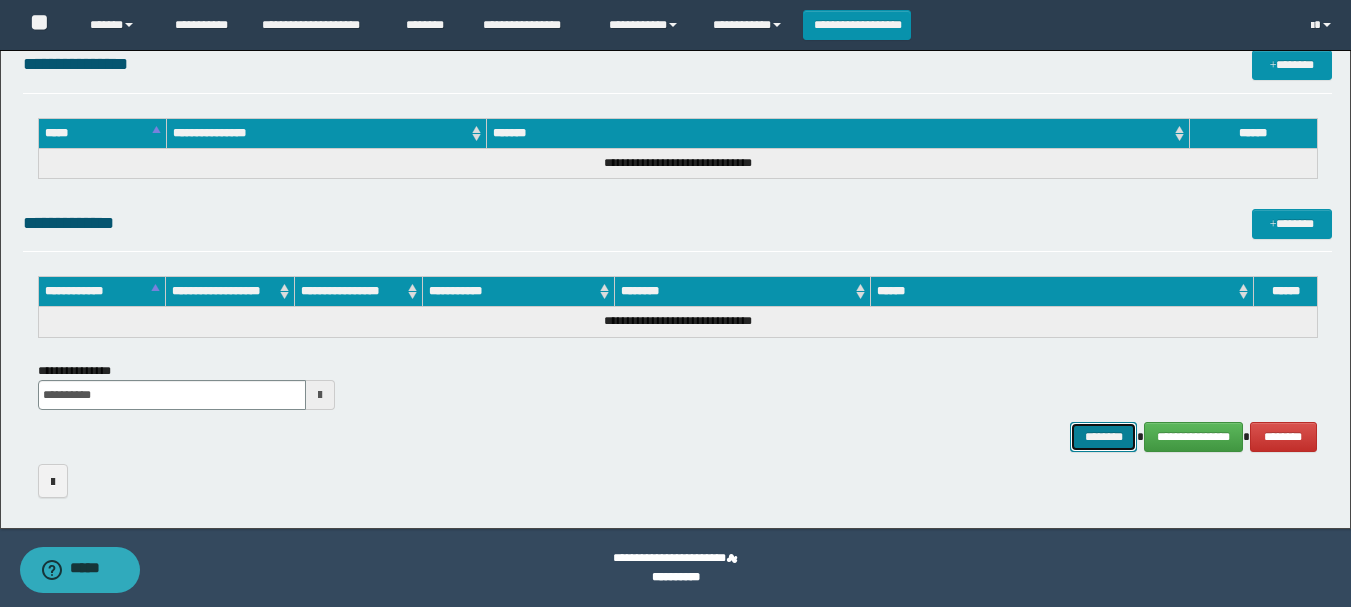 click on "********" at bounding box center [1104, 437] 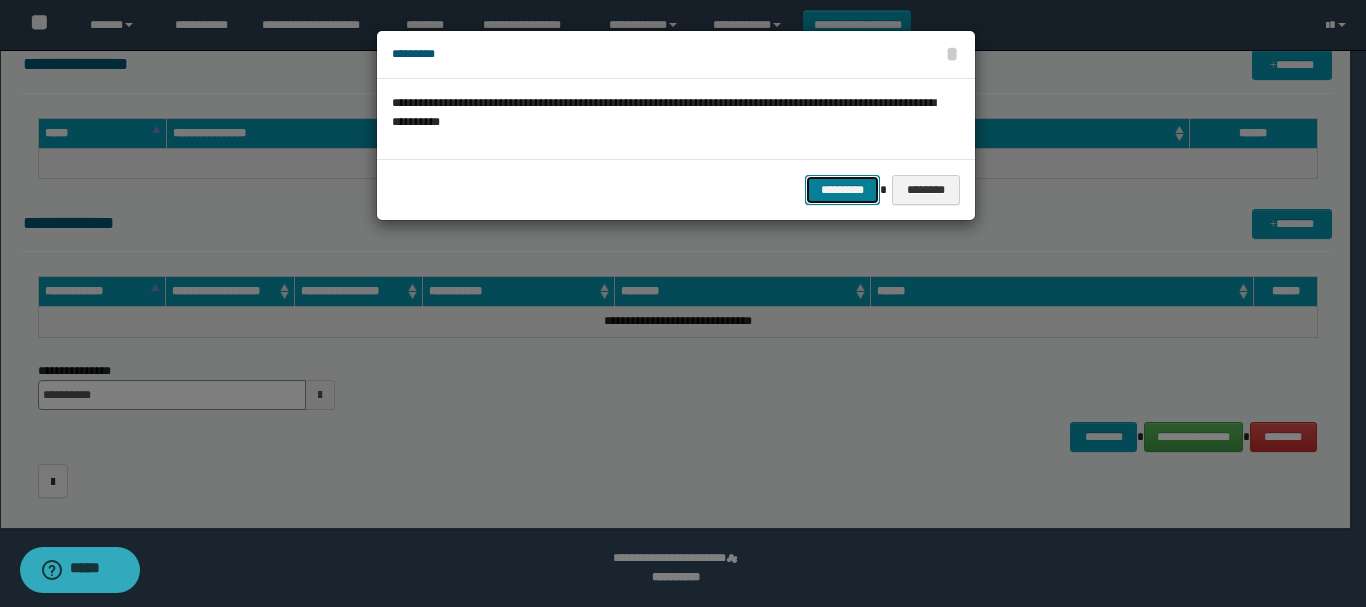 click on "*********" at bounding box center [842, 190] 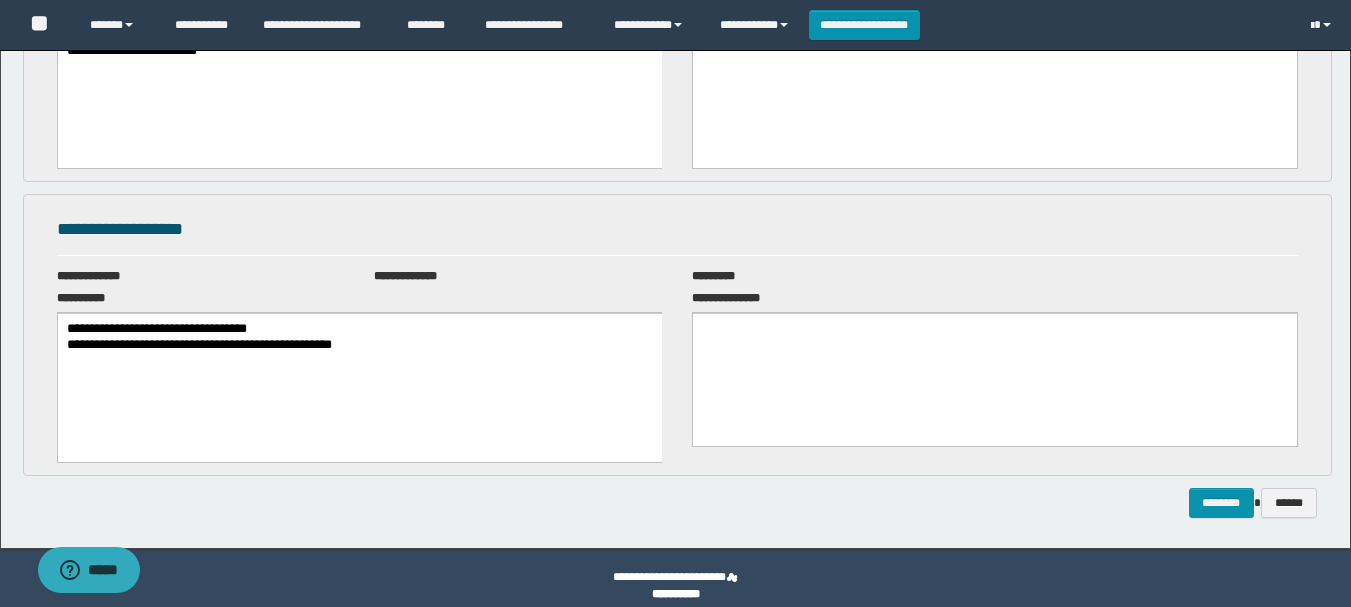 scroll, scrollTop: 0, scrollLeft: 0, axis: both 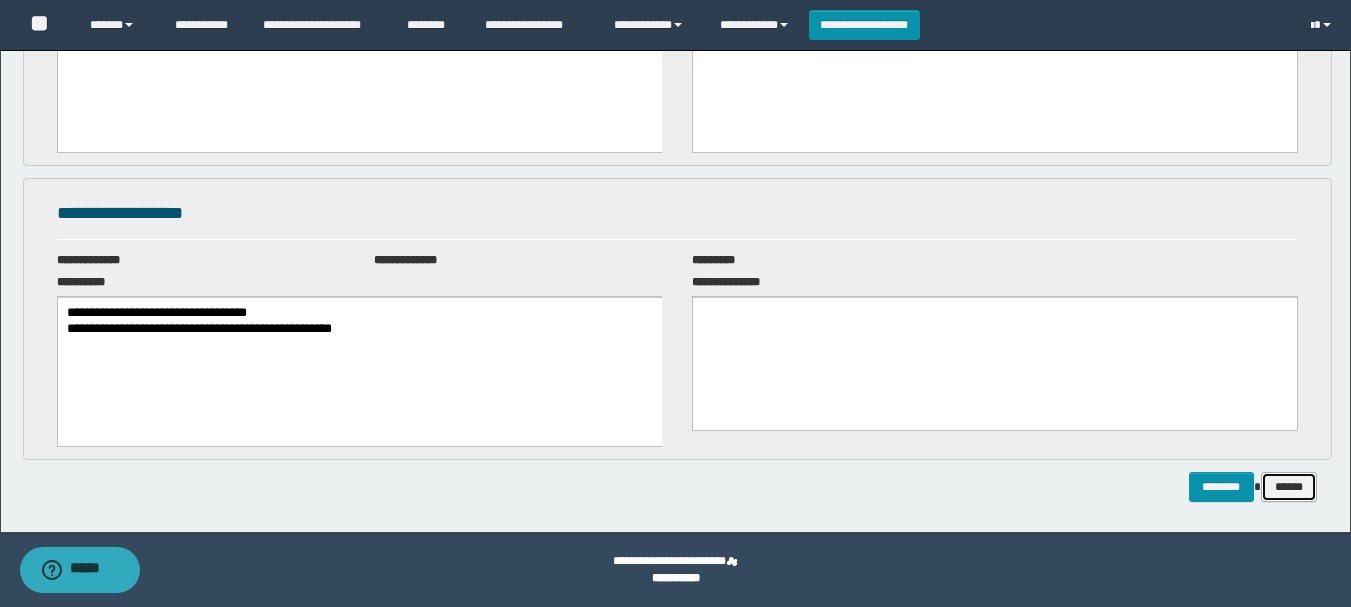 click on "******" at bounding box center [1289, 487] 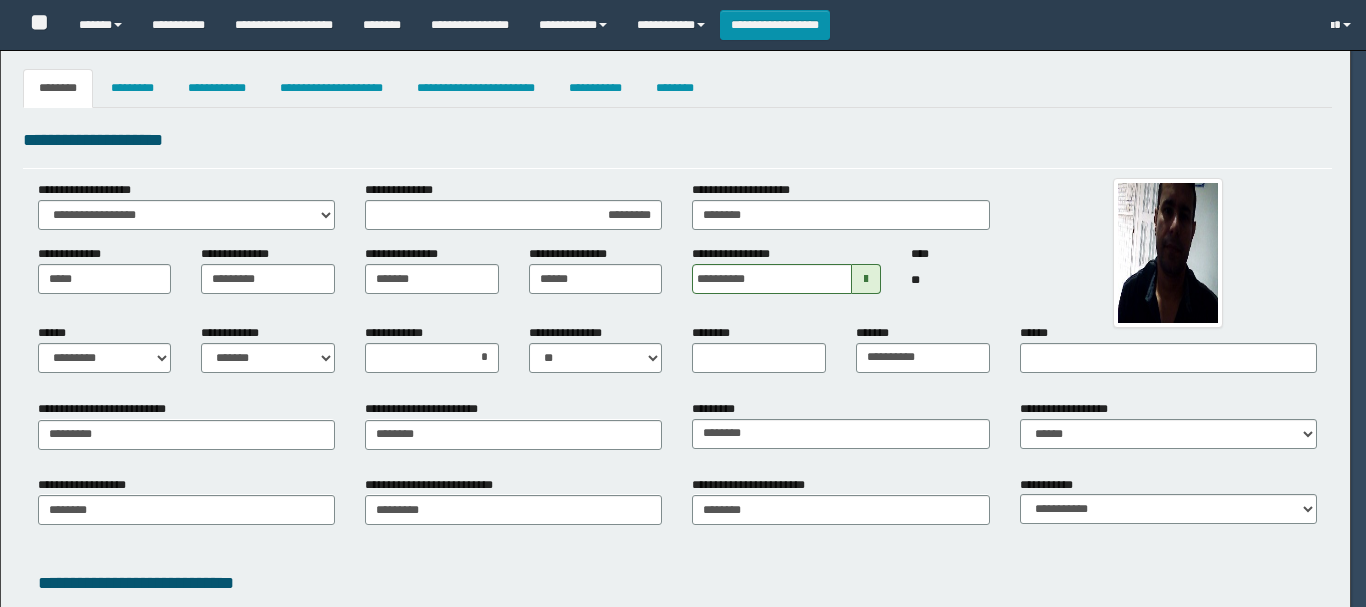 select on "*" 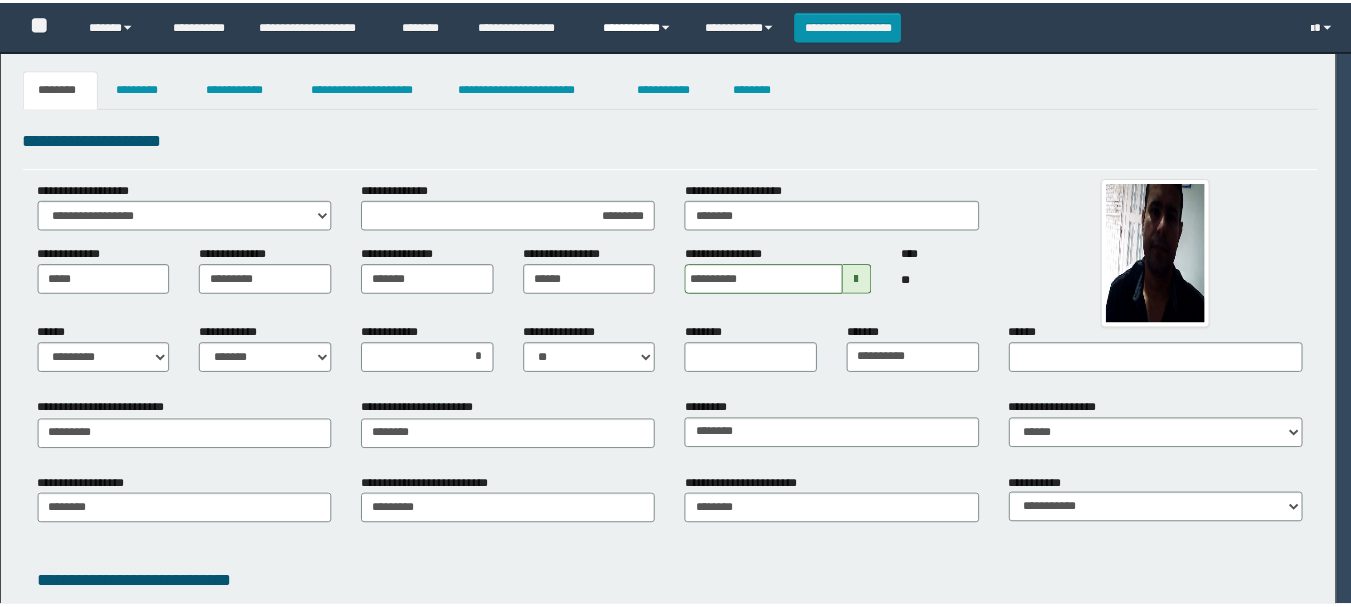 scroll, scrollTop: 0, scrollLeft: 0, axis: both 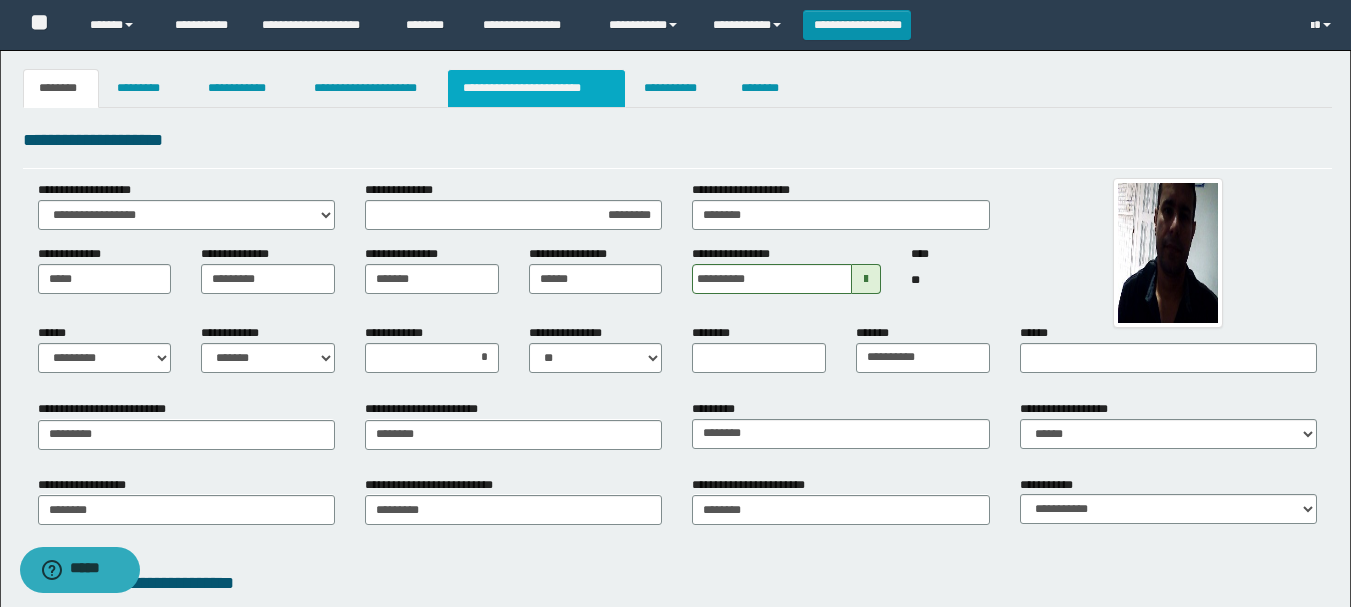 click on "**********" at bounding box center [537, 88] 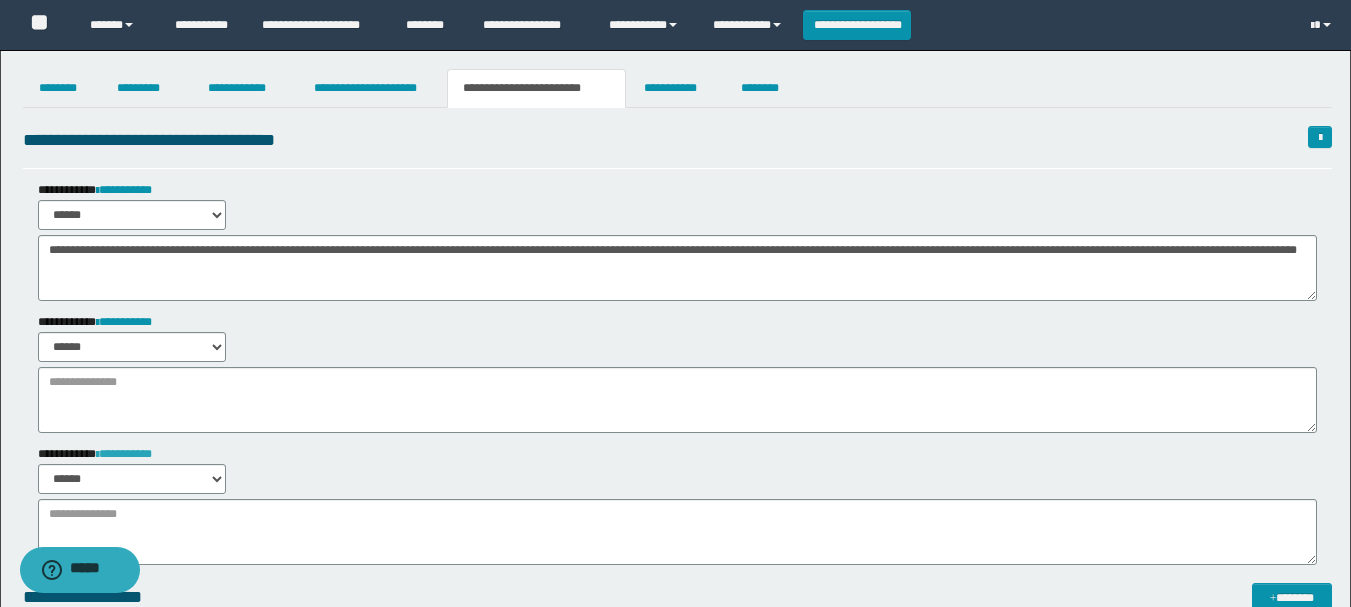 click on "**********" at bounding box center (124, 454) 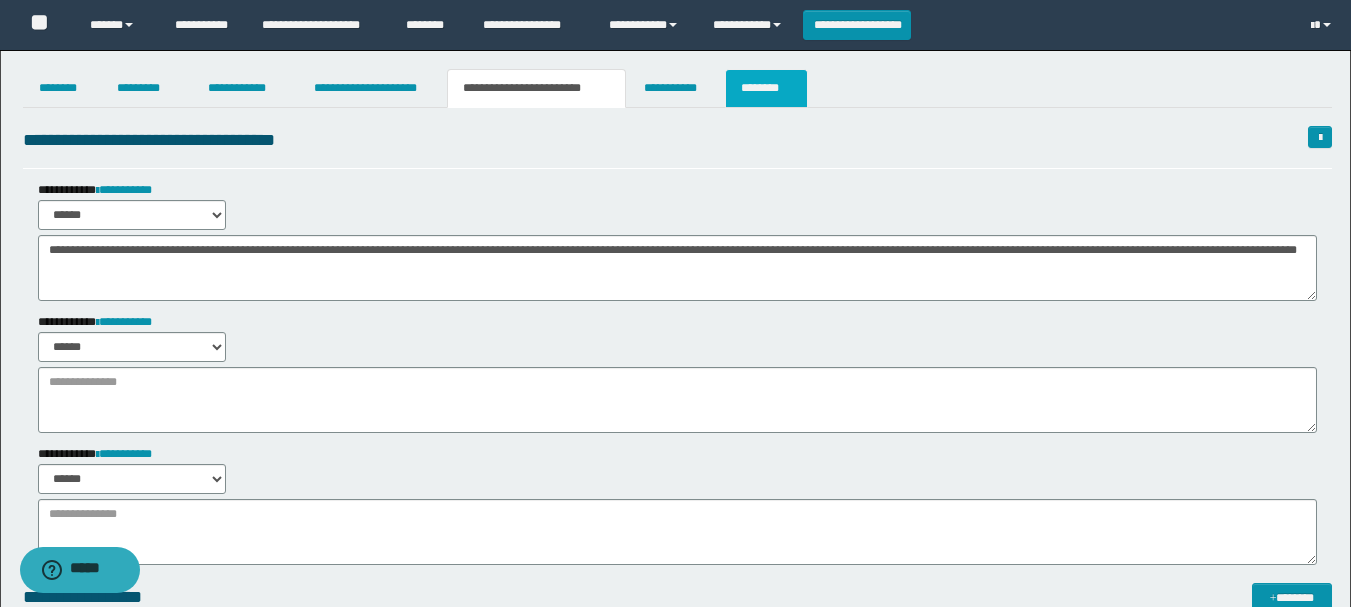 click on "********" at bounding box center [766, 88] 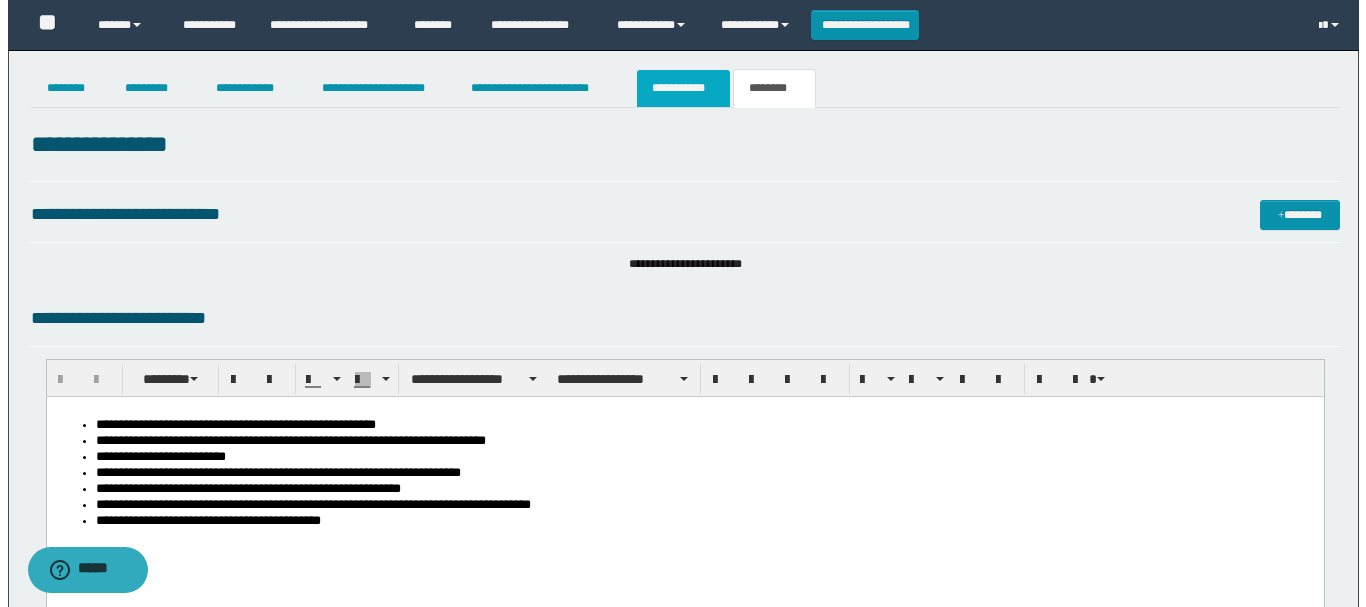 scroll, scrollTop: 0, scrollLeft: 0, axis: both 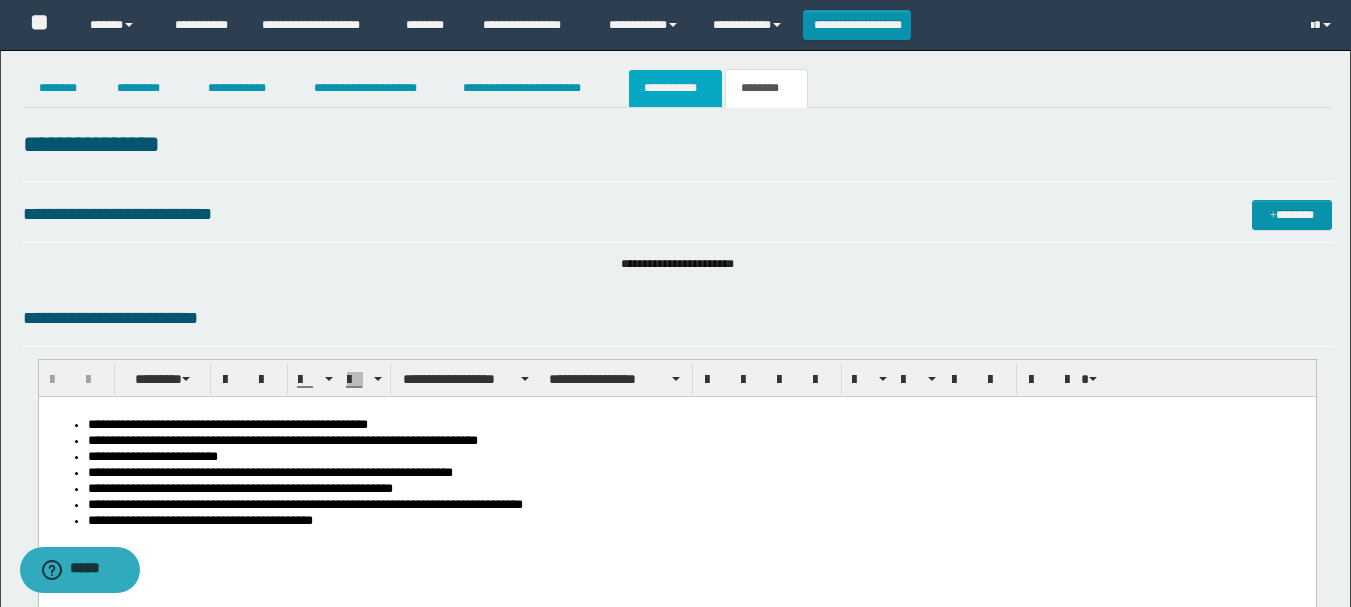 click on "**********" at bounding box center [675, 88] 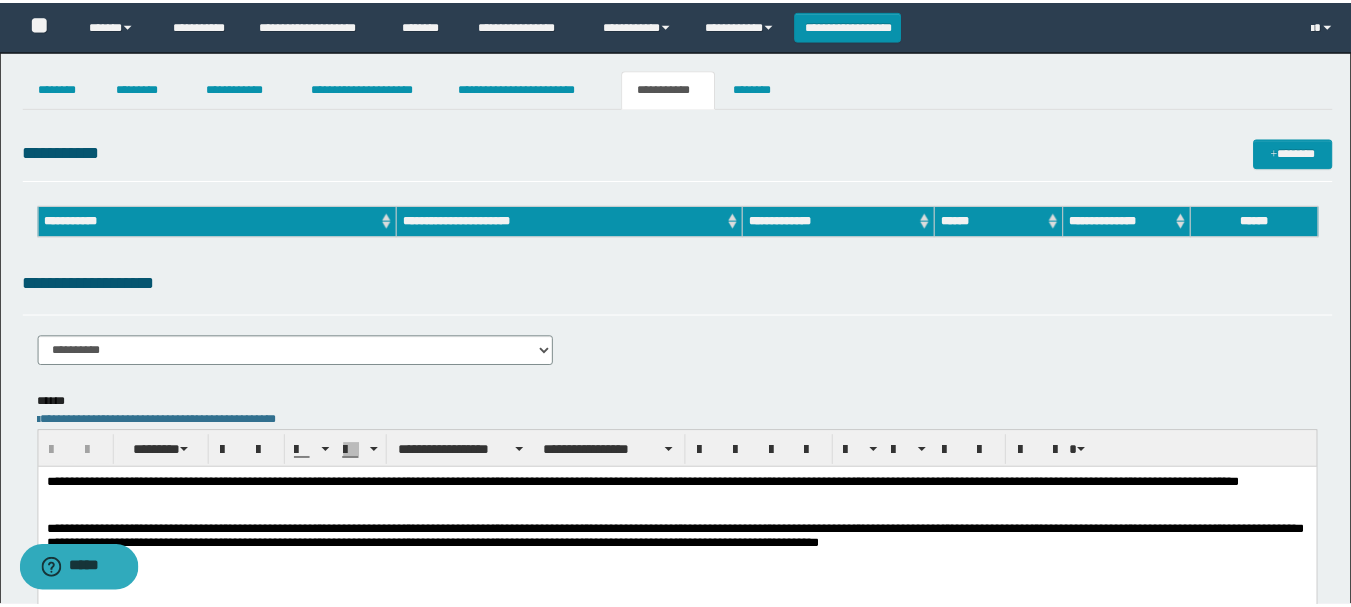 scroll, scrollTop: 0, scrollLeft: 0, axis: both 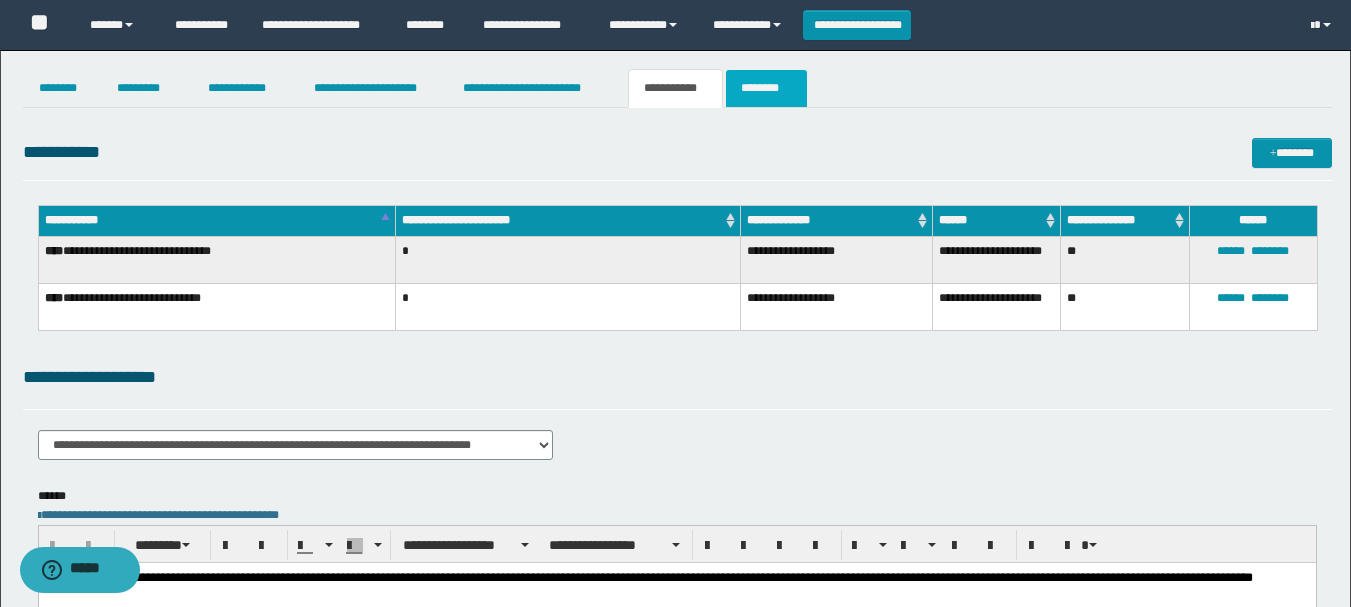click on "********" at bounding box center [766, 88] 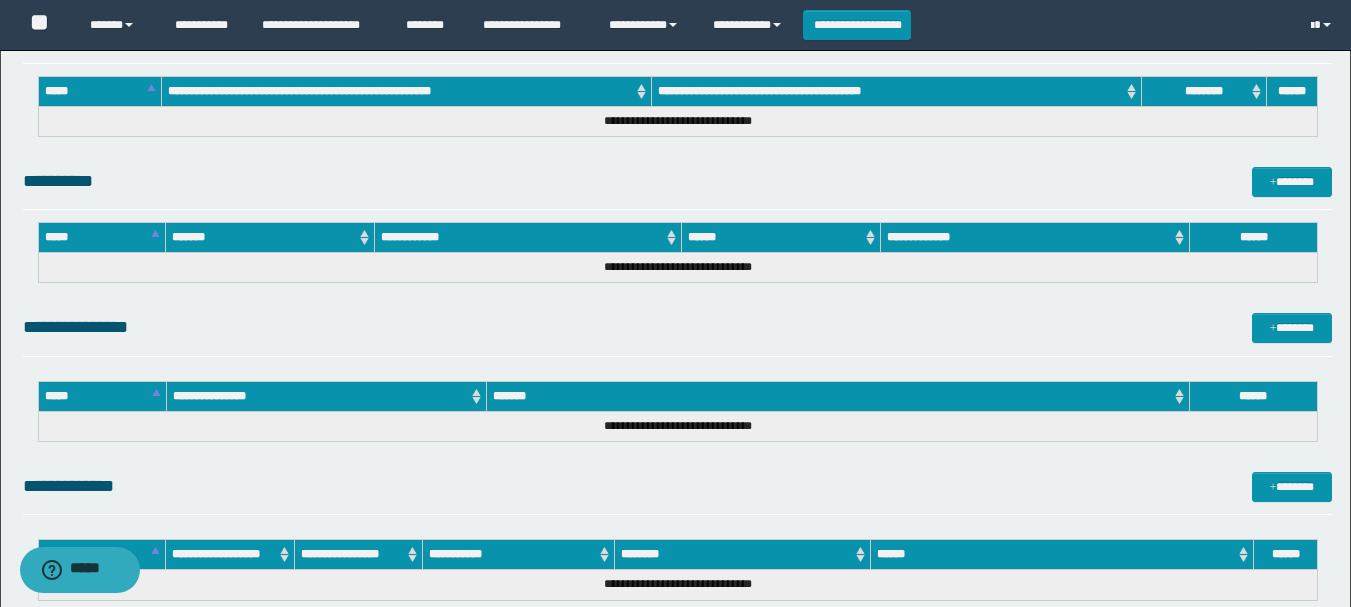 scroll, scrollTop: 1040, scrollLeft: 0, axis: vertical 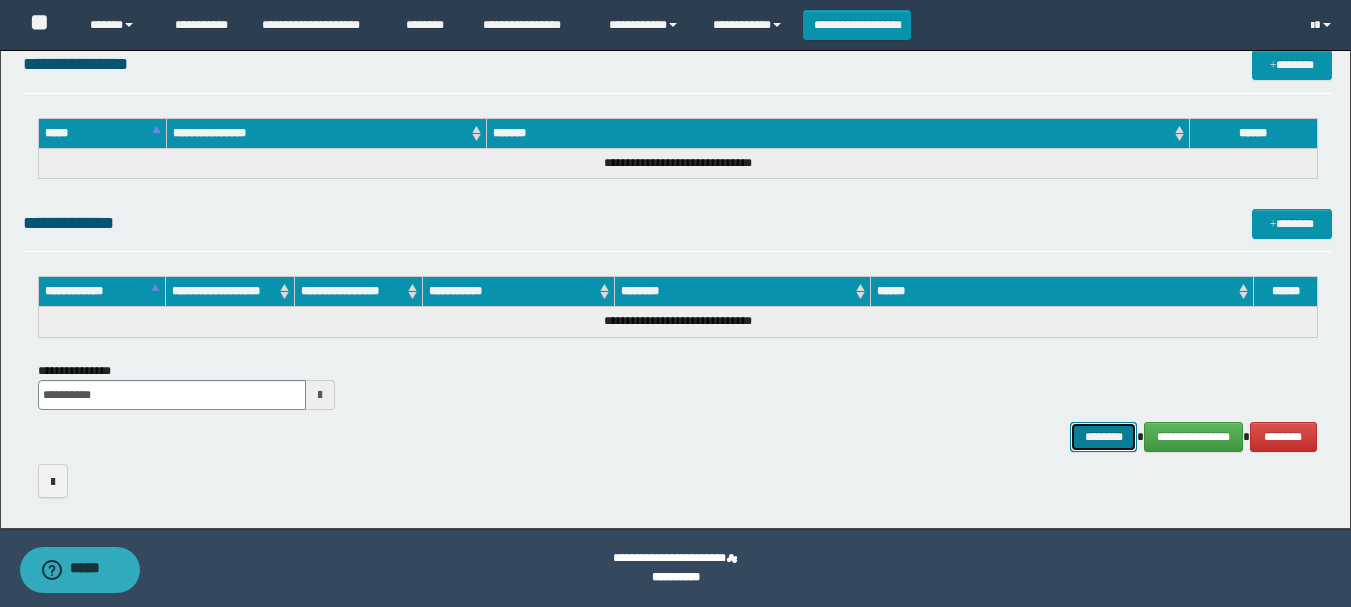 click on "********" at bounding box center (1104, 437) 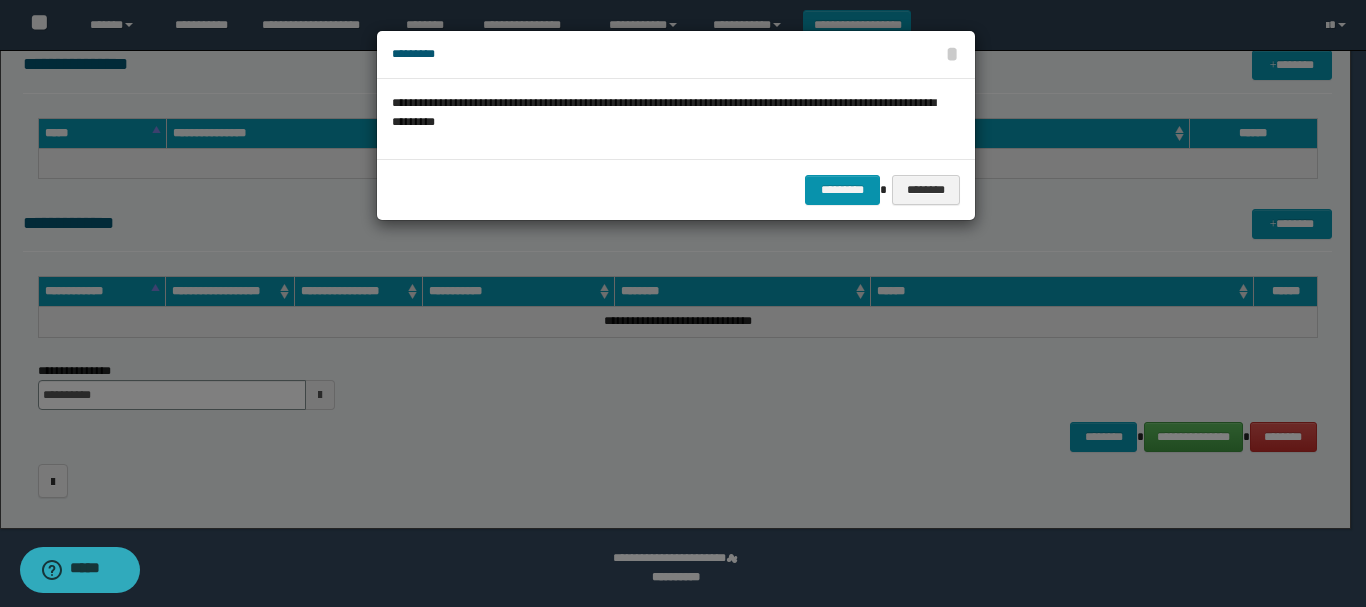 click on "*********
********" at bounding box center (676, 189) 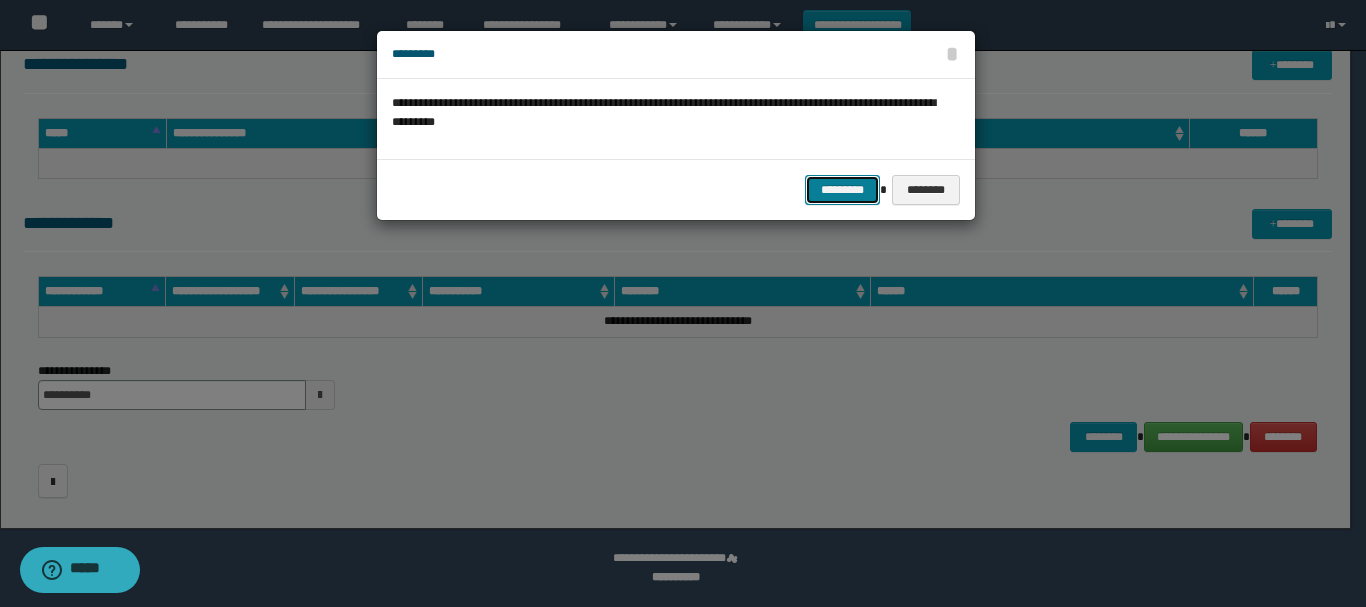 click on "*********" at bounding box center (842, 190) 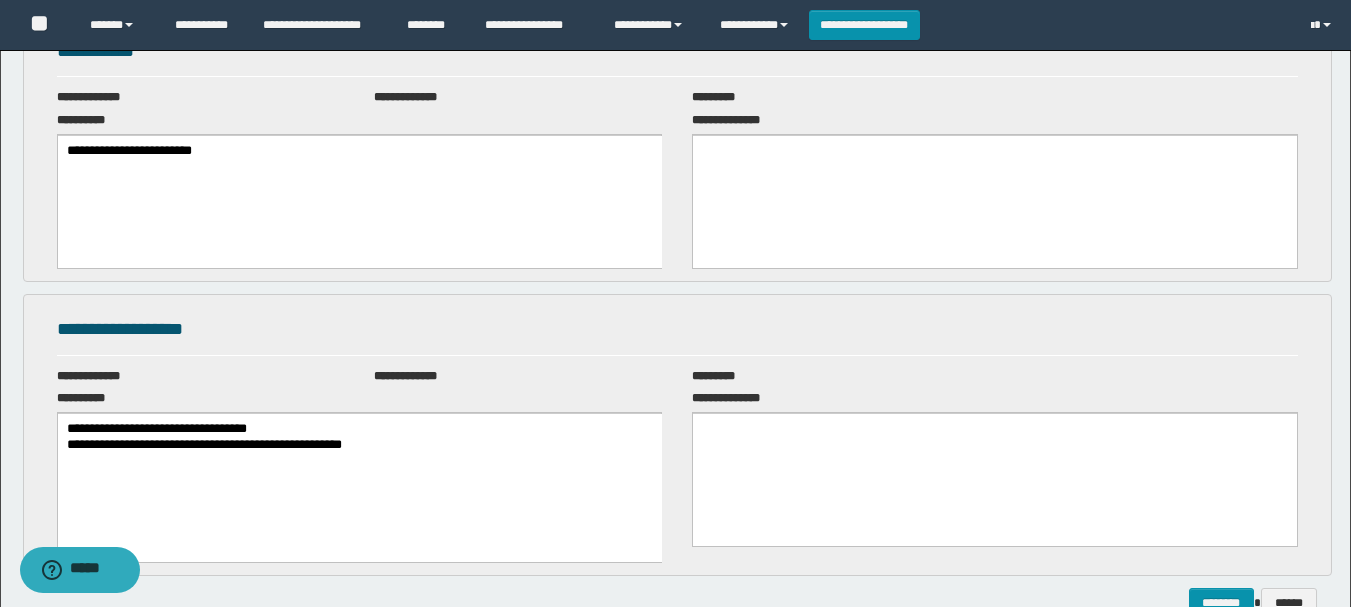 scroll, scrollTop: 0, scrollLeft: 0, axis: both 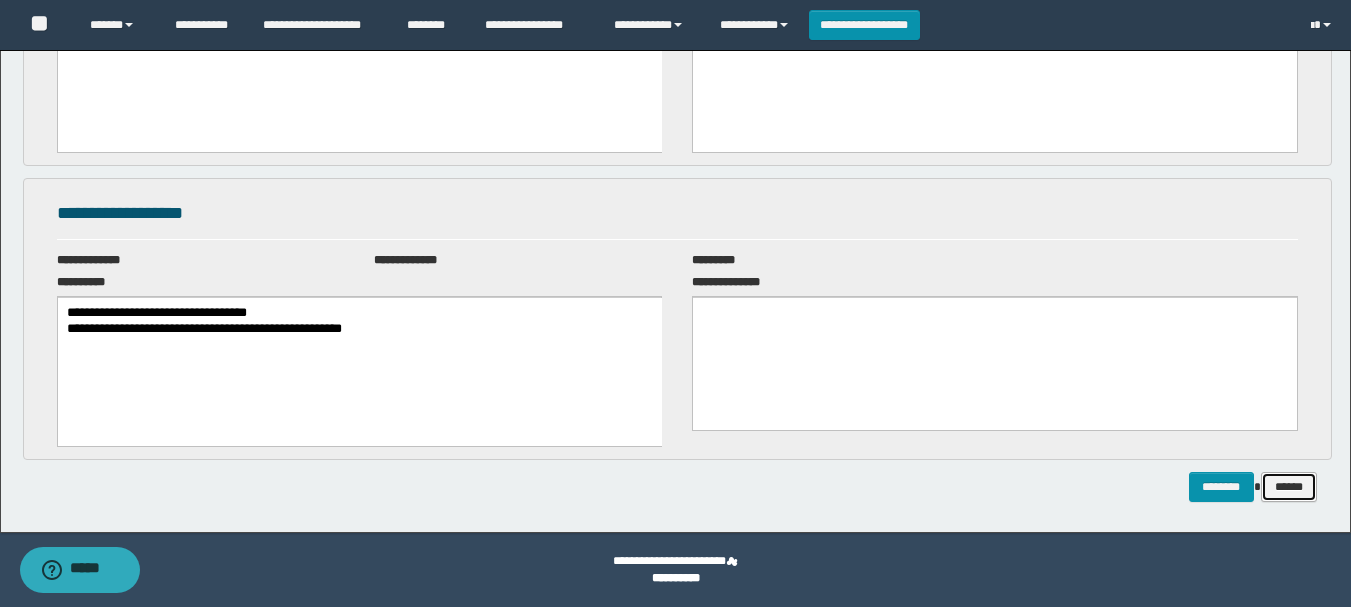 click on "******" at bounding box center (1289, 487) 